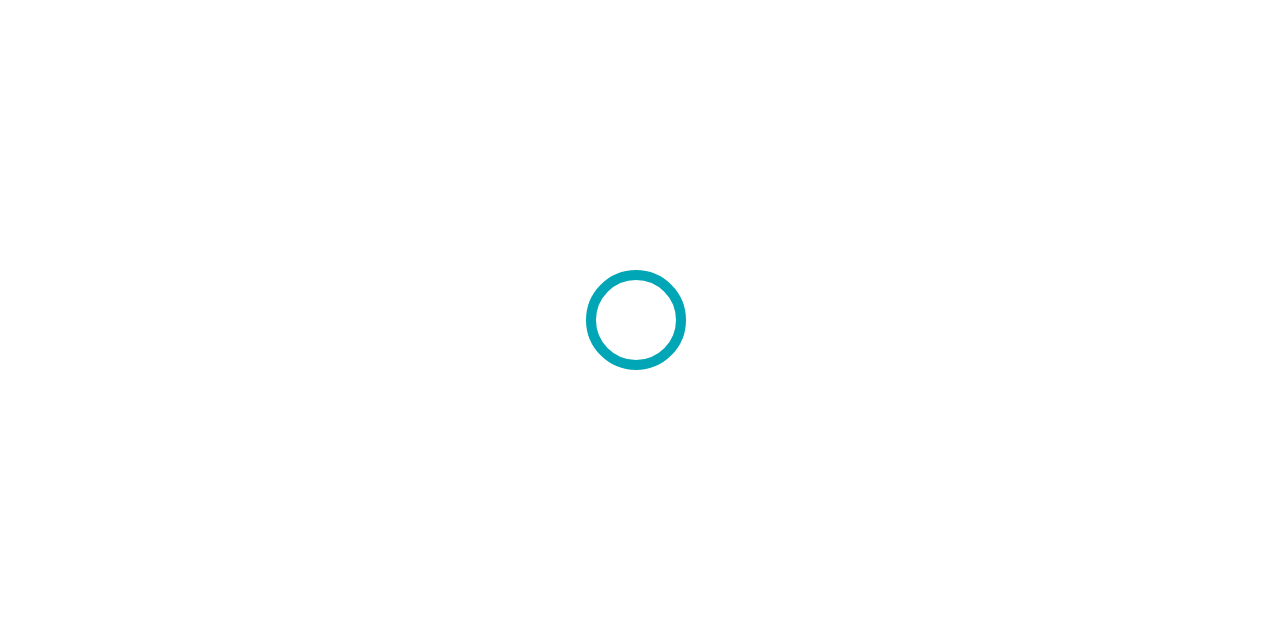 scroll, scrollTop: 0, scrollLeft: 0, axis: both 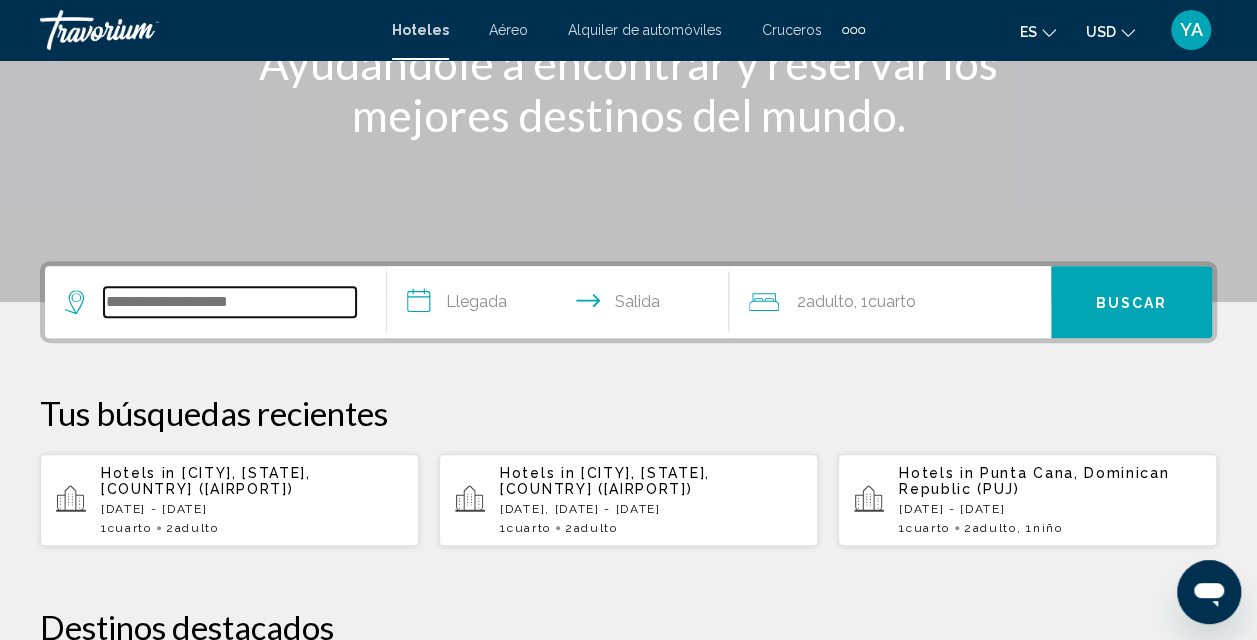 click at bounding box center [230, 302] 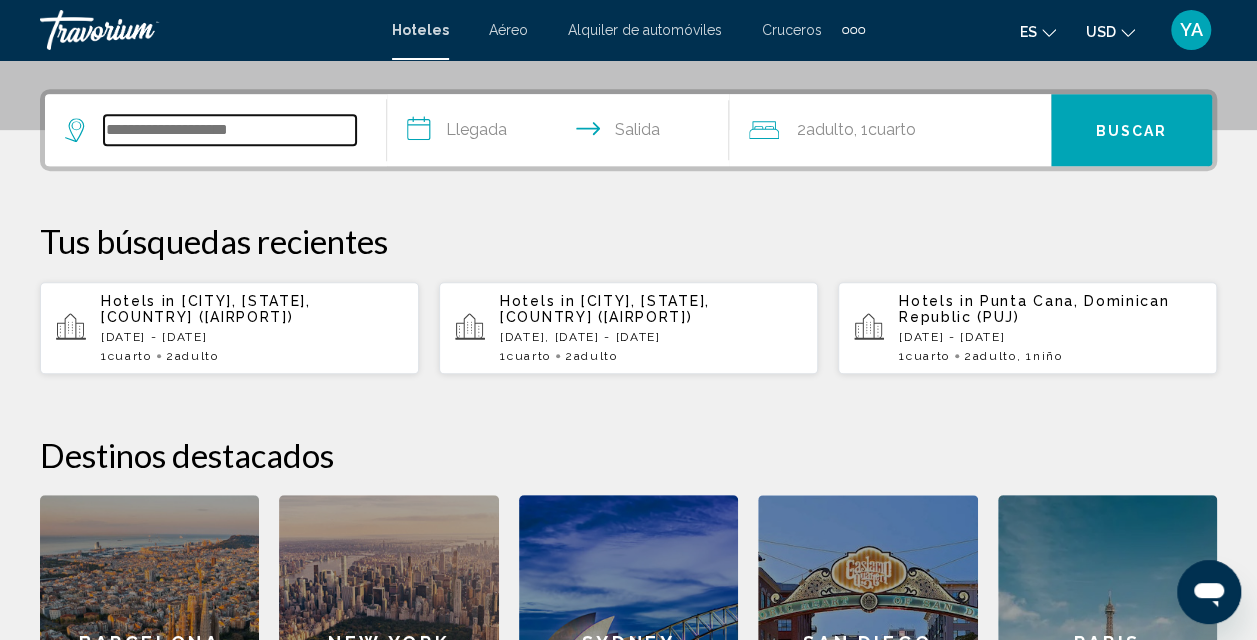 scroll, scrollTop: 494, scrollLeft: 0, axis: vertical 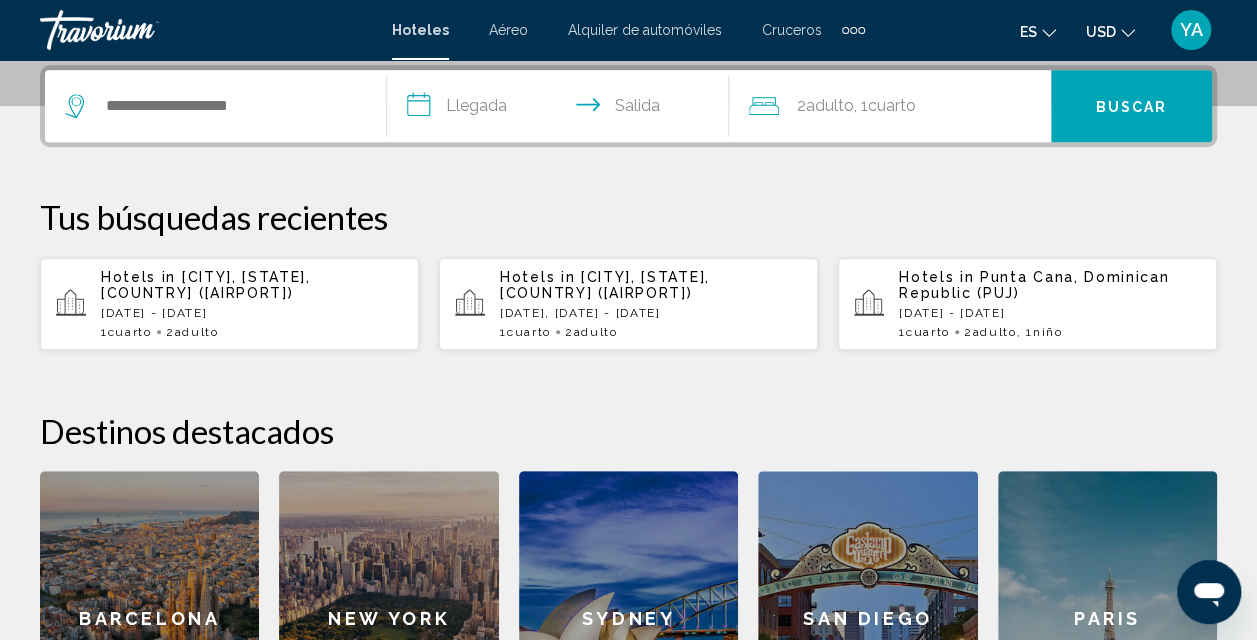 click on "Hotels in [CITY], [COUNTRY] ([AIRPORT]) [DATE] - [DATE] [NUMBER] Cuarto habitaciones [NUMBER] Adulto Adulto , [NUMBER] Niño Niños" at bounding box center (1050, 304) 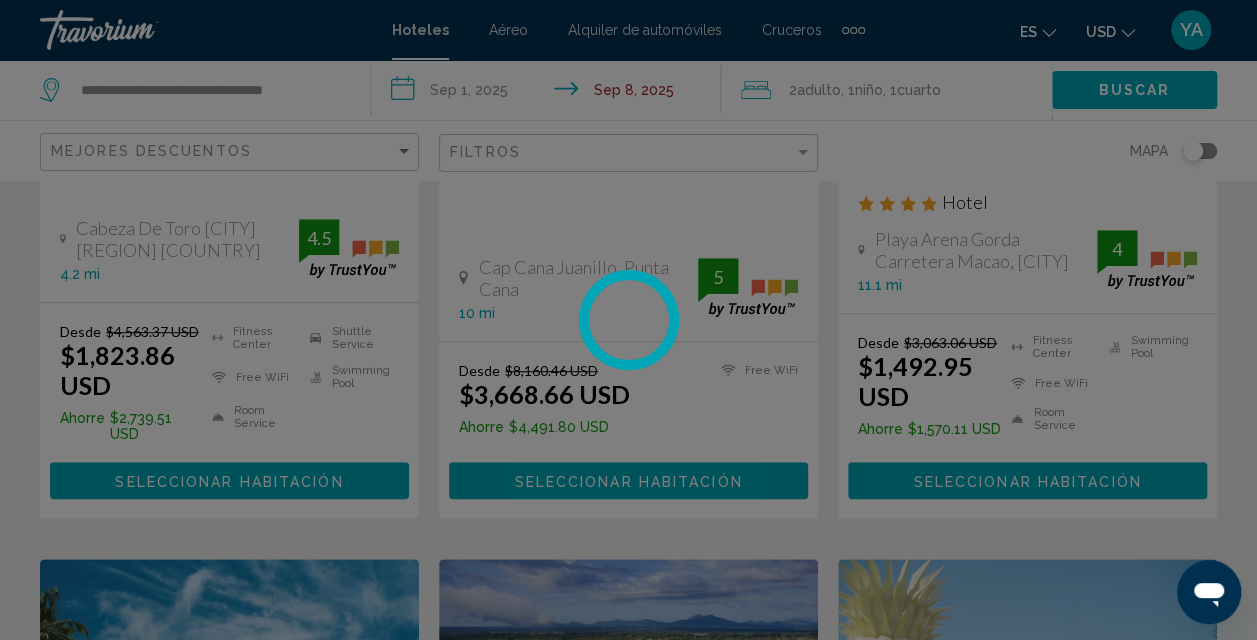 scroll, scrollTop: 0, scrollLeft: 0, axis: both 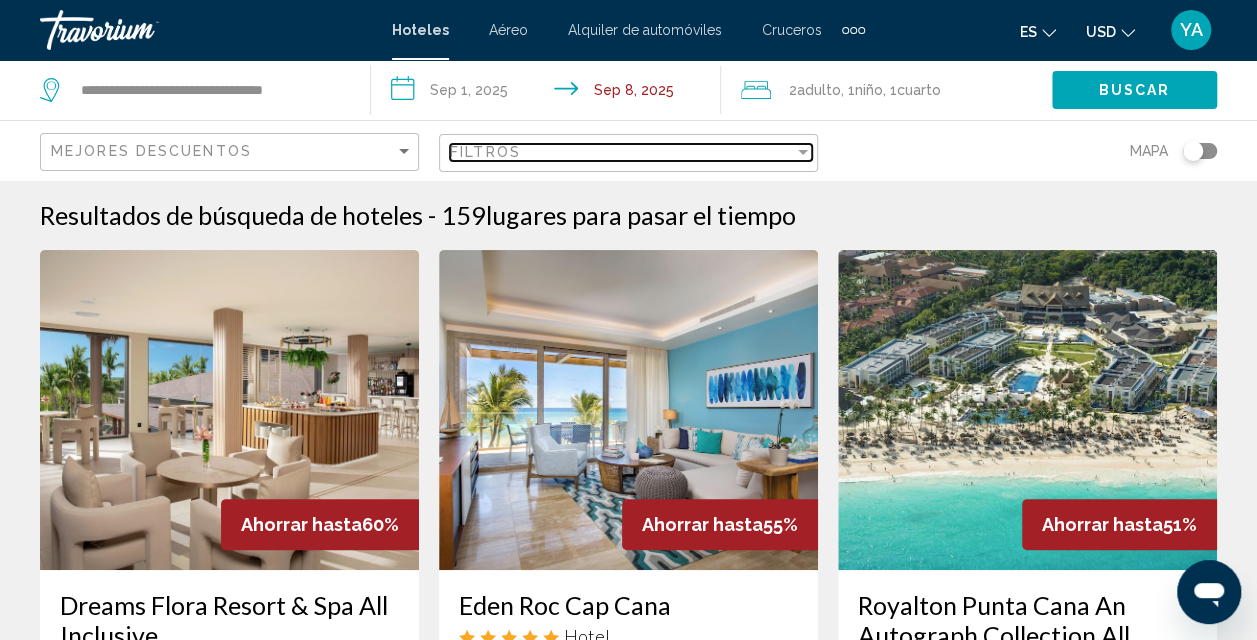 click on "Filtros" at bounding box center (622, 152) 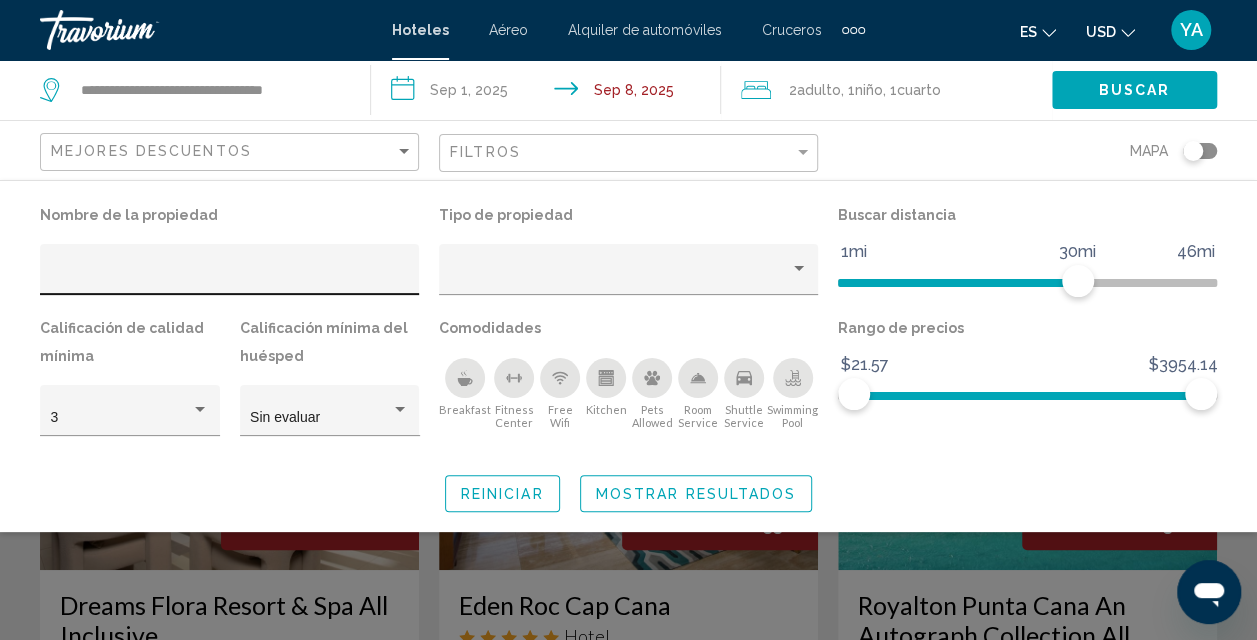 click 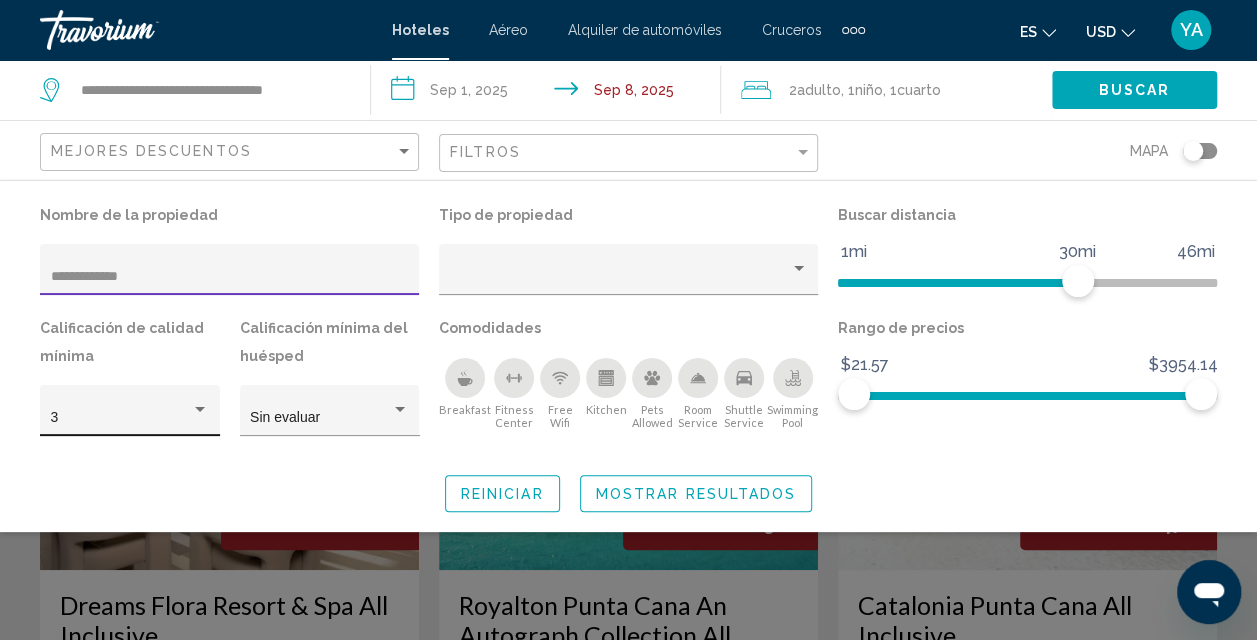 type on "**********" 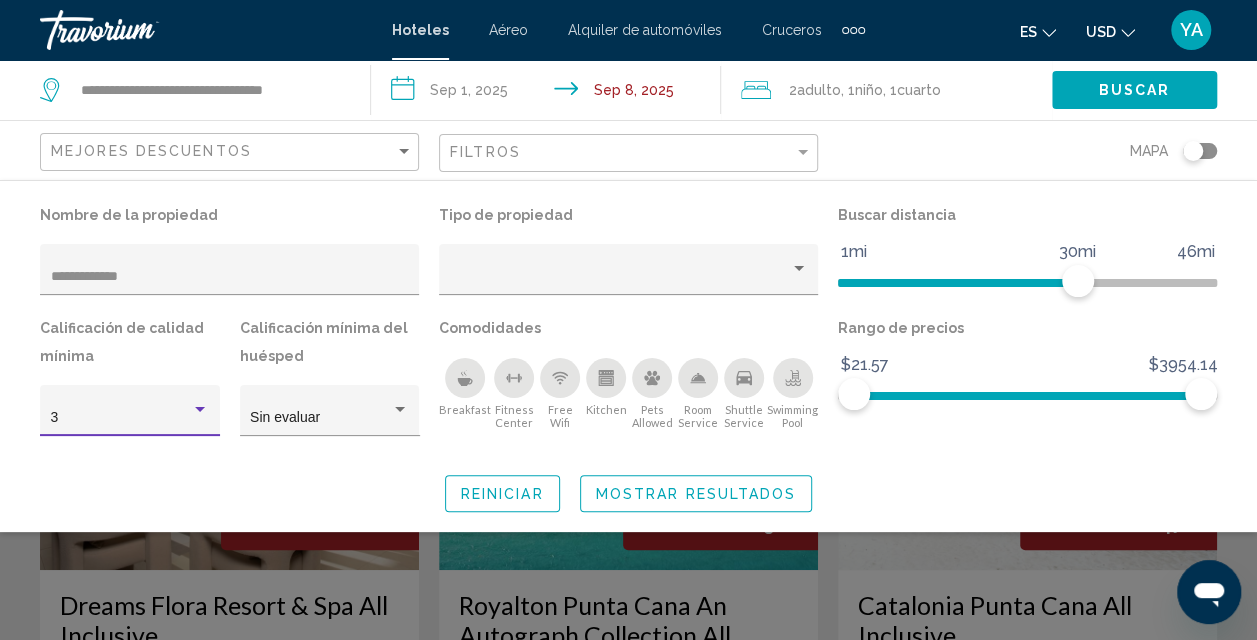 click on "3" at bounding box center [121, 418] 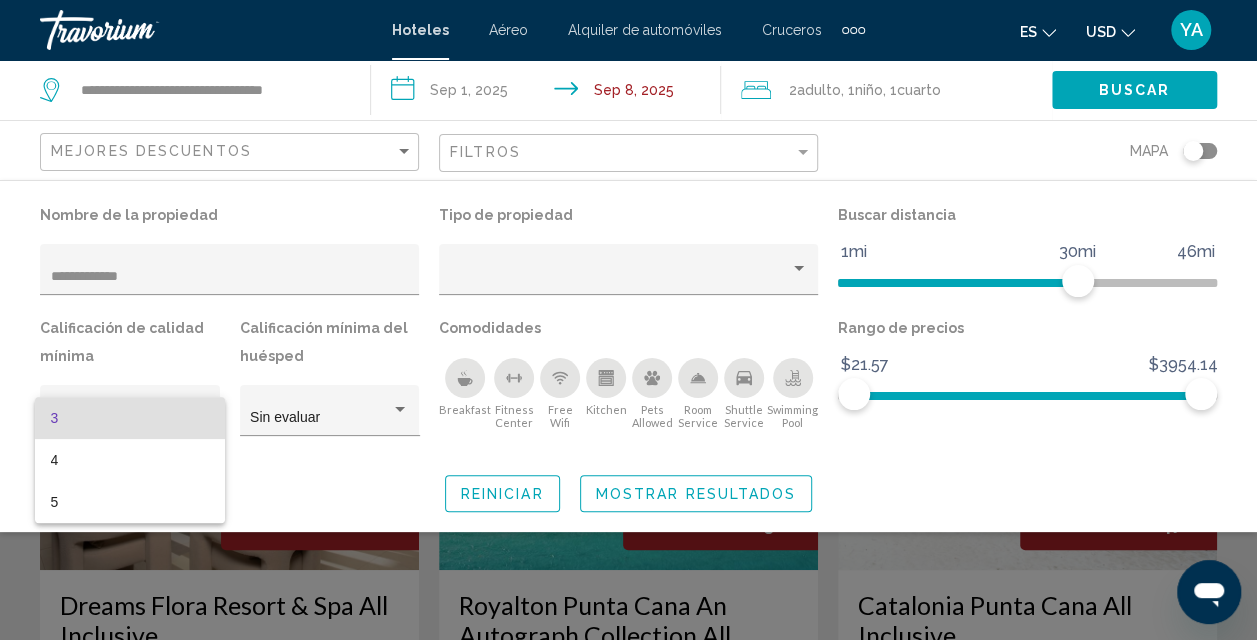 click at bounding box center [628, 320] 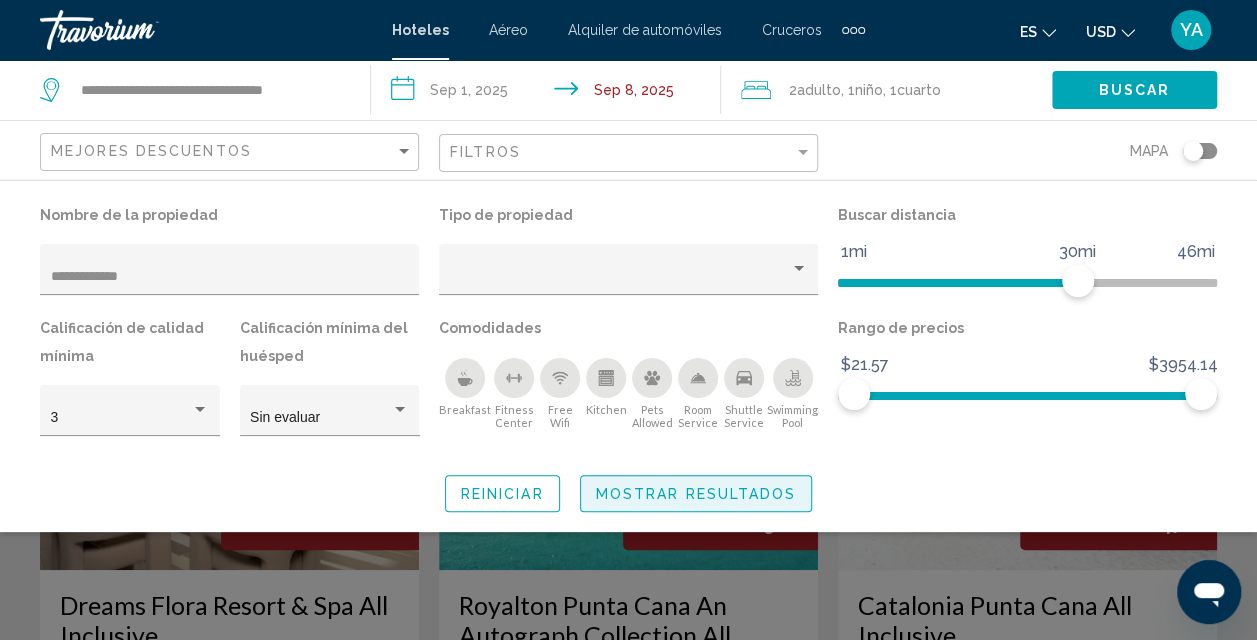 click on "Mostrar resultados" 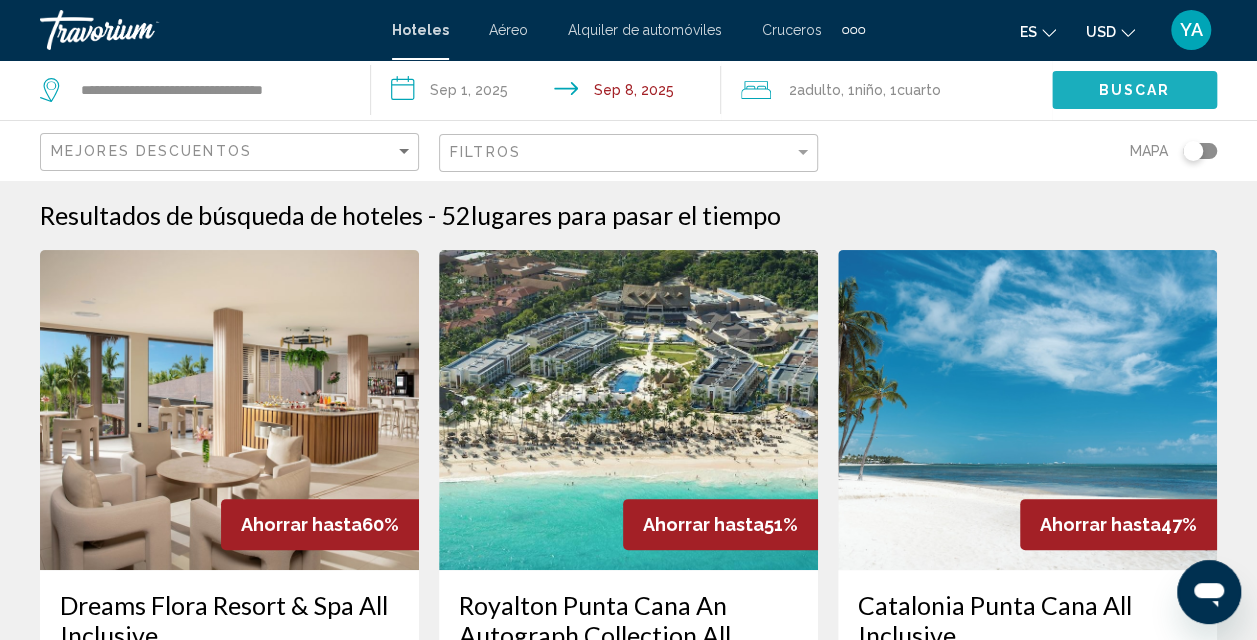 click on "Buscar" 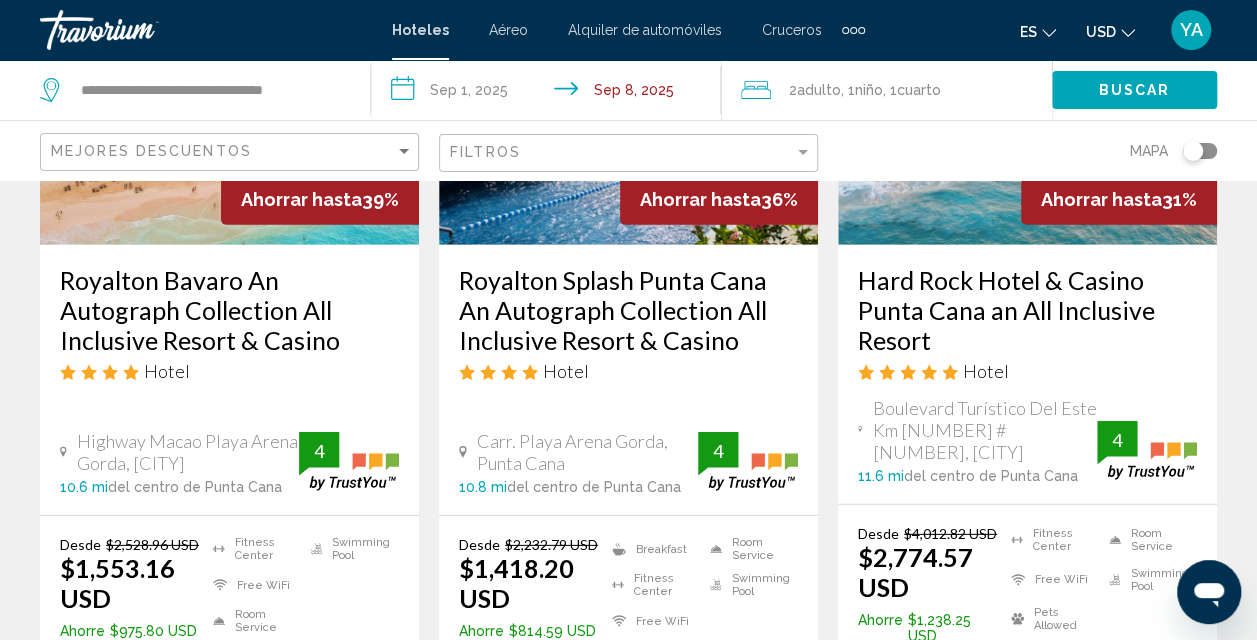 scroll, scrollTop: 3086, scrollLeft: 0, axis: vertical 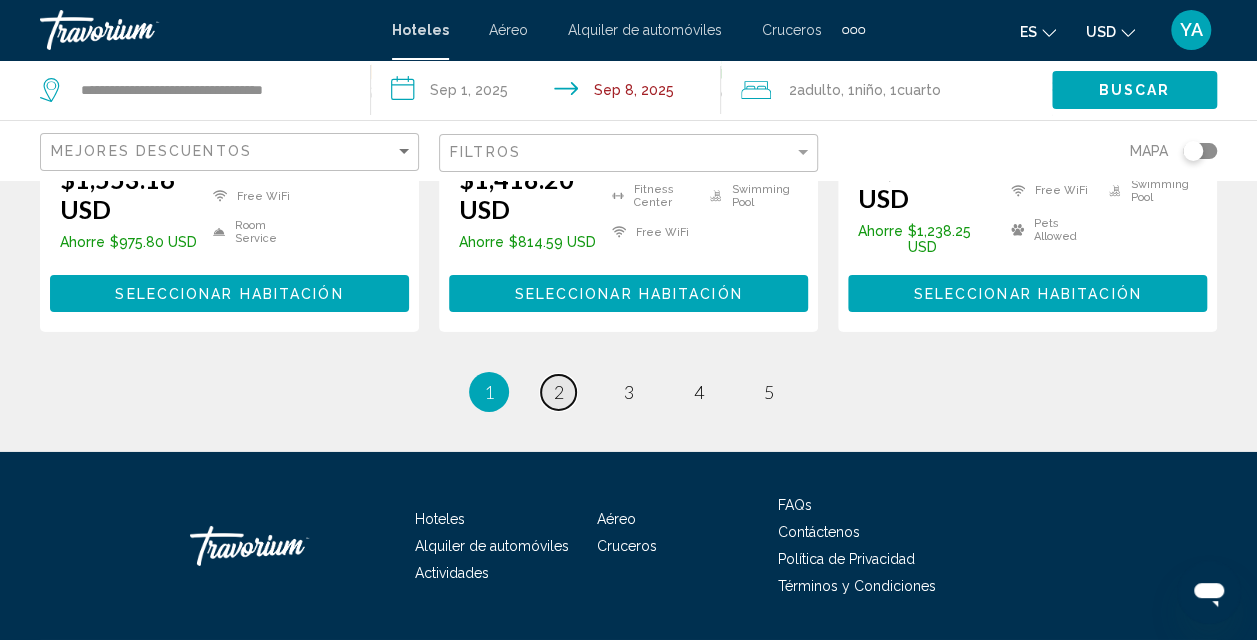 click on "2" at bounding box center [559, 392] 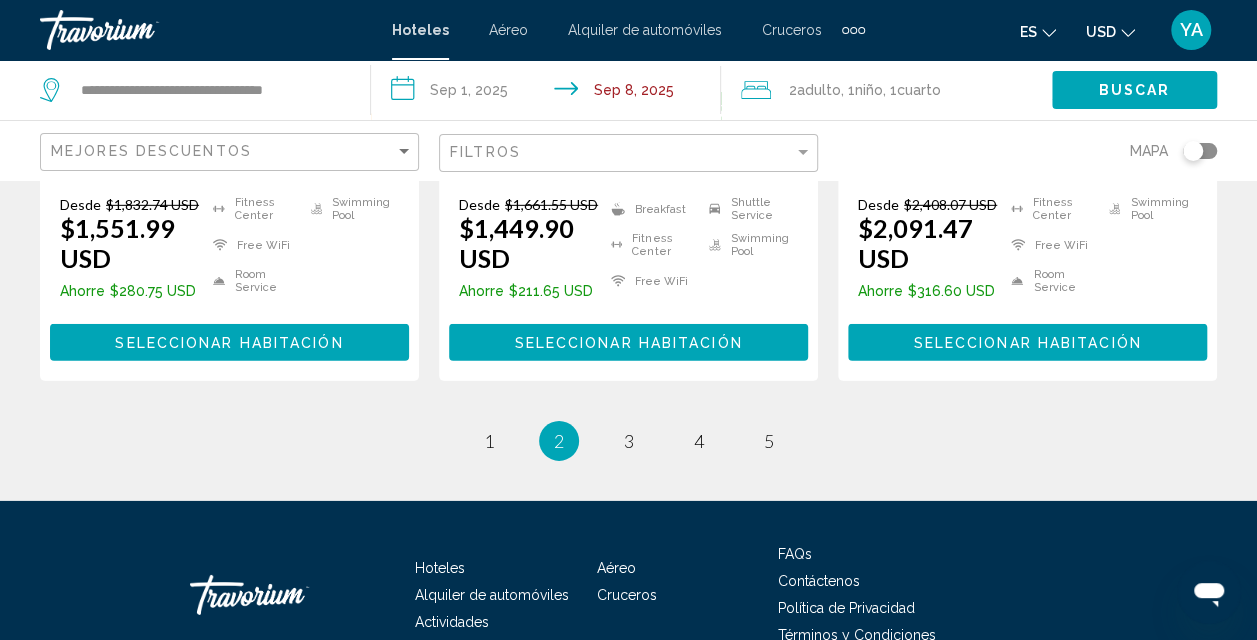 scroll, scrollTop: 2923, scrollLeft: 0, axis: vertical 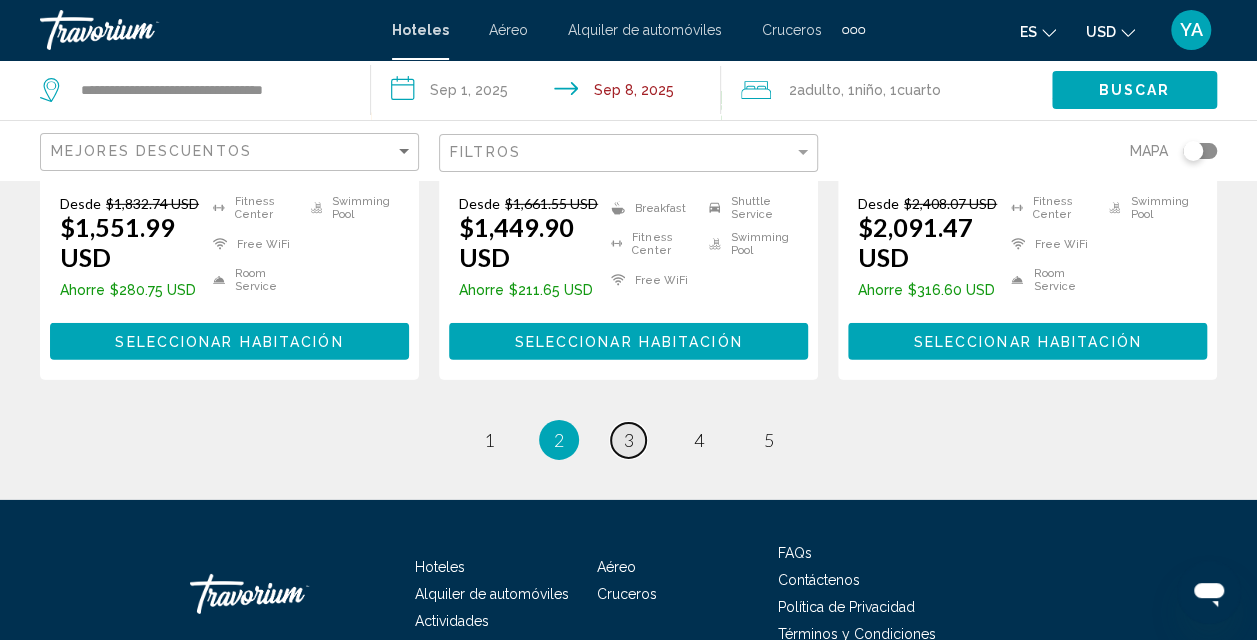 click on "page  3" at bounding box center [628, 440] 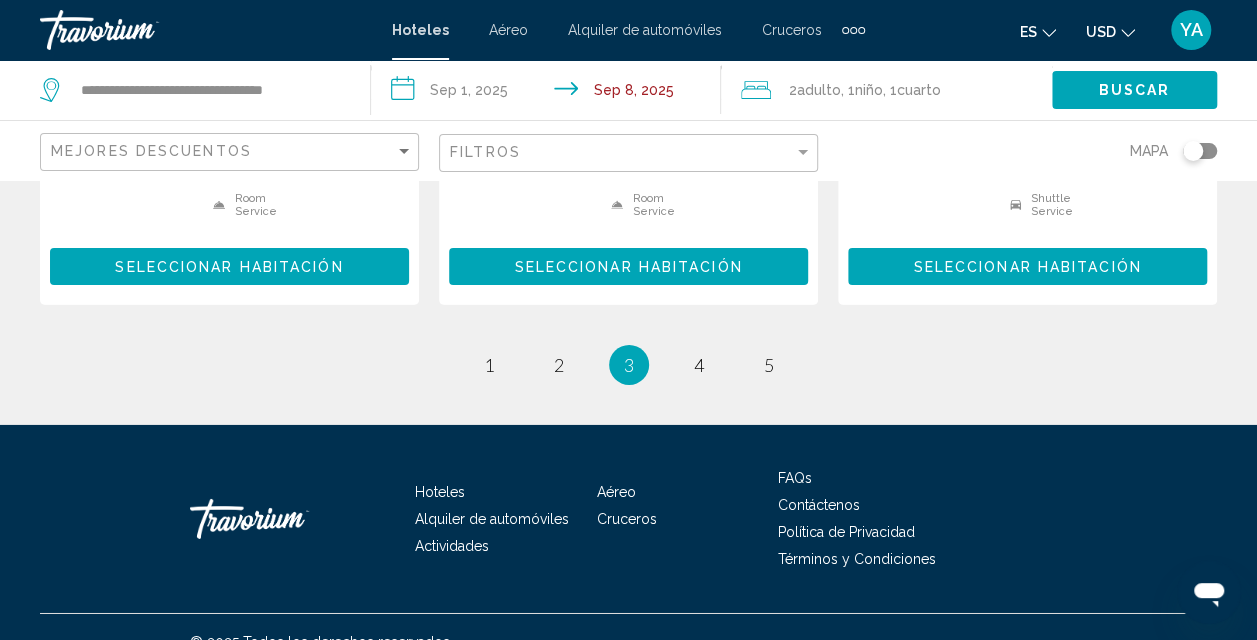 scroll, scrollTop: 3068, scrollLeft: 0, axis: vertical 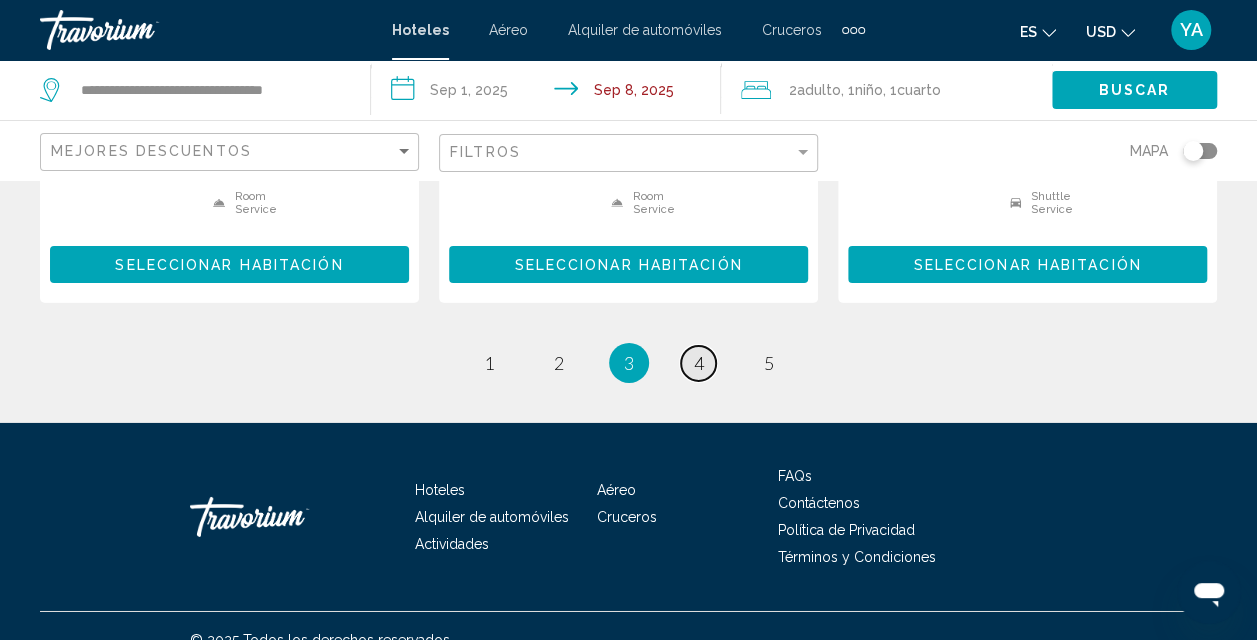 click on "4" at bounding box center [699, 363] 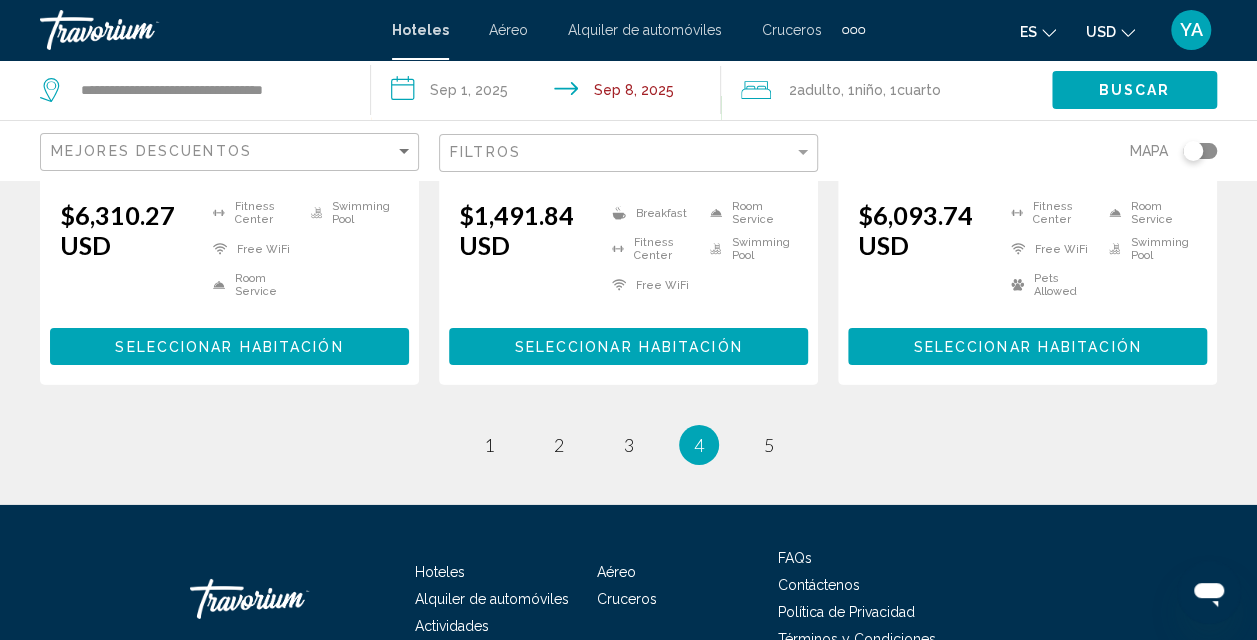 scroll, scrollTop: 2980, scrollLeft: 0, axis: vertical 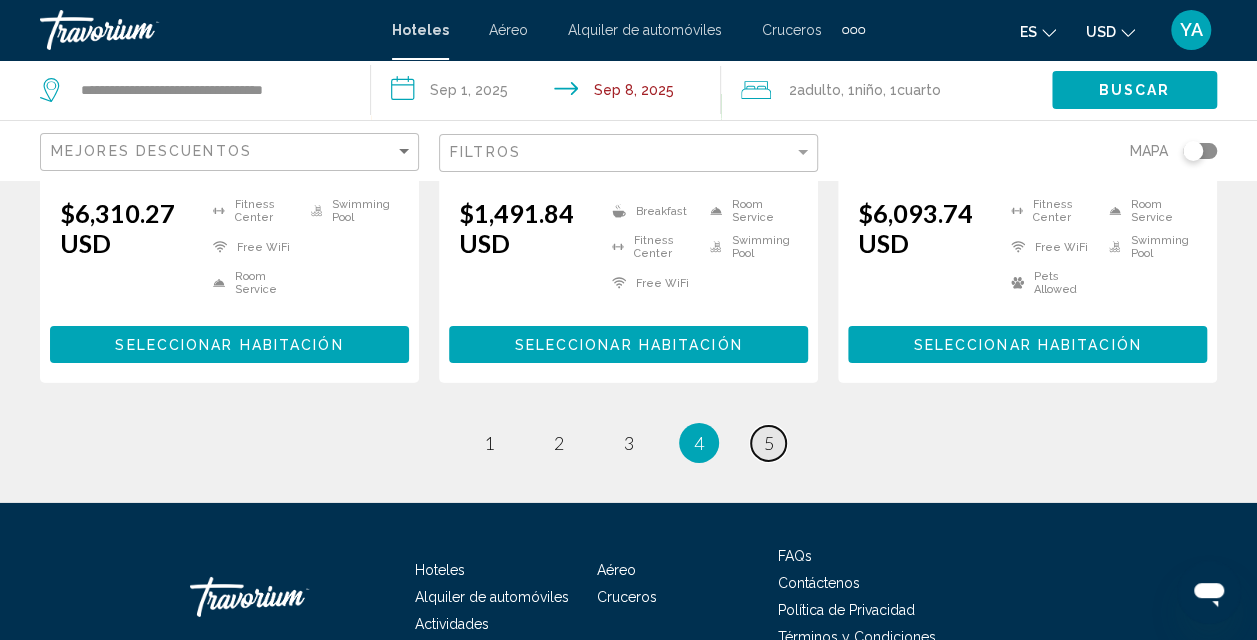 click on "5" at bounding box center [769, 443] 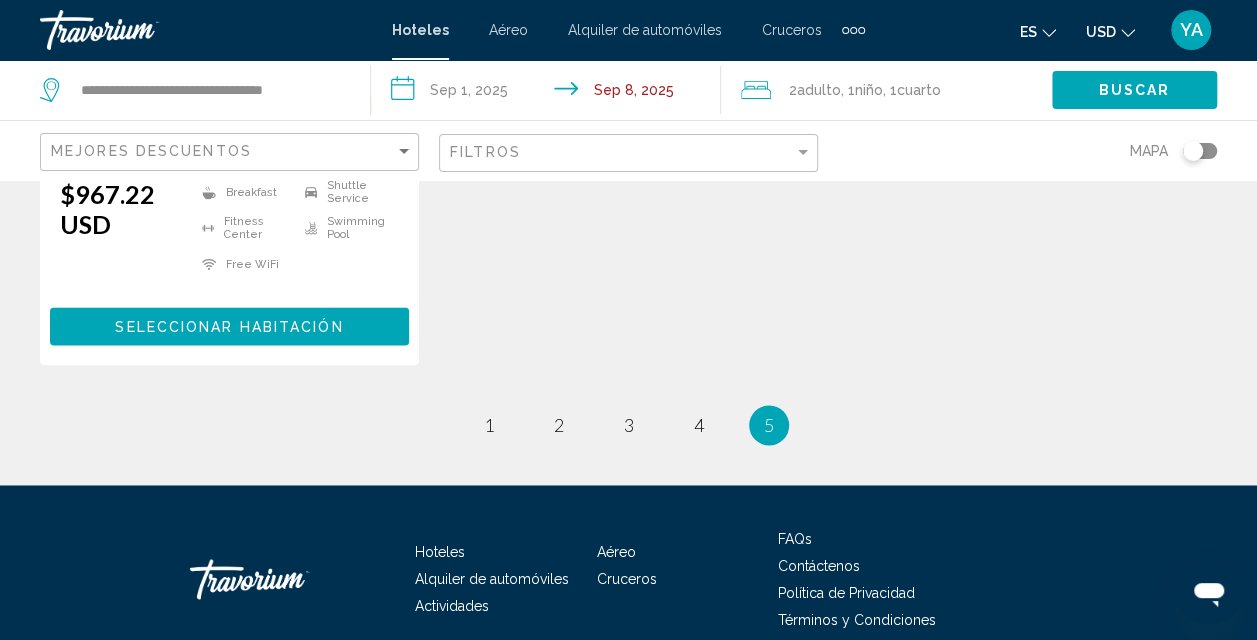 scroll, scrollTop: 1450, scrollLeft: 0, axis: vertical 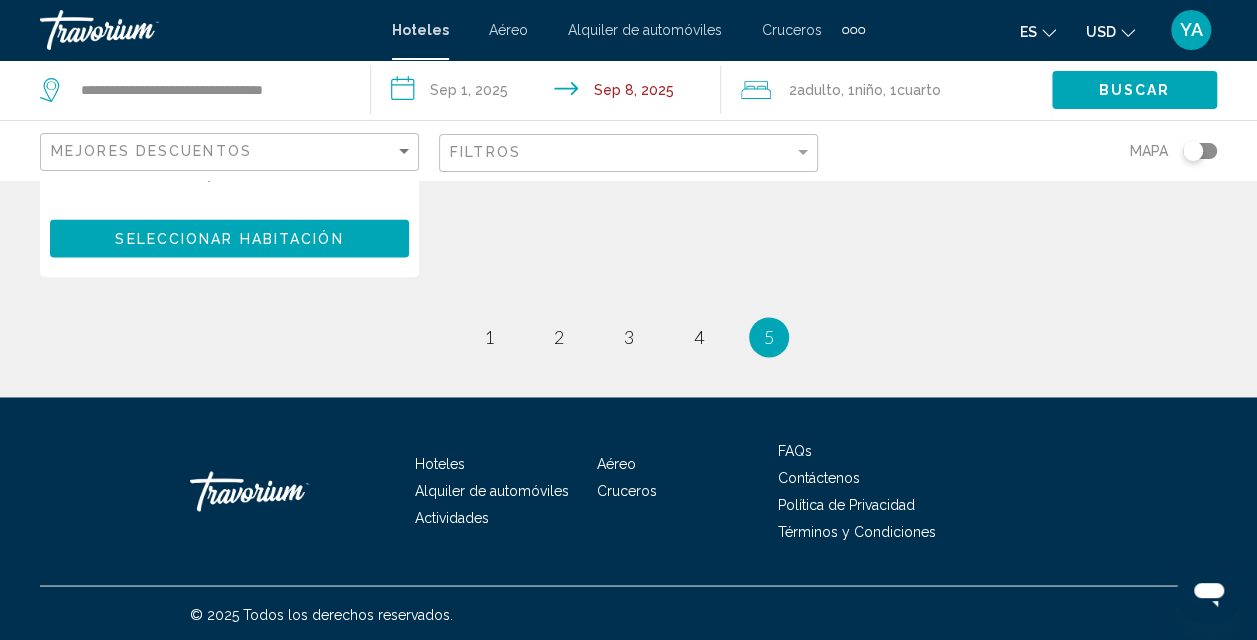 click on "**********" at bounding box center [550, 93] 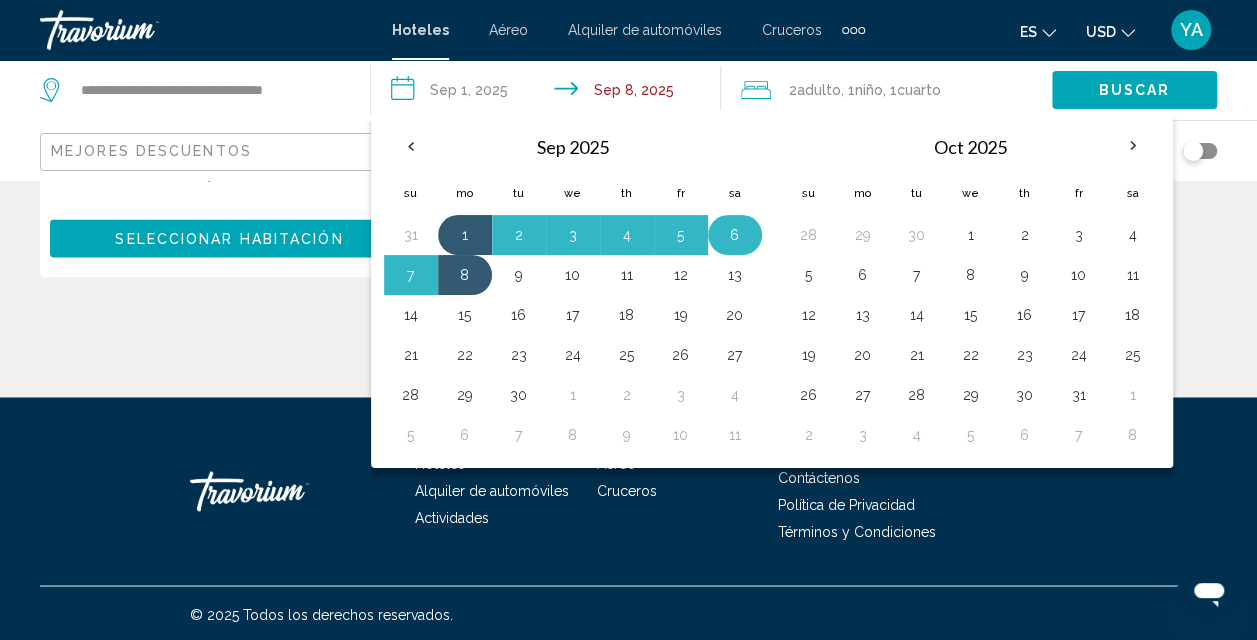 click on "6" at bounding box center [735, 235] 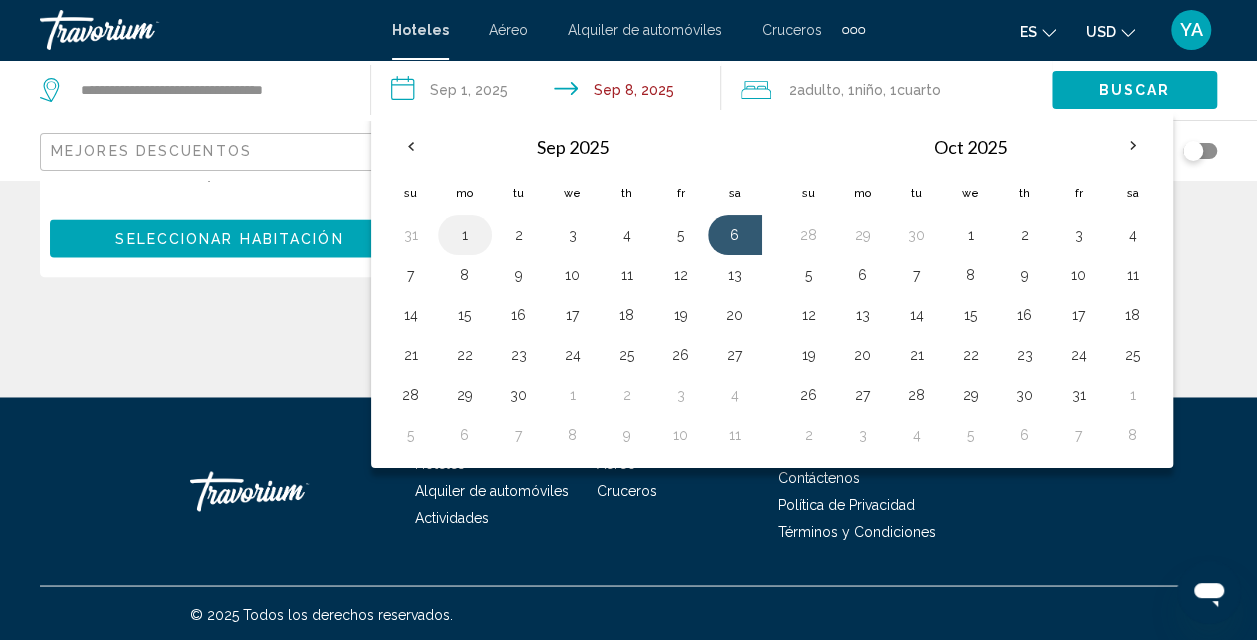 click on "1" at bounding box center (465, 235) 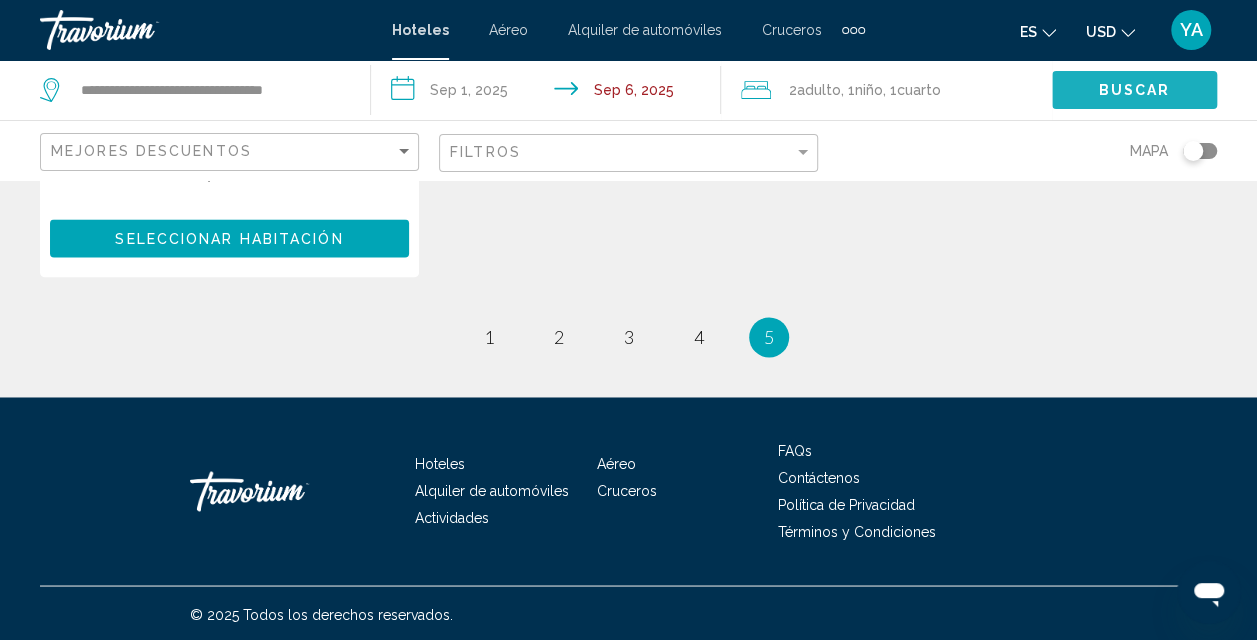 click on "Buscar" 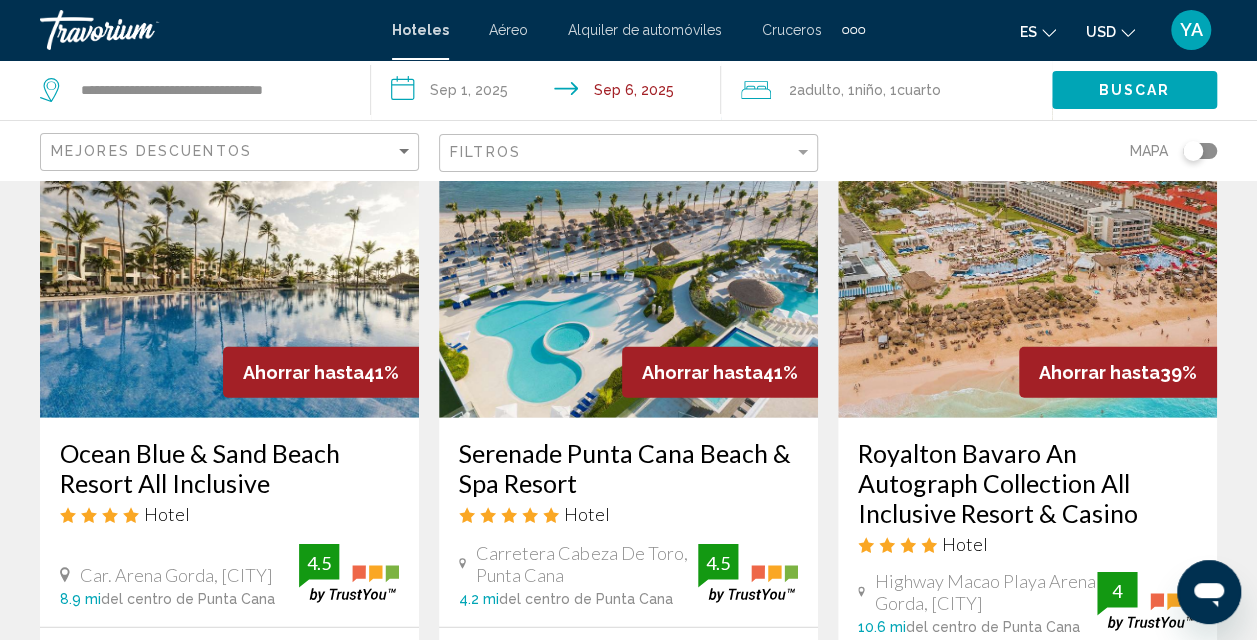 scroll, scrollTop: 2552, scrollLeft: 0, axis: vertical 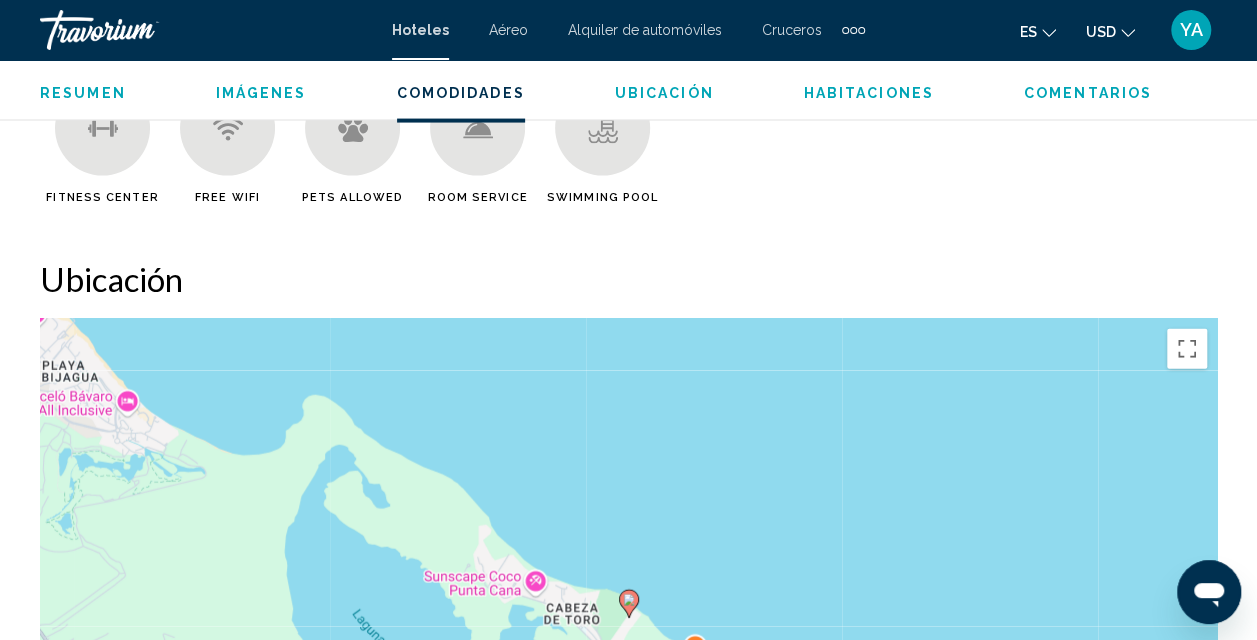 click on "Imágenes" at bounding box center (261, 93) 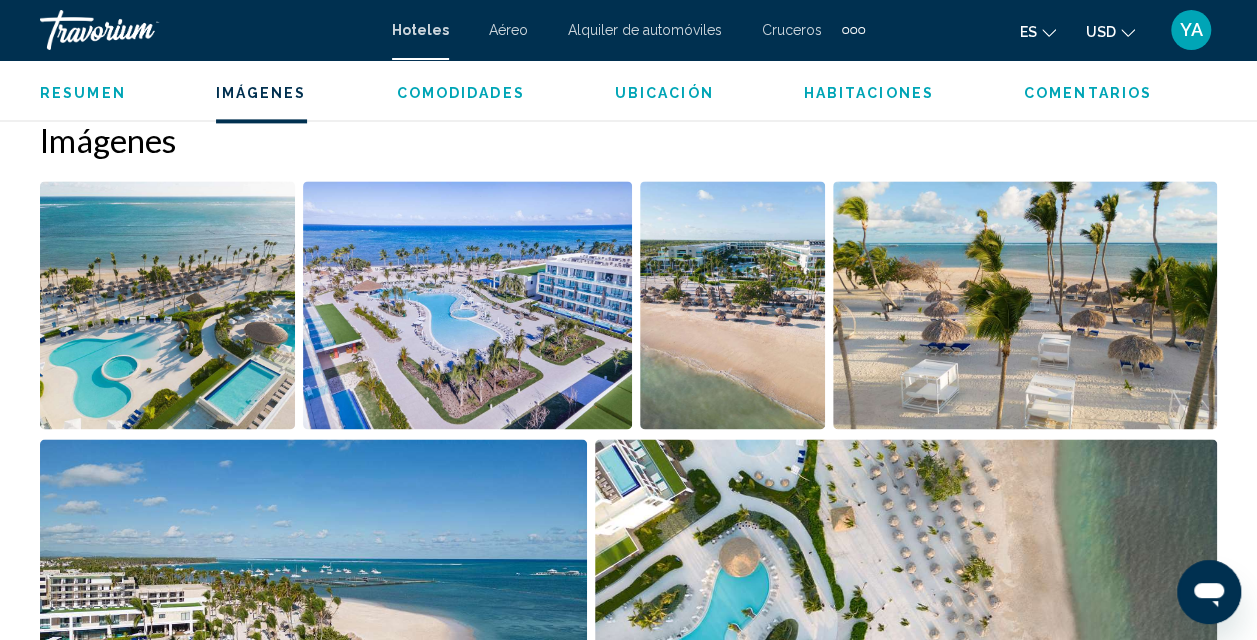 scroll, scrollTop: 1328, scrollLeft: 0, axis: vertical 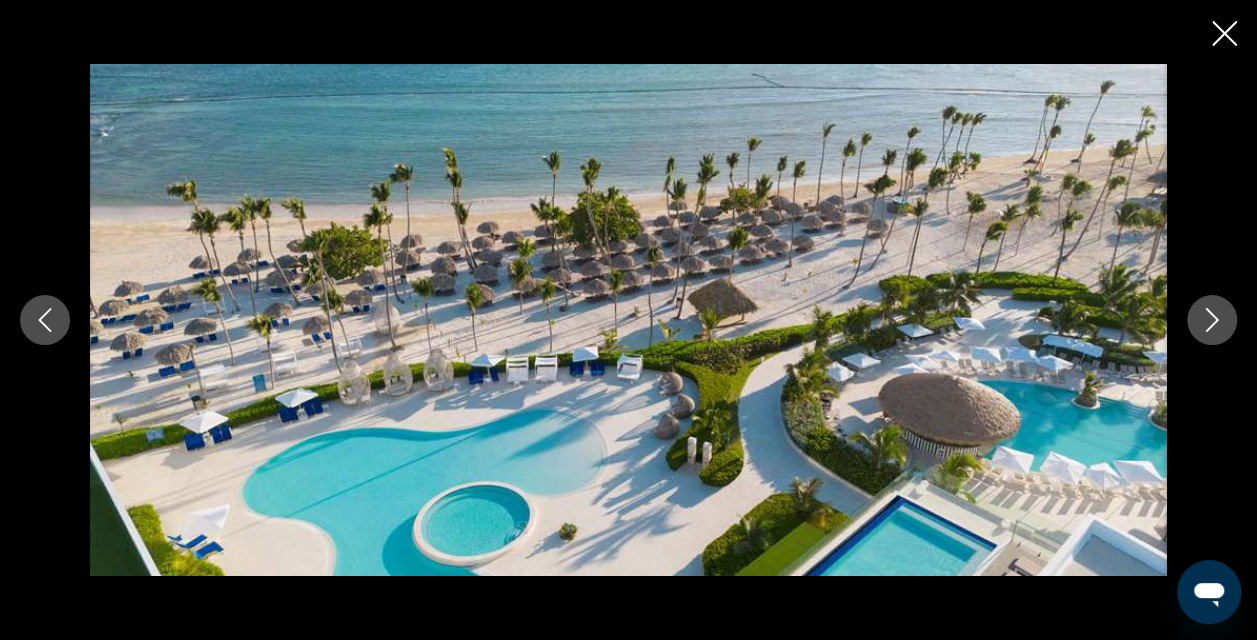 click at bounding box center (1212, 320) 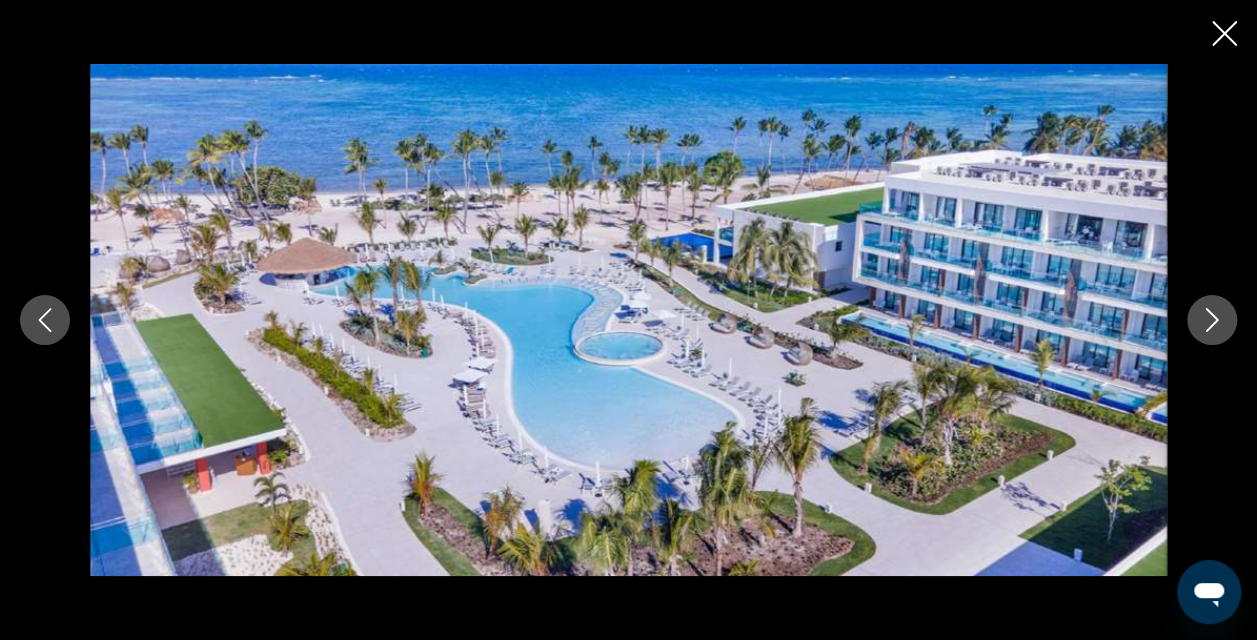 click at bounding box center [1212, 320] 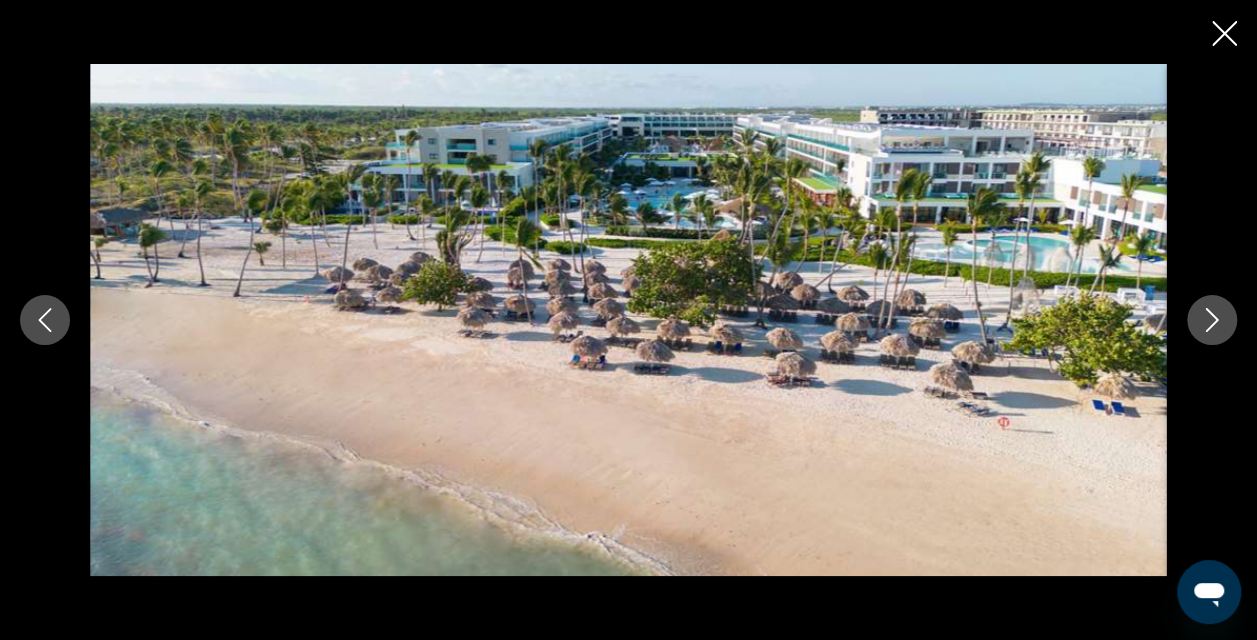 click at bounding box center (1212, 320) 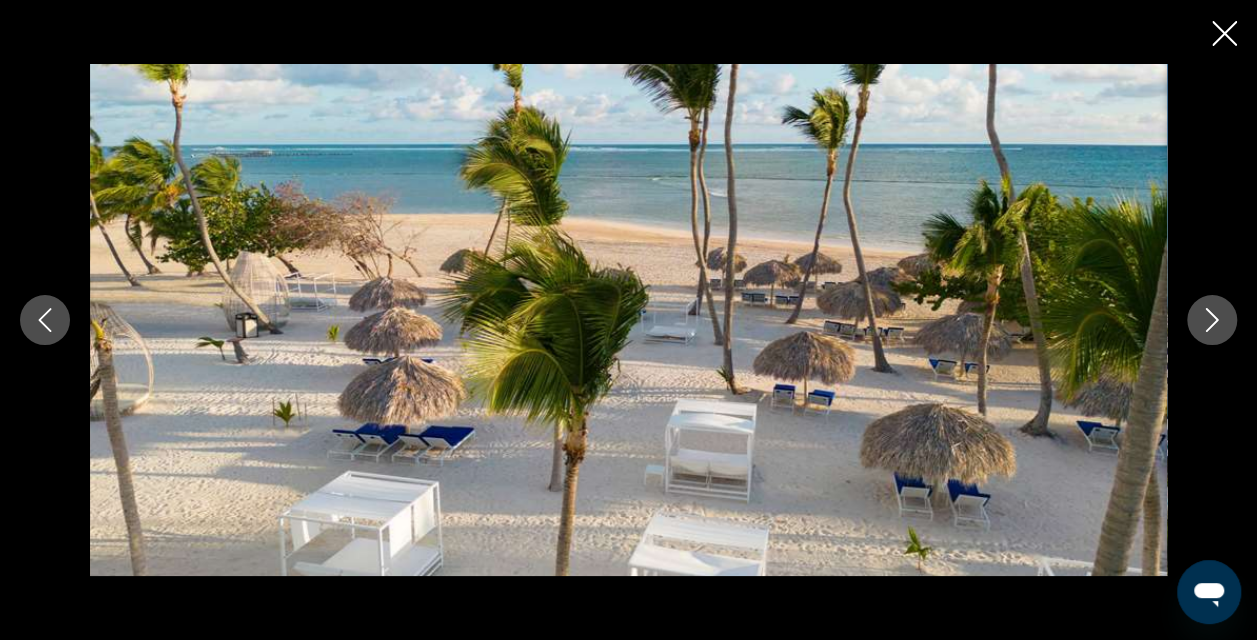 click at bounding box center [1212, 320] 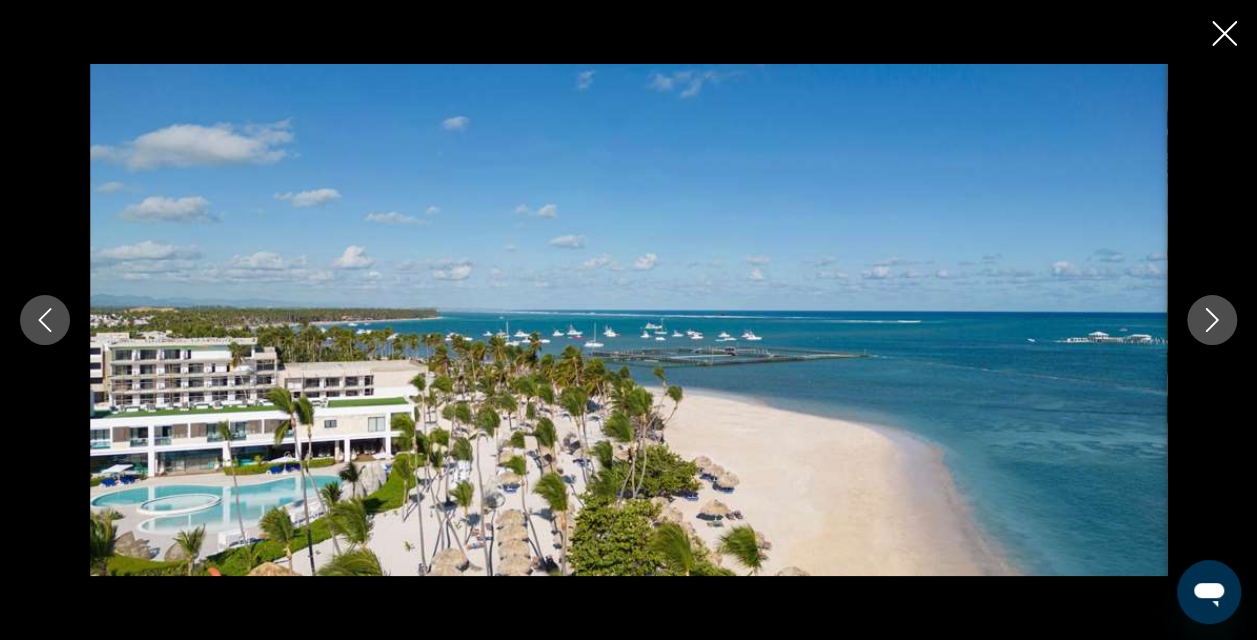 click at bounding box center [1212, 320] 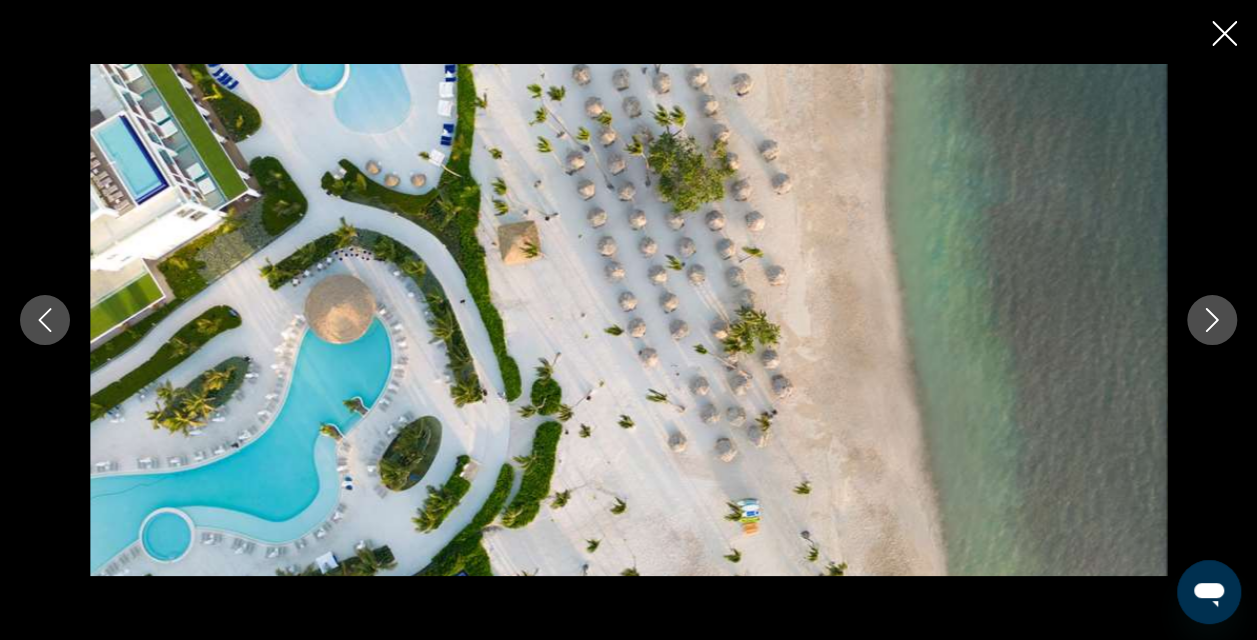 click at bounding box center (1212, 320) 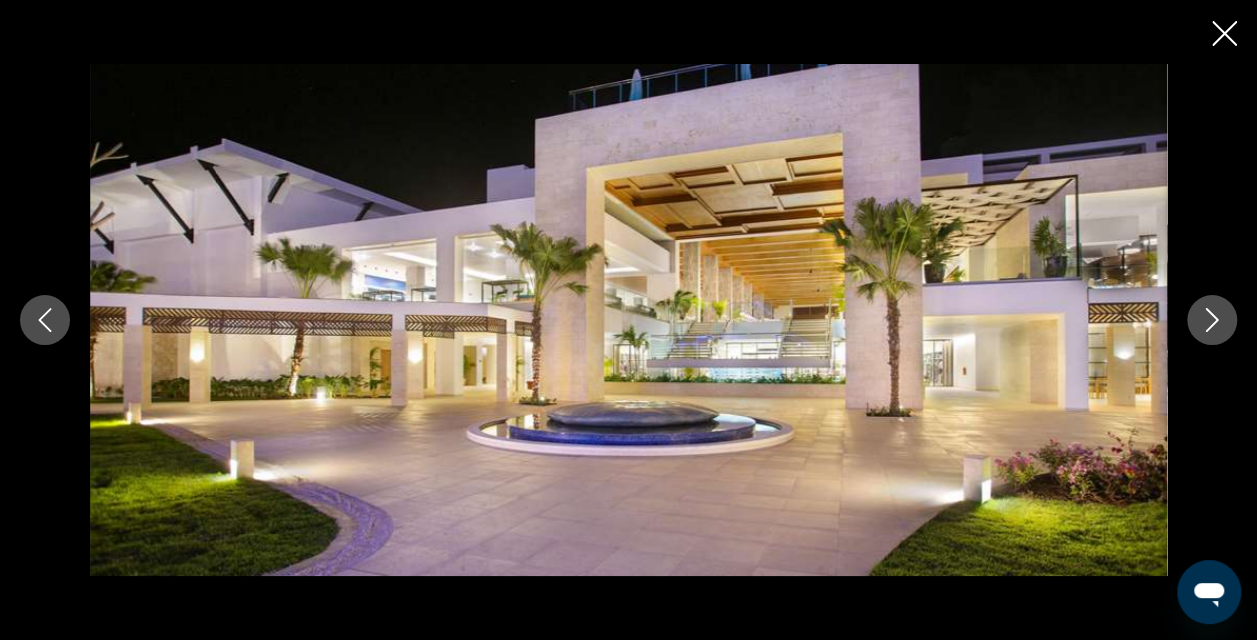 click at bounding box center [1212, 320] 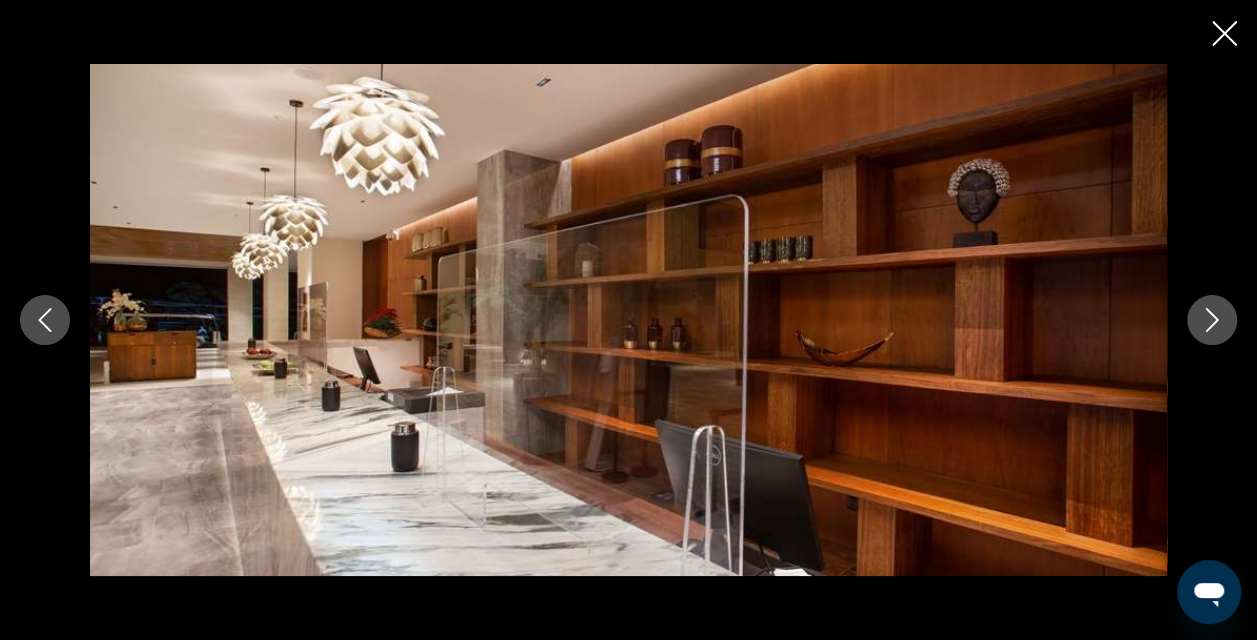 click at bounding box center [1212, 320] 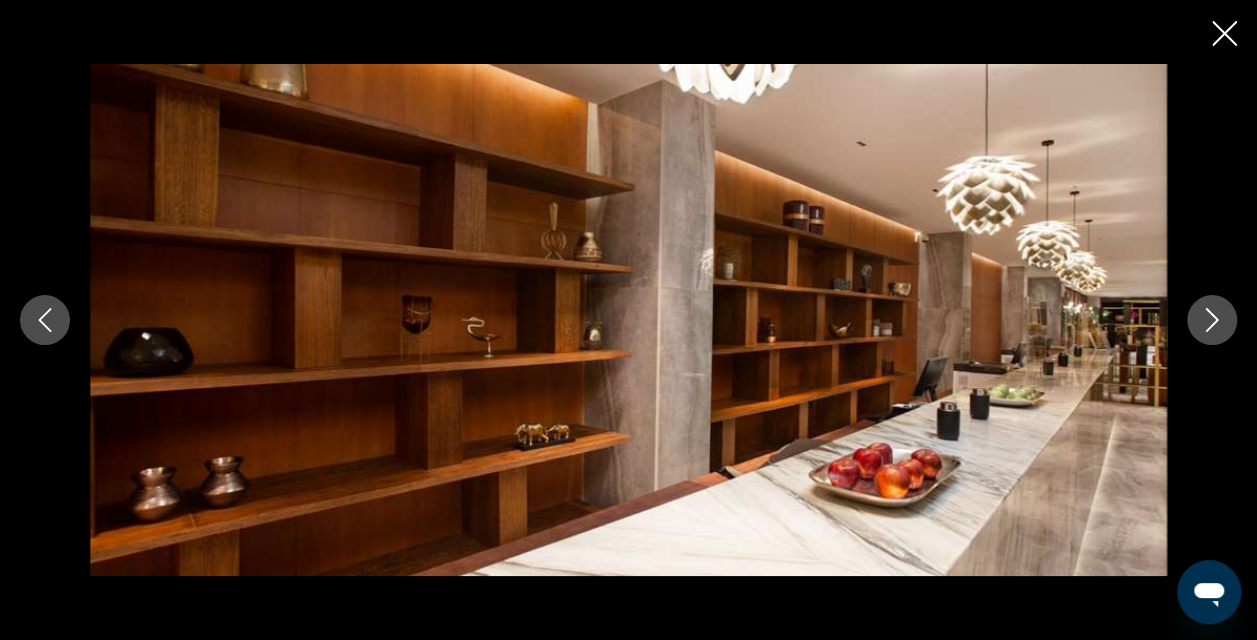 click at bounding box center (1212, 320) 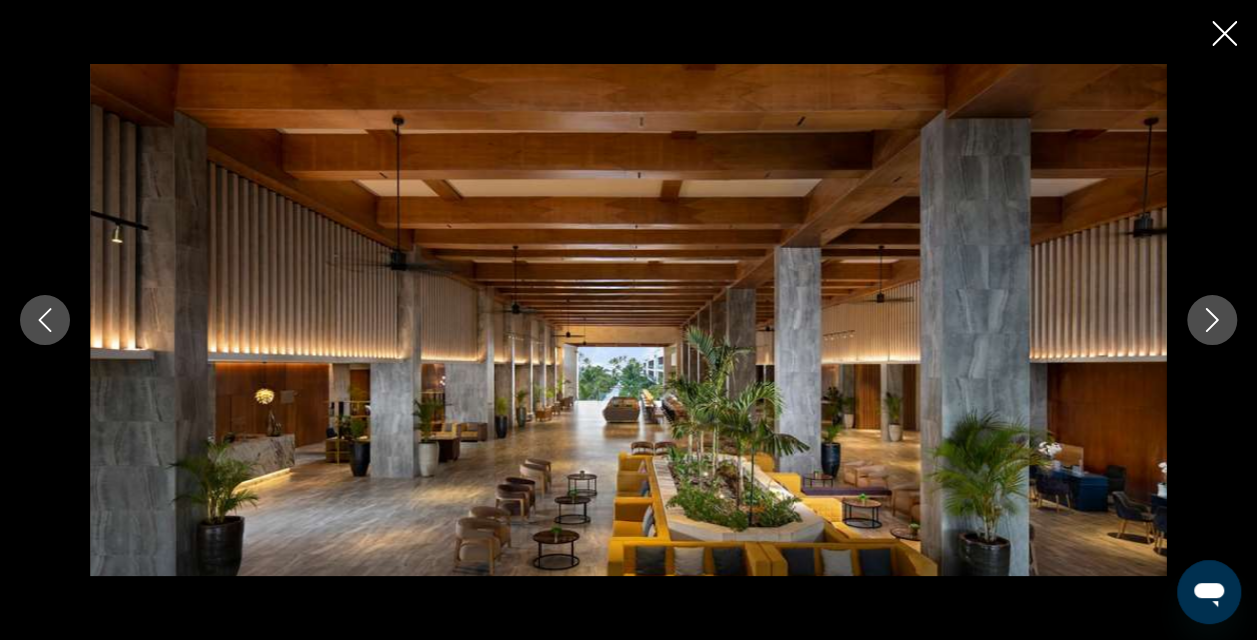 click at bounding box center (1212, 320) 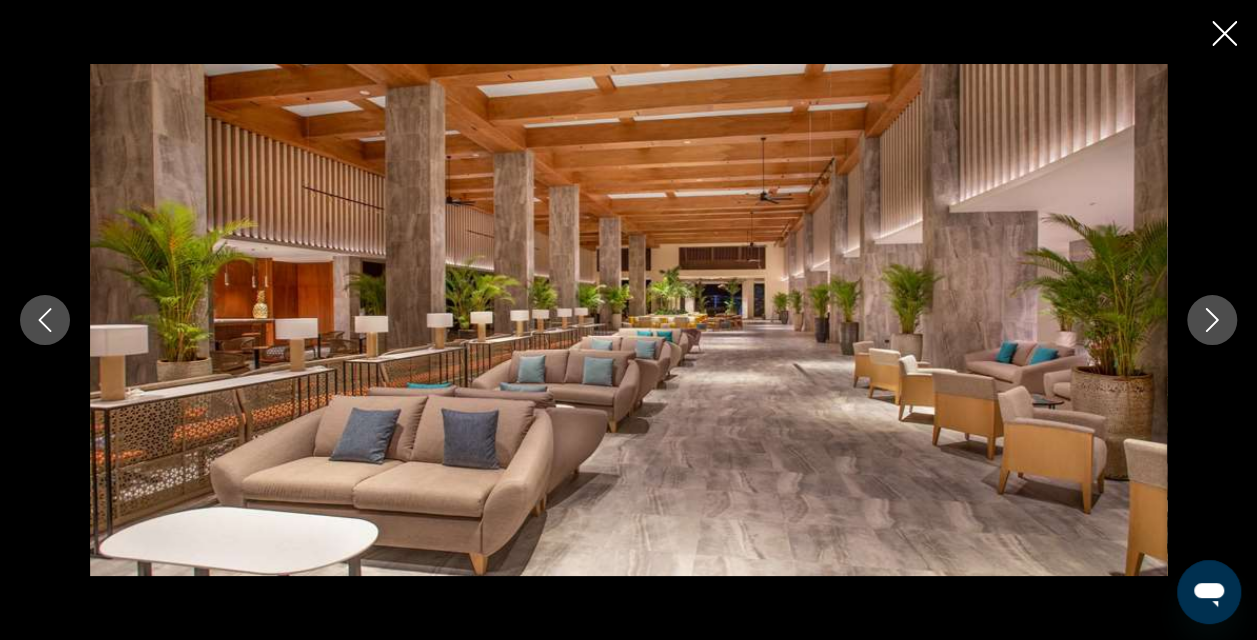 click at bounding box center [1212, 320] 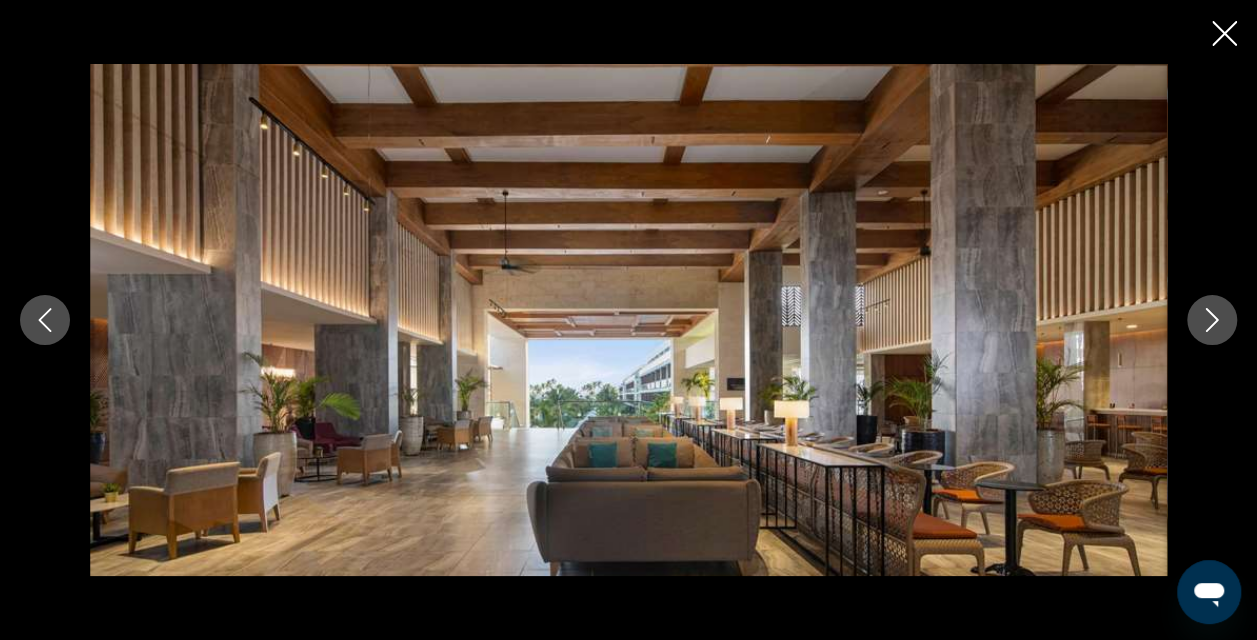 click at bounding box center (1212, 320) 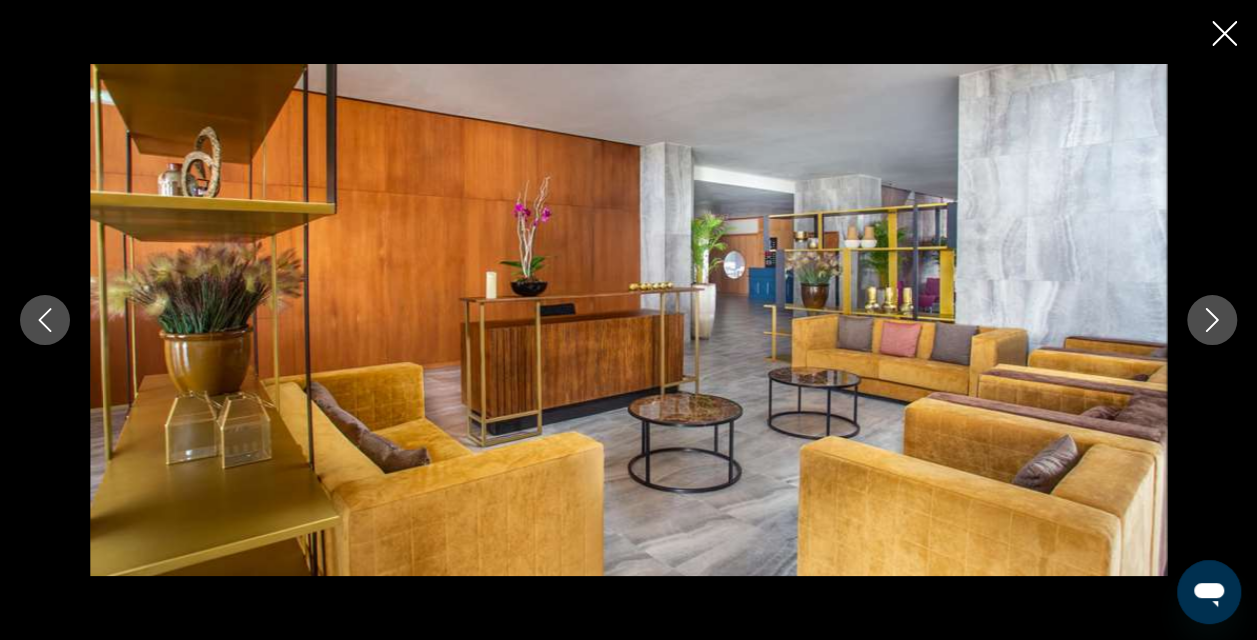 click at bounding box center (1212, 320) 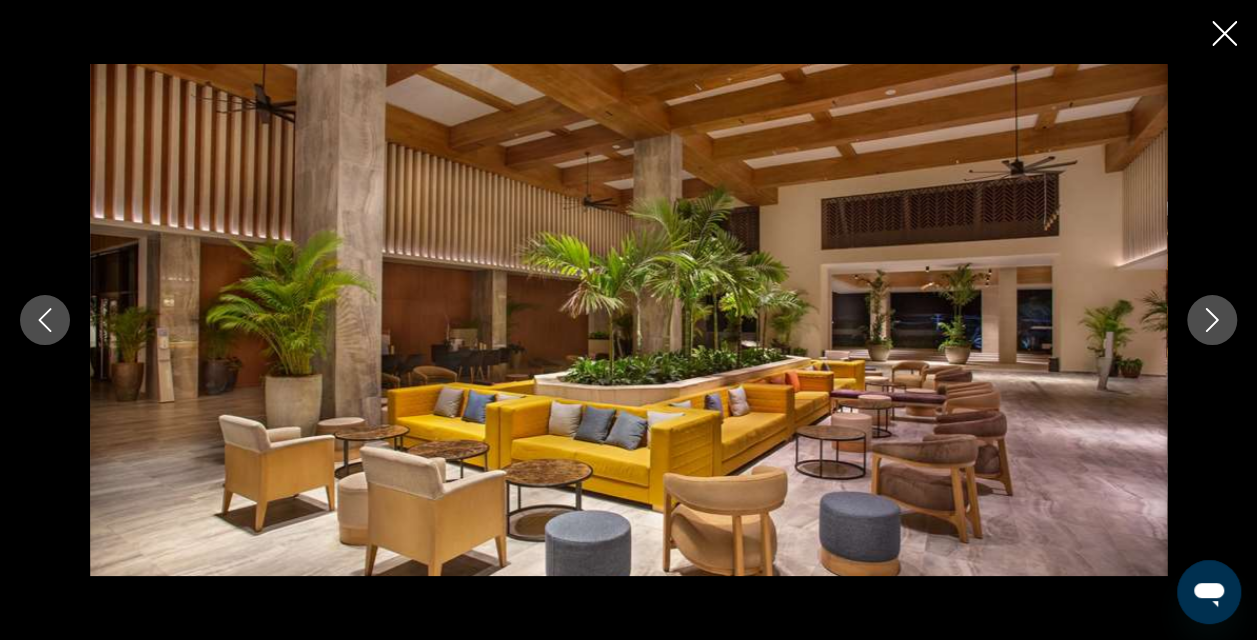 click at bounding box center (1212, 320) 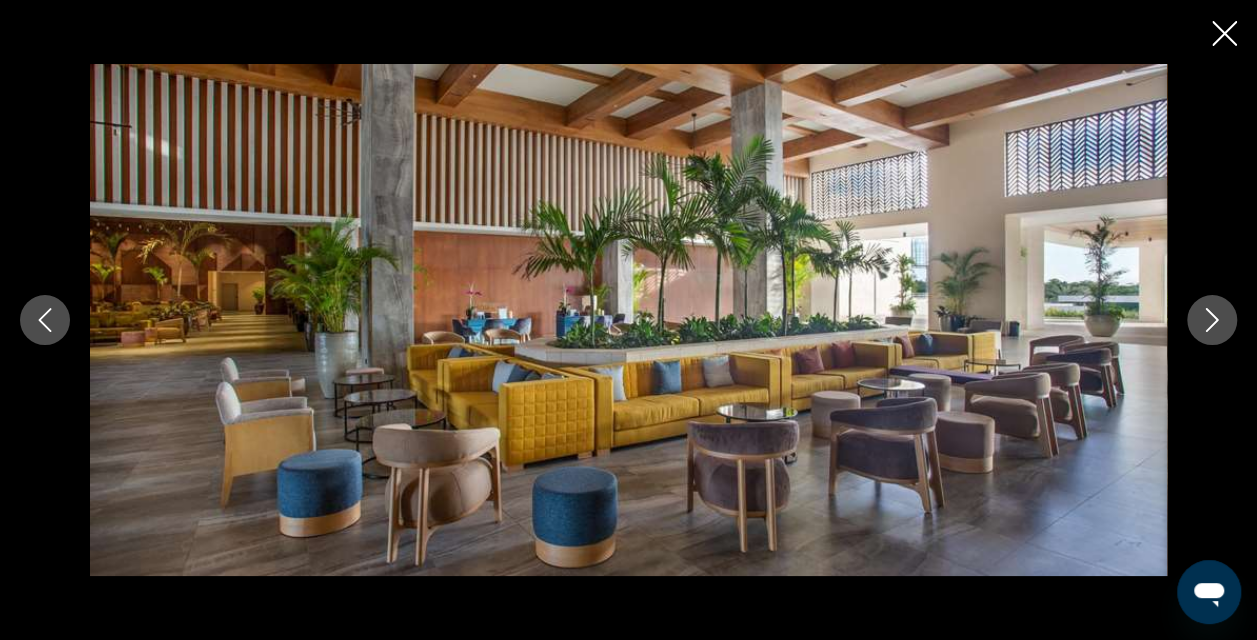 click at bounding box center [1212, 320] 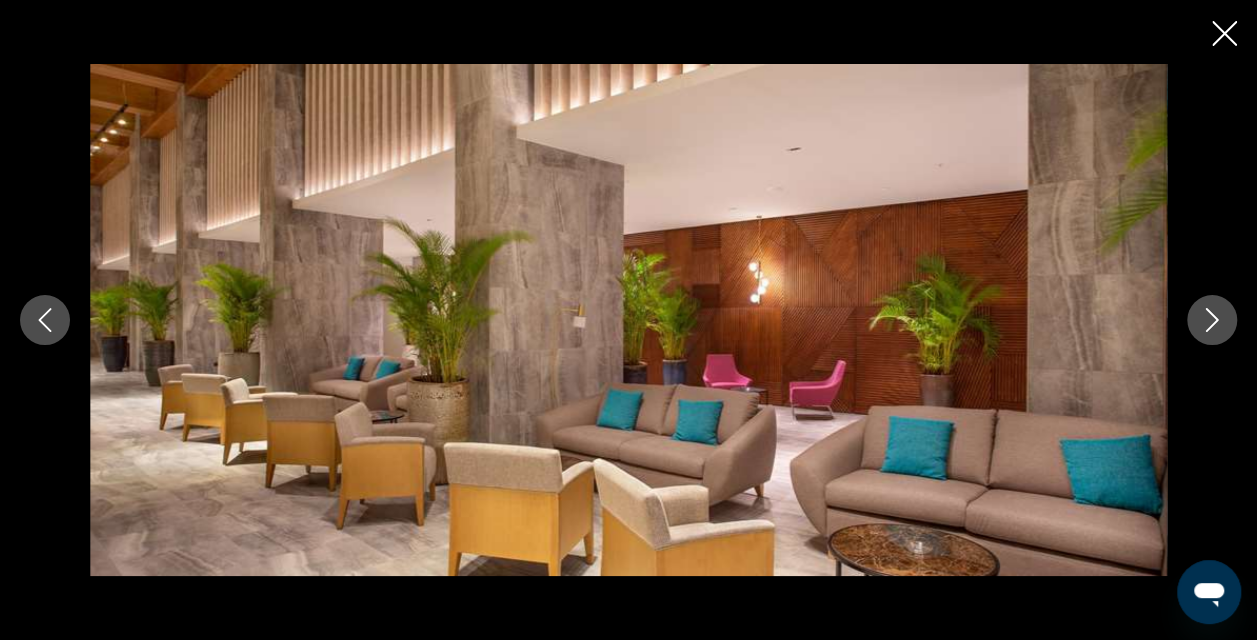 click at bounding box center [1212, 320] 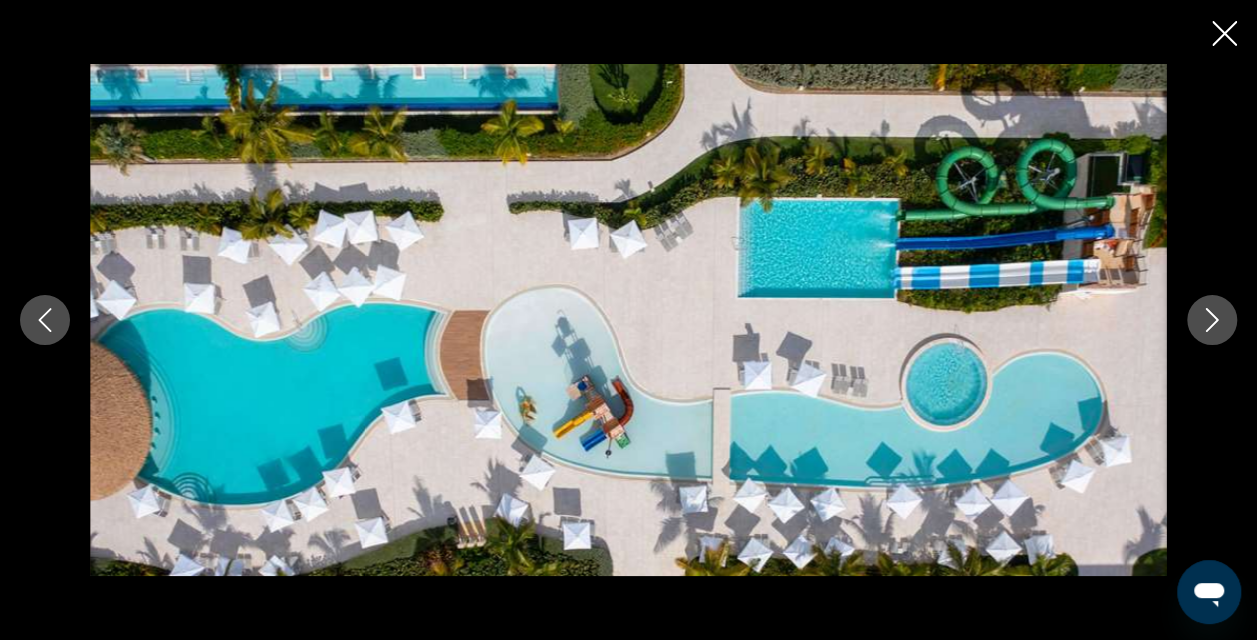 click at bounding box center (1212, 320) 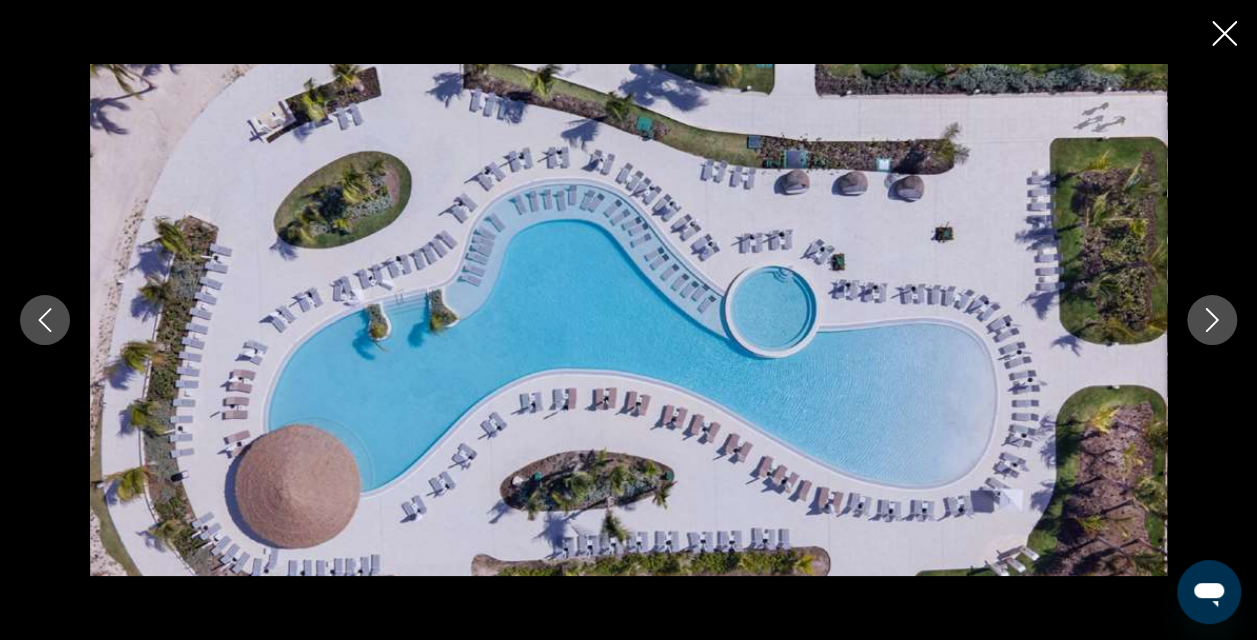 click at bounding box center (1212, 320) 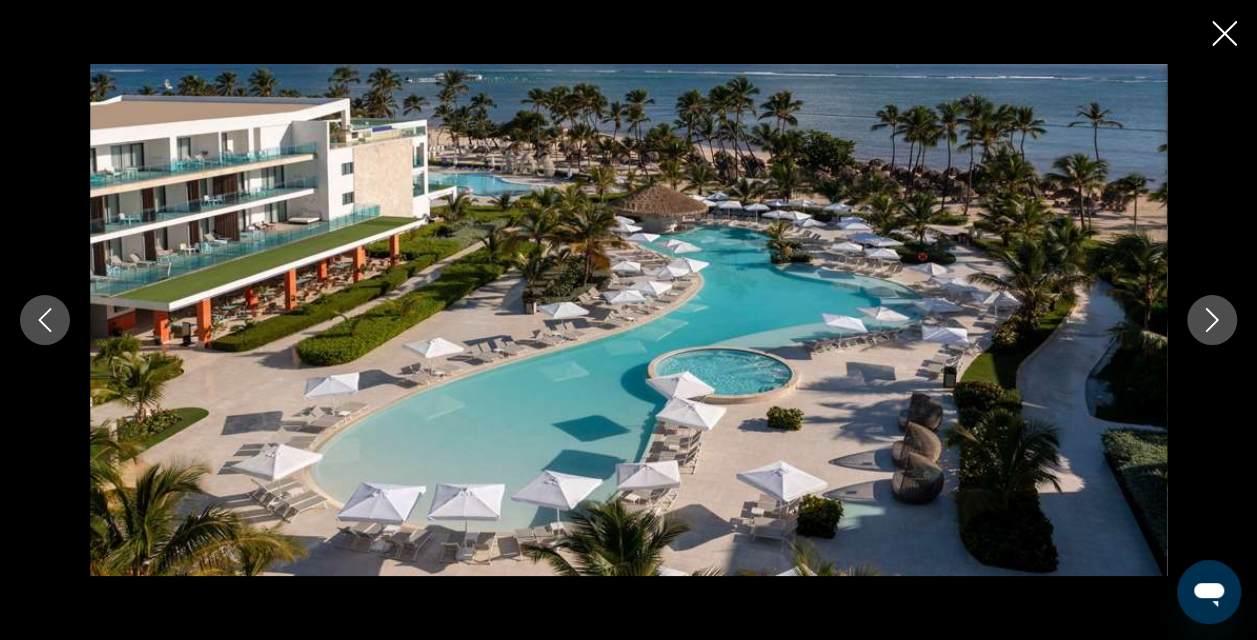 click at bounding box center [1212, 320] 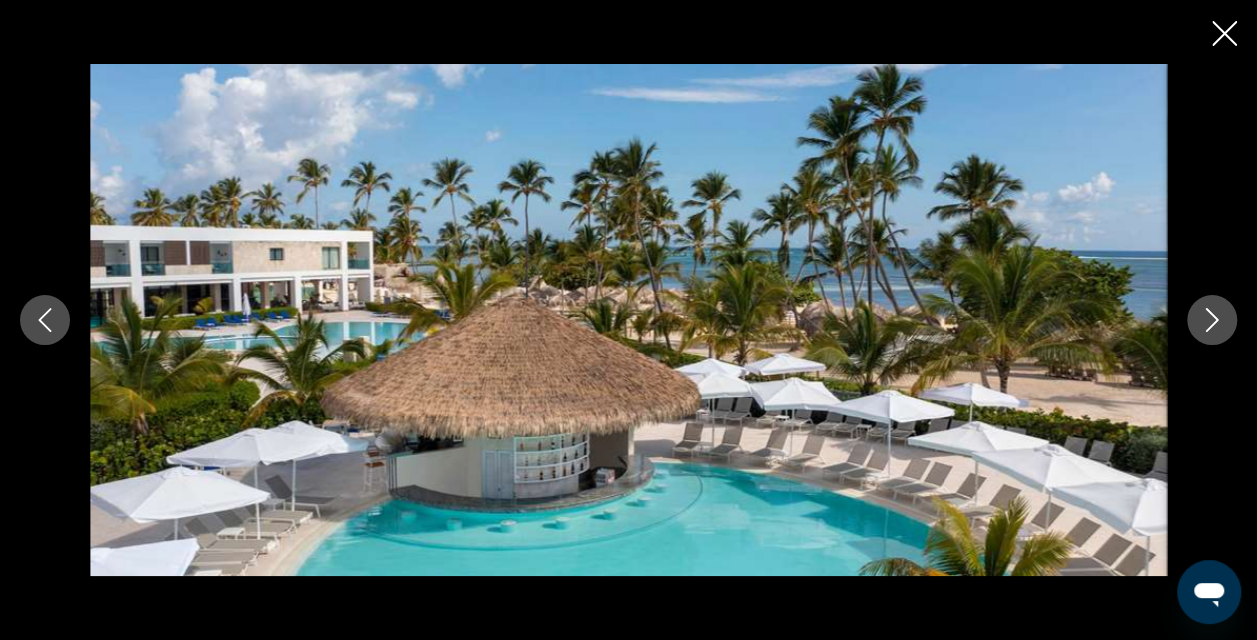 click at bounding box center [1212, 320] 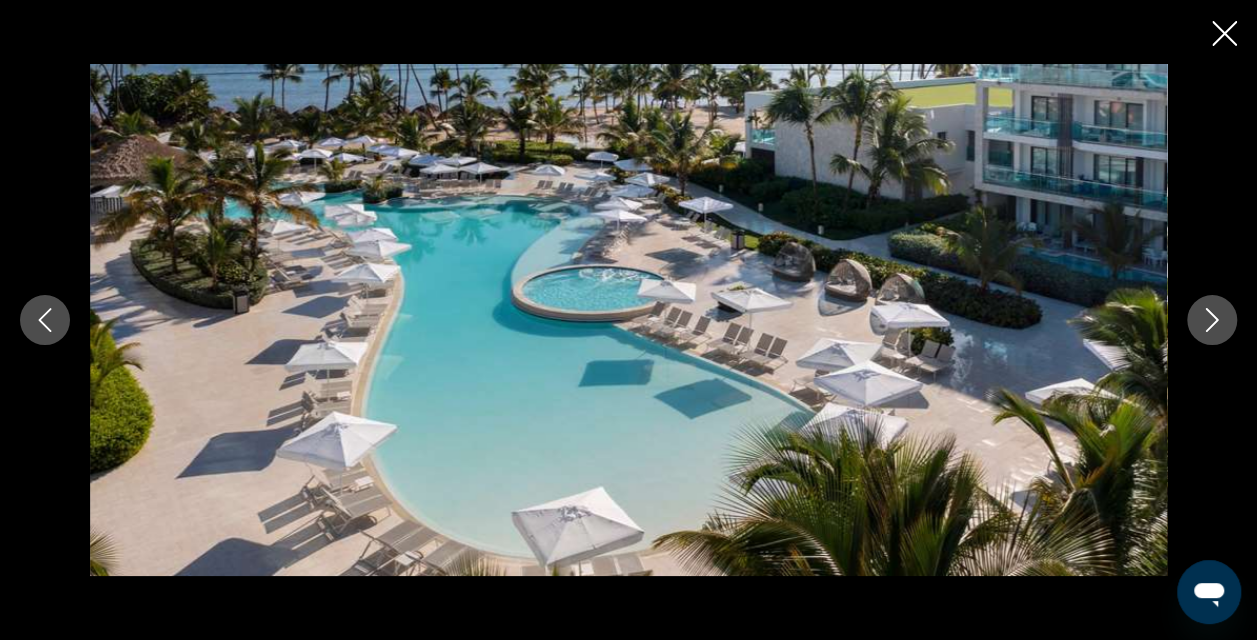 click at bounding box center [1212, 320] 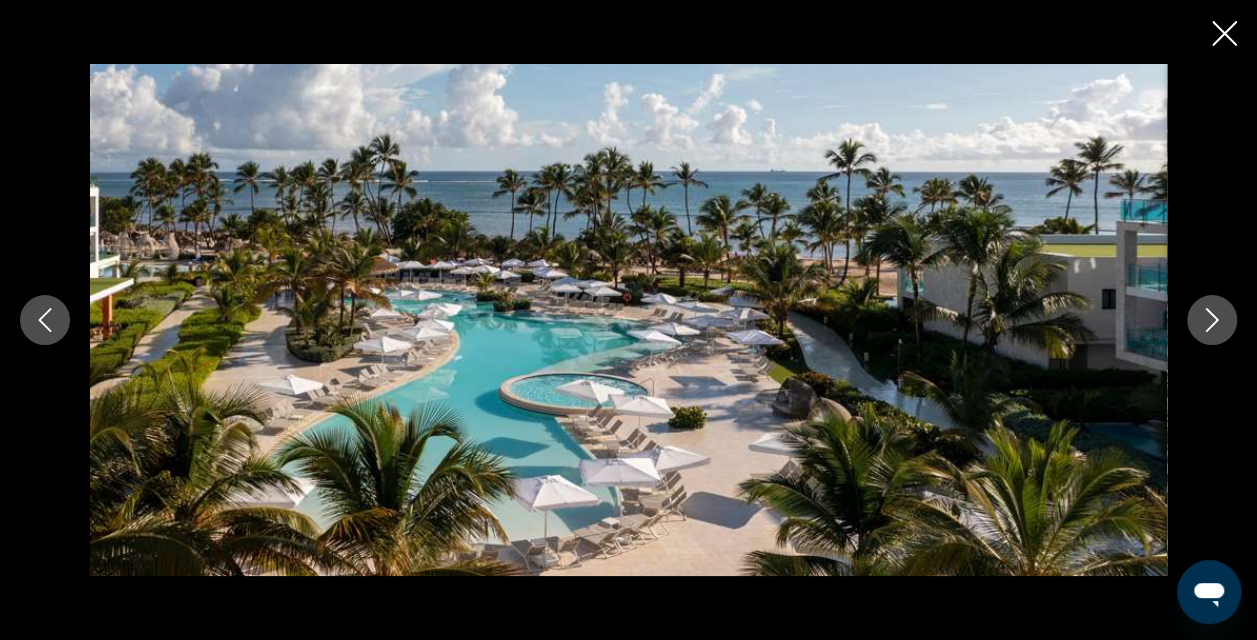 click at bounding box center [1212, 320] 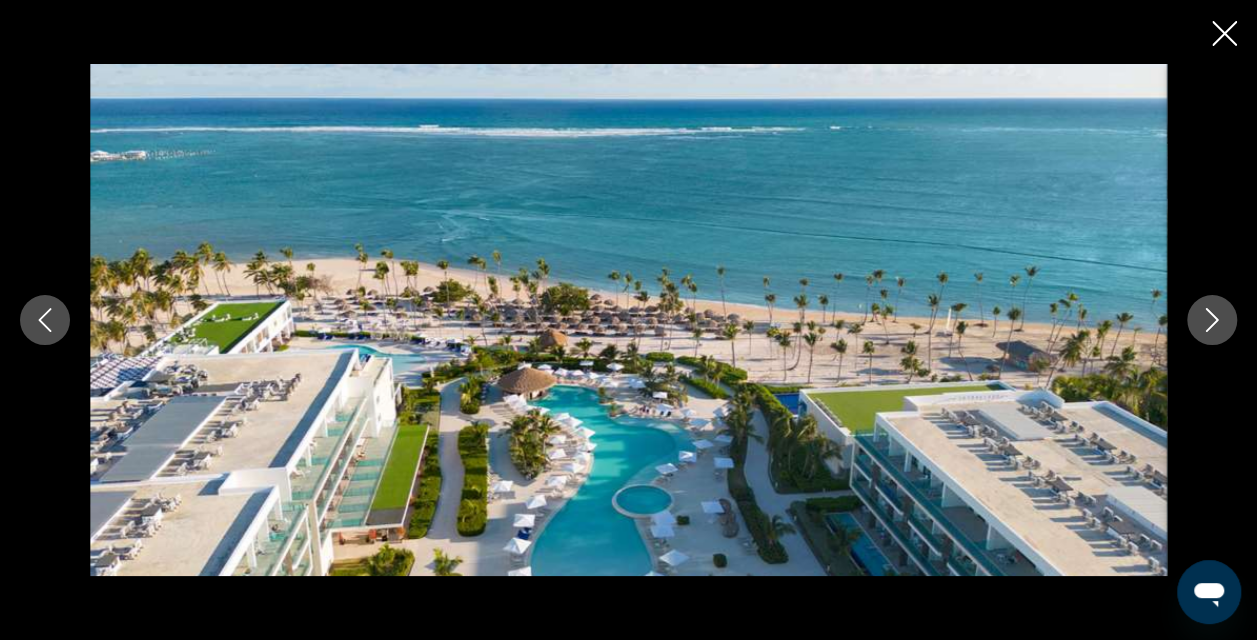 click at bounding box center [1212, 320] 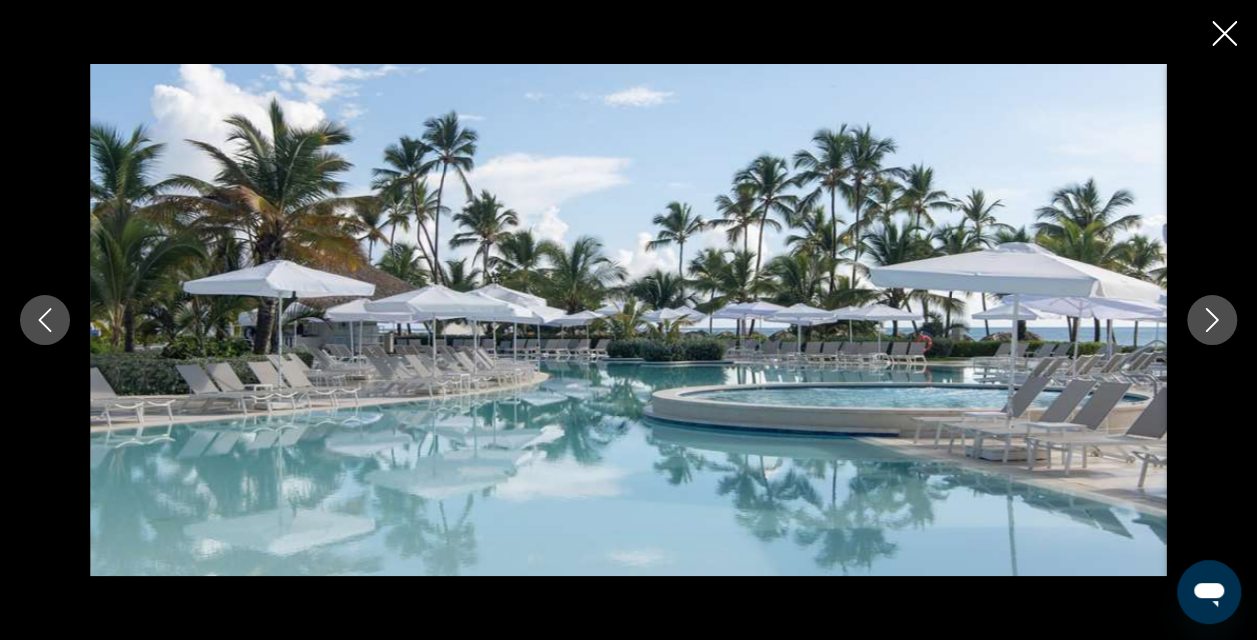 click at bounding box center (1212, 320) 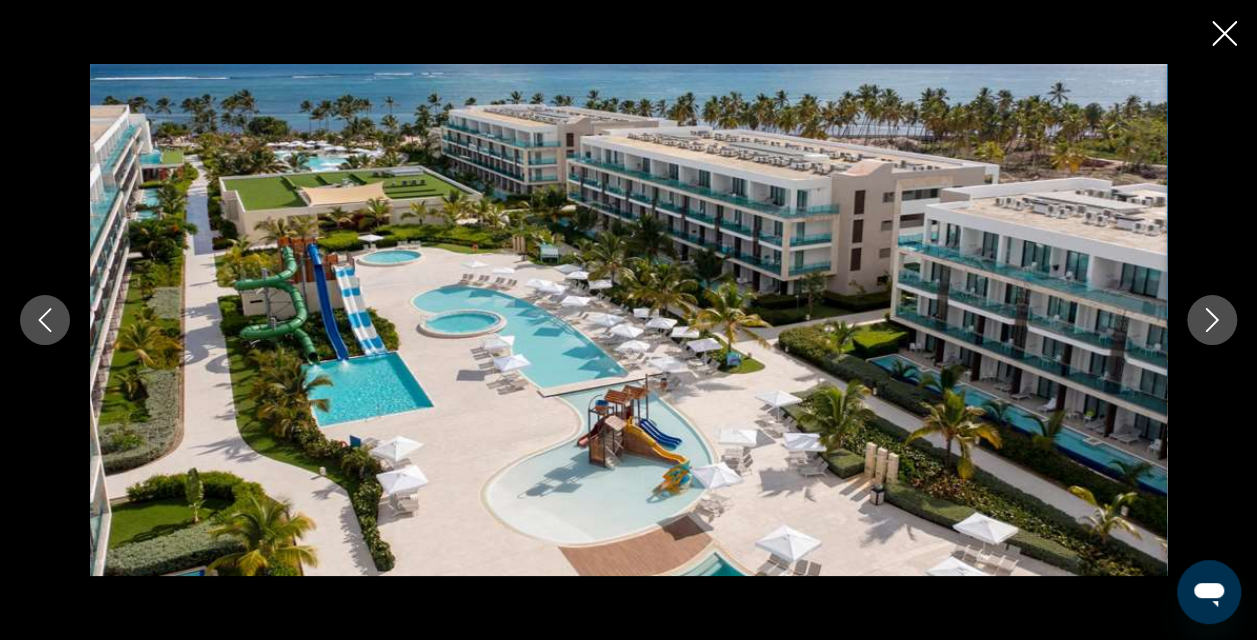 click at bounding box center (1212, 320) 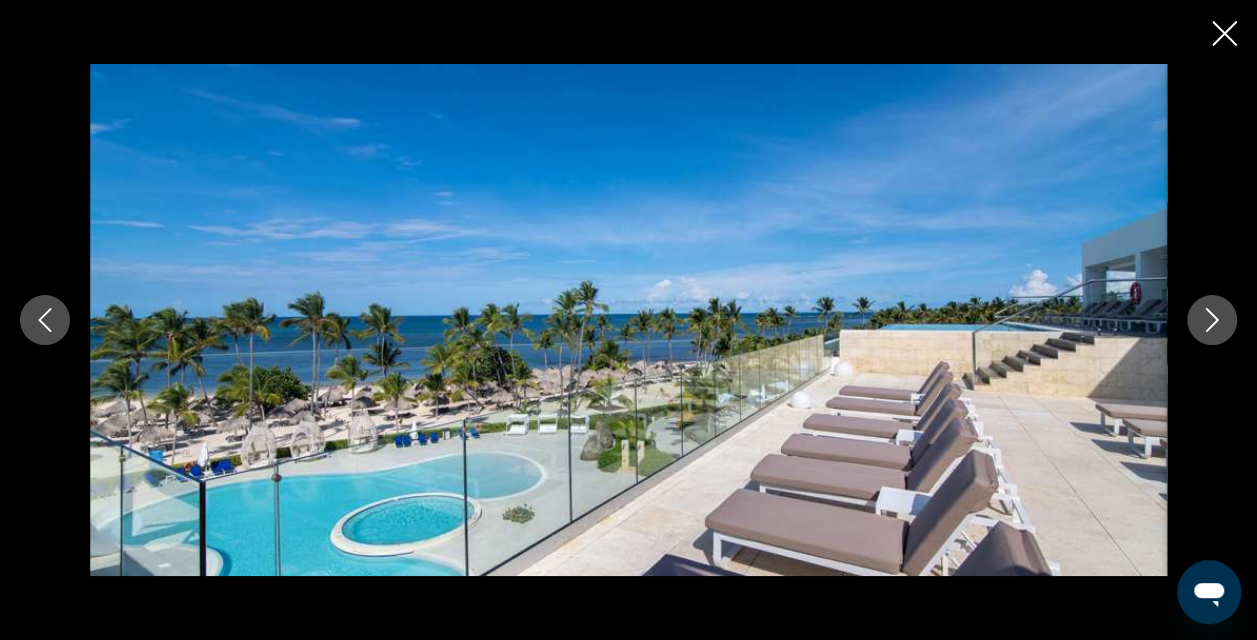 click at bounding box center (45, 320) 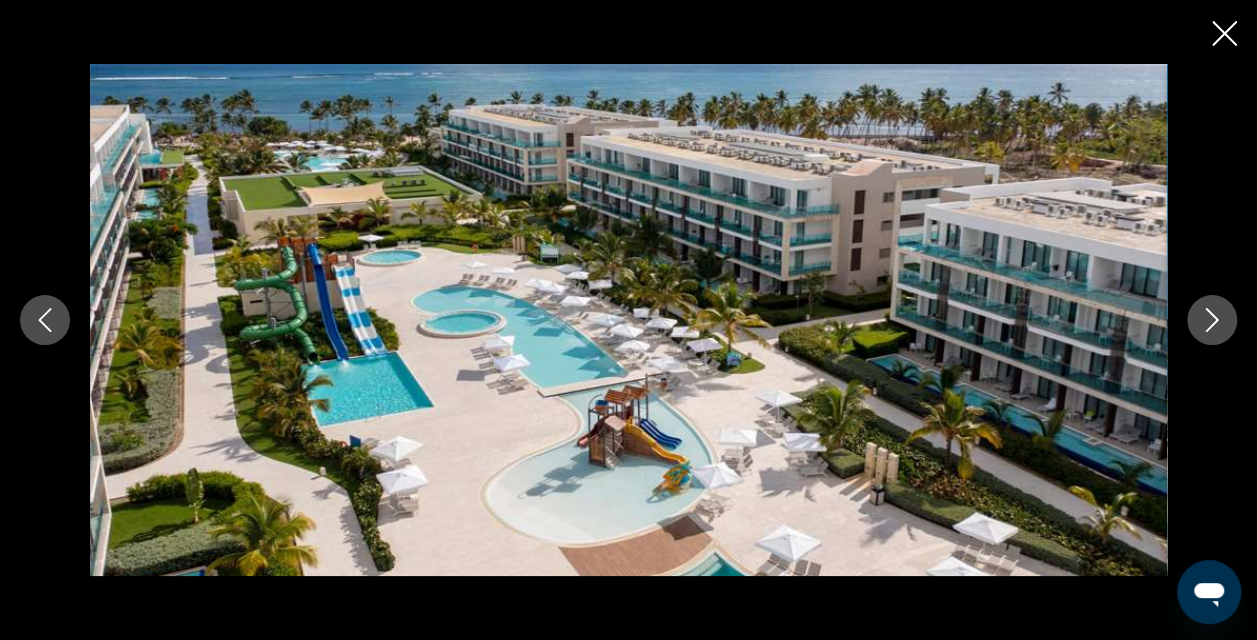 click 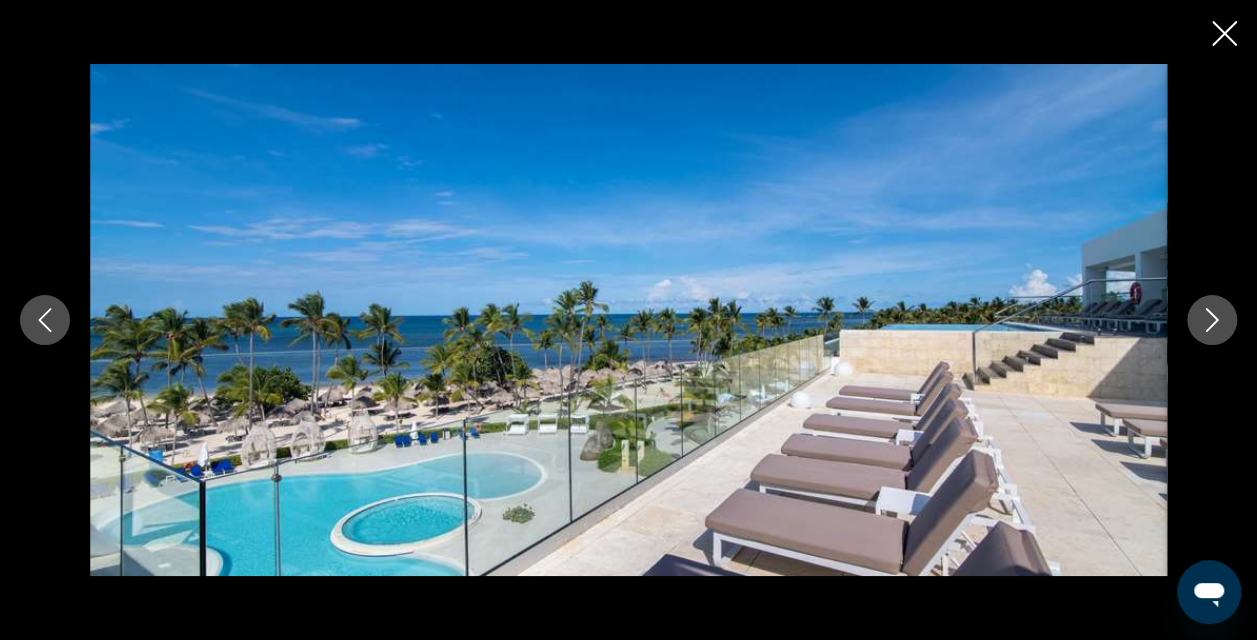 click 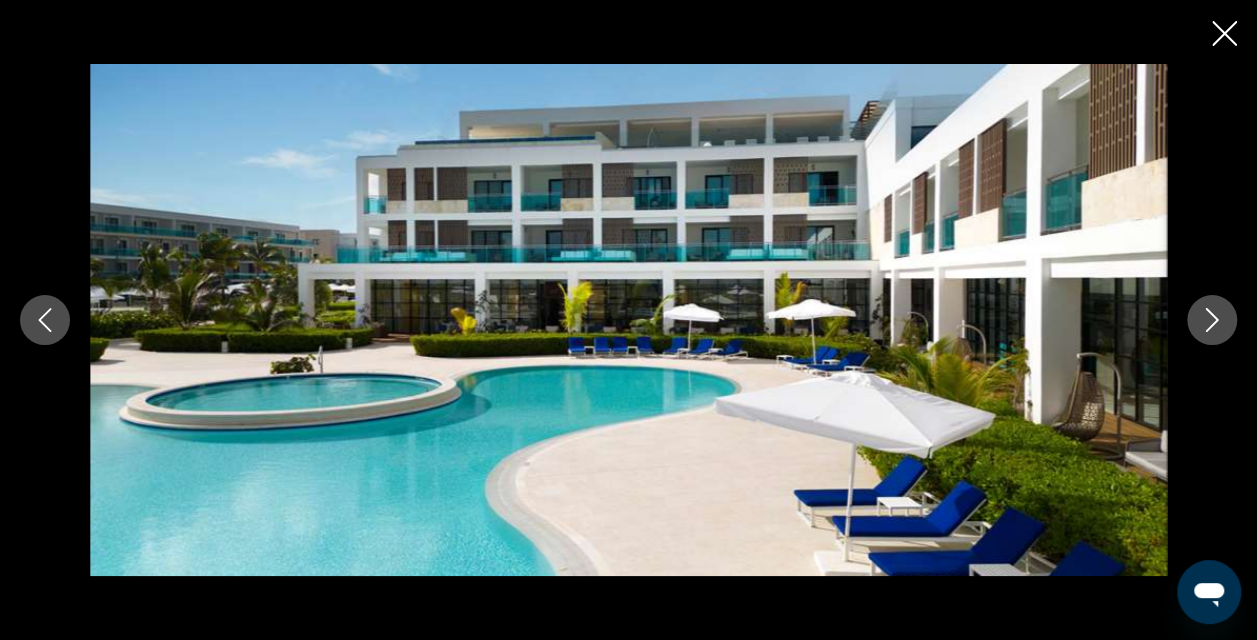 click 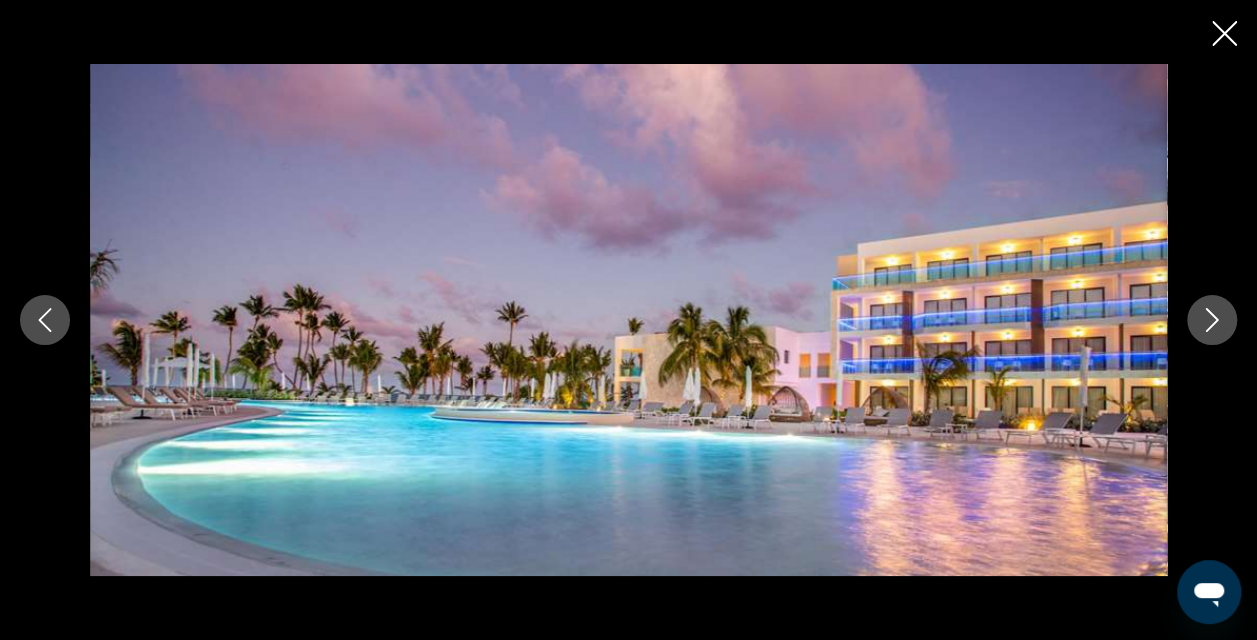 click 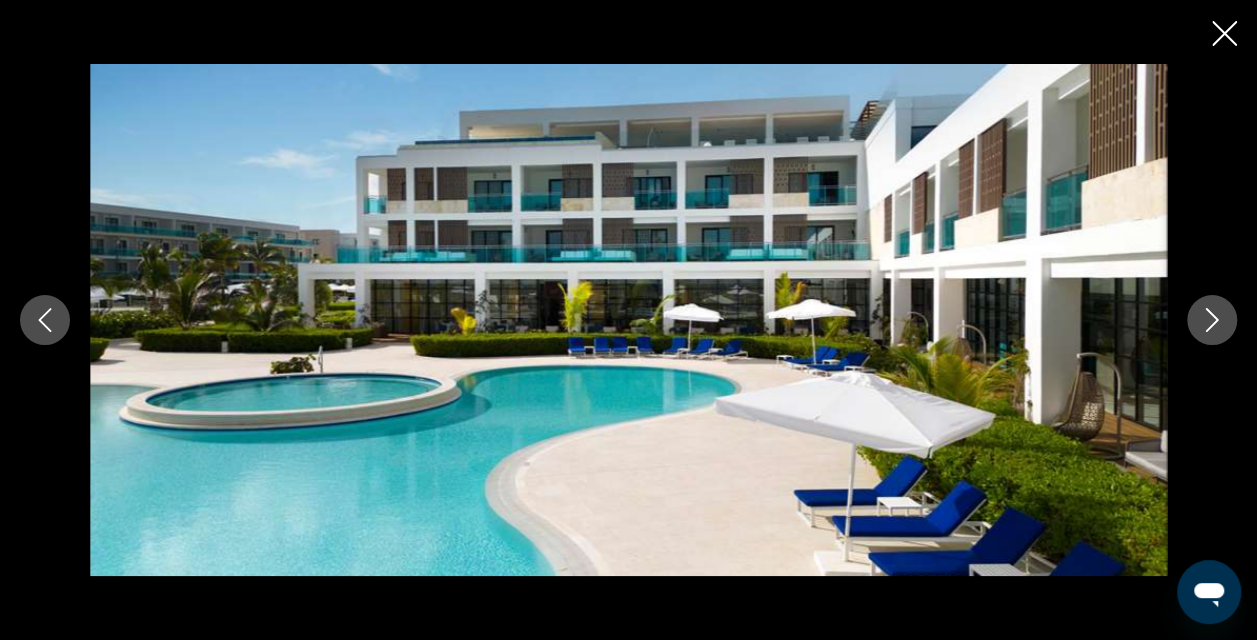 click 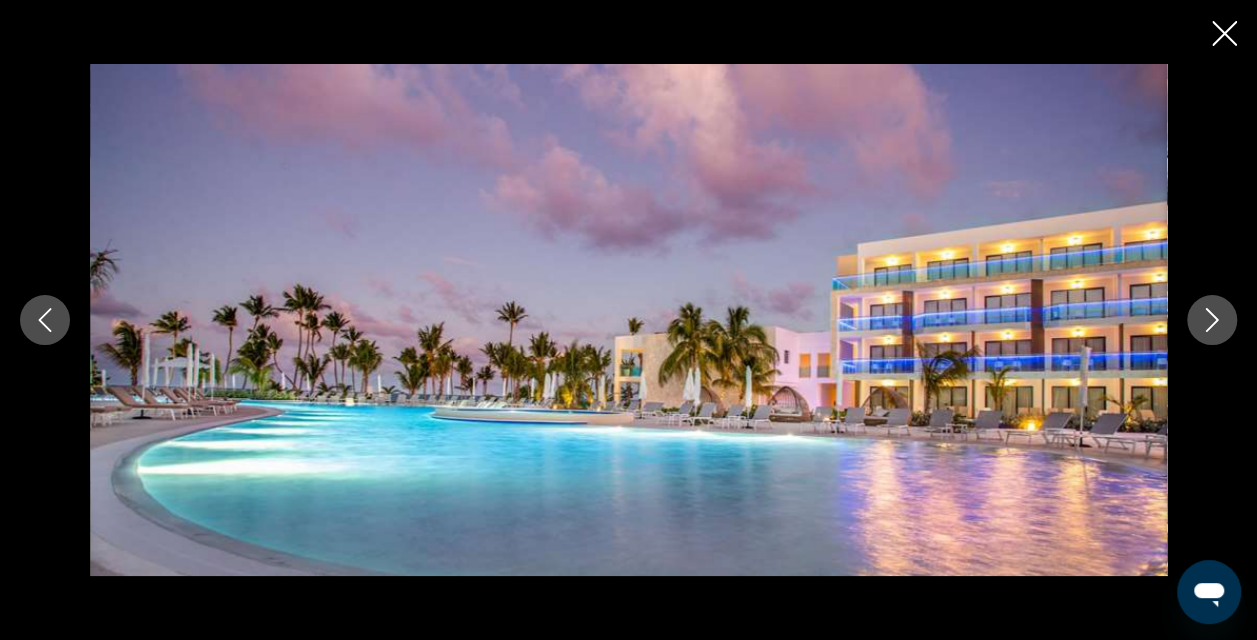 click 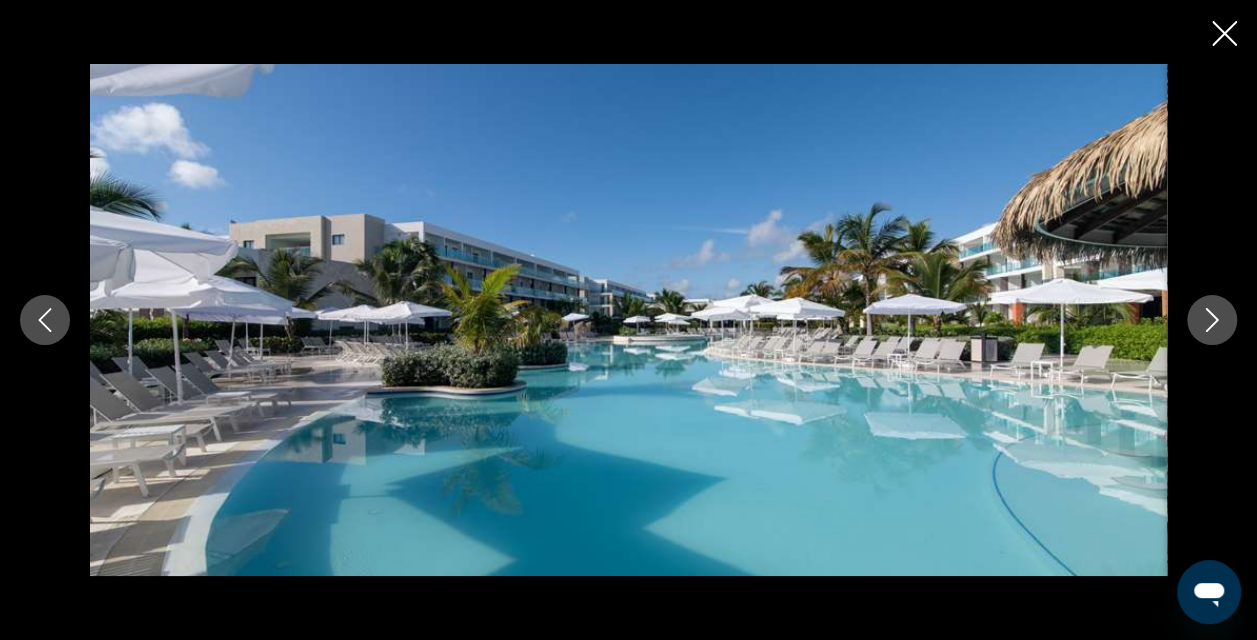 click 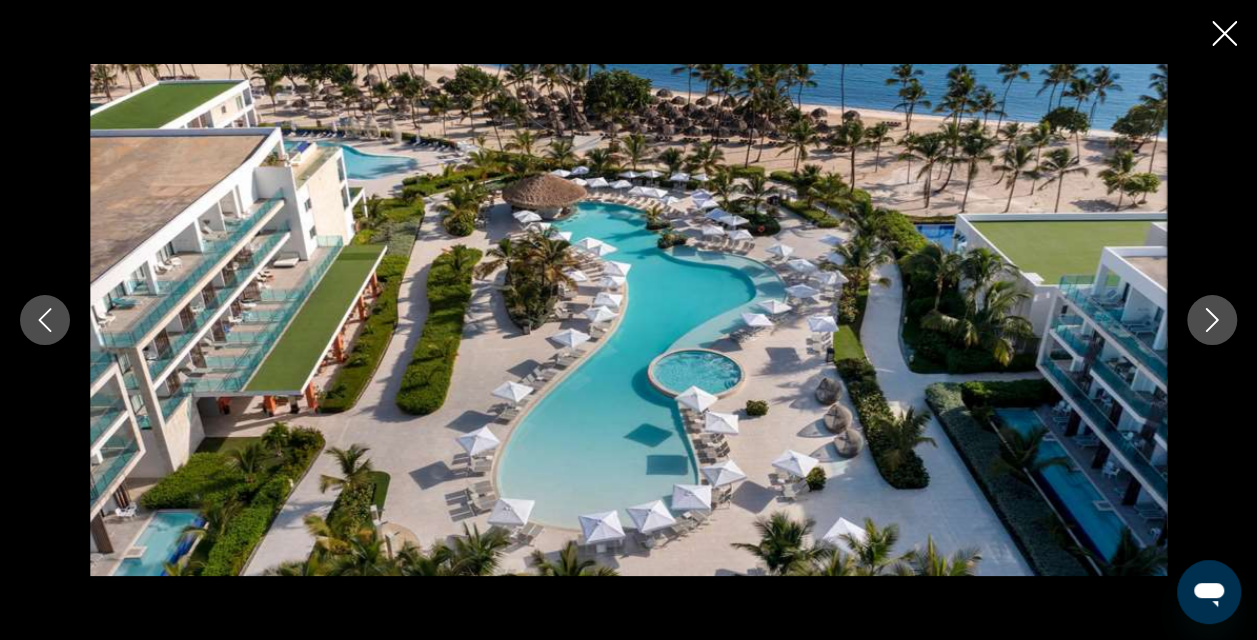 click 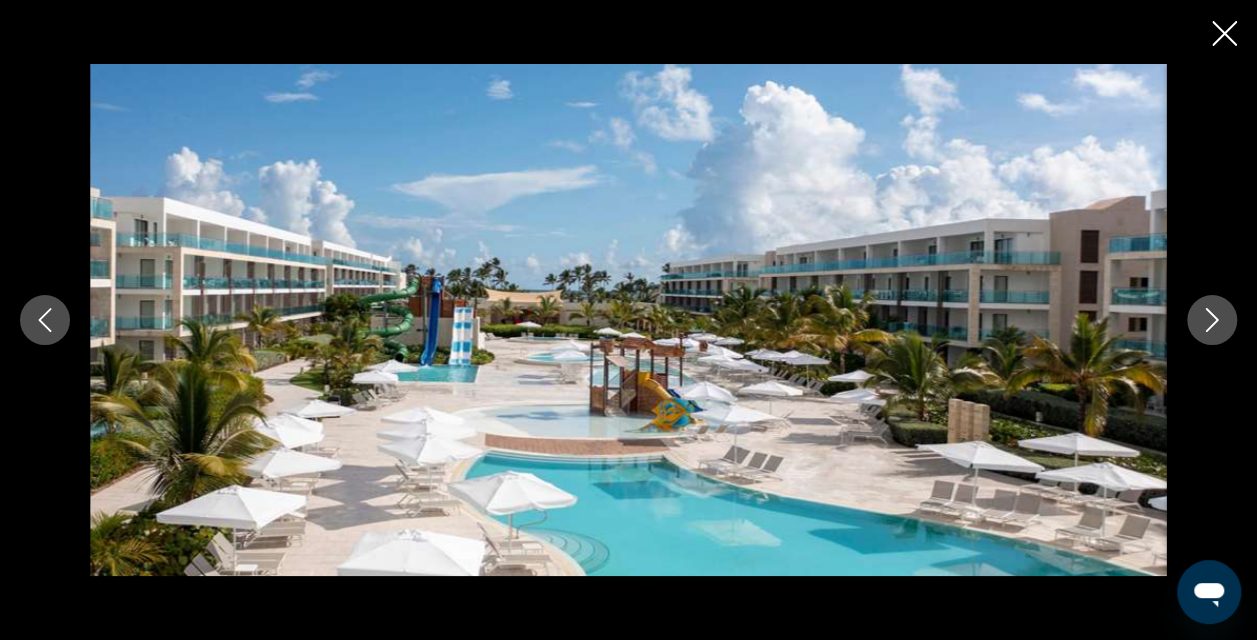 click 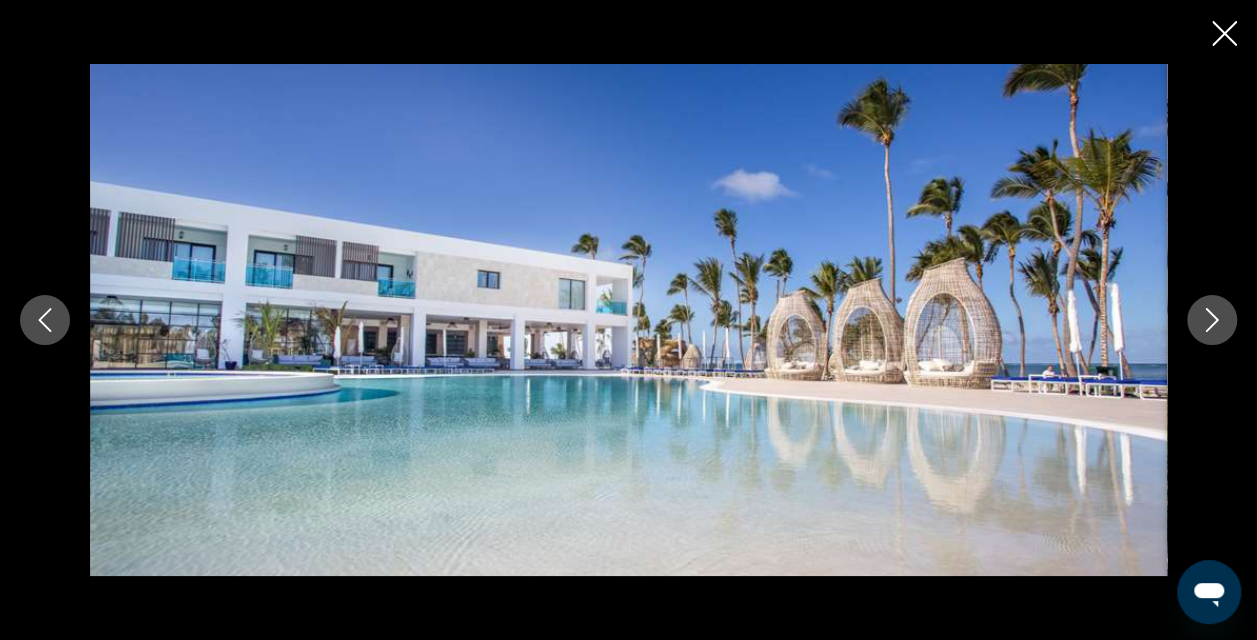 click 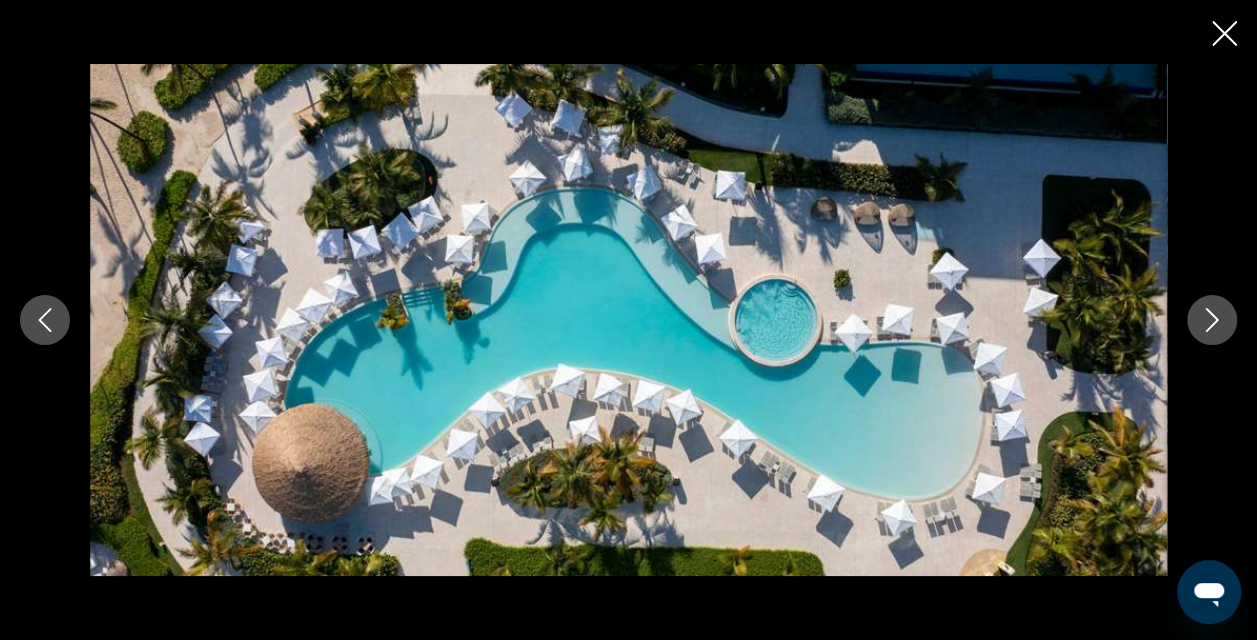click 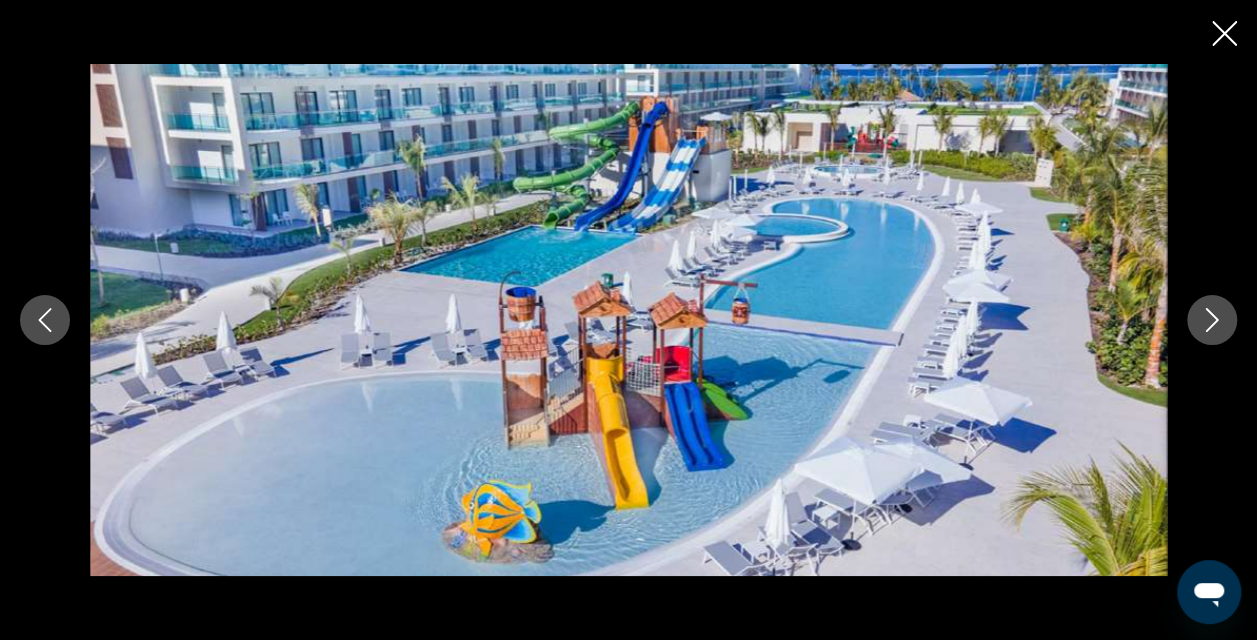 click 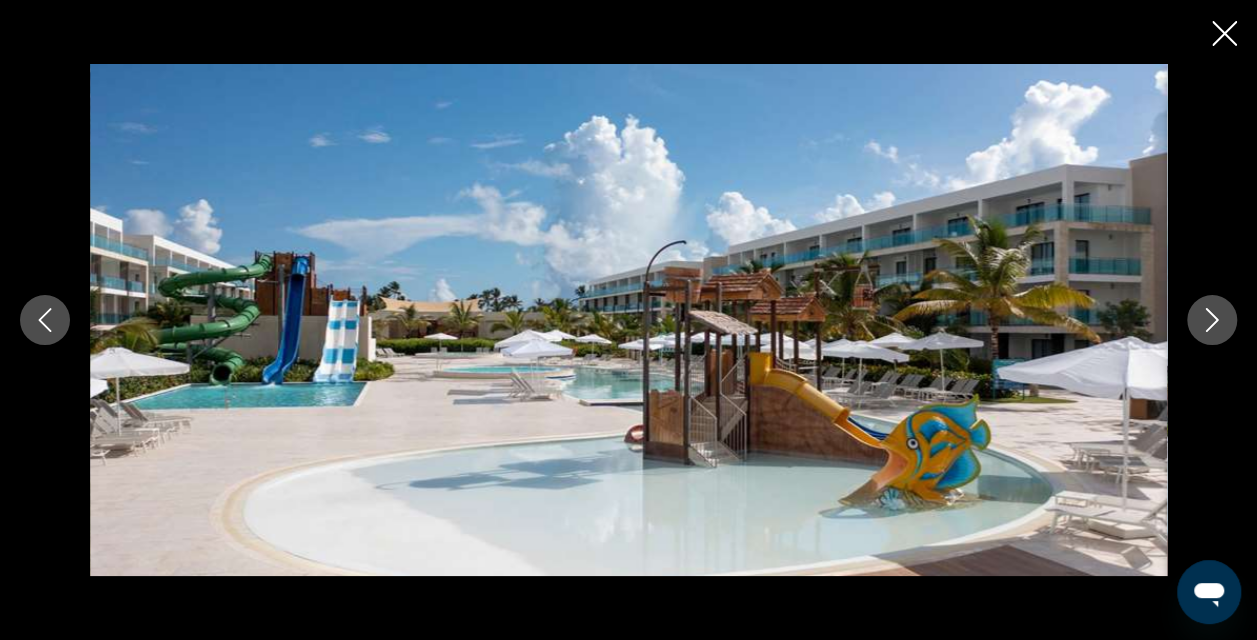 click 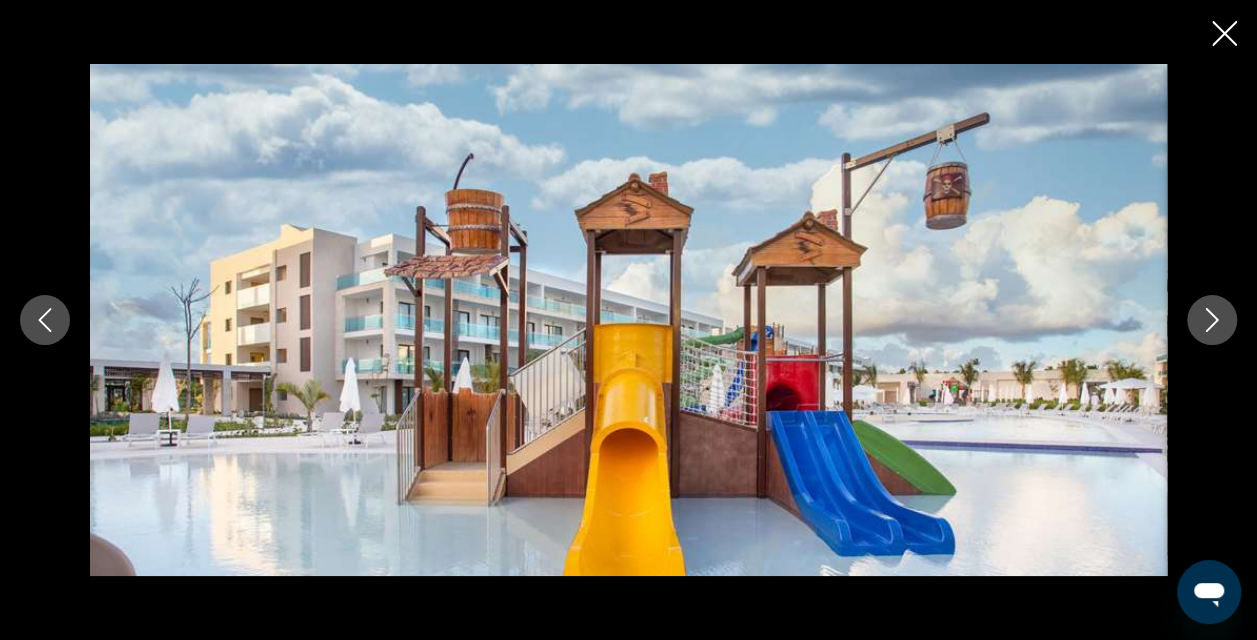 click 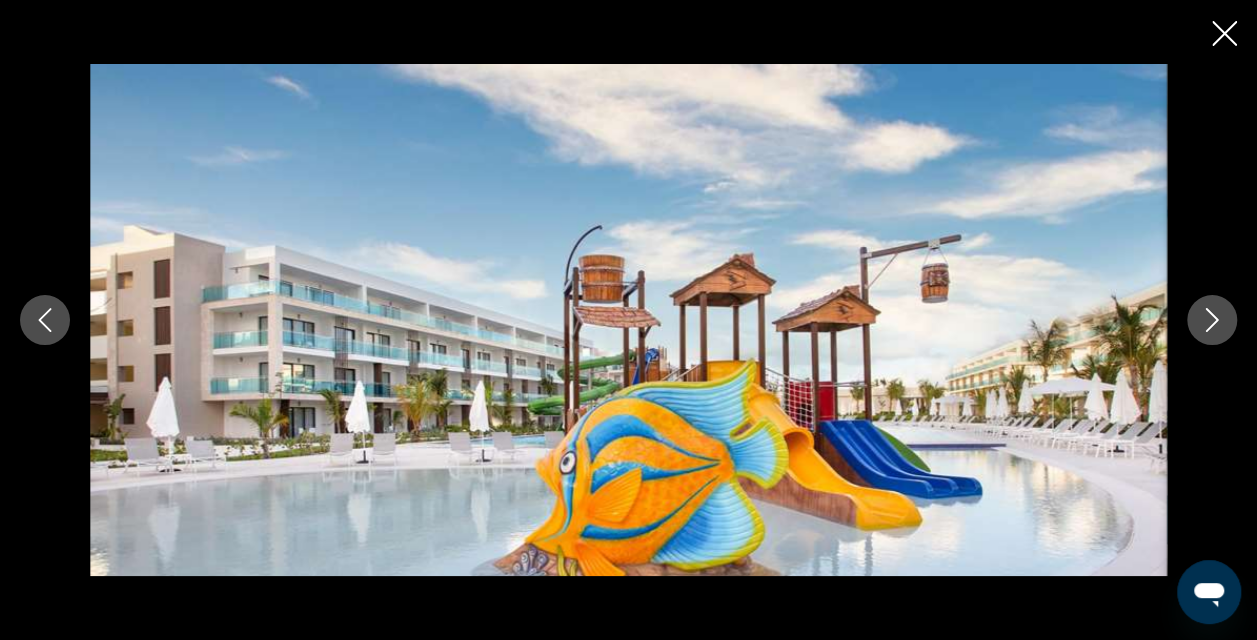 click 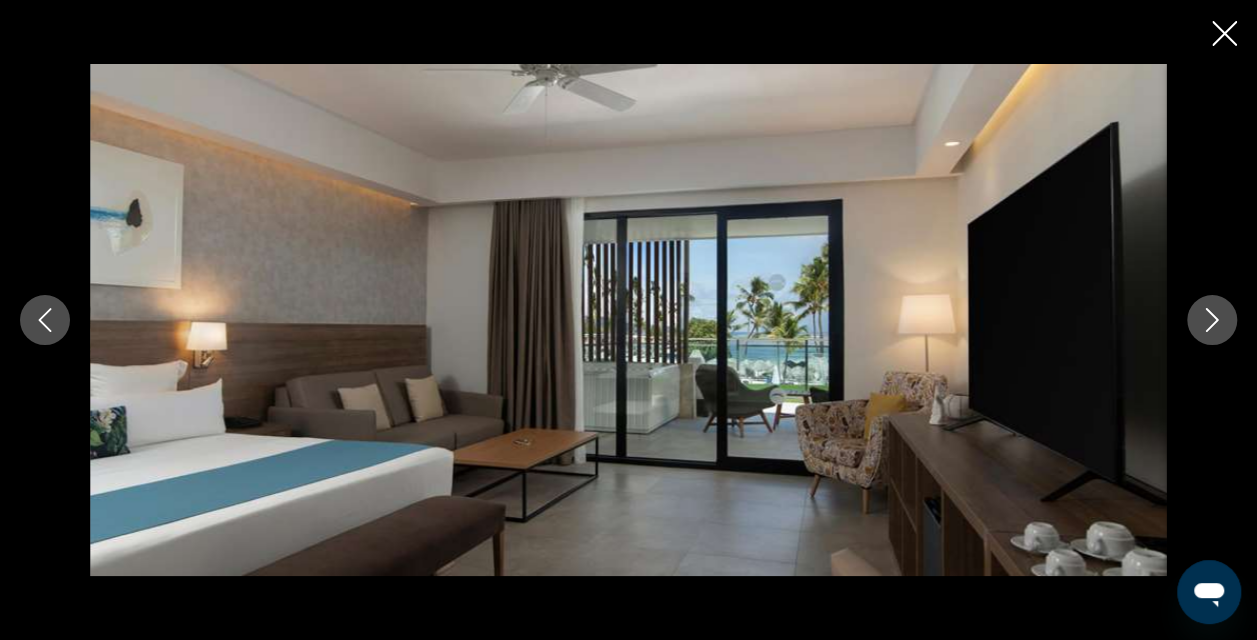 click 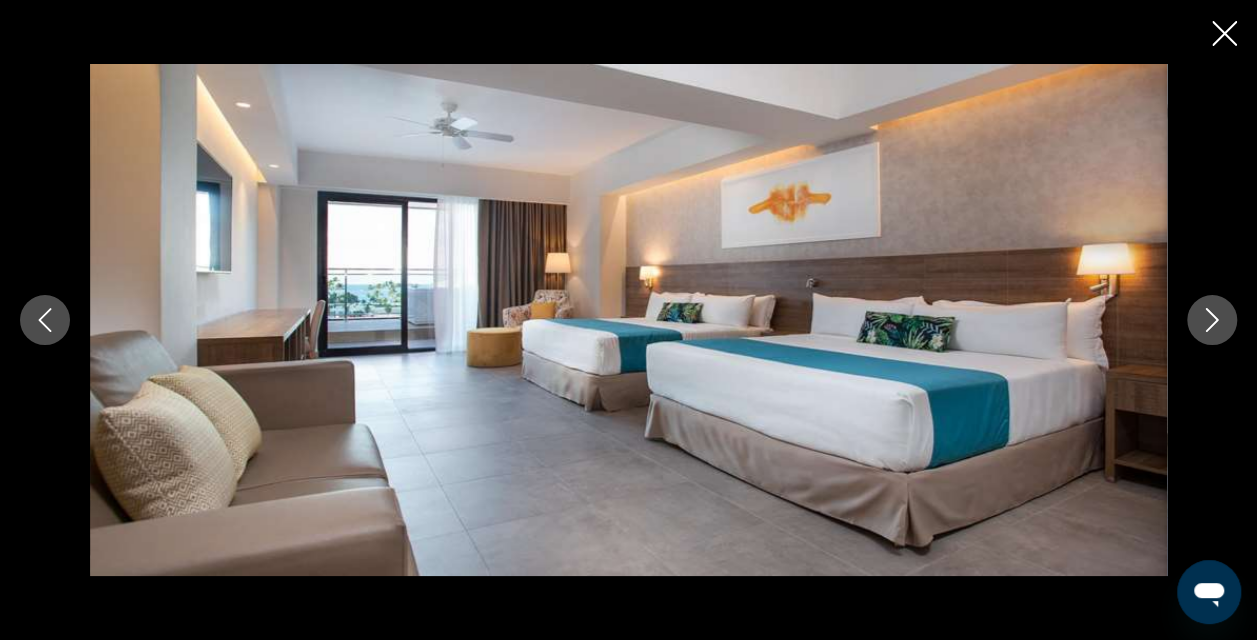 click 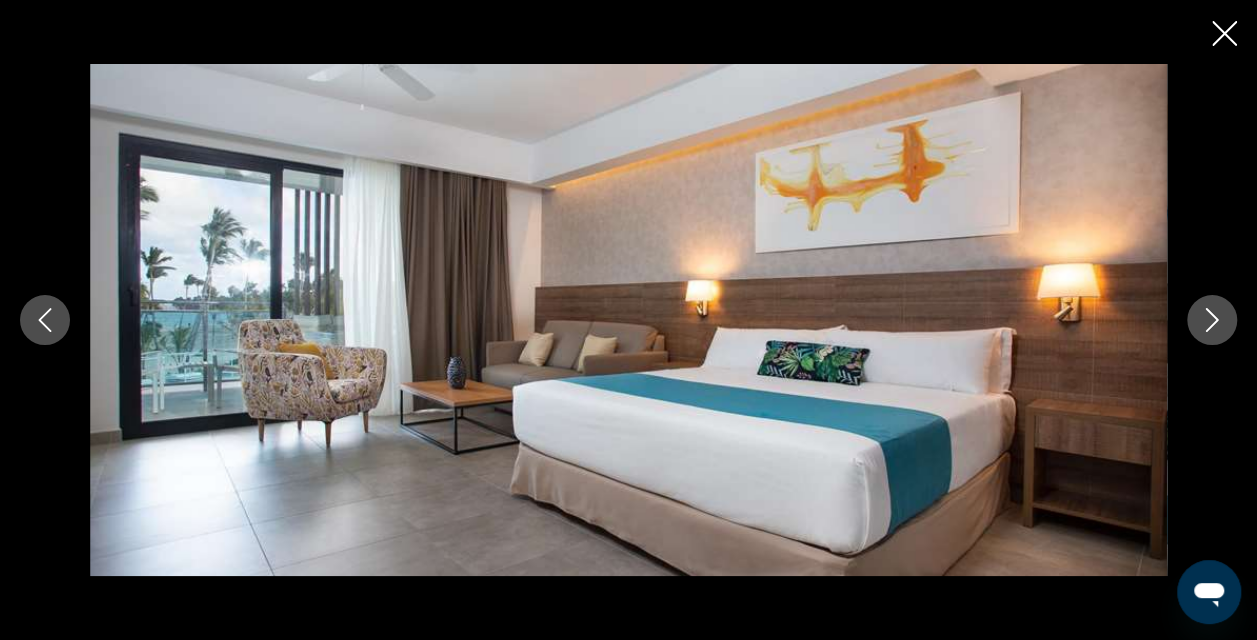 click 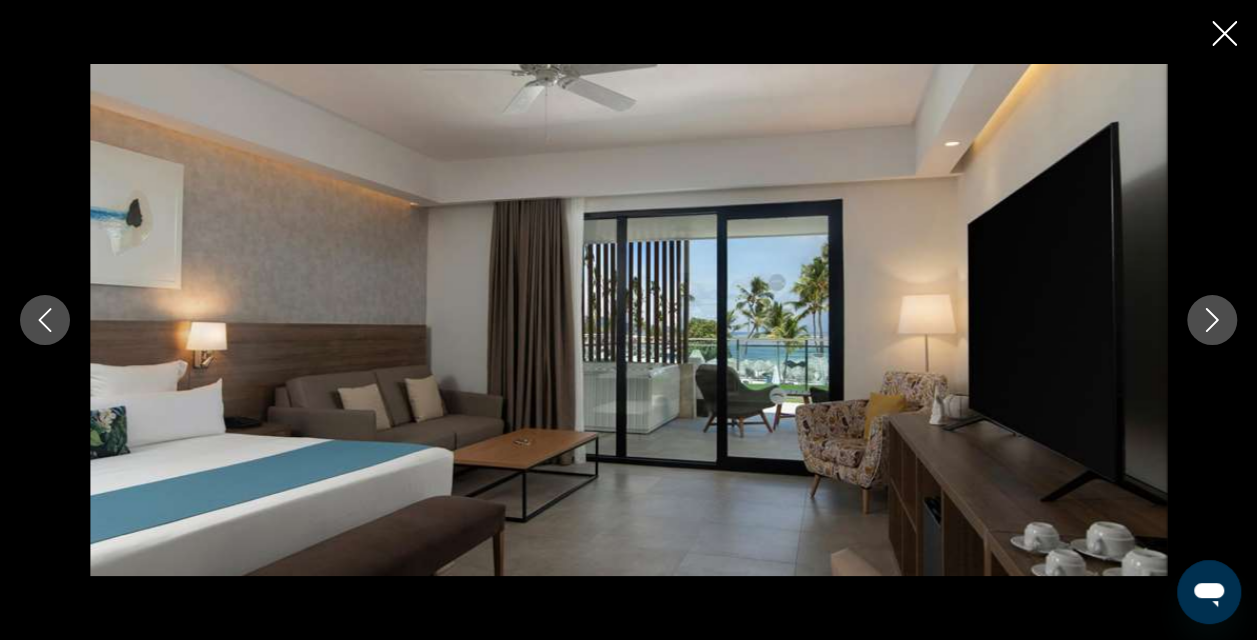 click 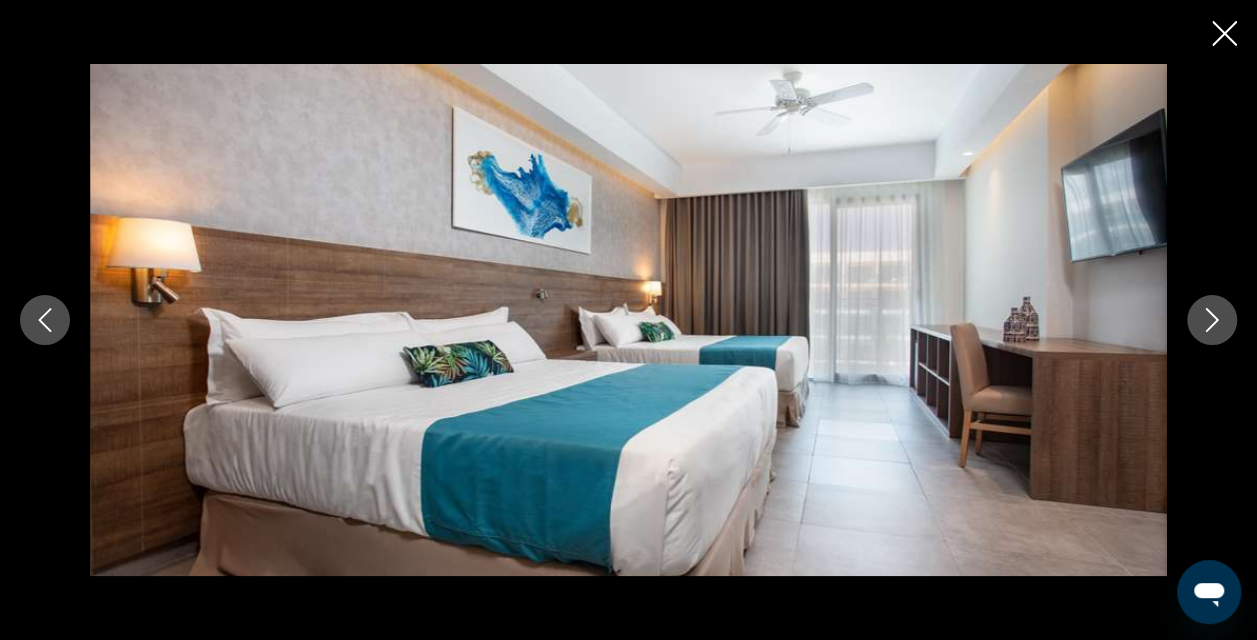 click 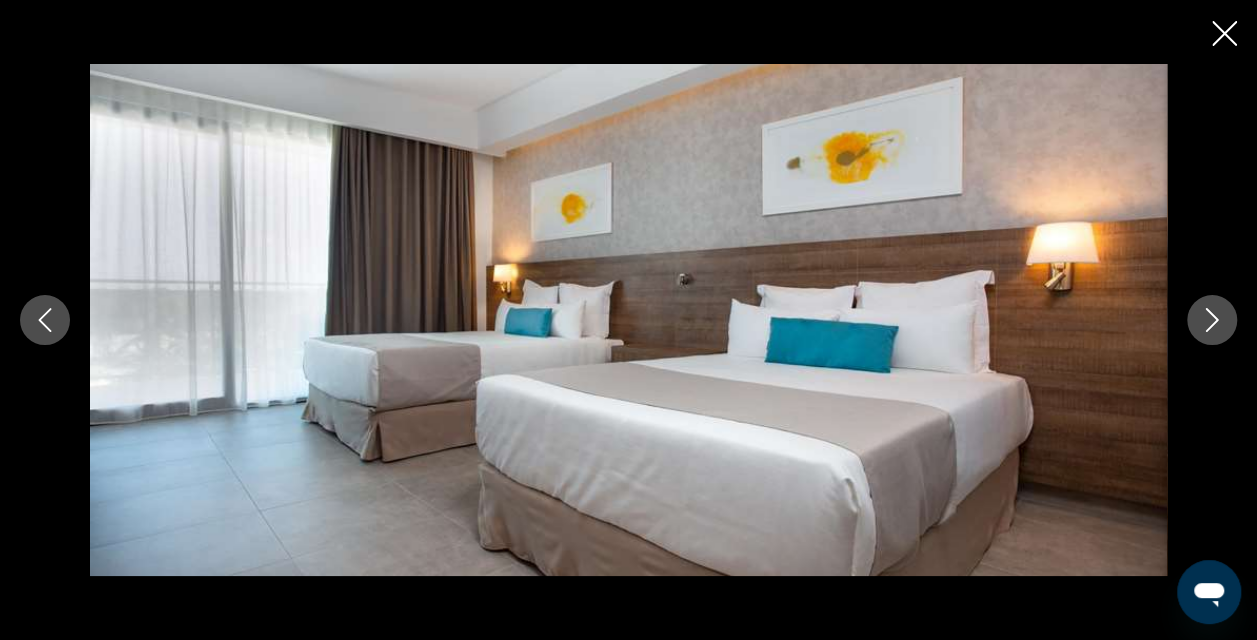 click 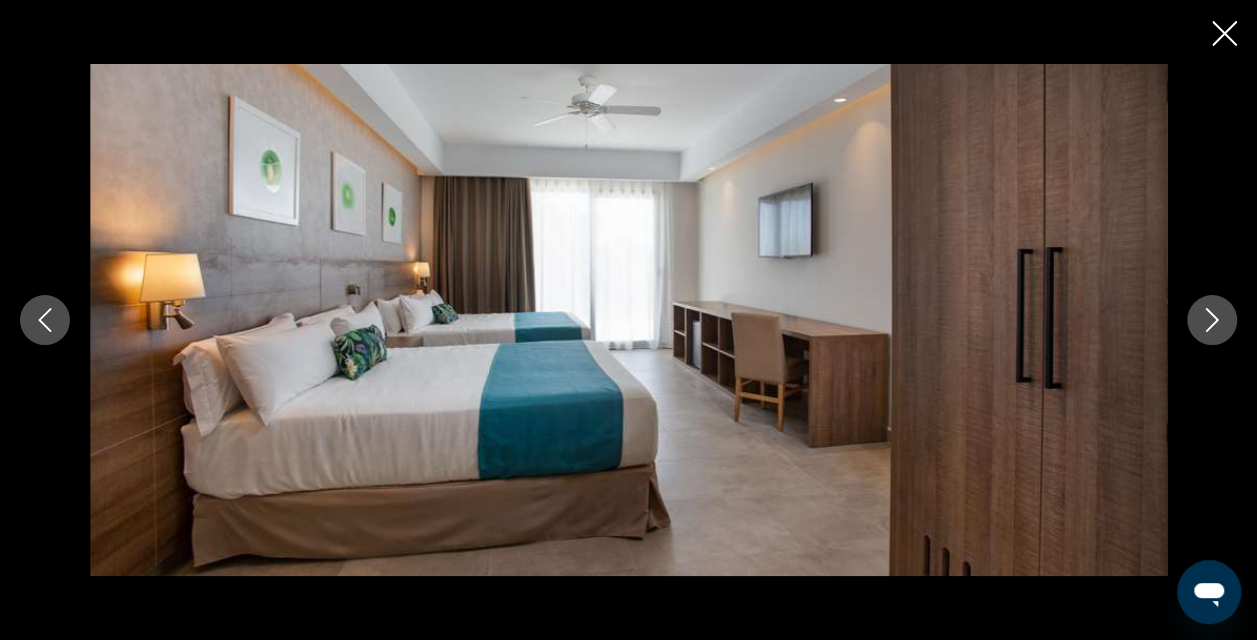 click 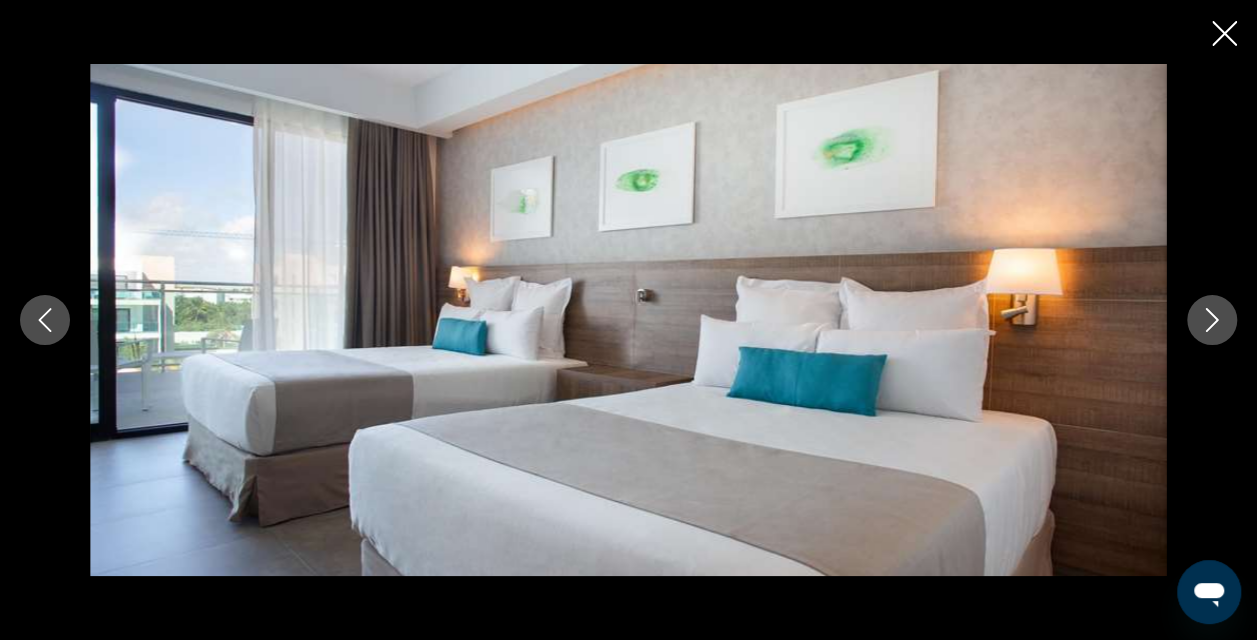 click 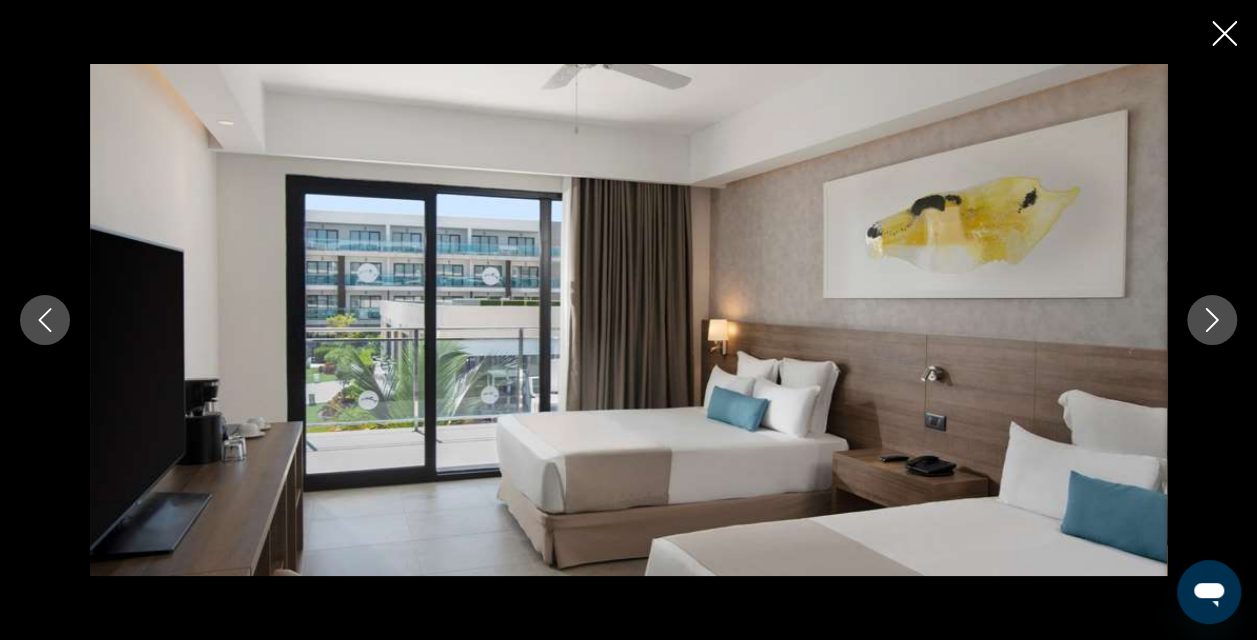 click 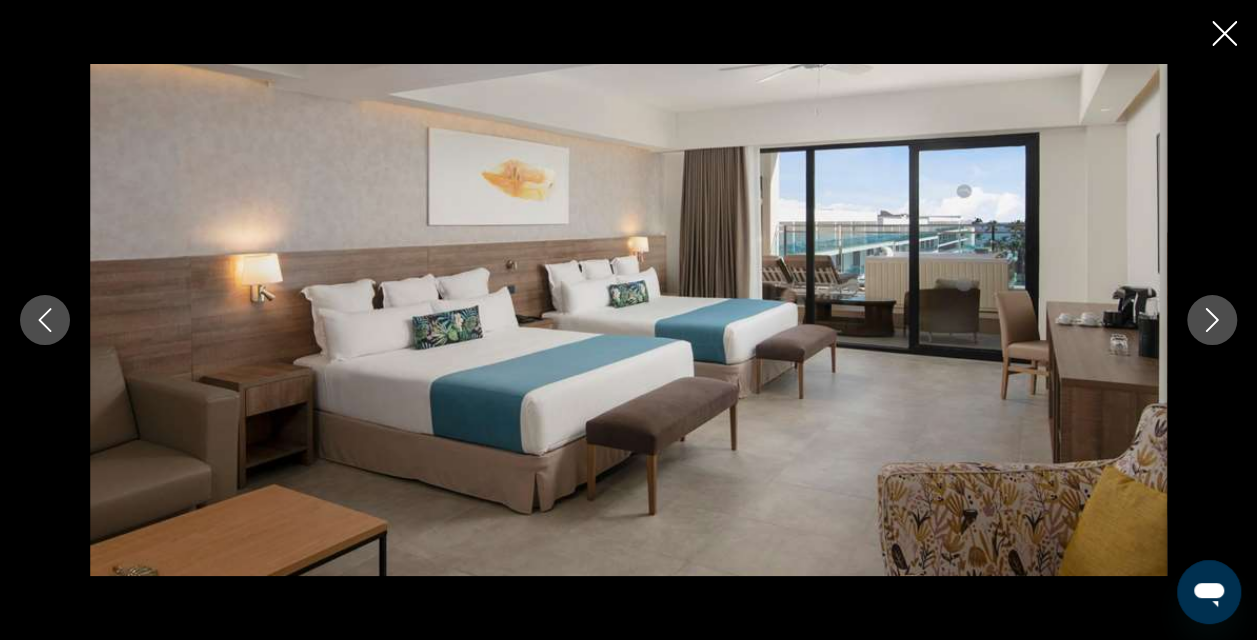 click 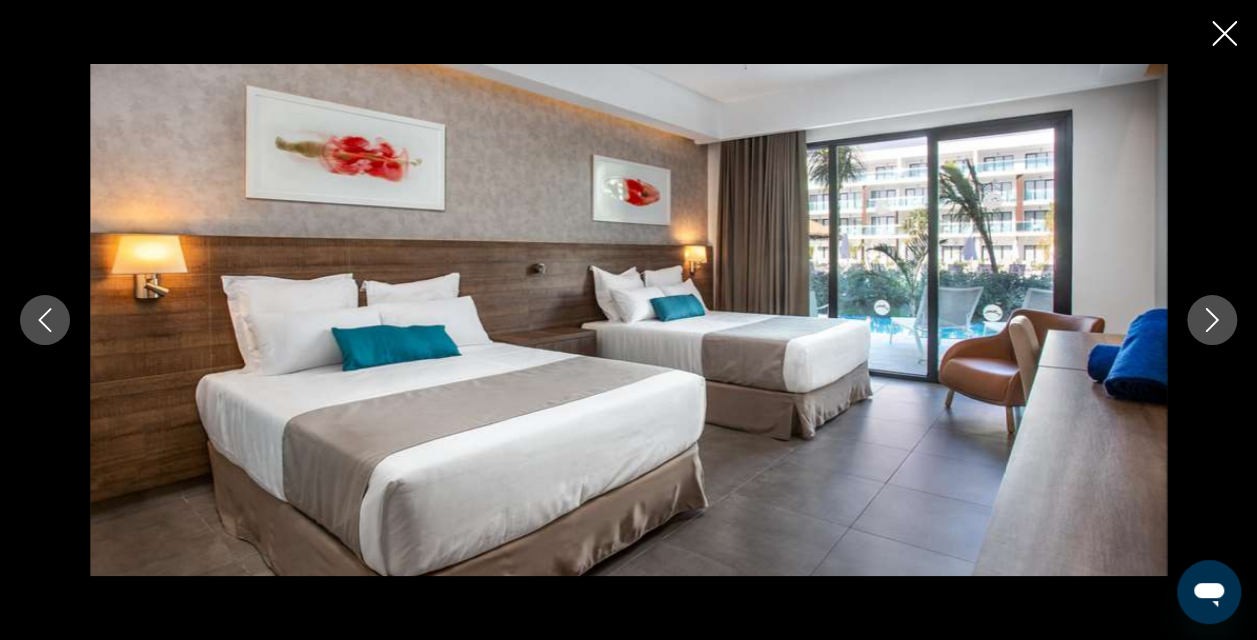 click 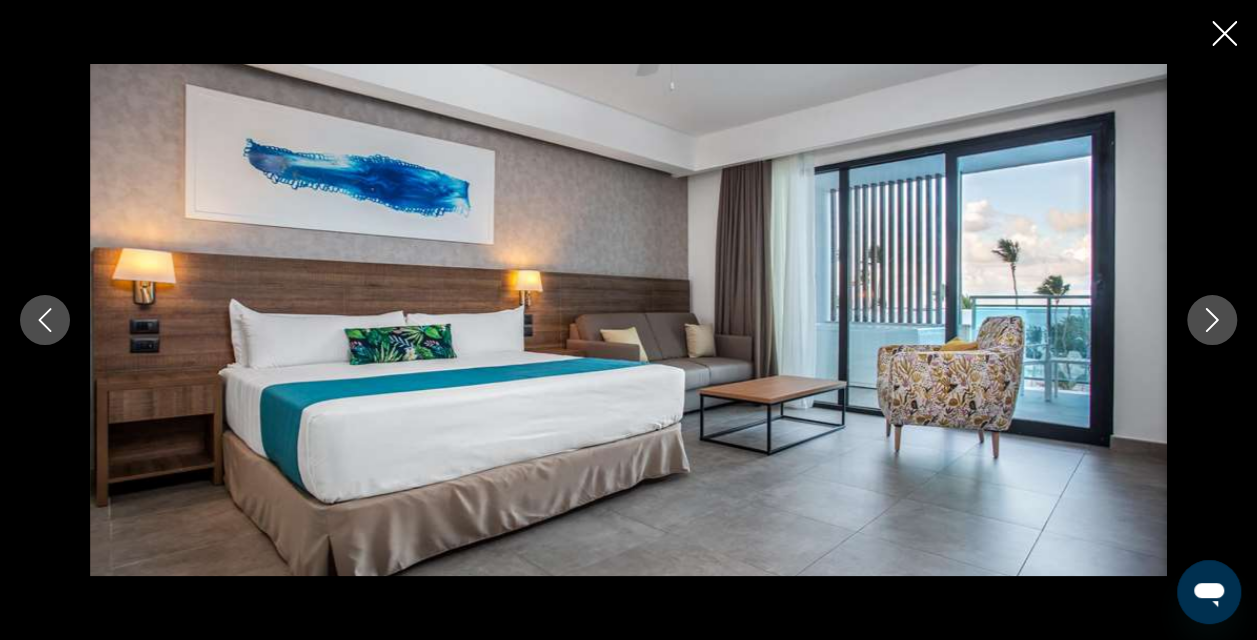 click 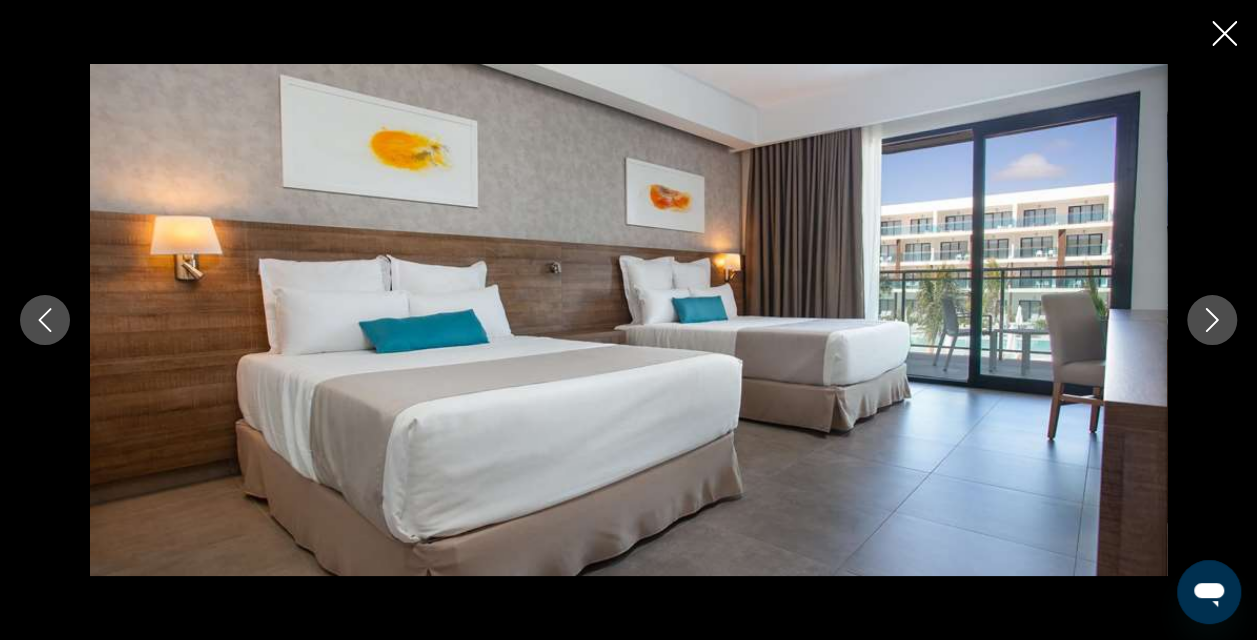click 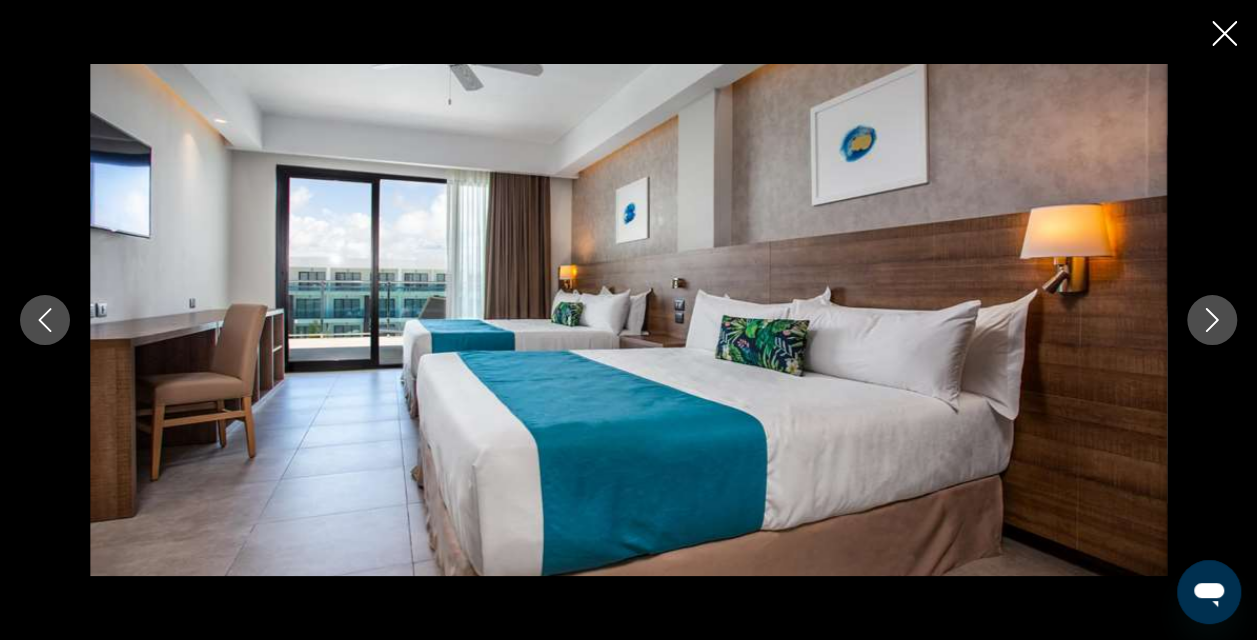 click 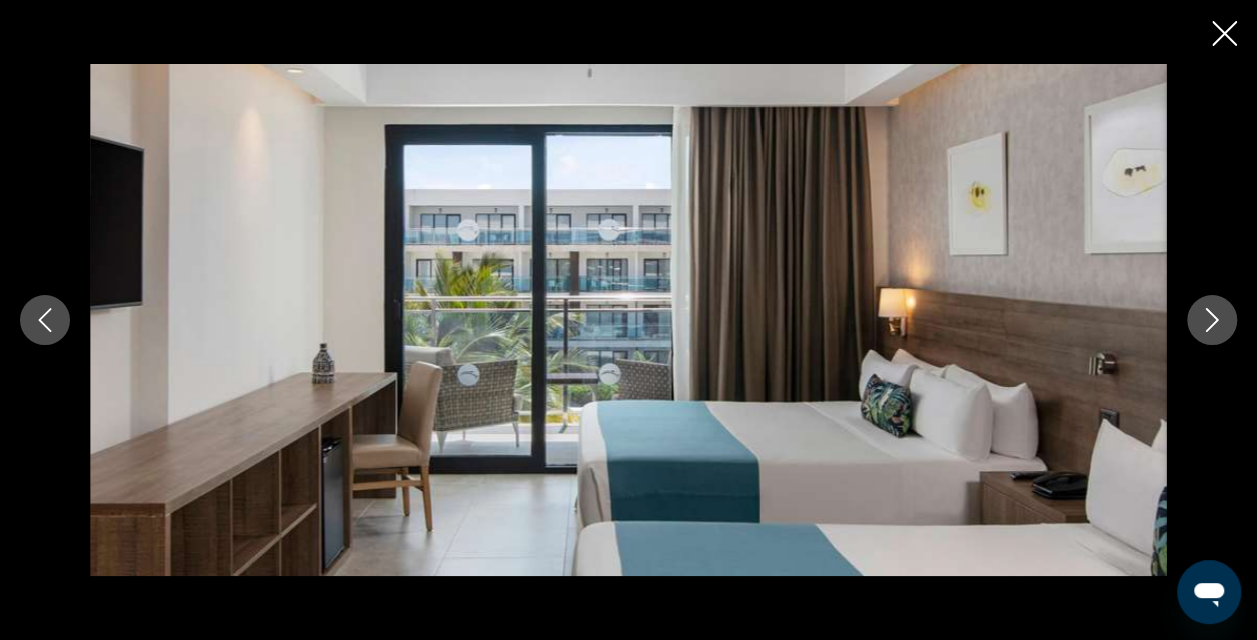 click 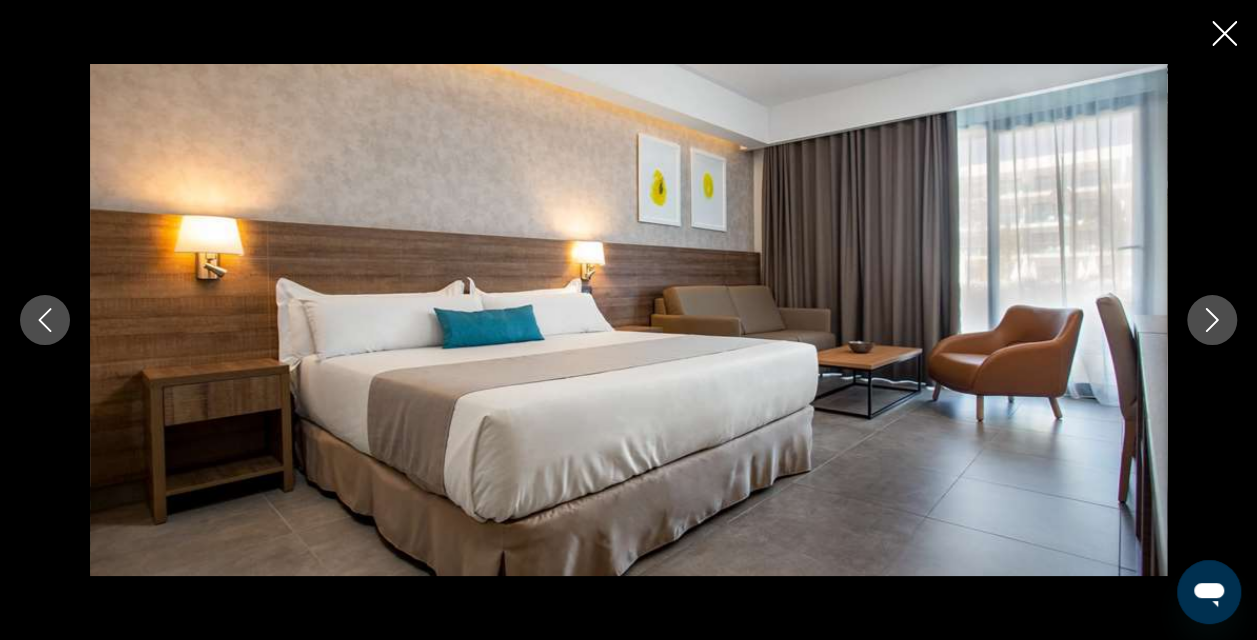click 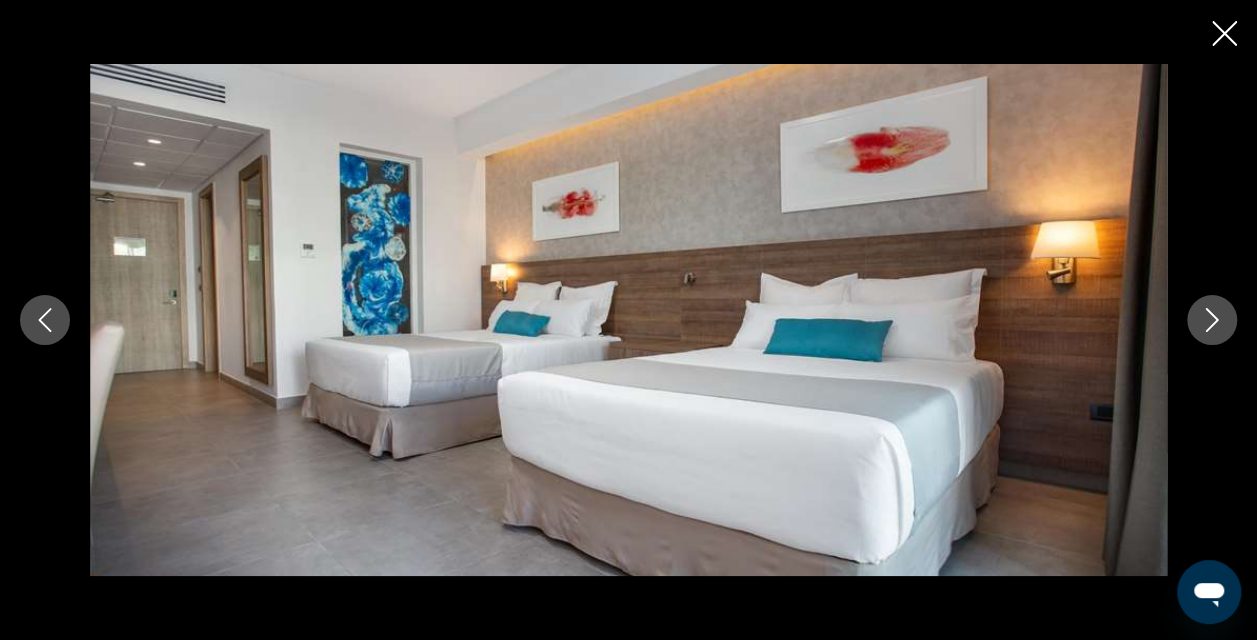 click 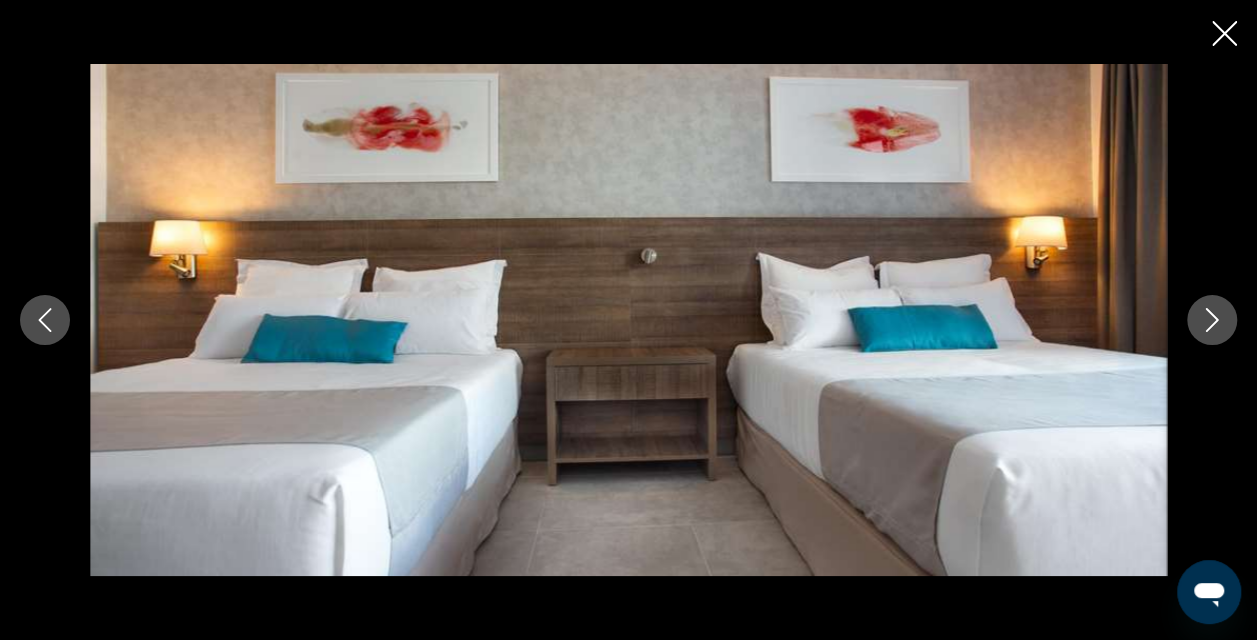 click 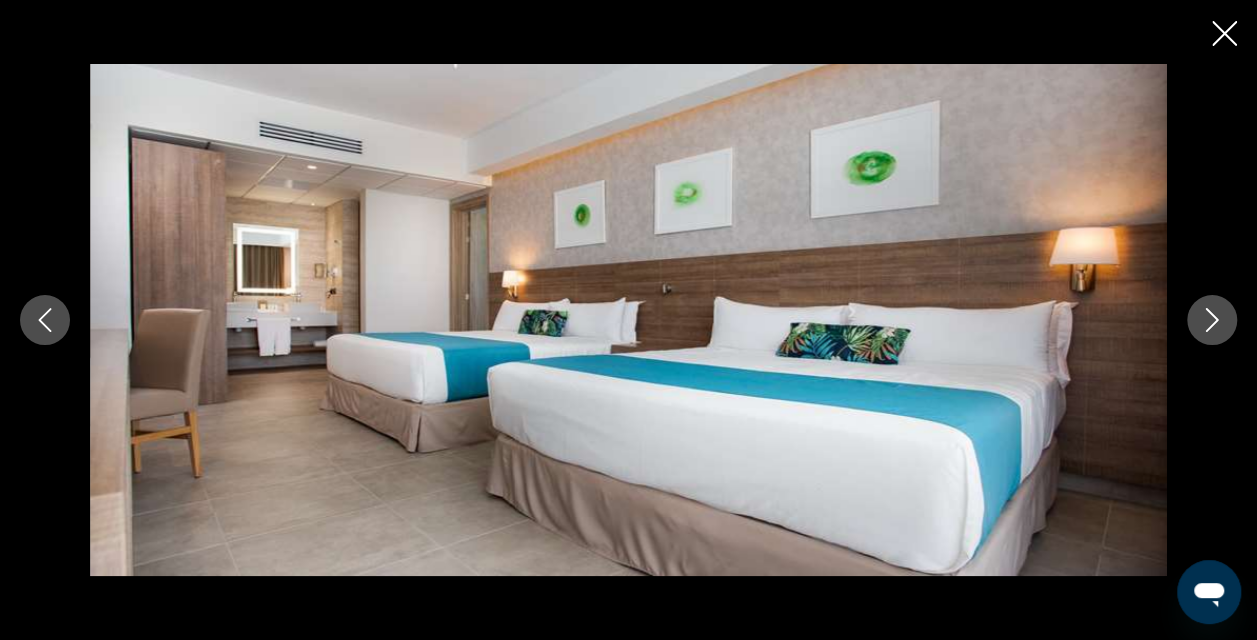 click 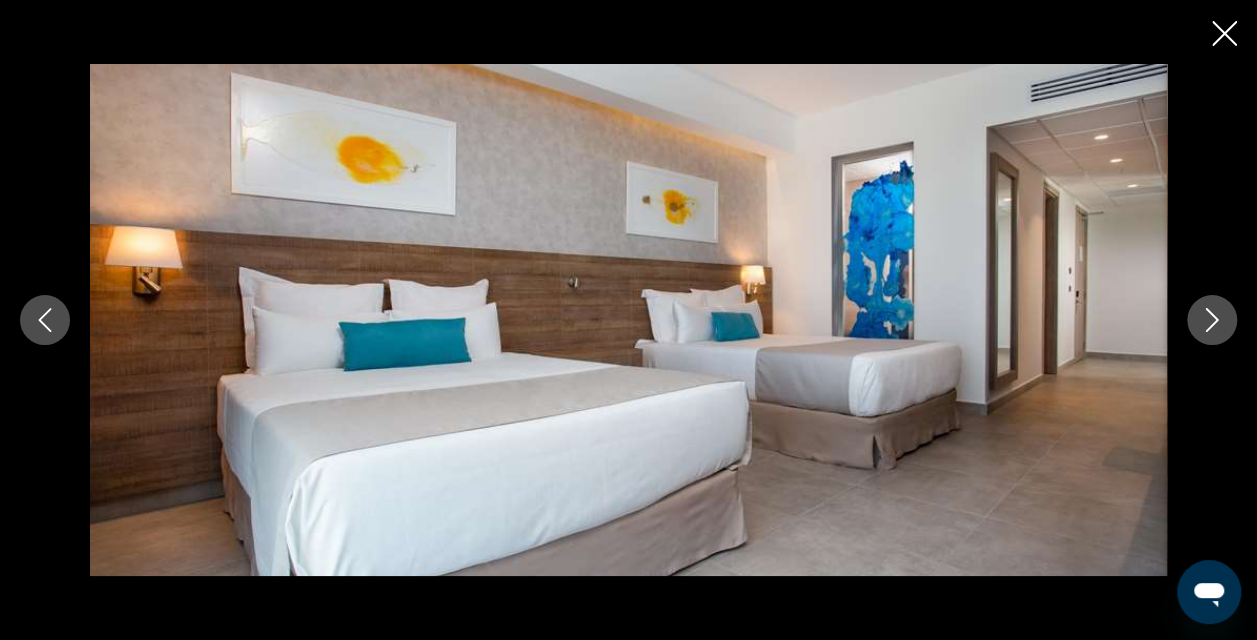 click 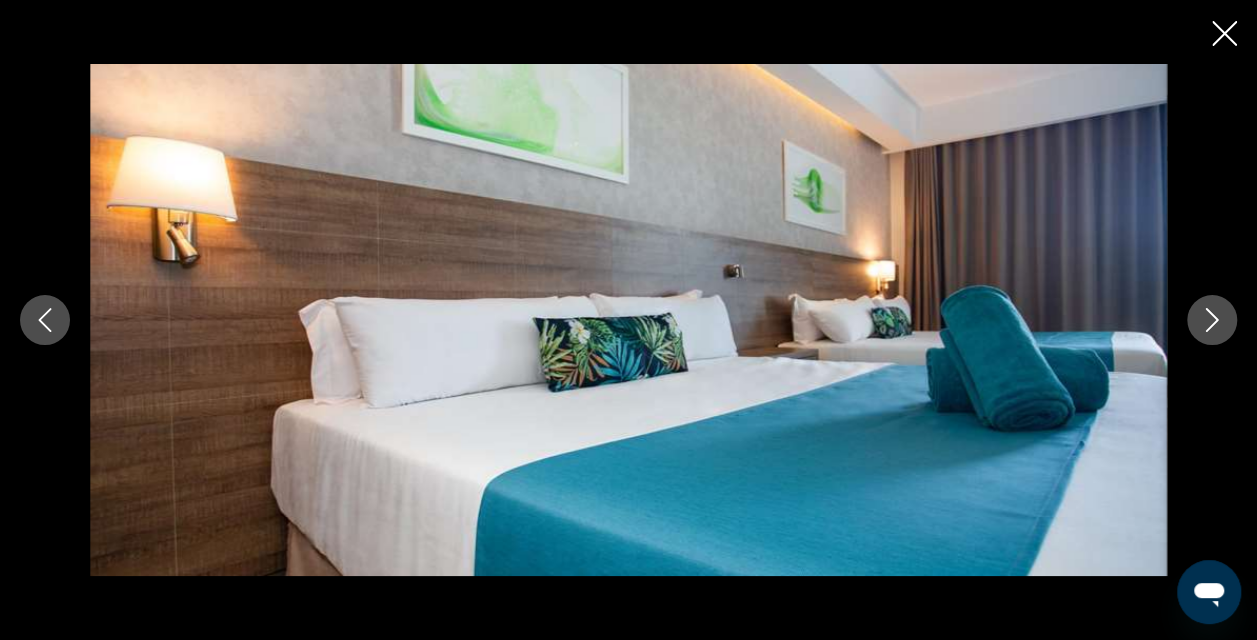 click 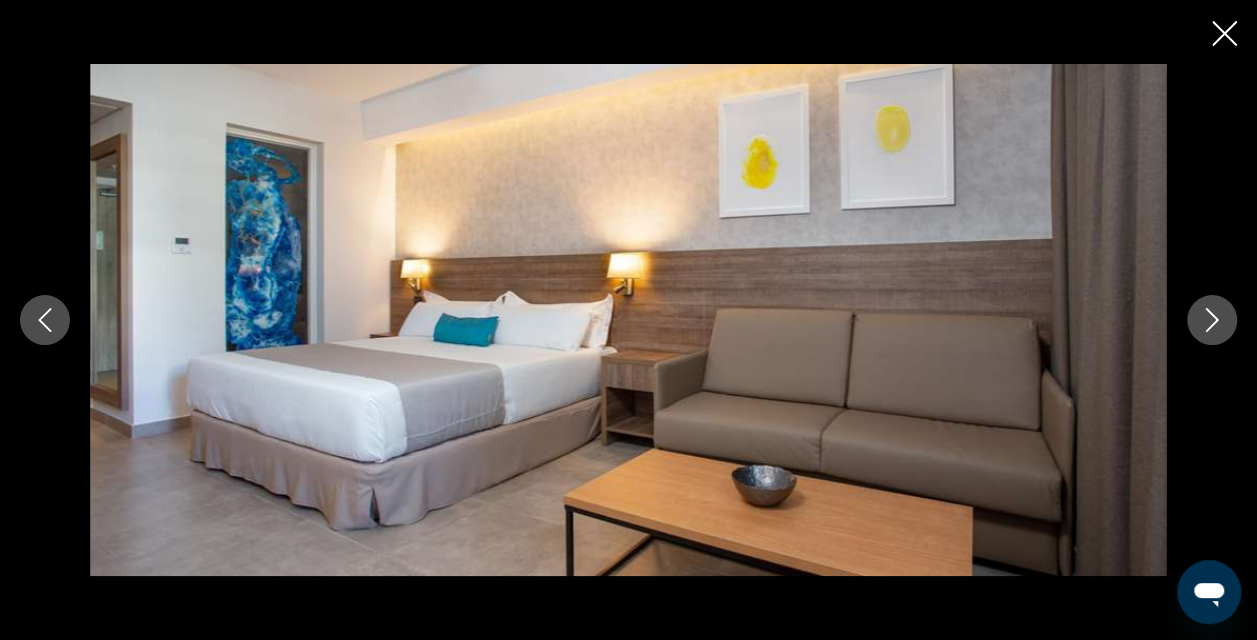 click 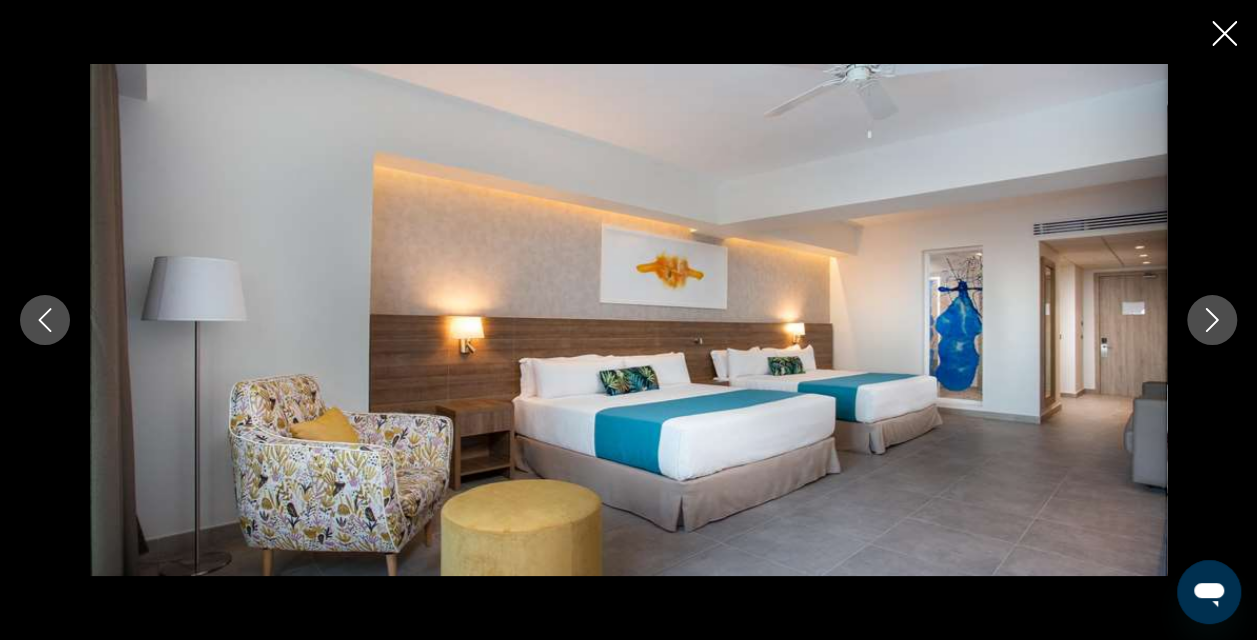 click 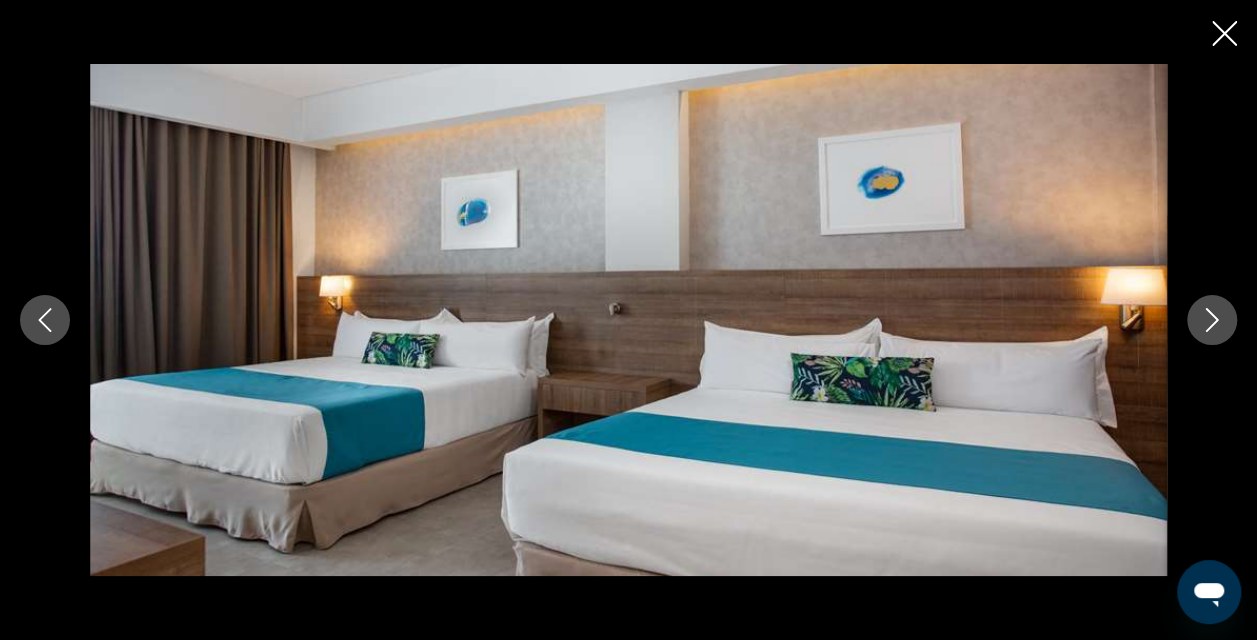click 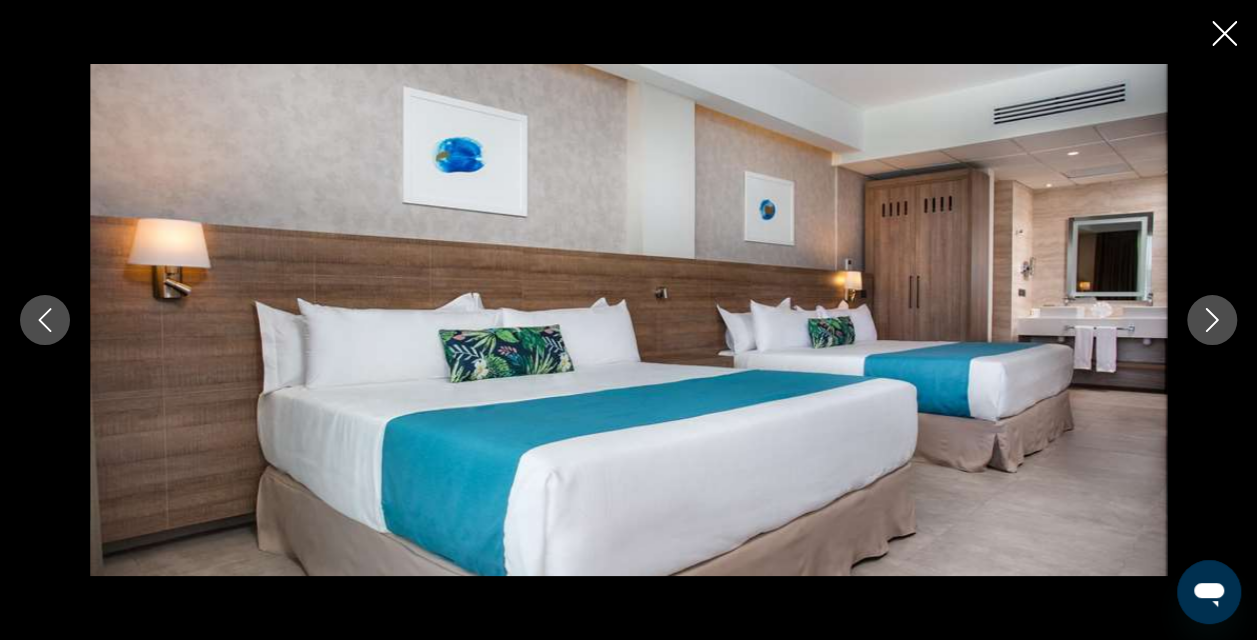 click 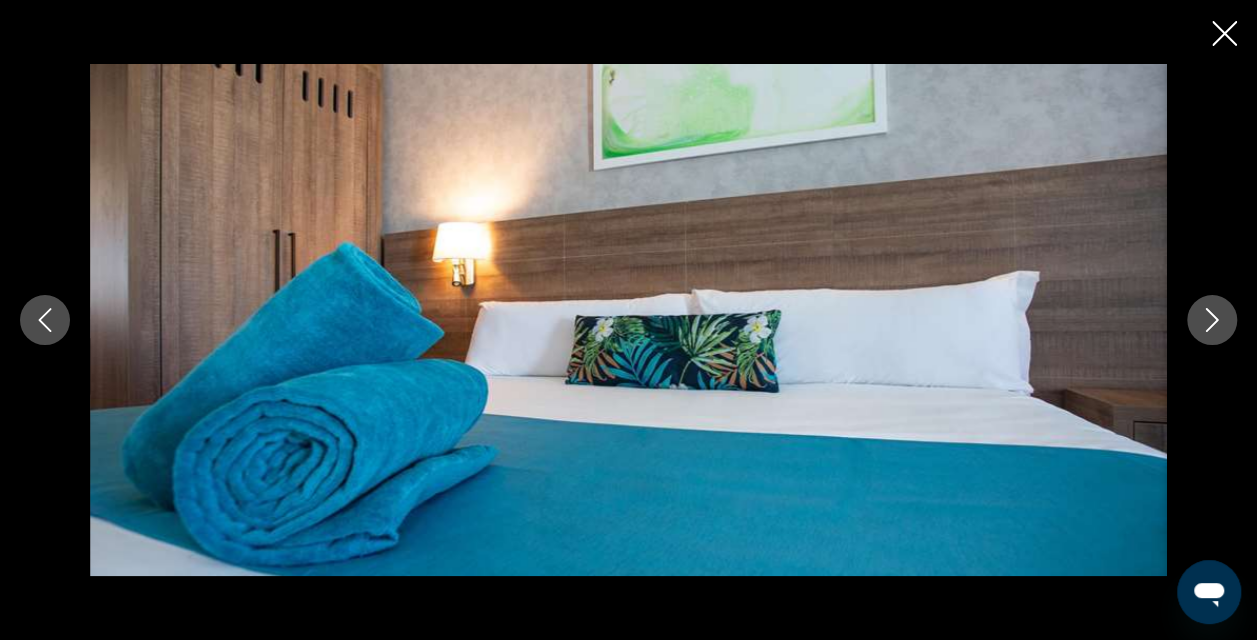click 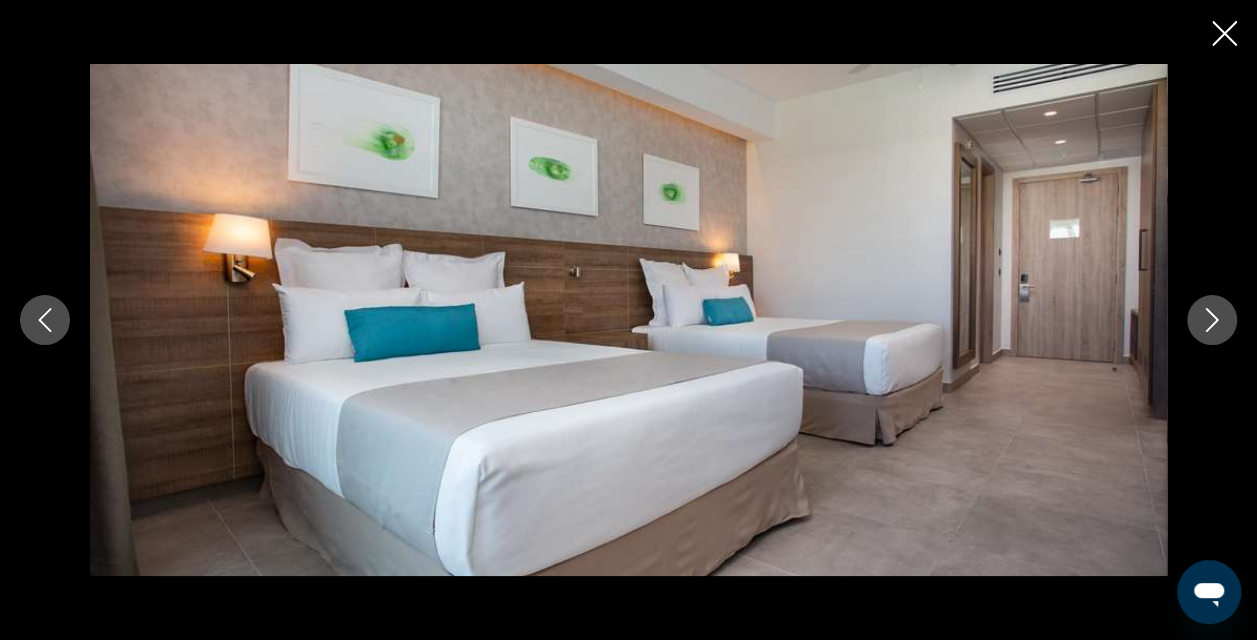 click 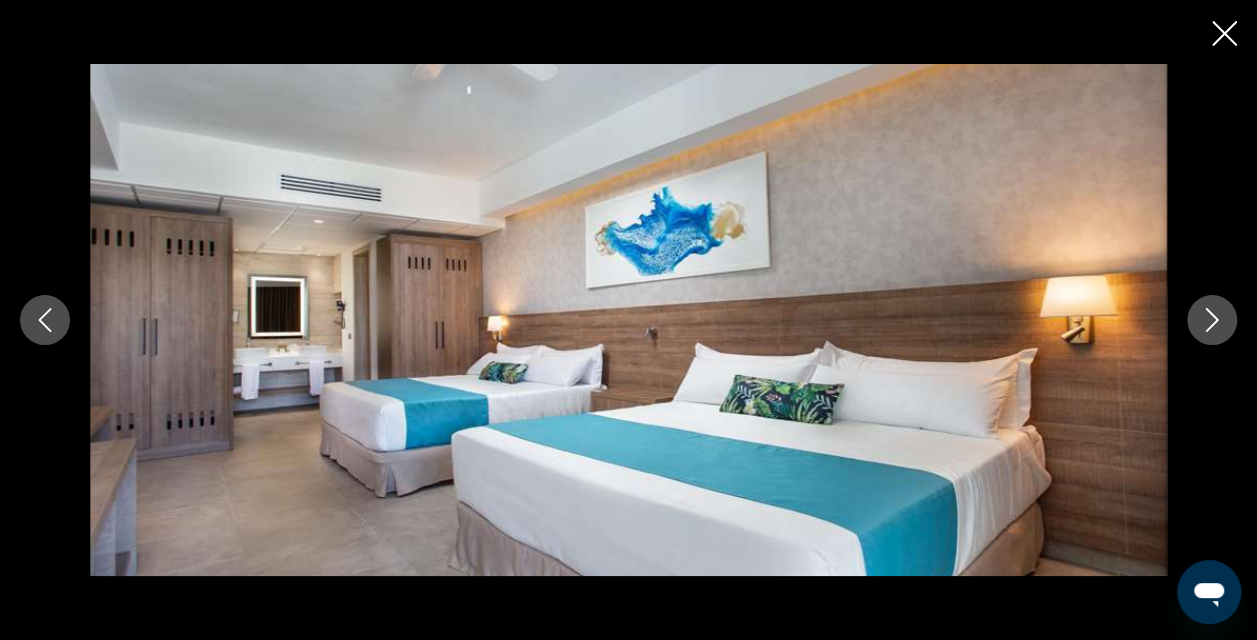 click 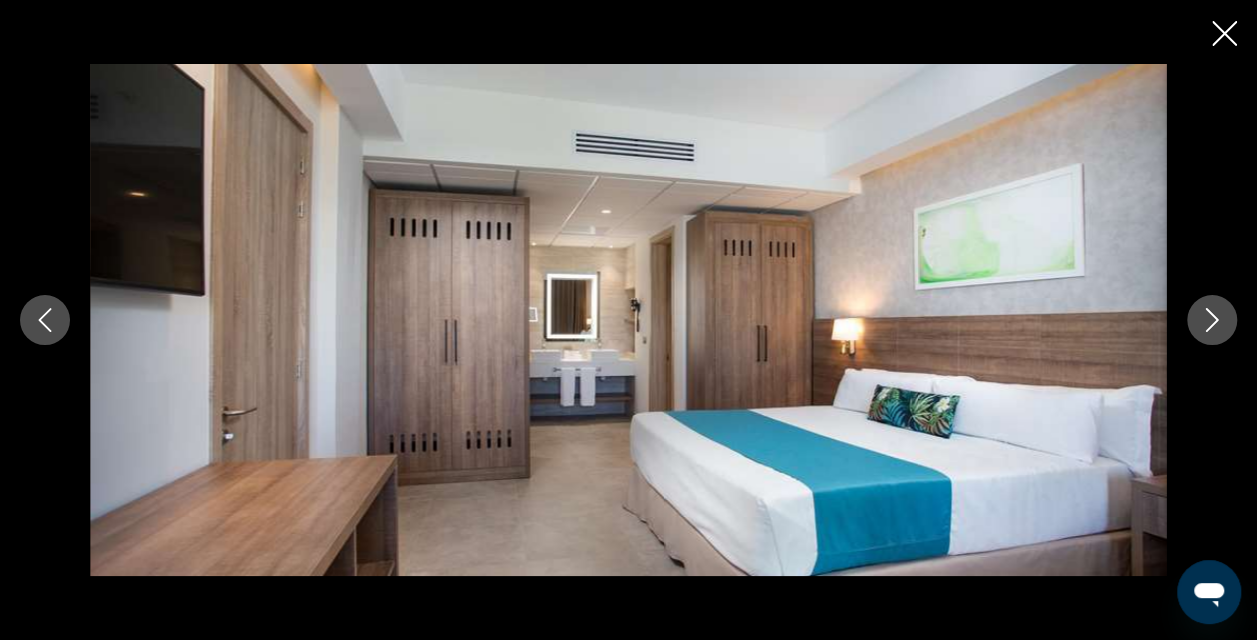 click 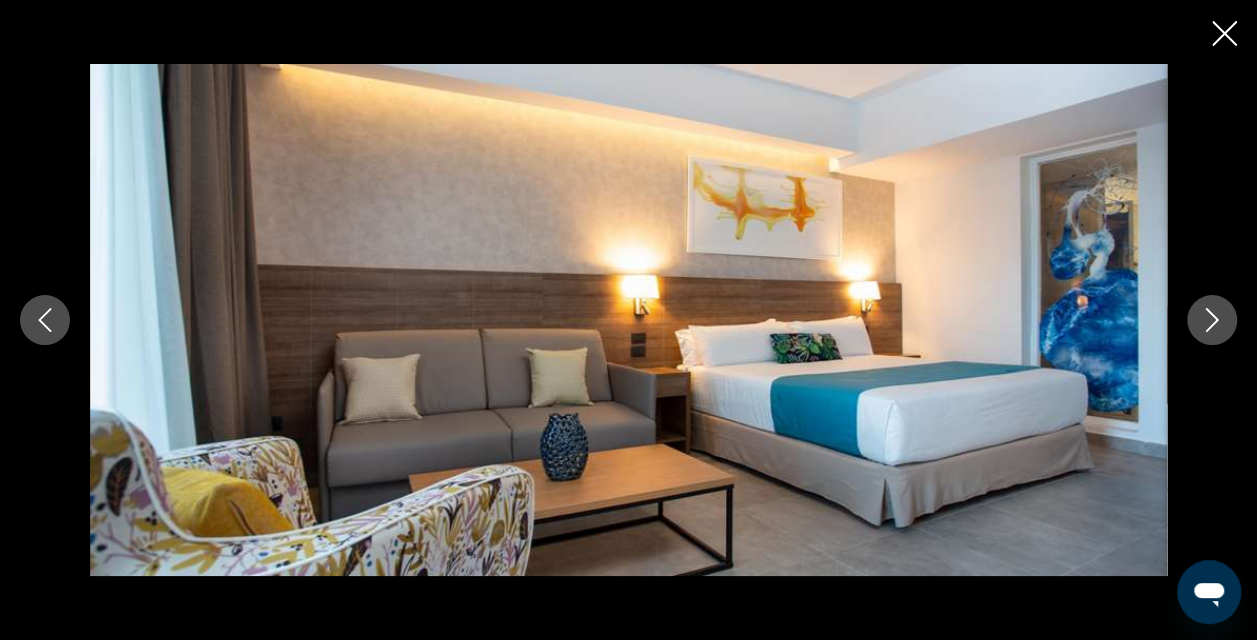 click 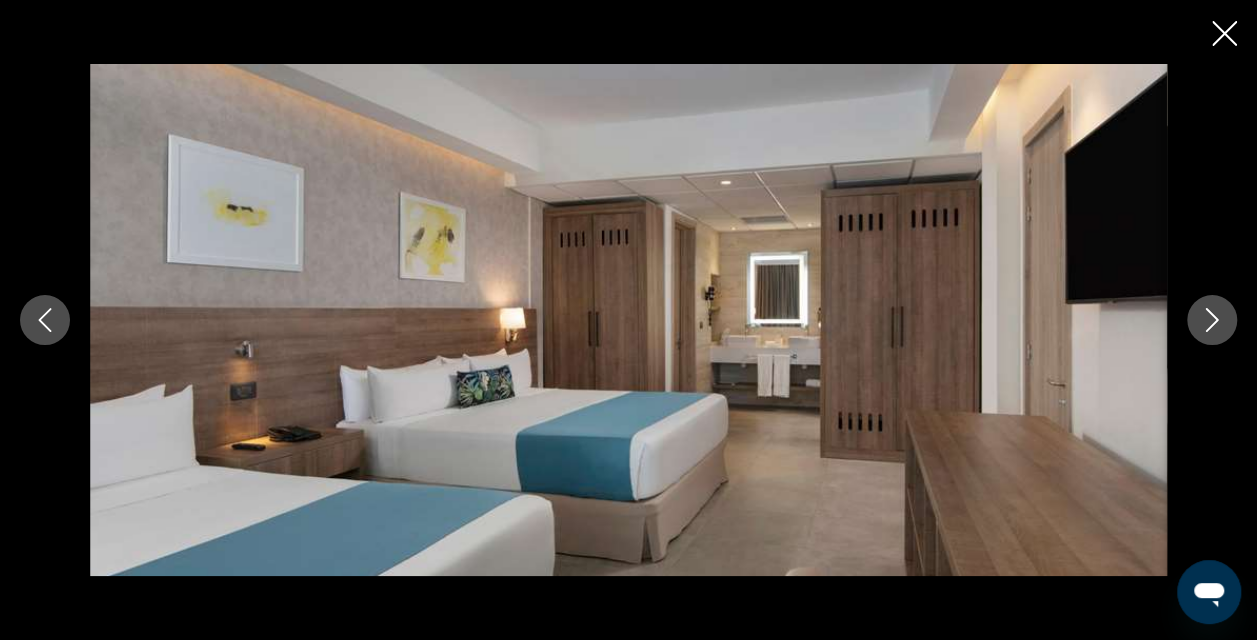 click 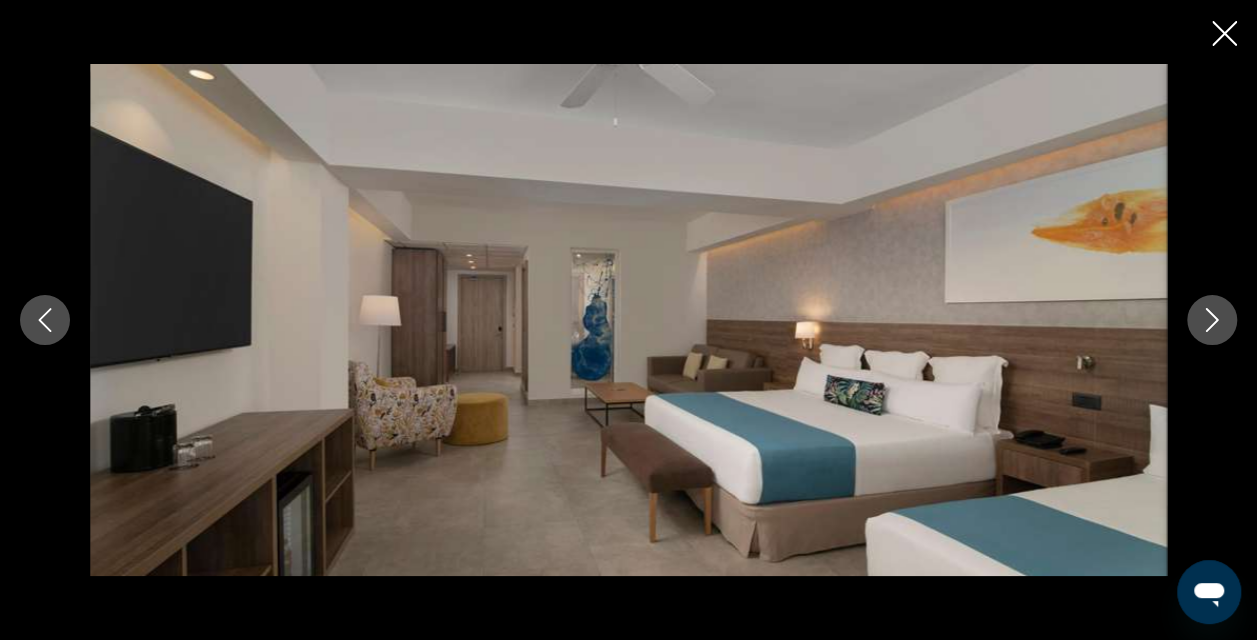 click 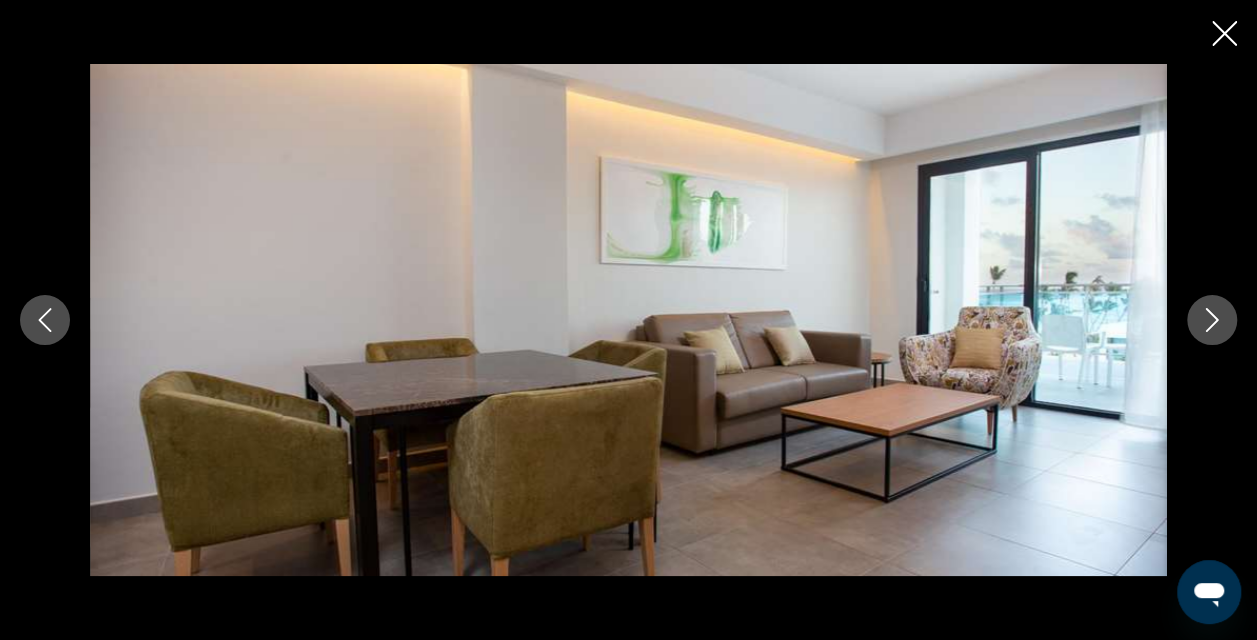 click 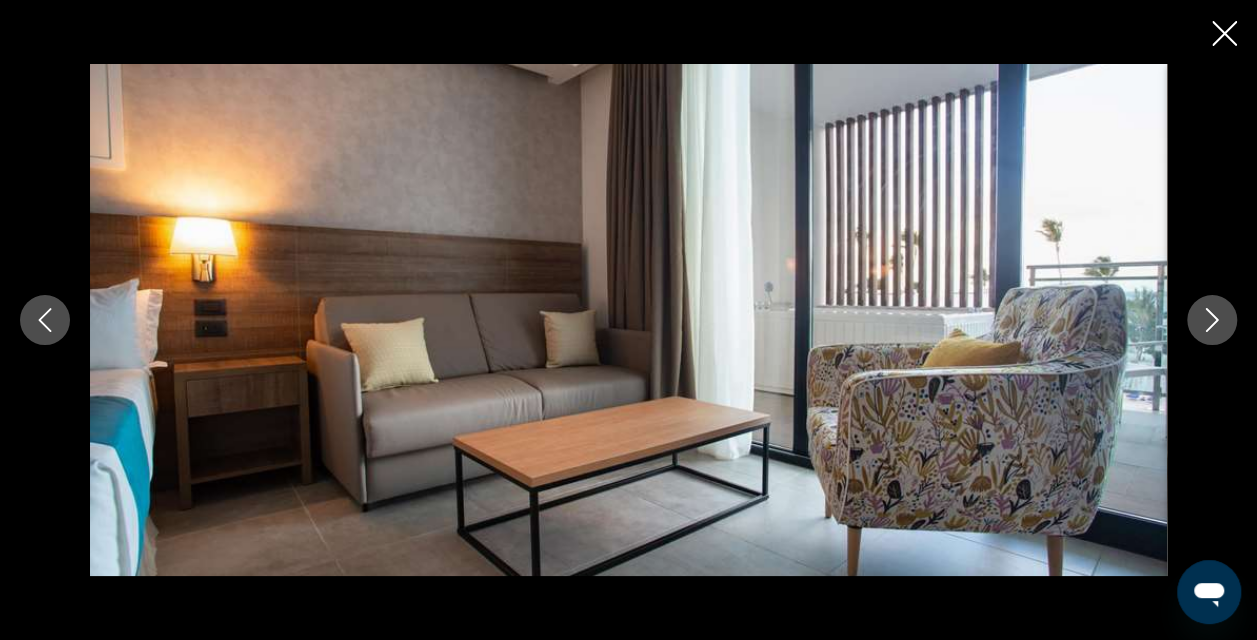click 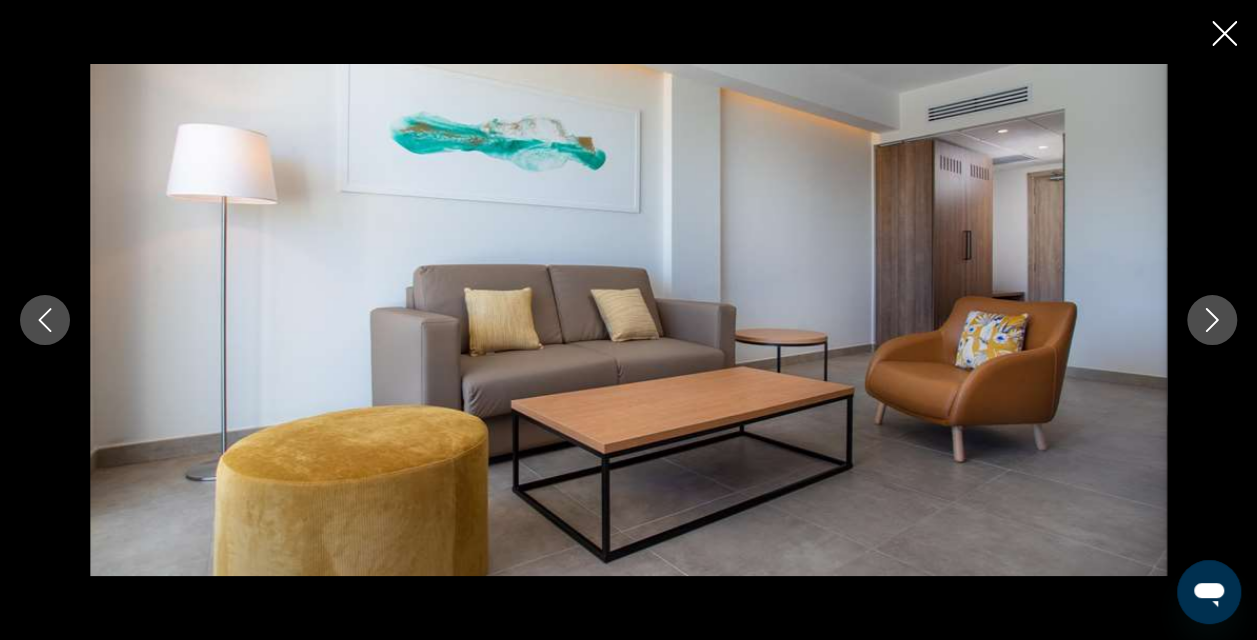 click 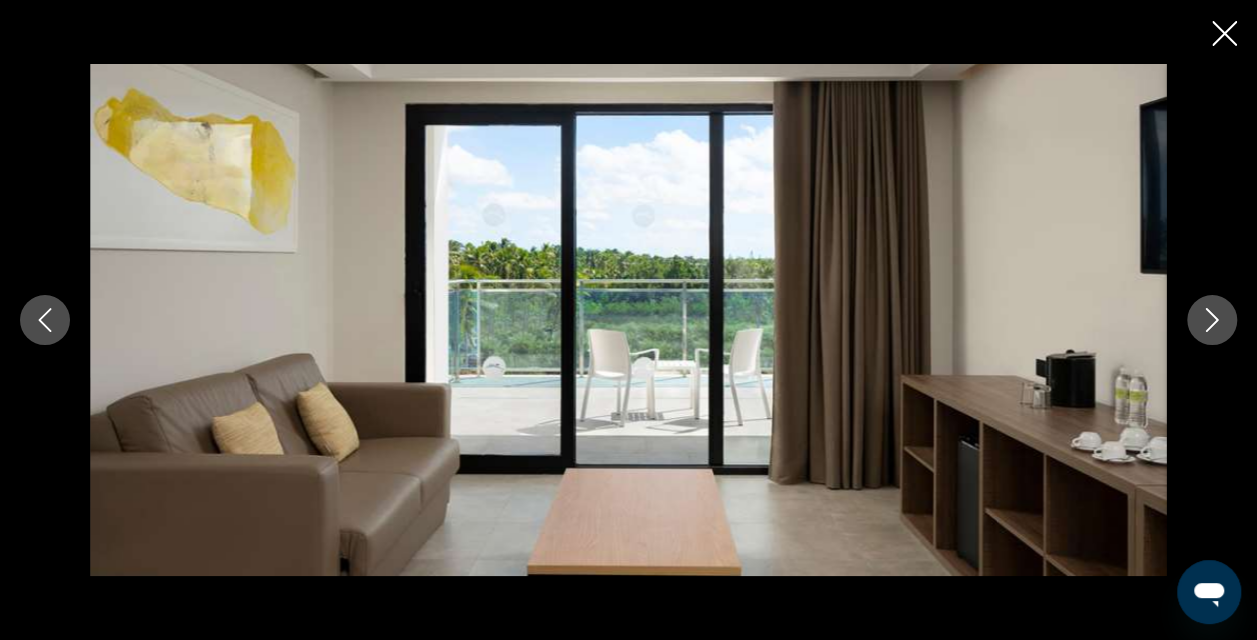 click 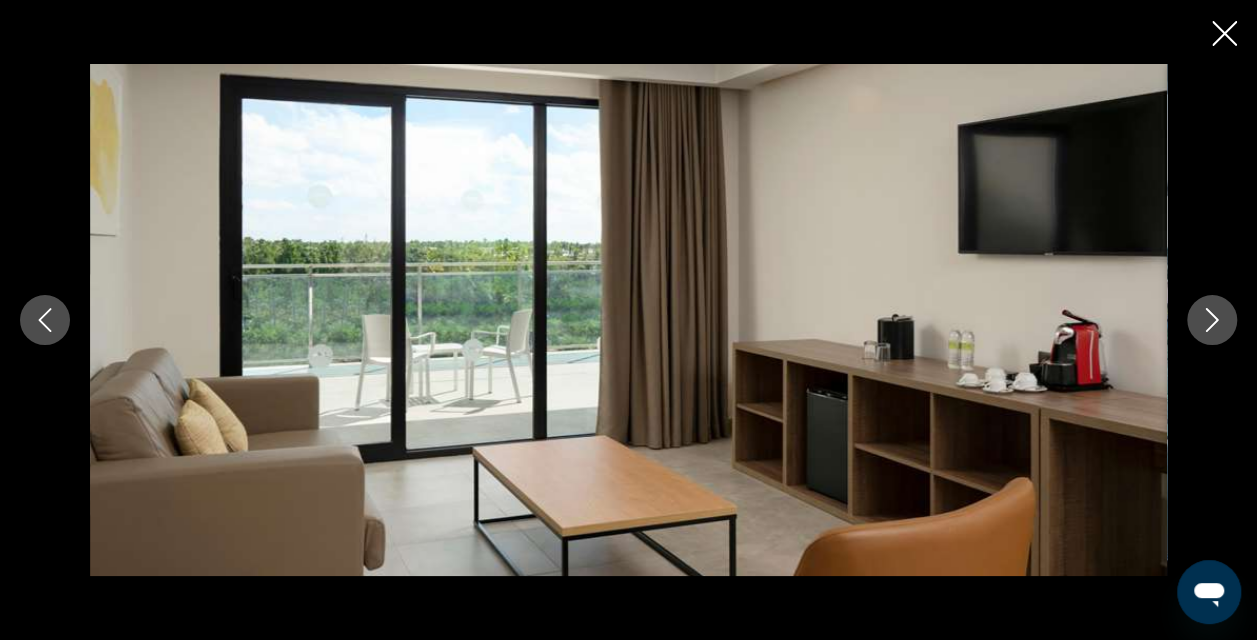 click 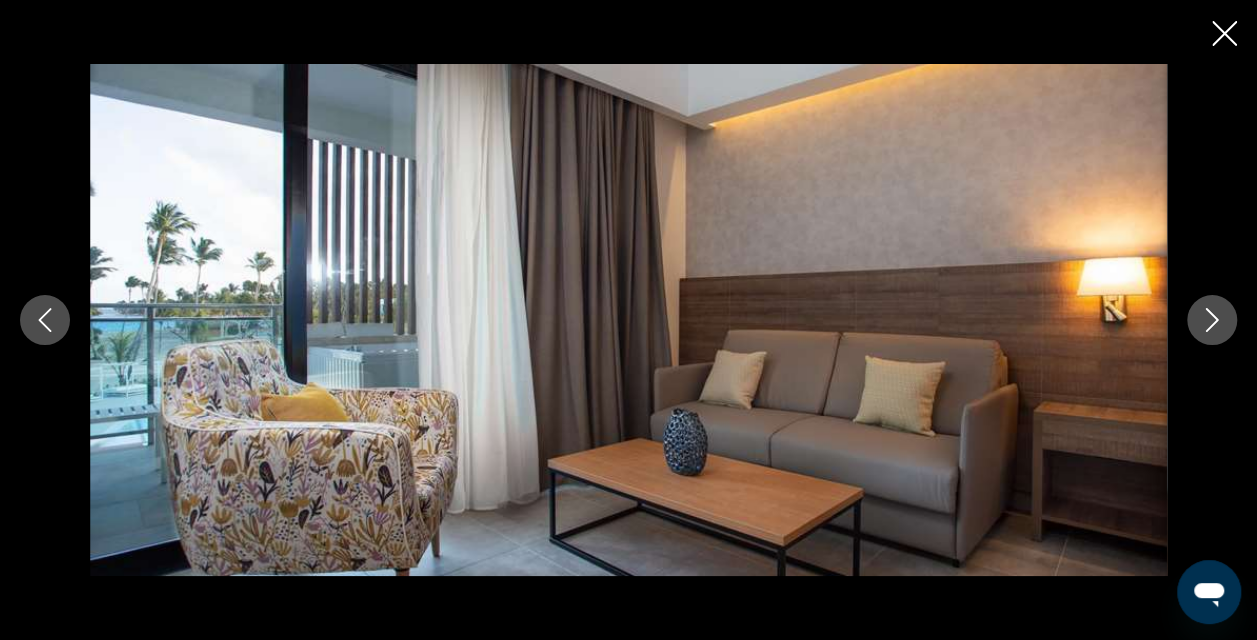 click 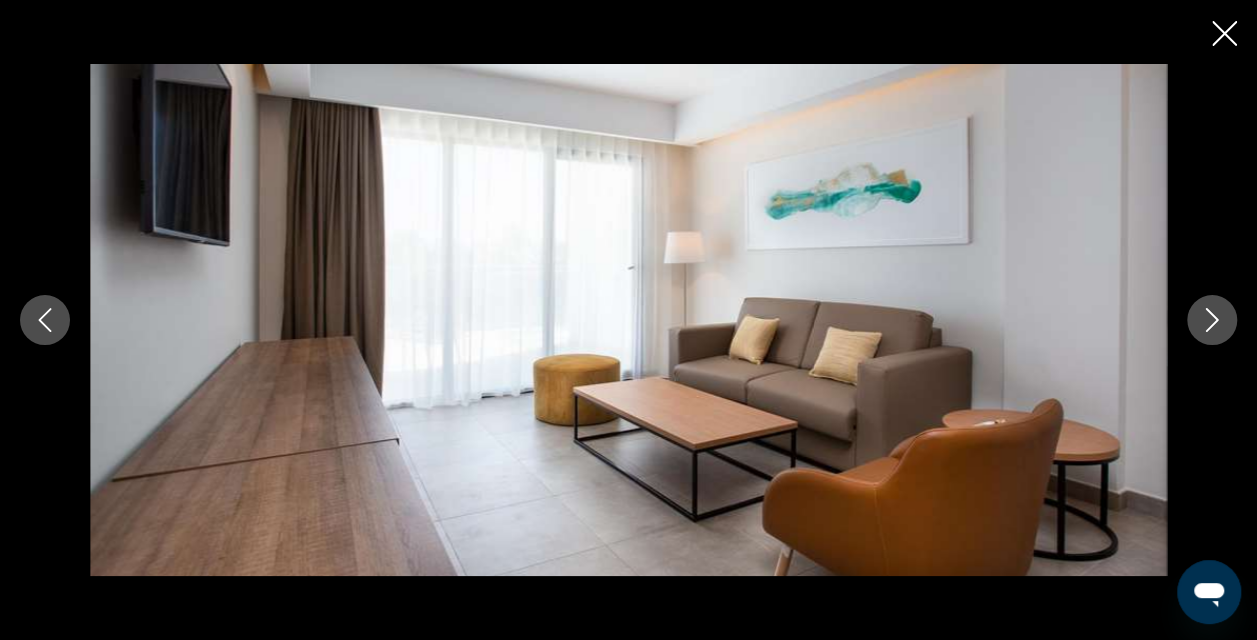 click 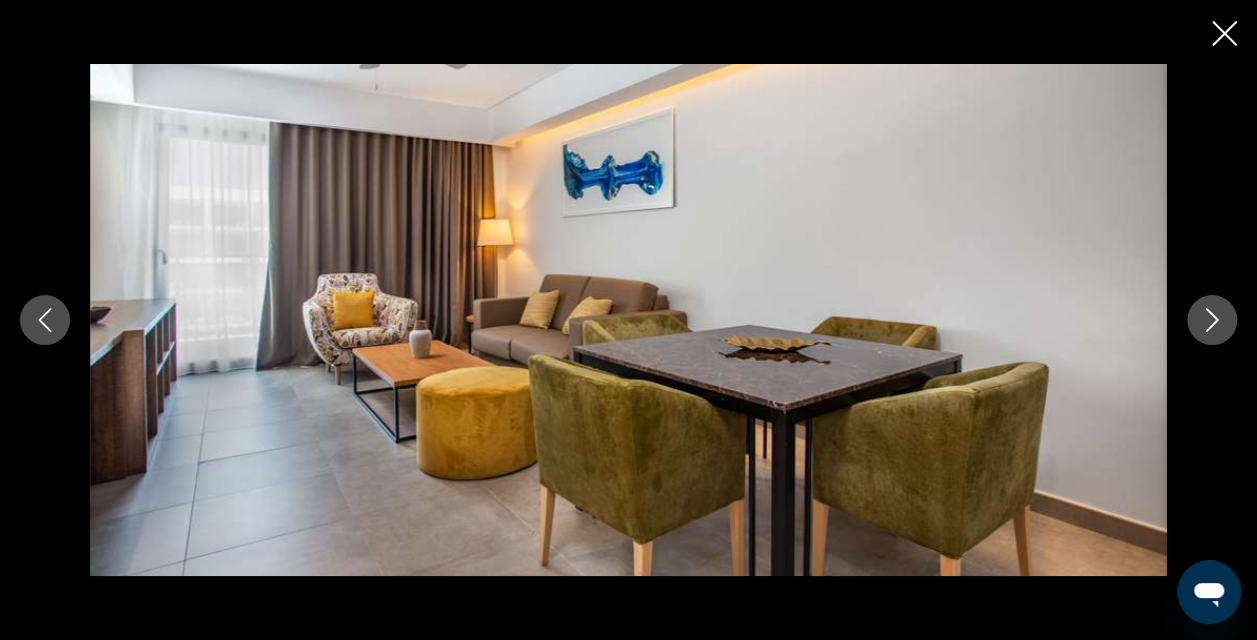 click 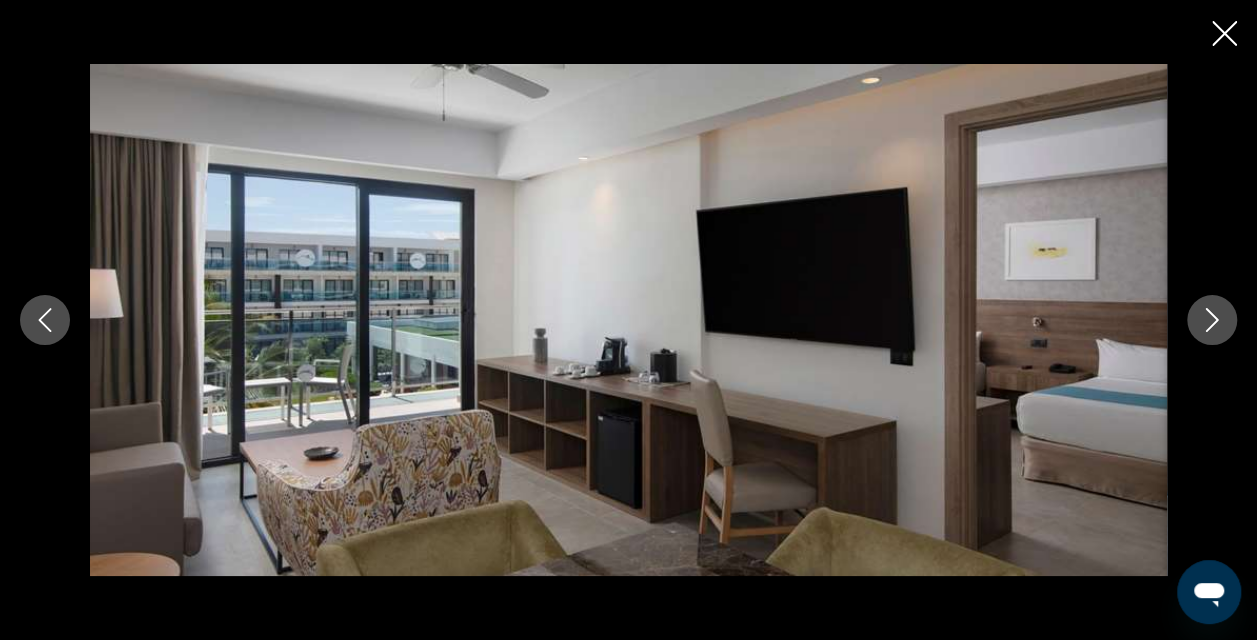 click 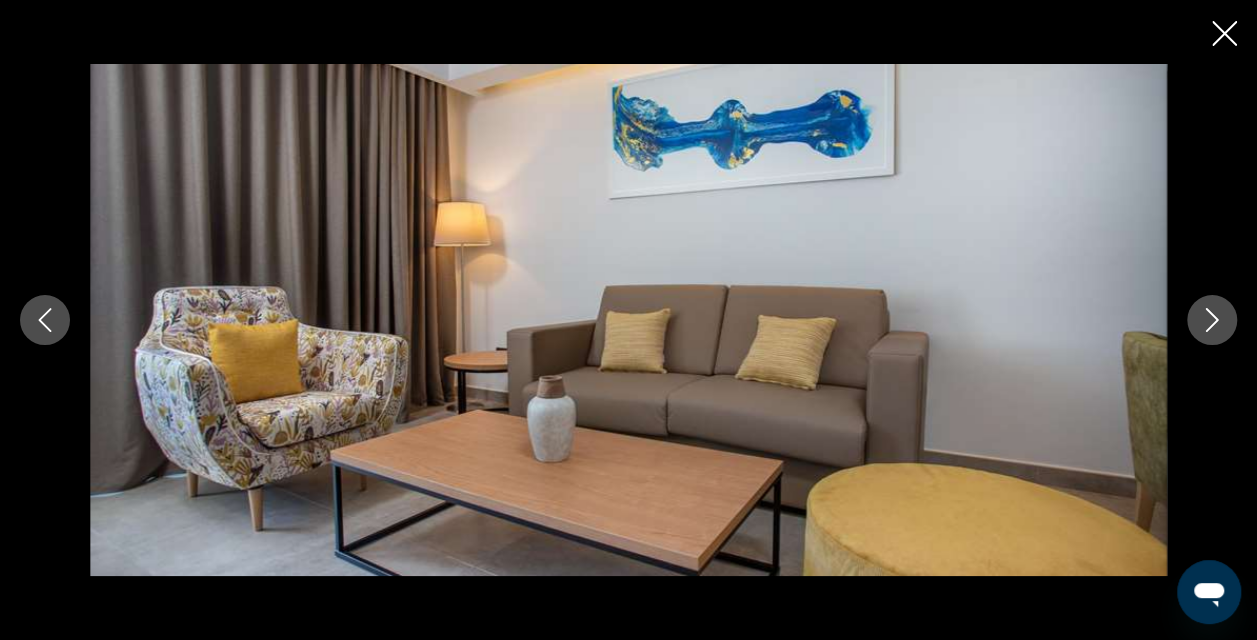 click 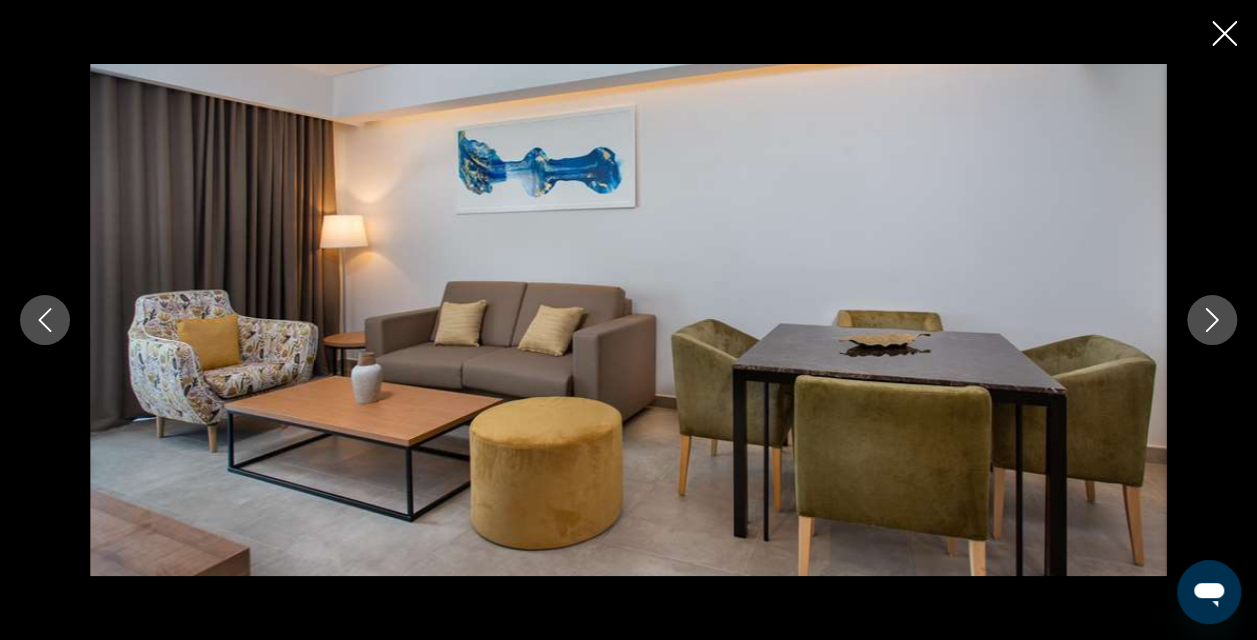click 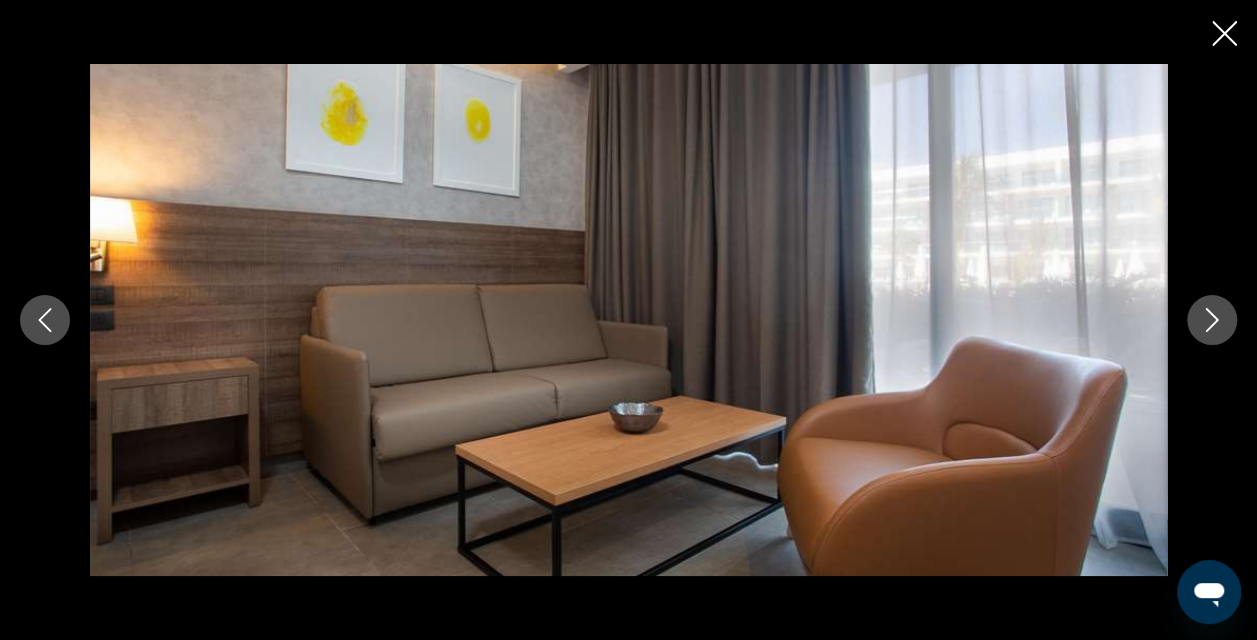 click 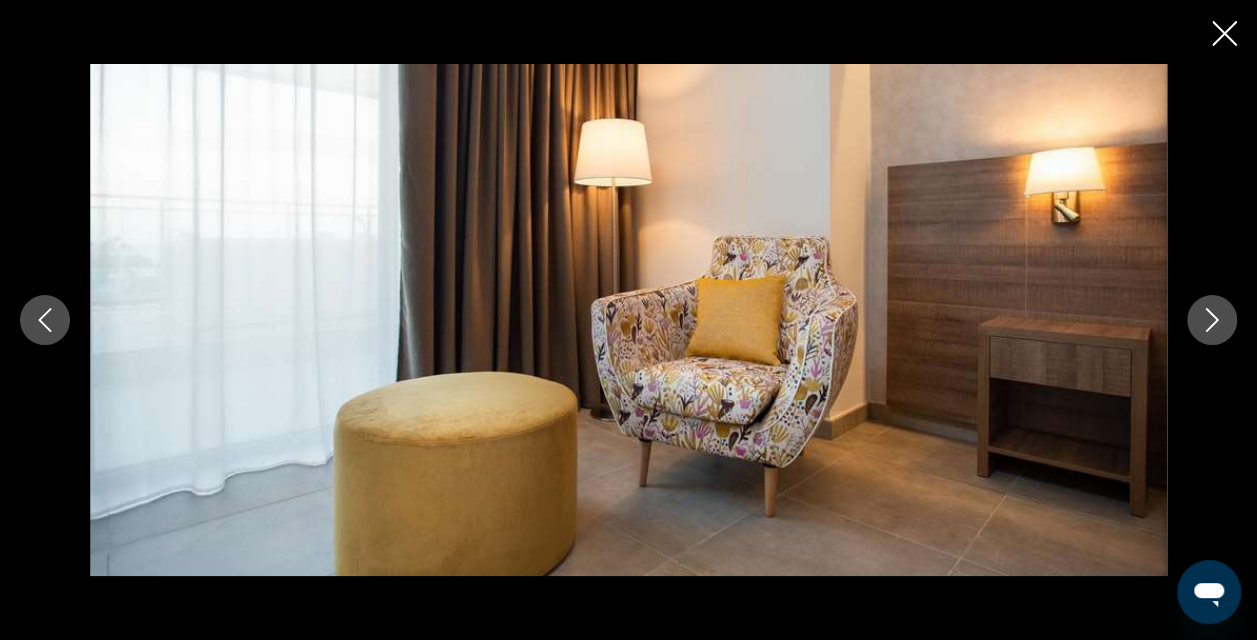 click 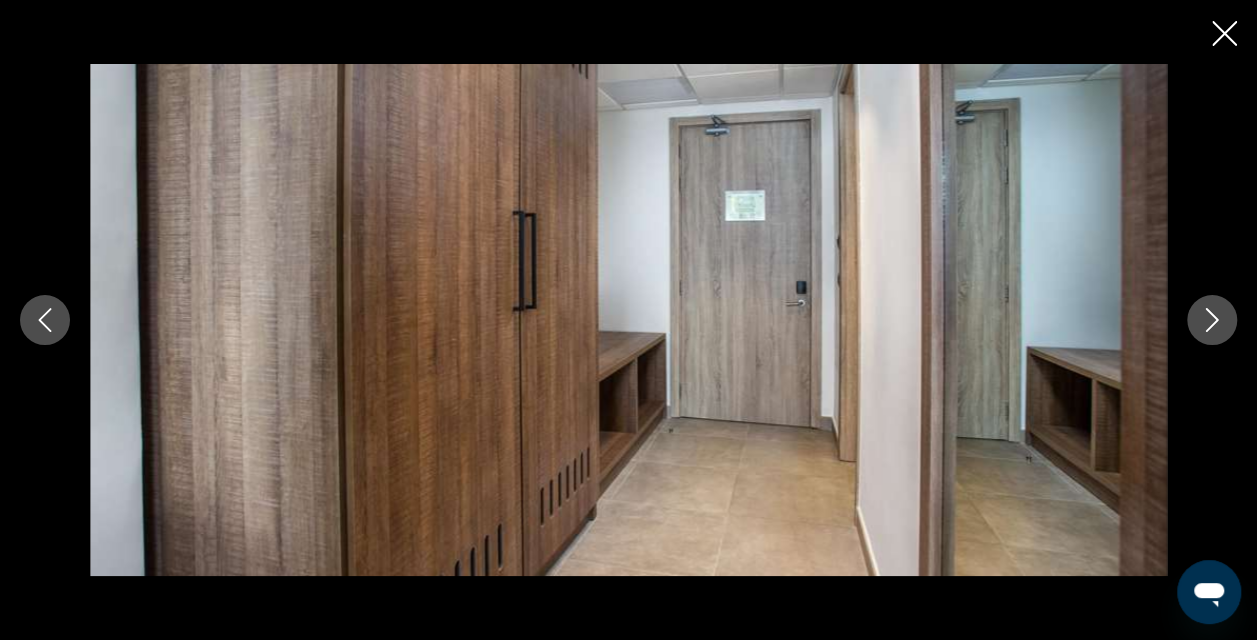 click 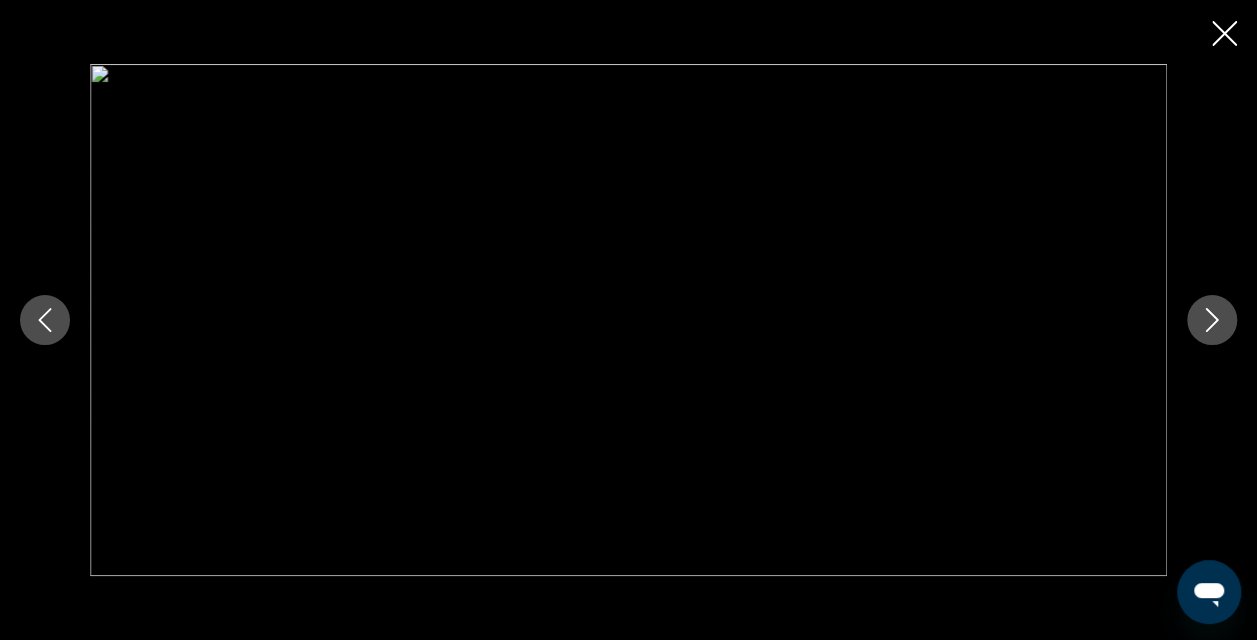click 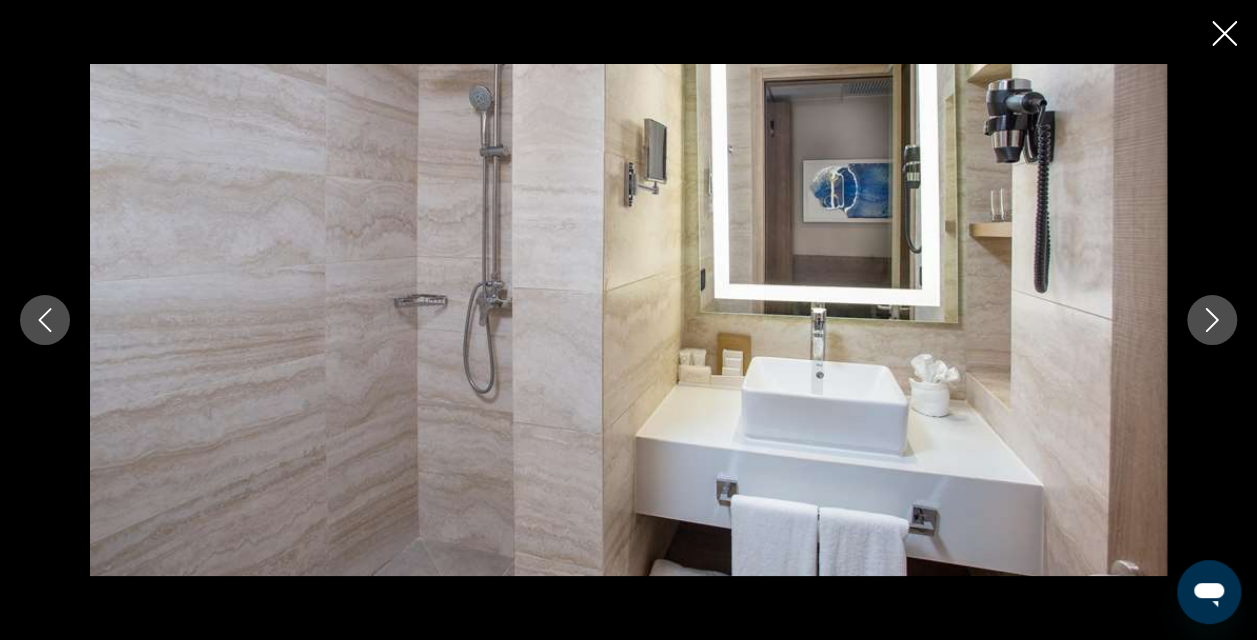 click 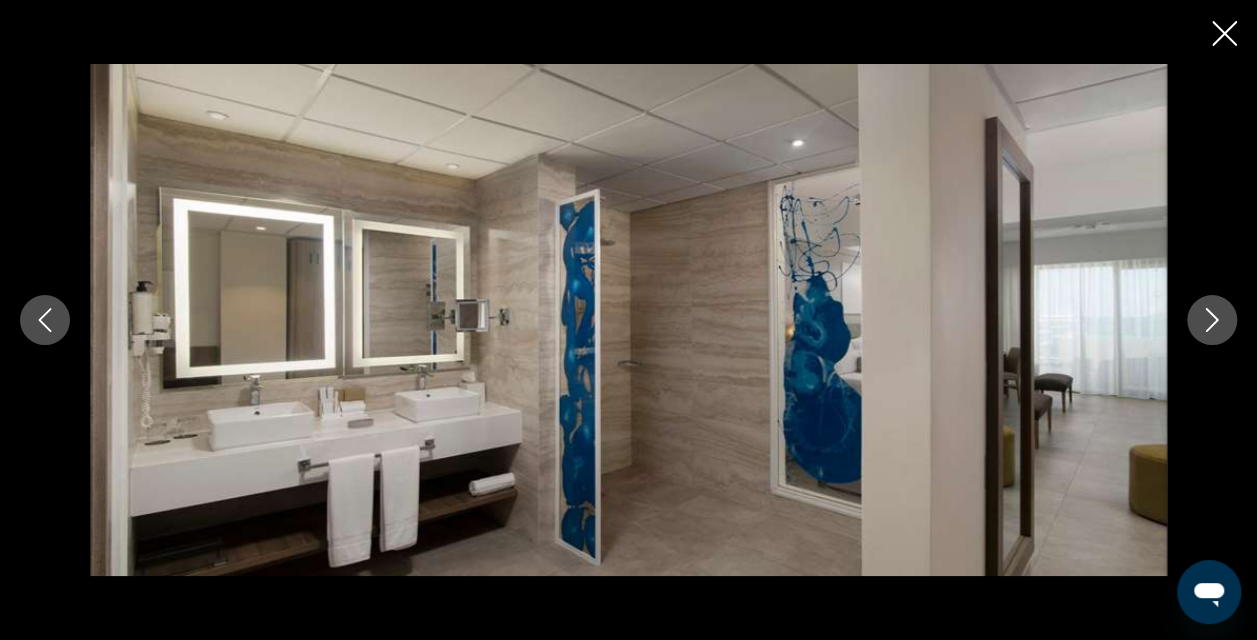 click 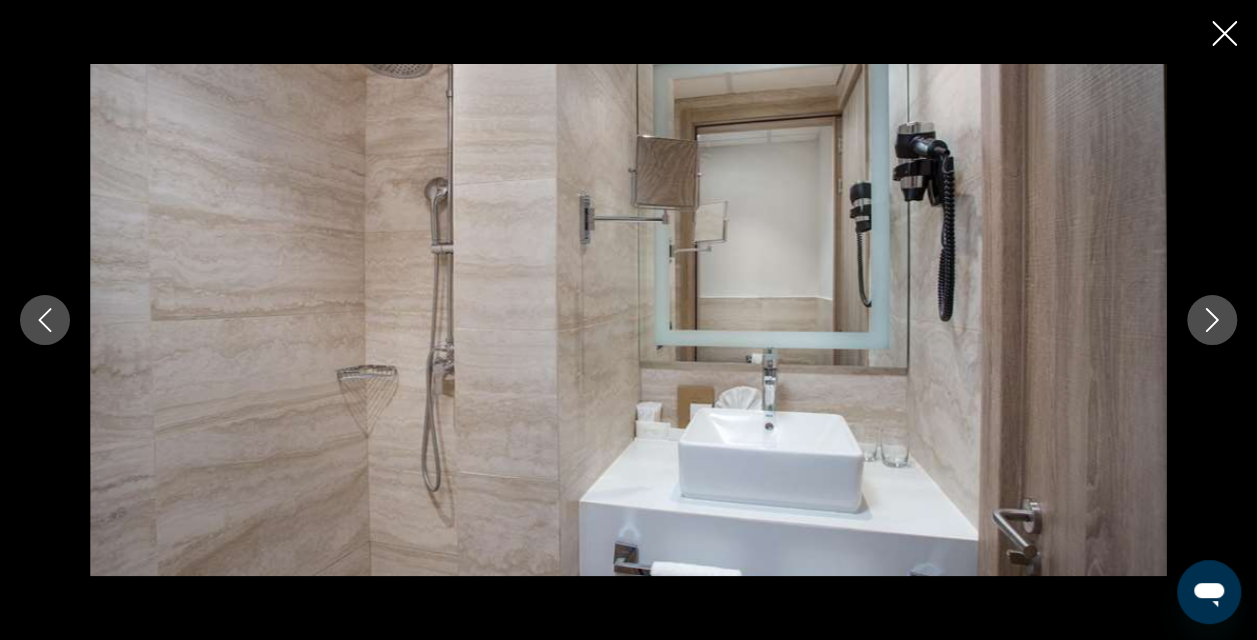 click 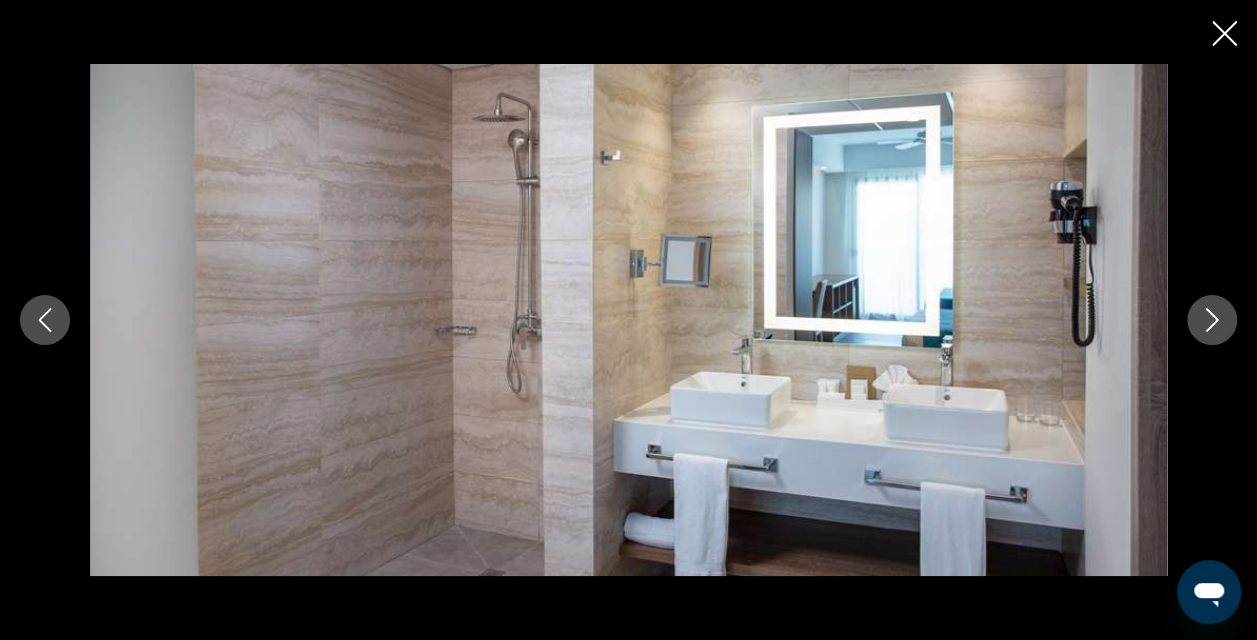 click 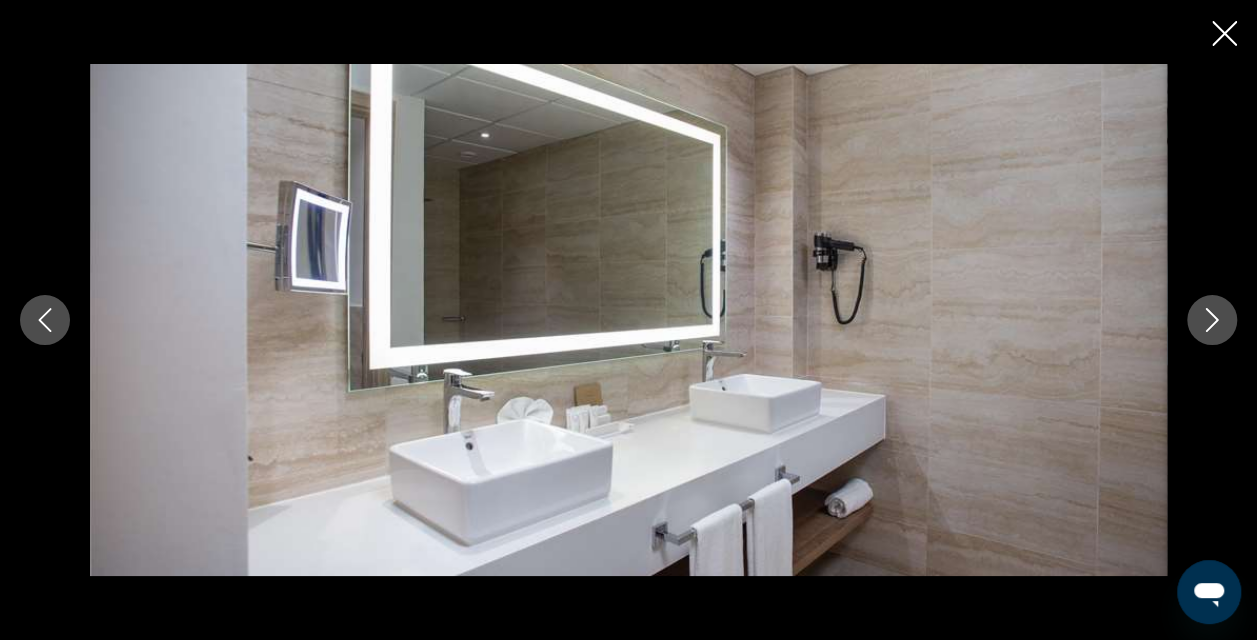 click 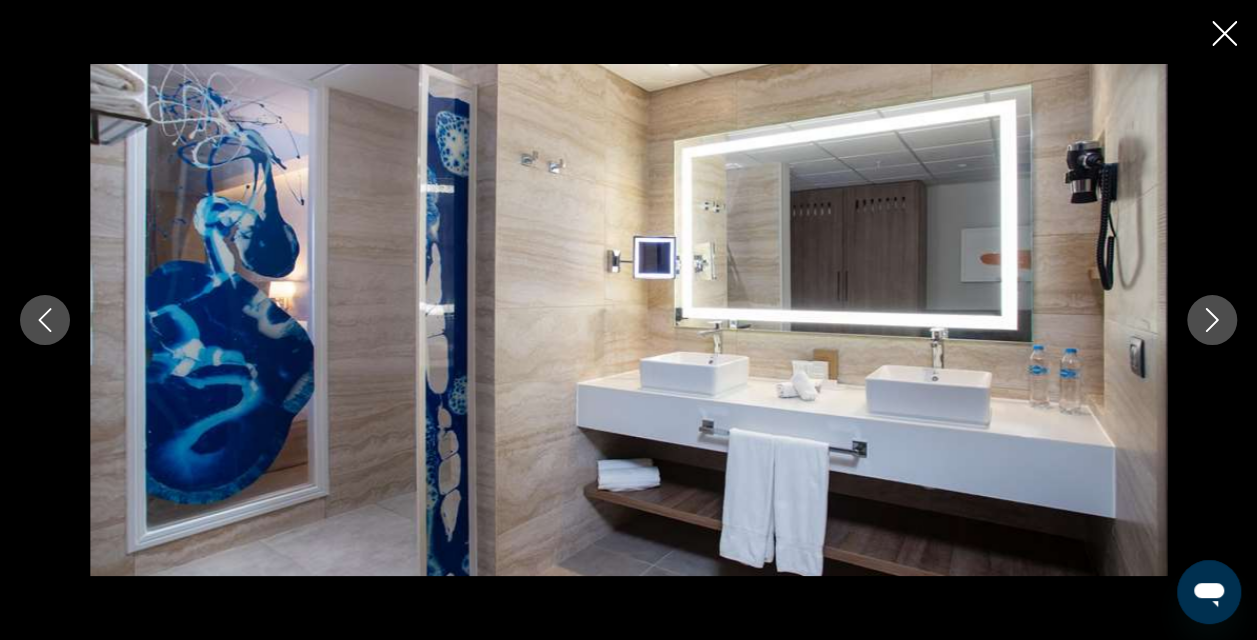 click 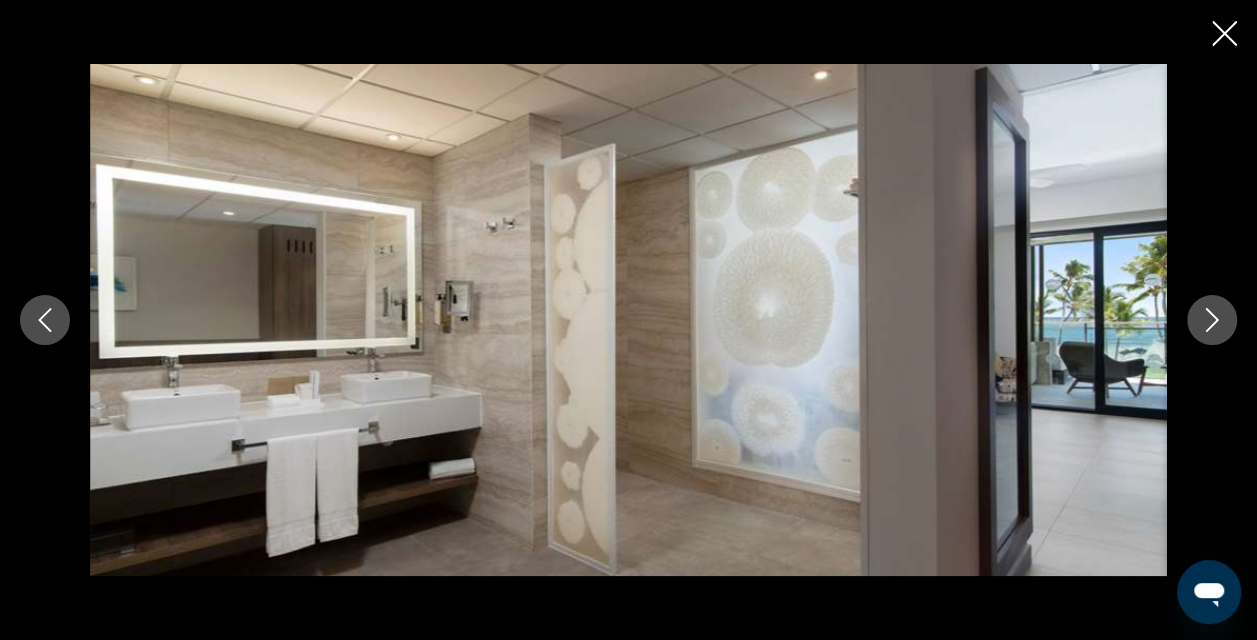 click 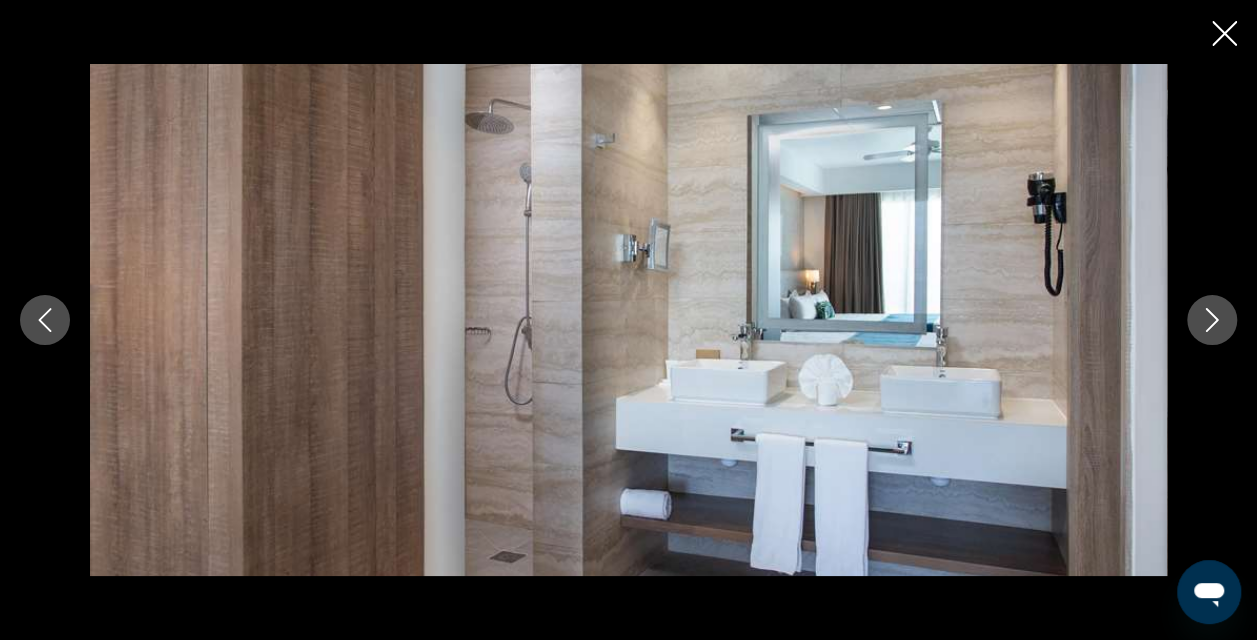 click 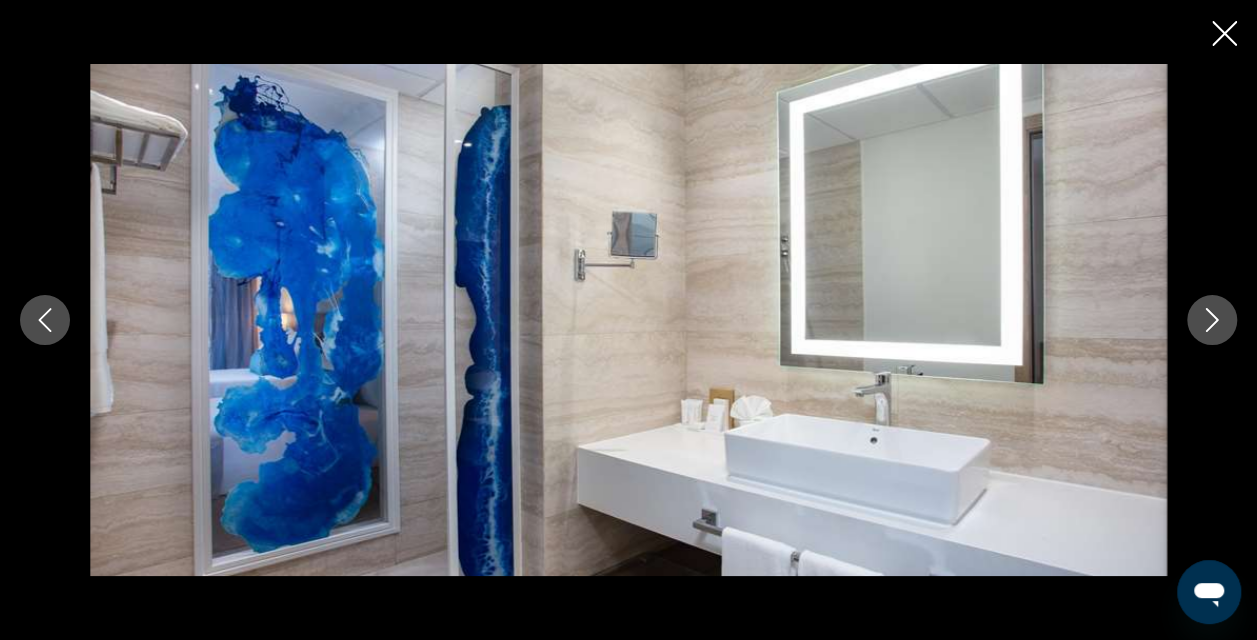 click 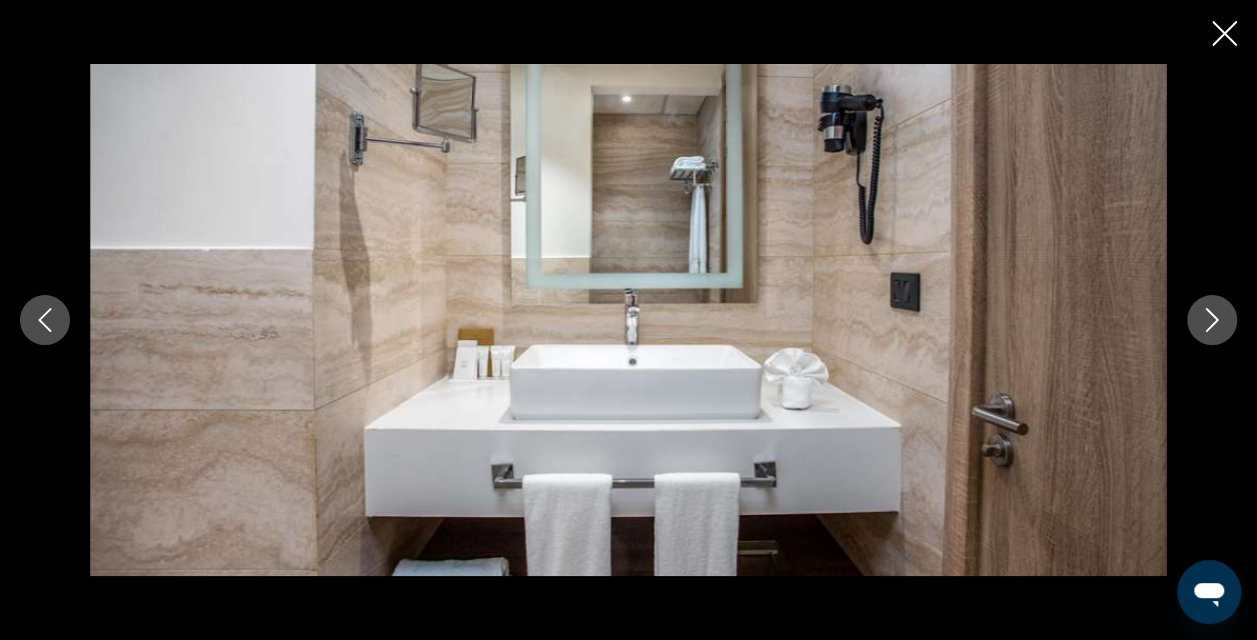 click 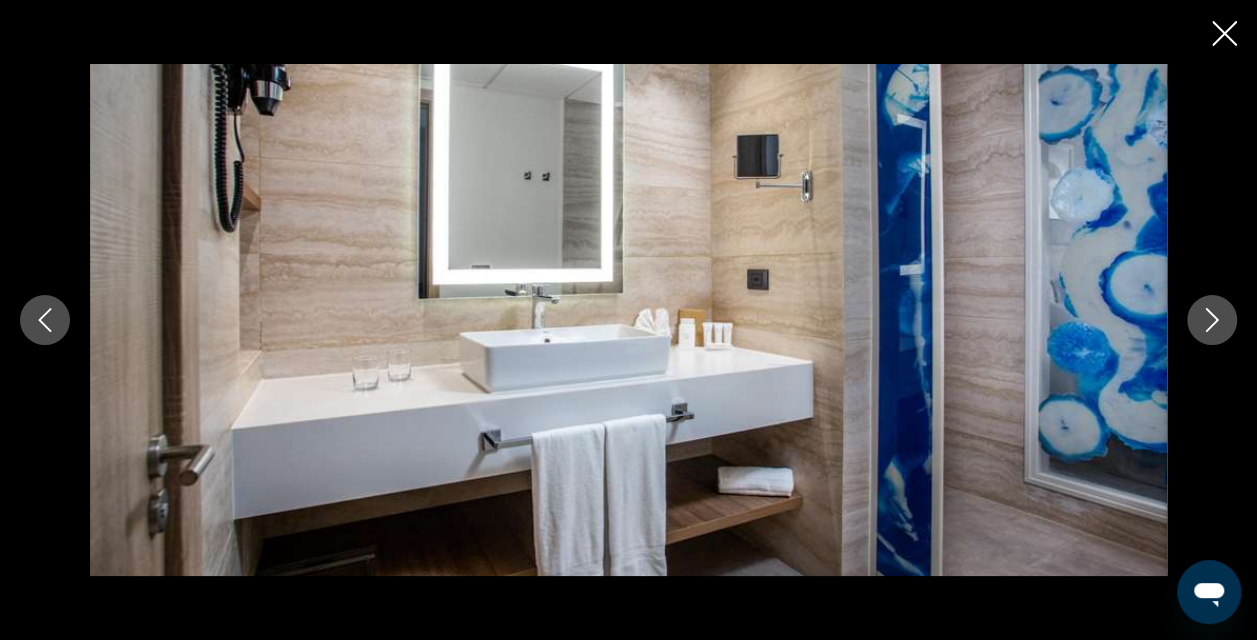 click 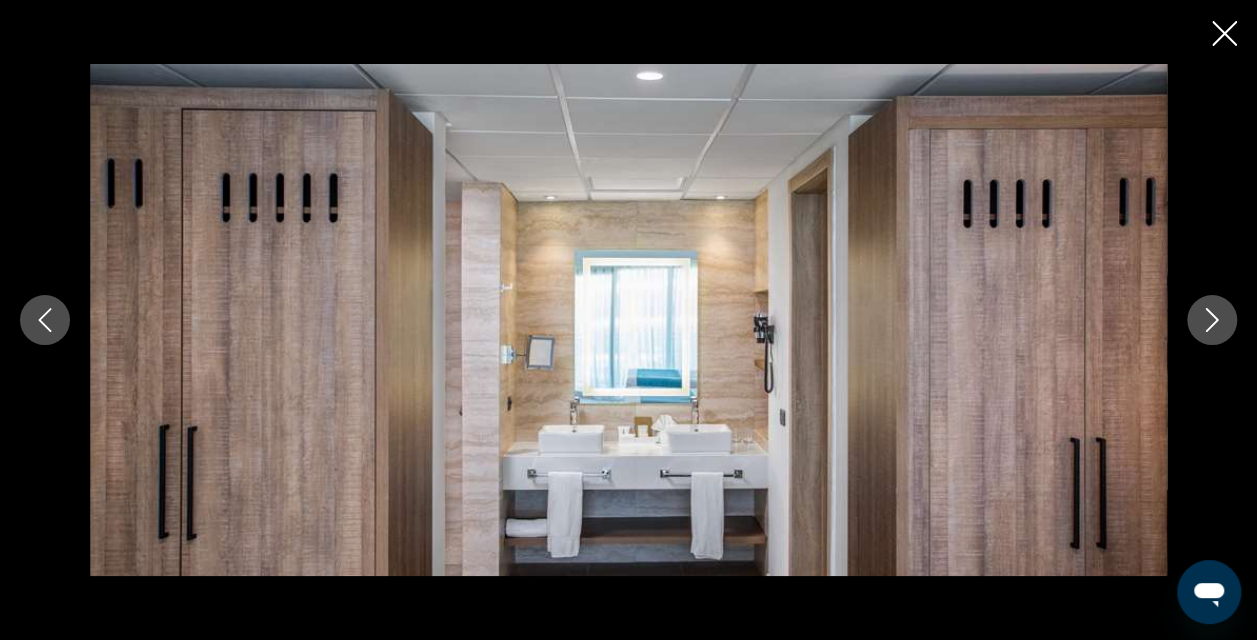click 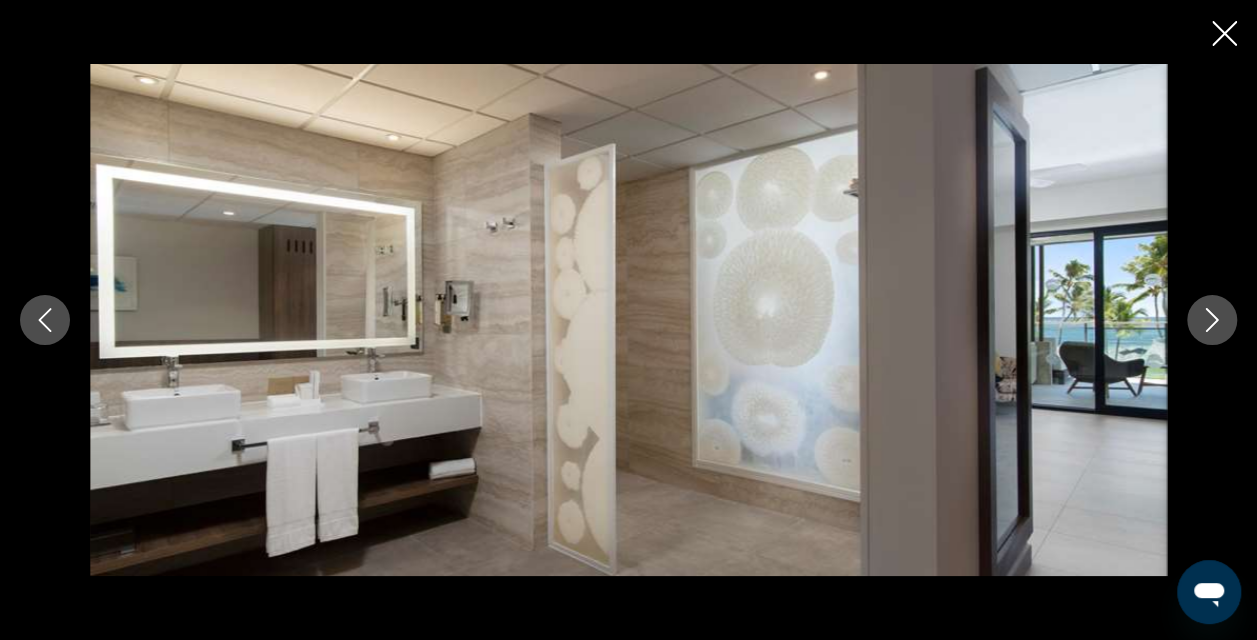 click 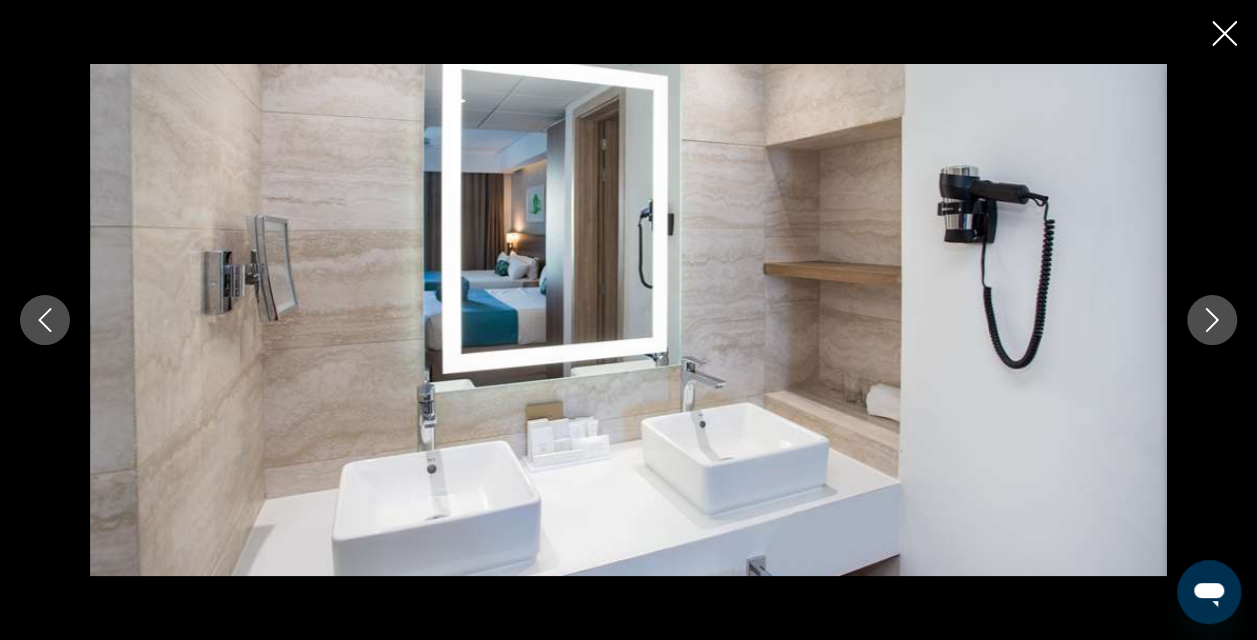 click 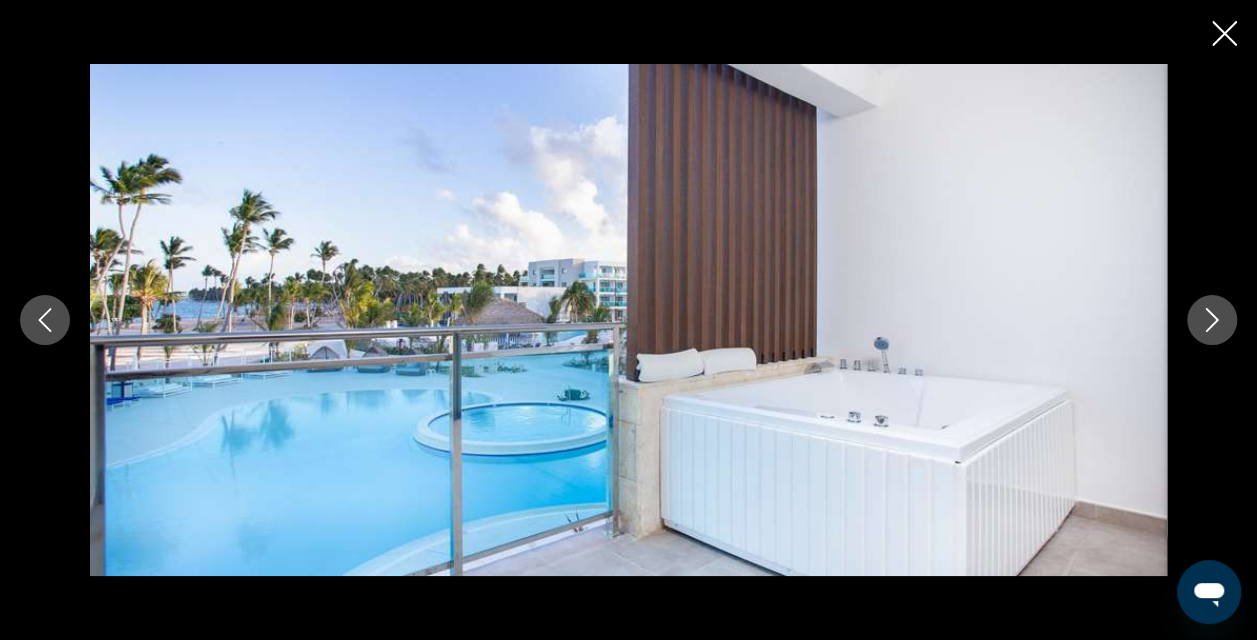 click 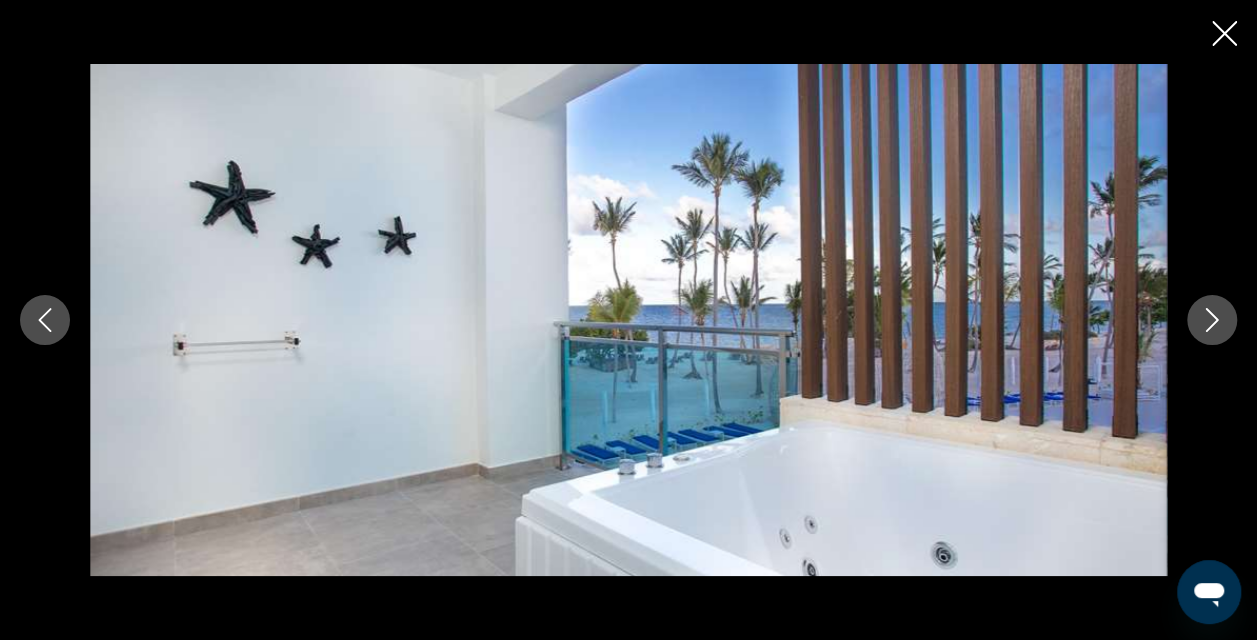 click 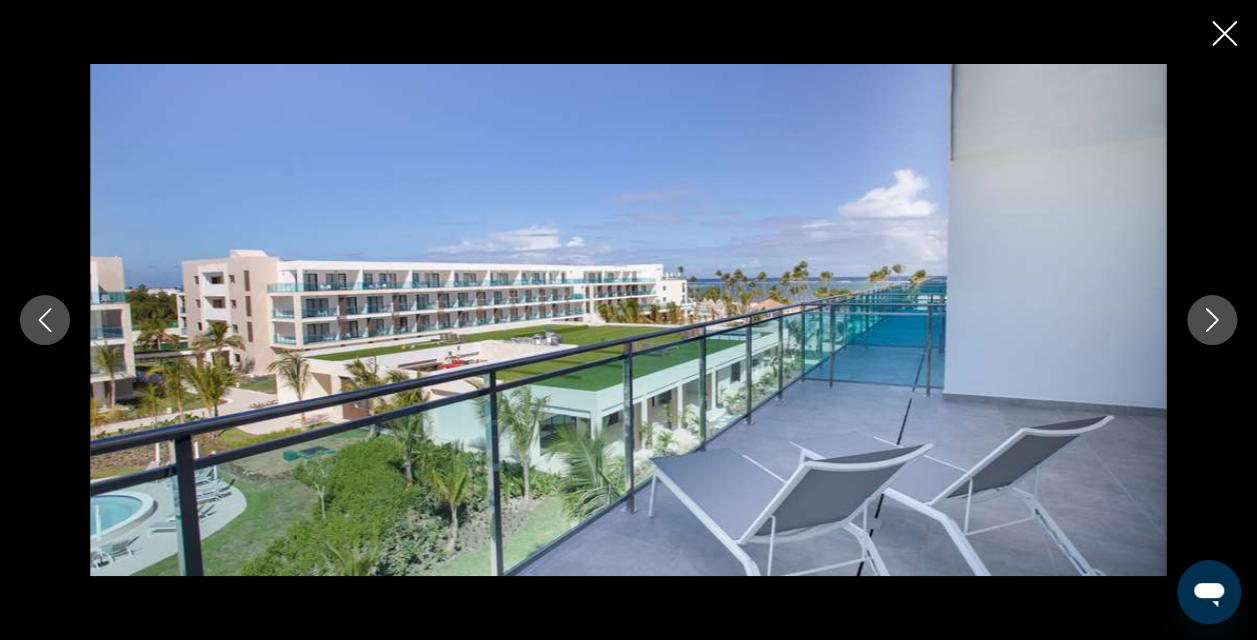 click 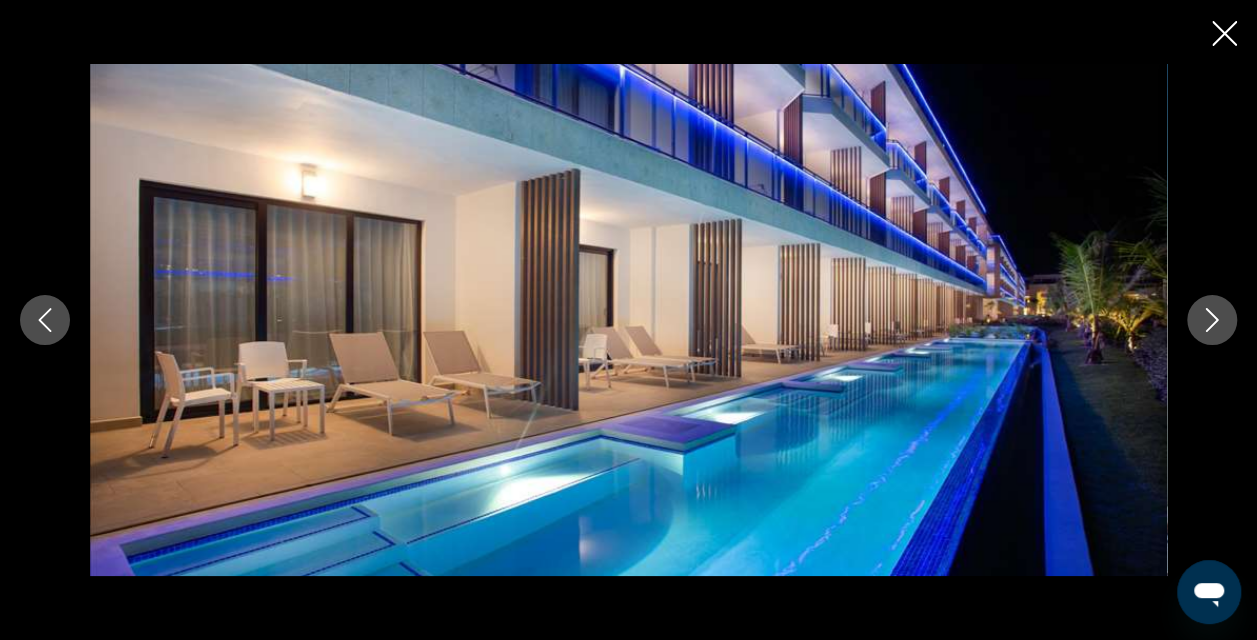 click 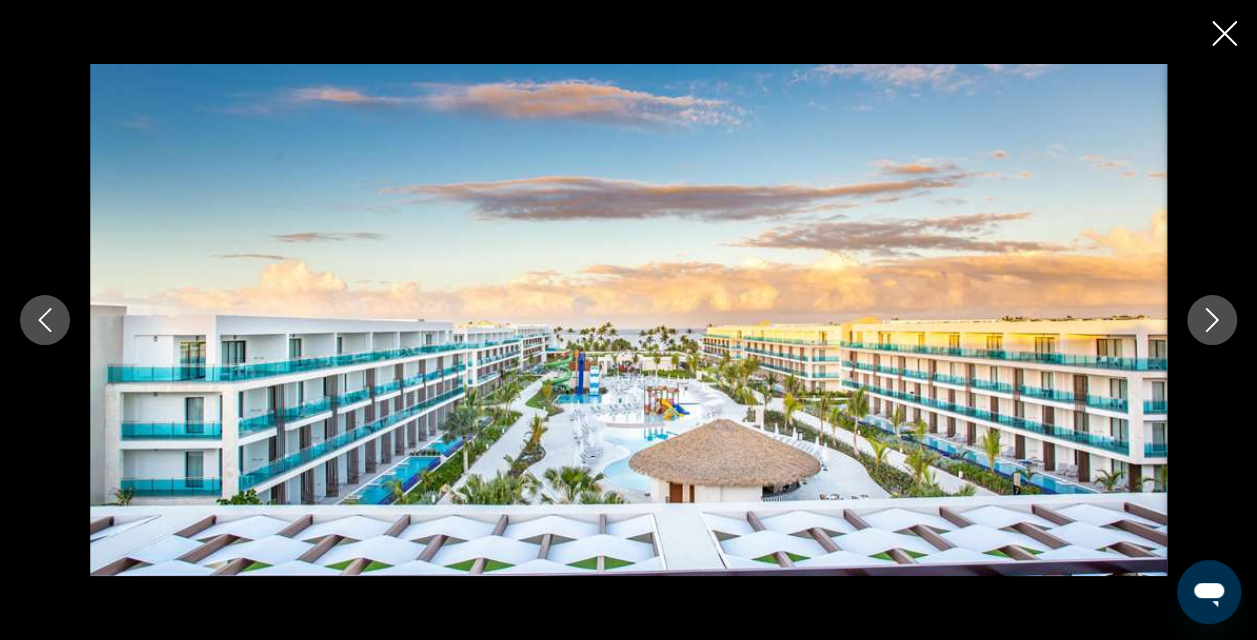 click 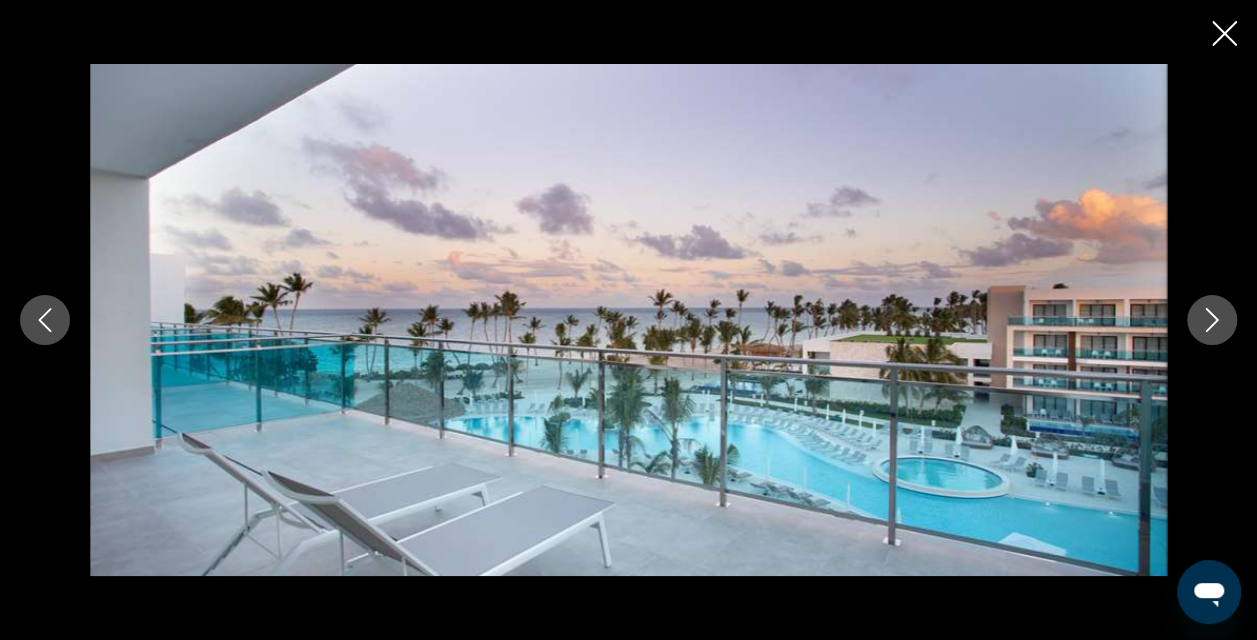 click 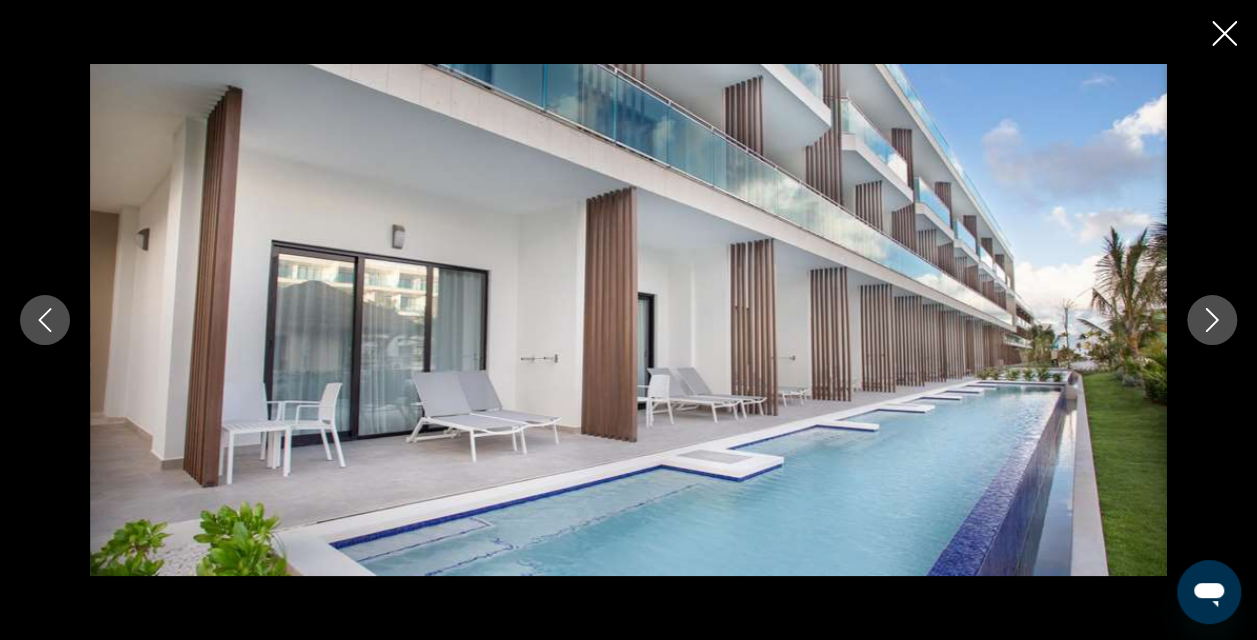 click 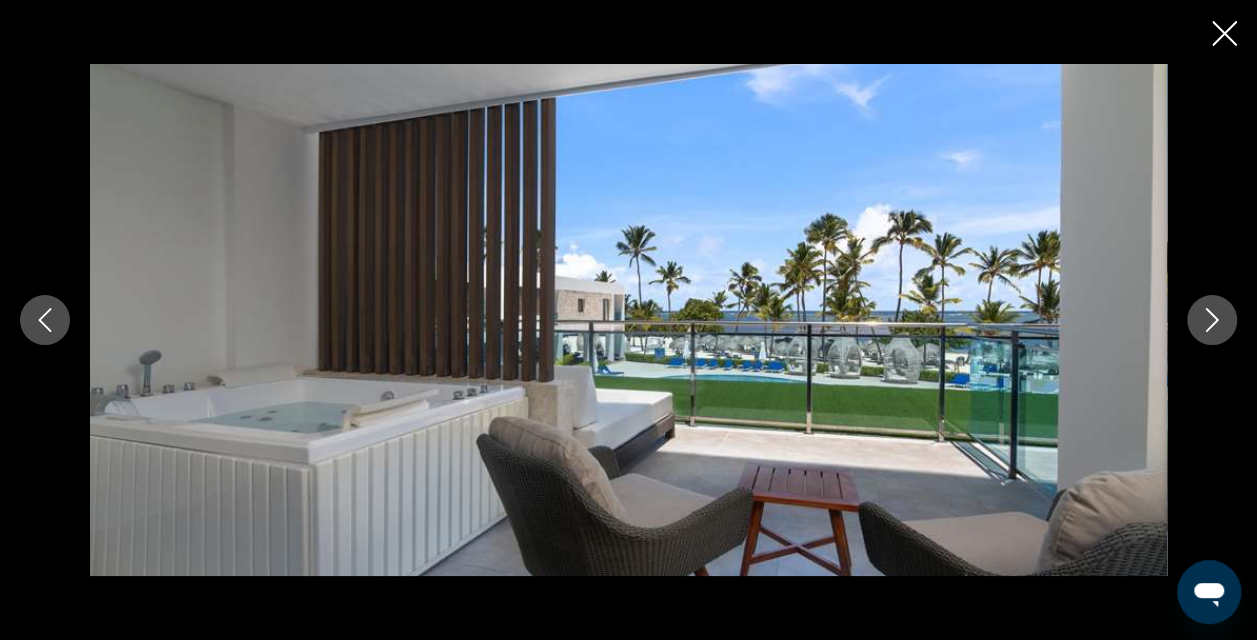 click 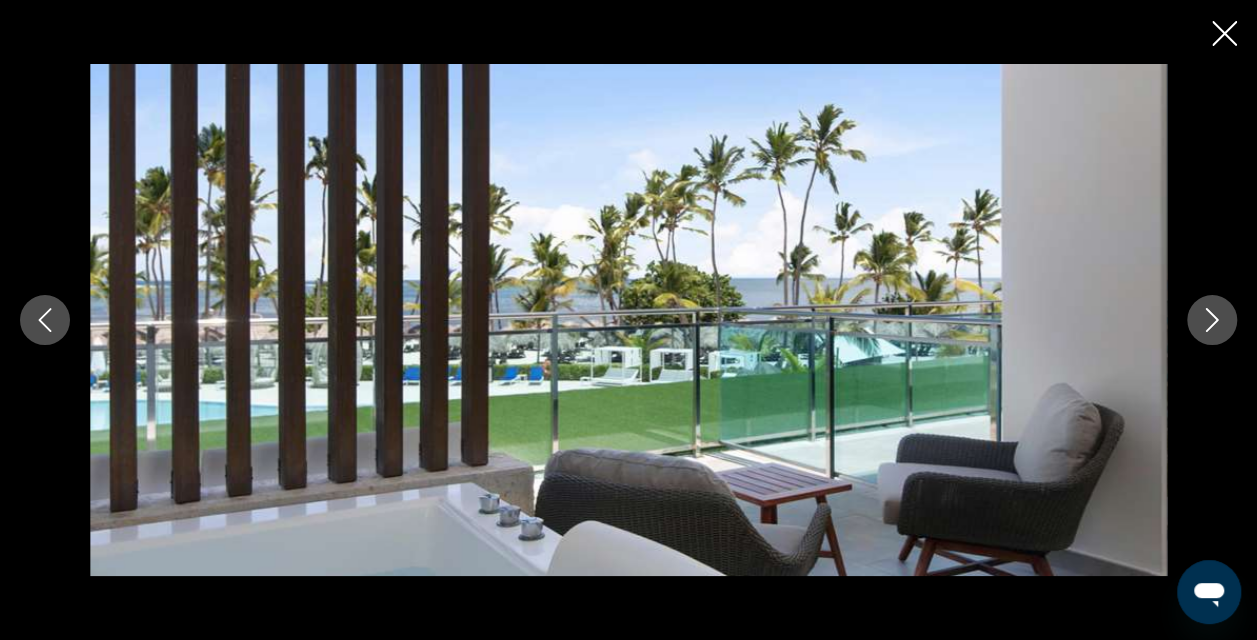 click 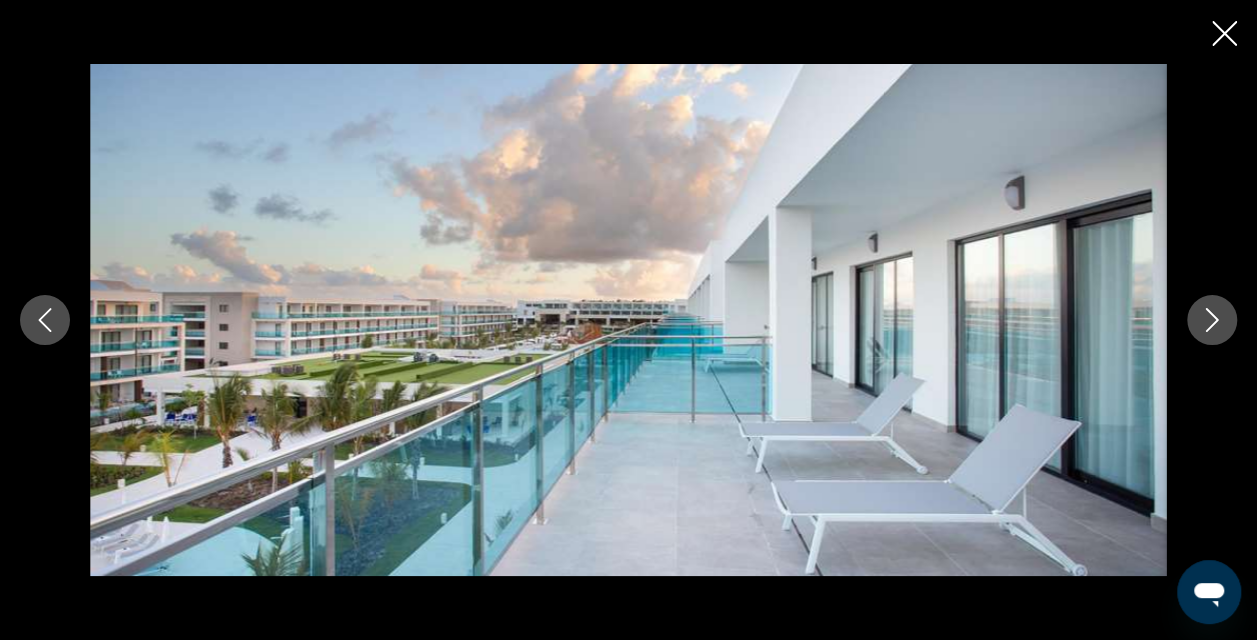 click 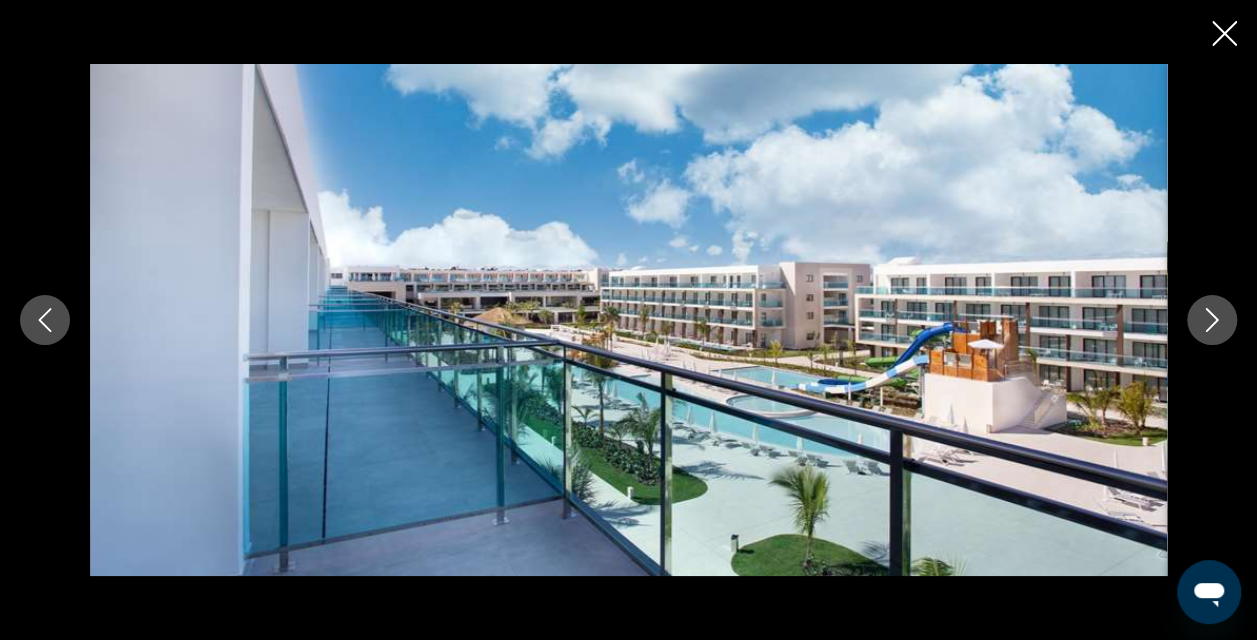 click 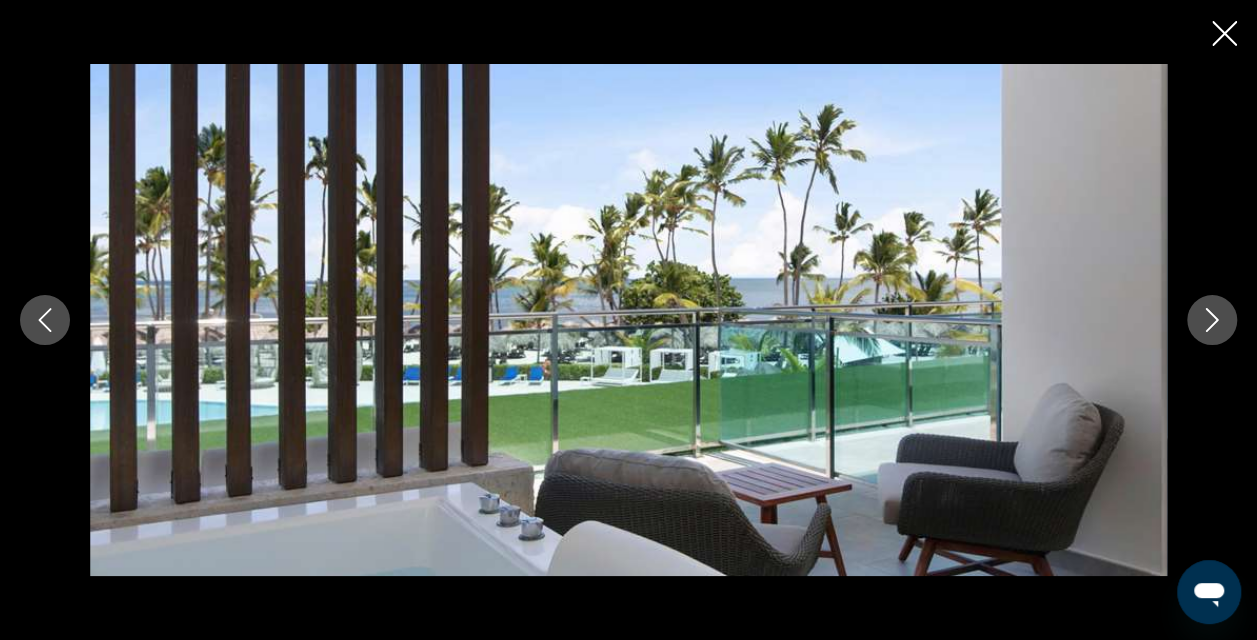 click 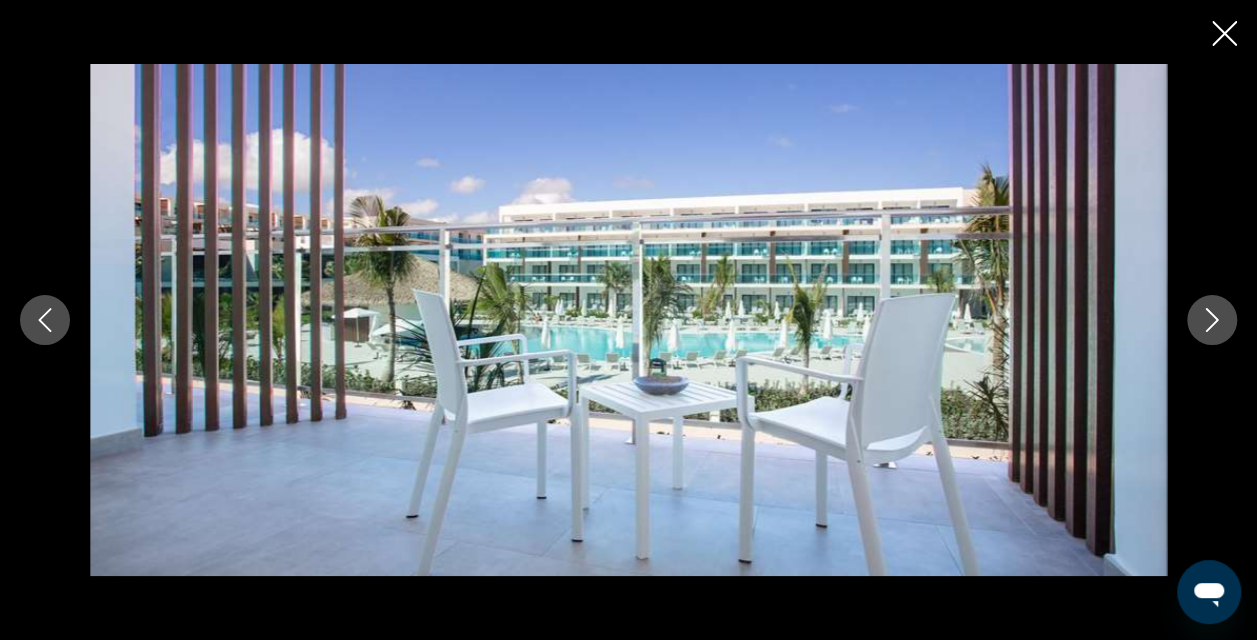 click 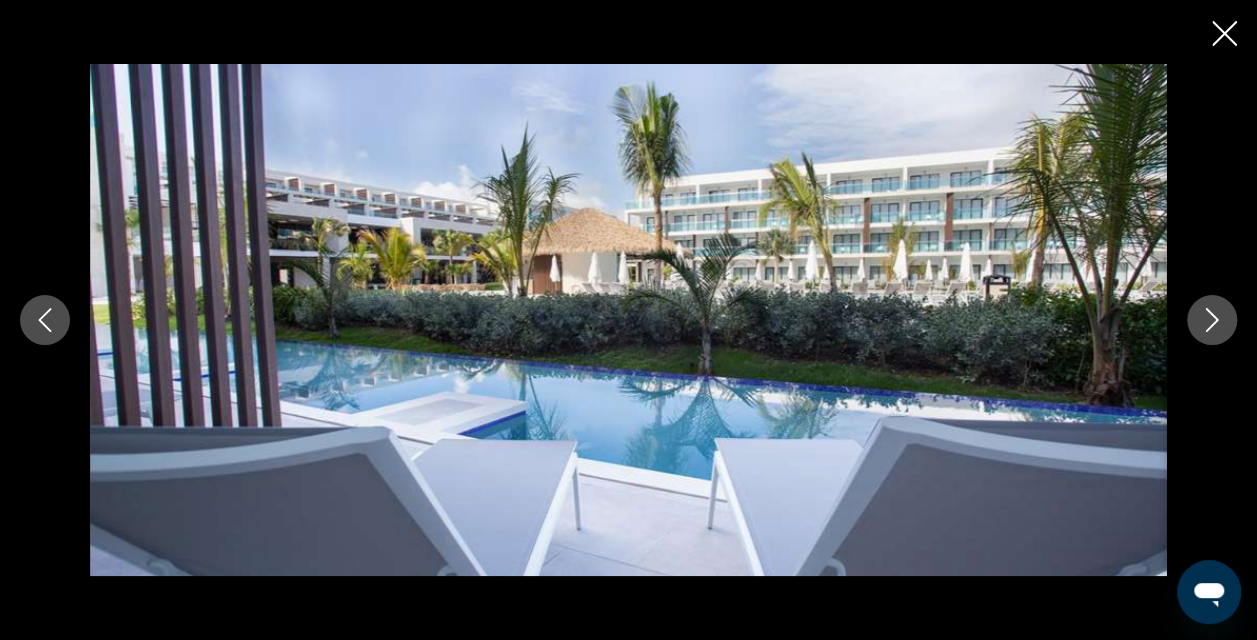 click 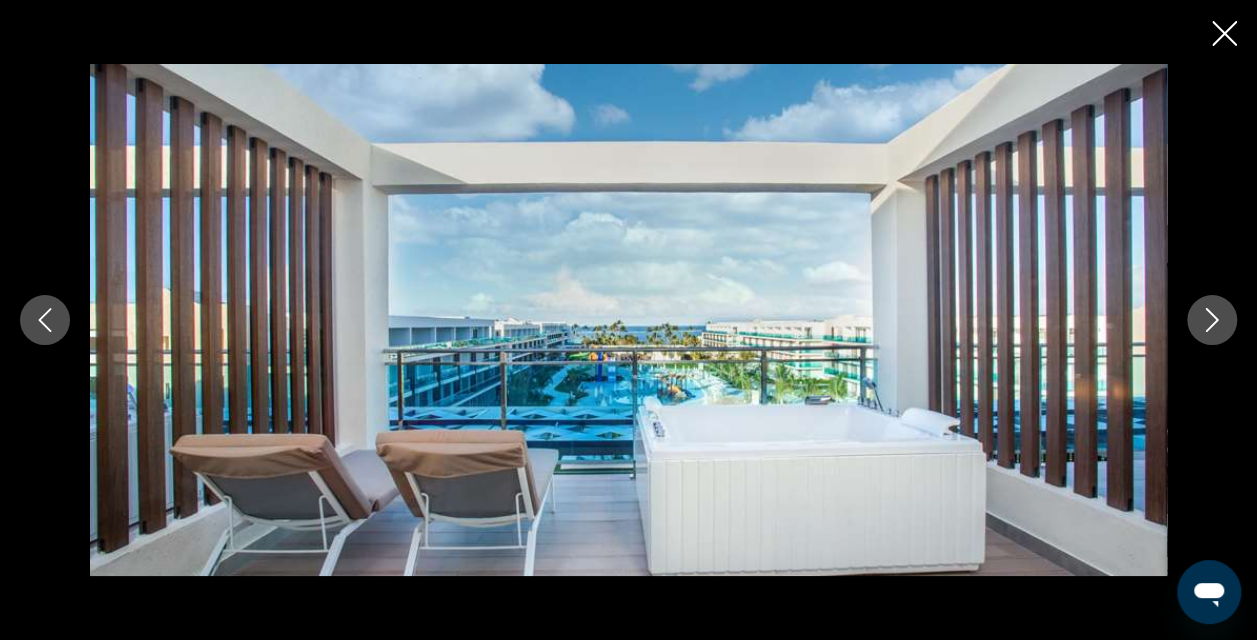 click 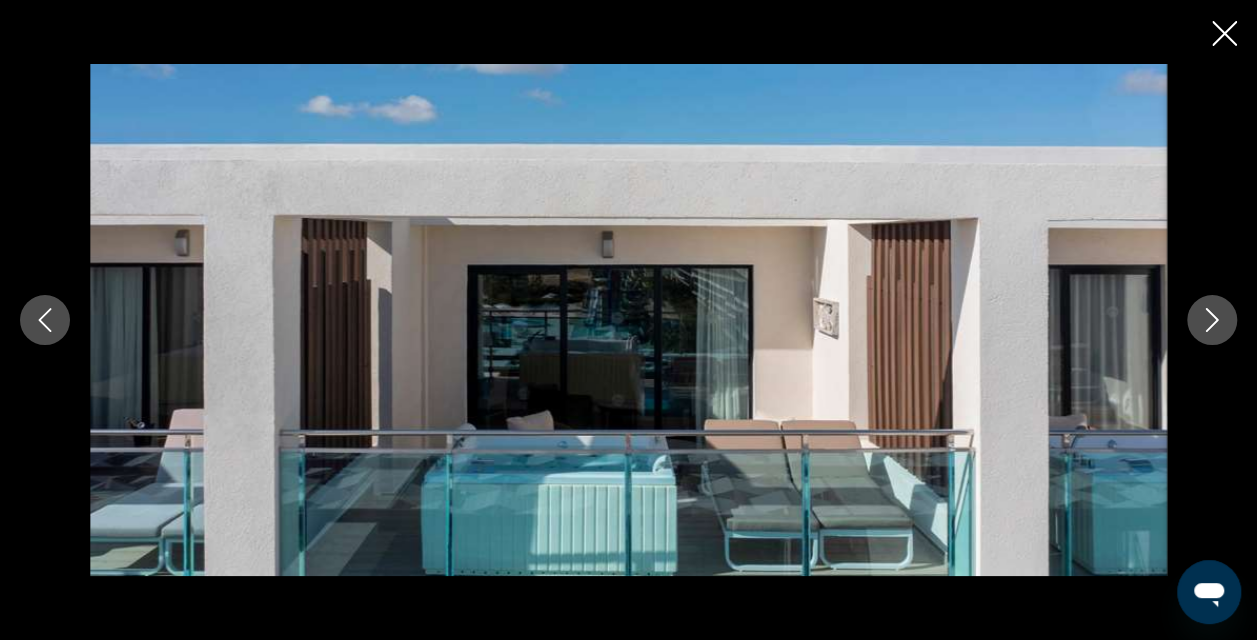 click 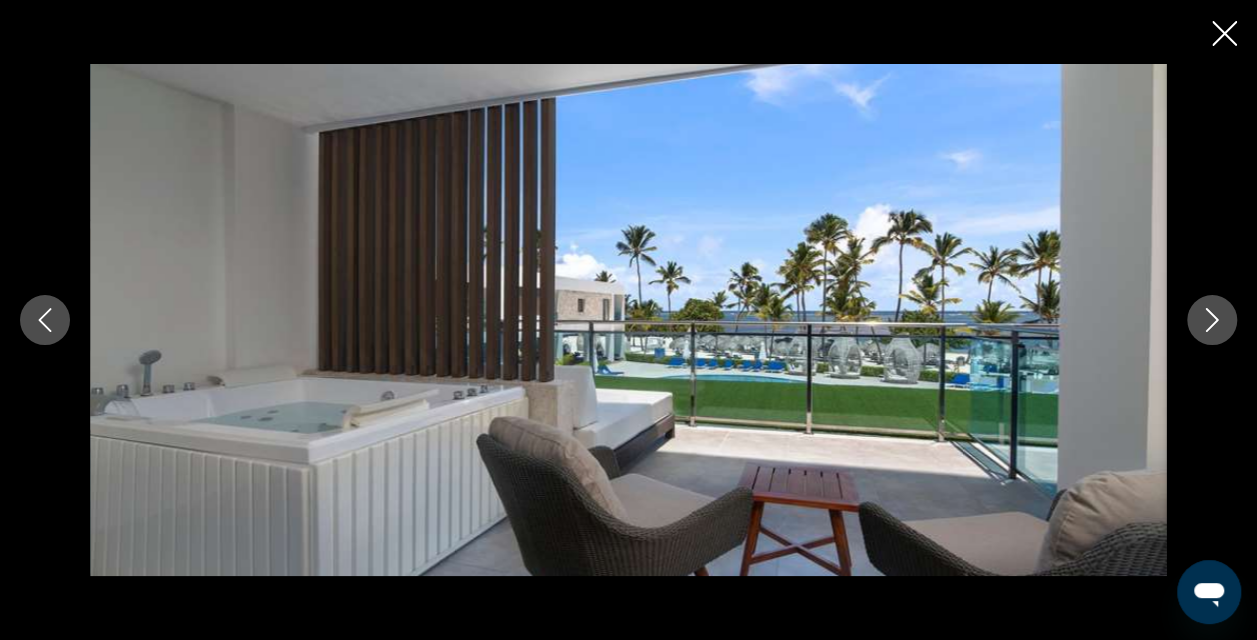 click 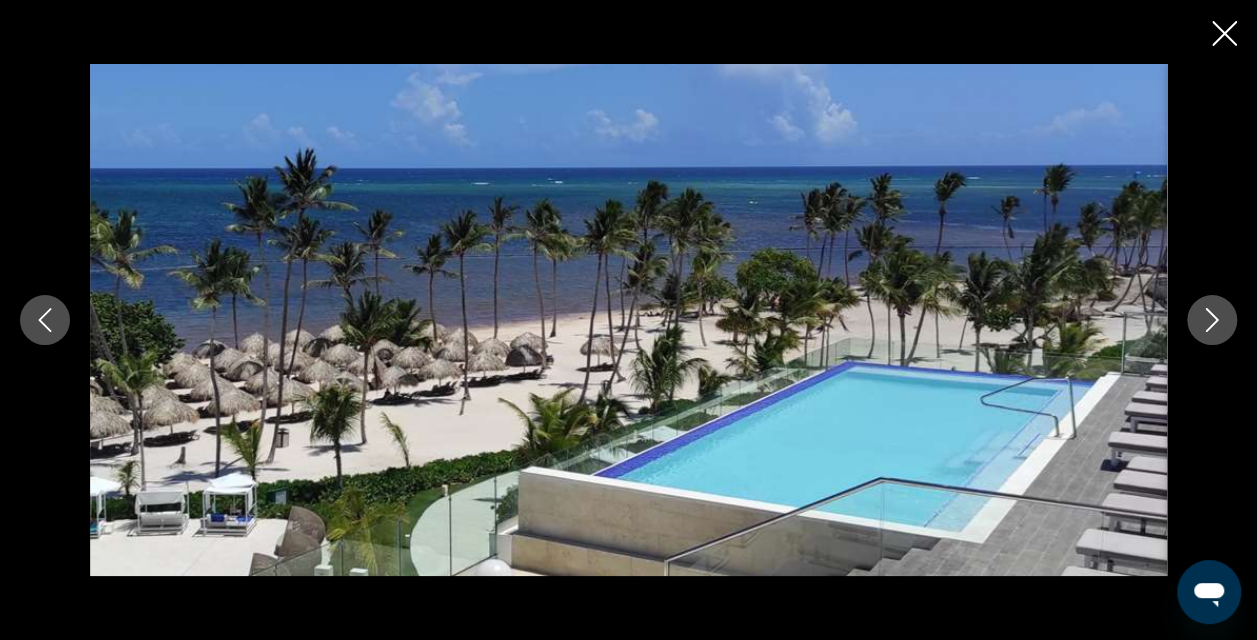 click 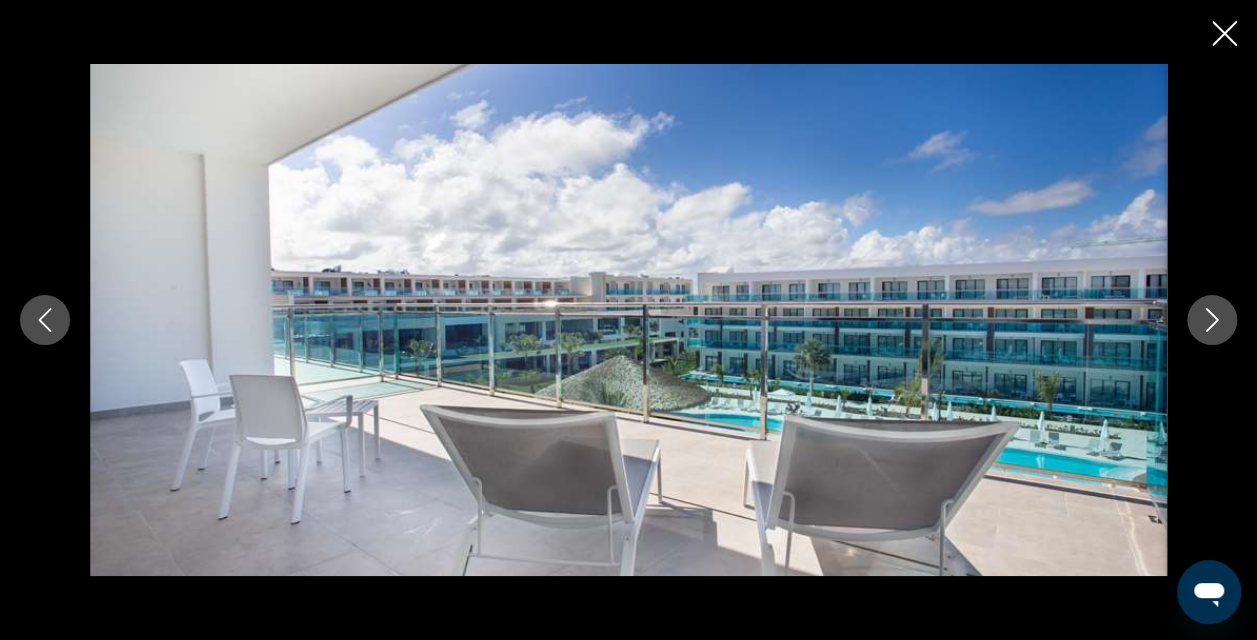 click 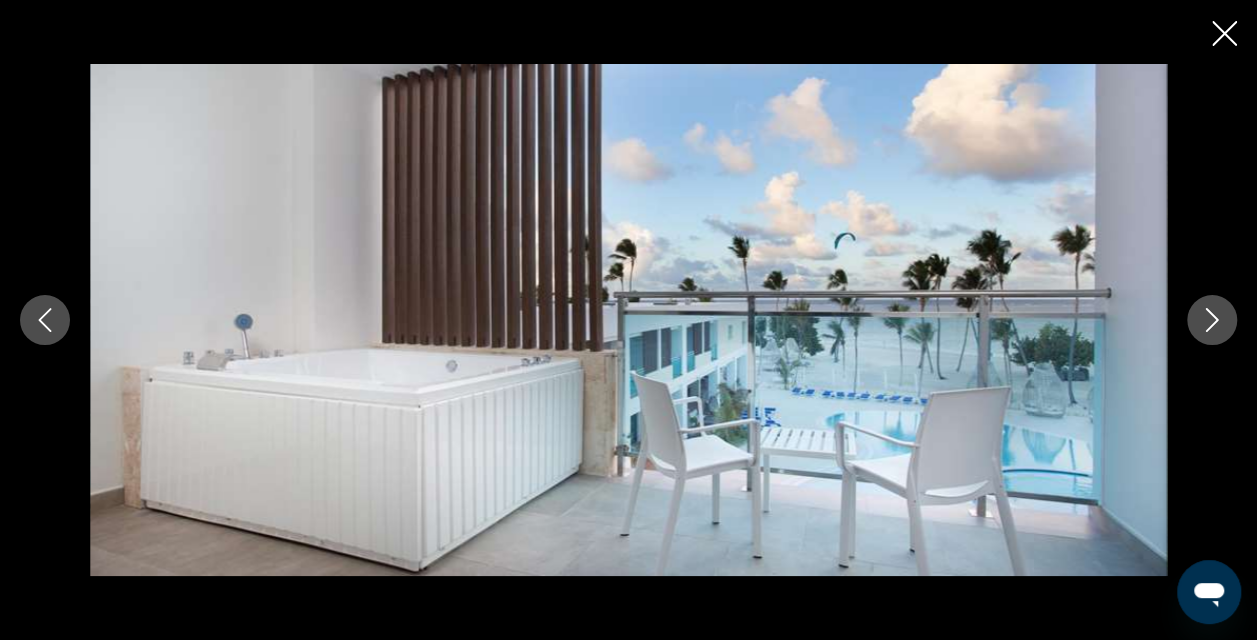 click 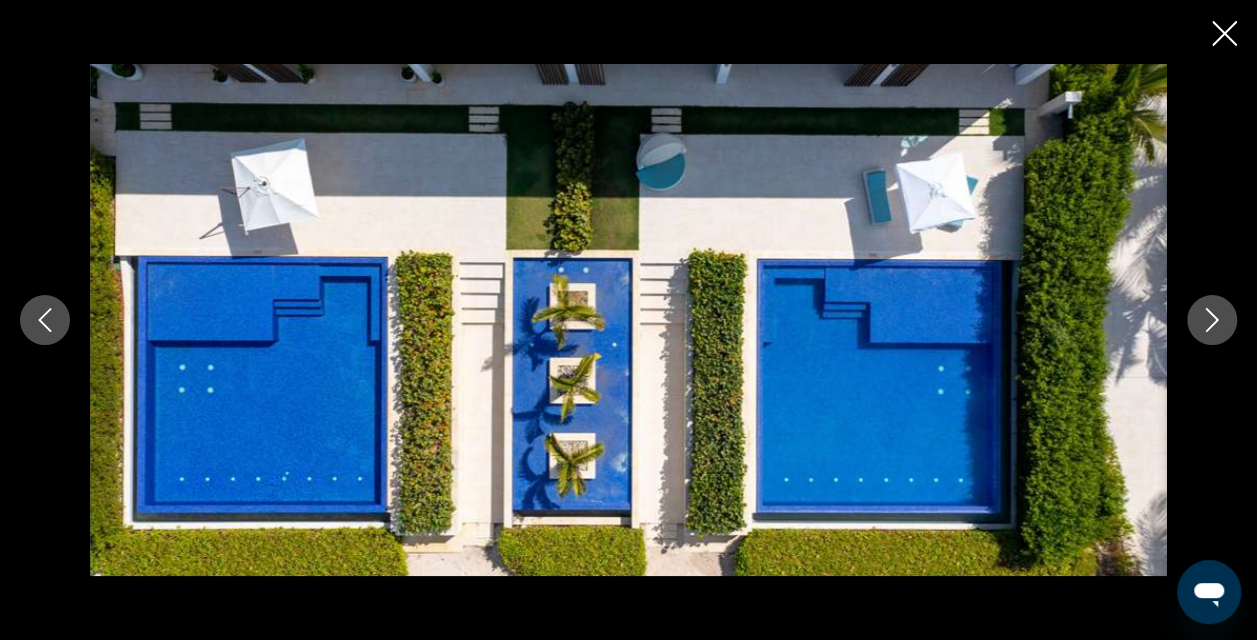 click 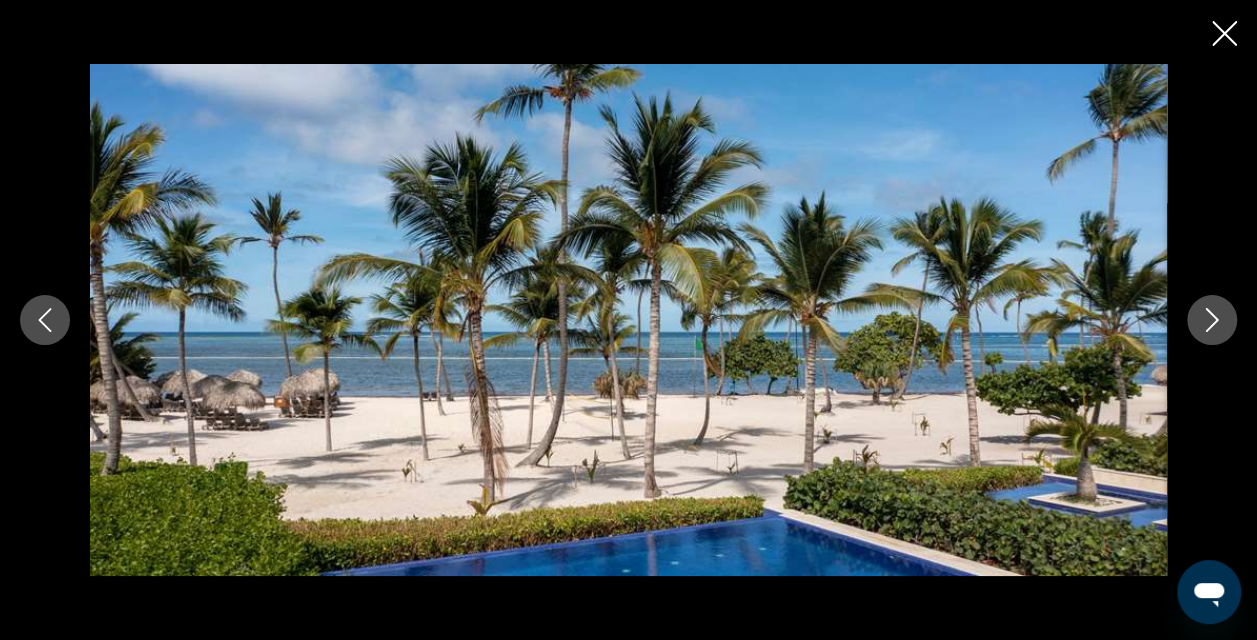 click 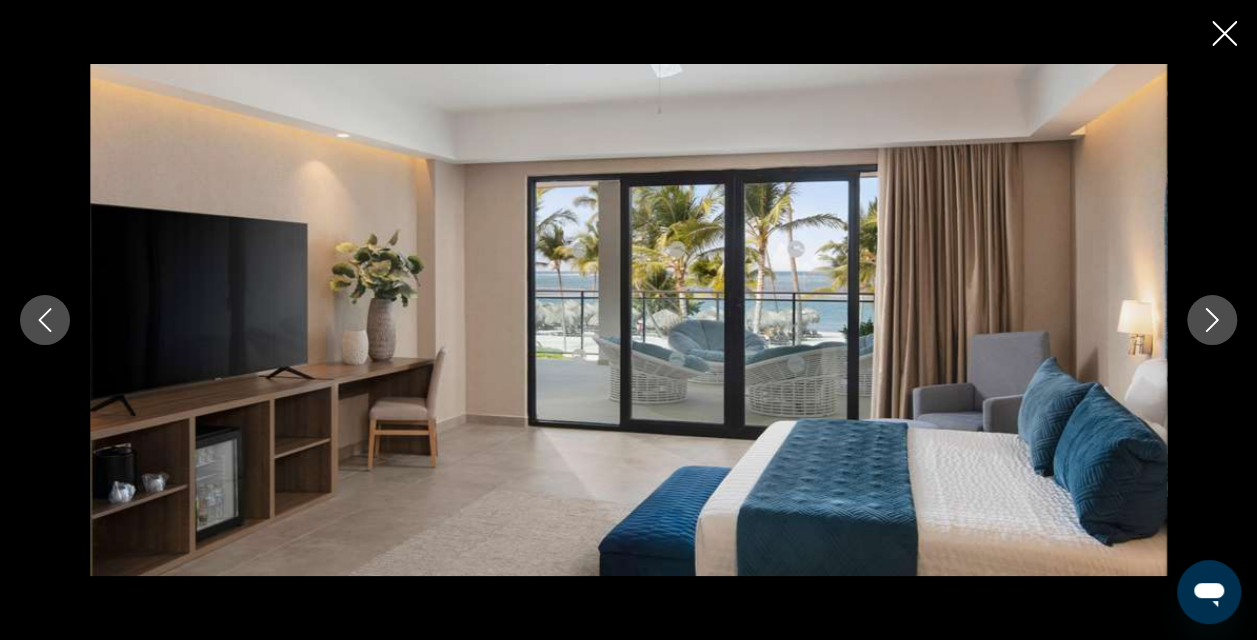 click 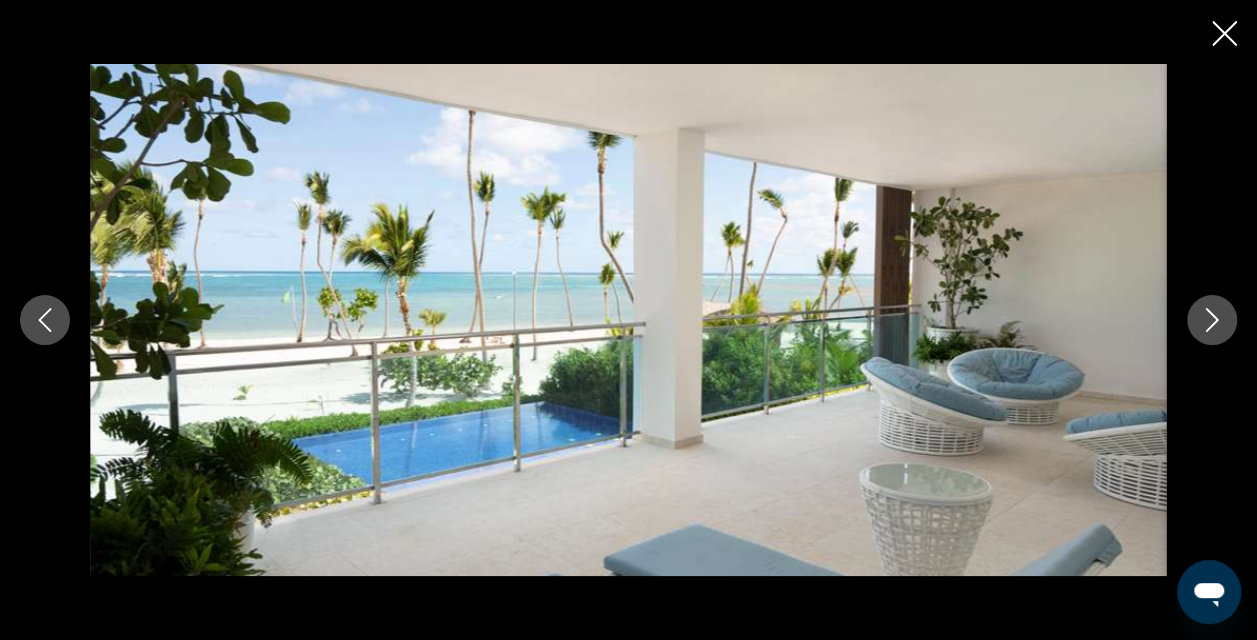 click 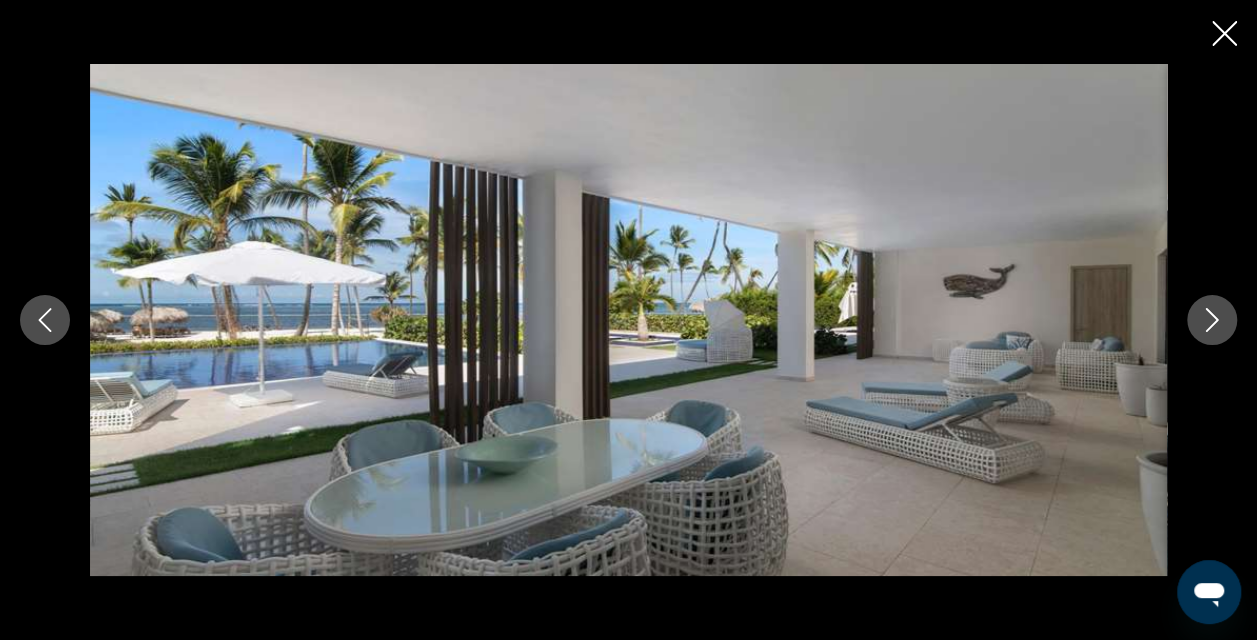 click 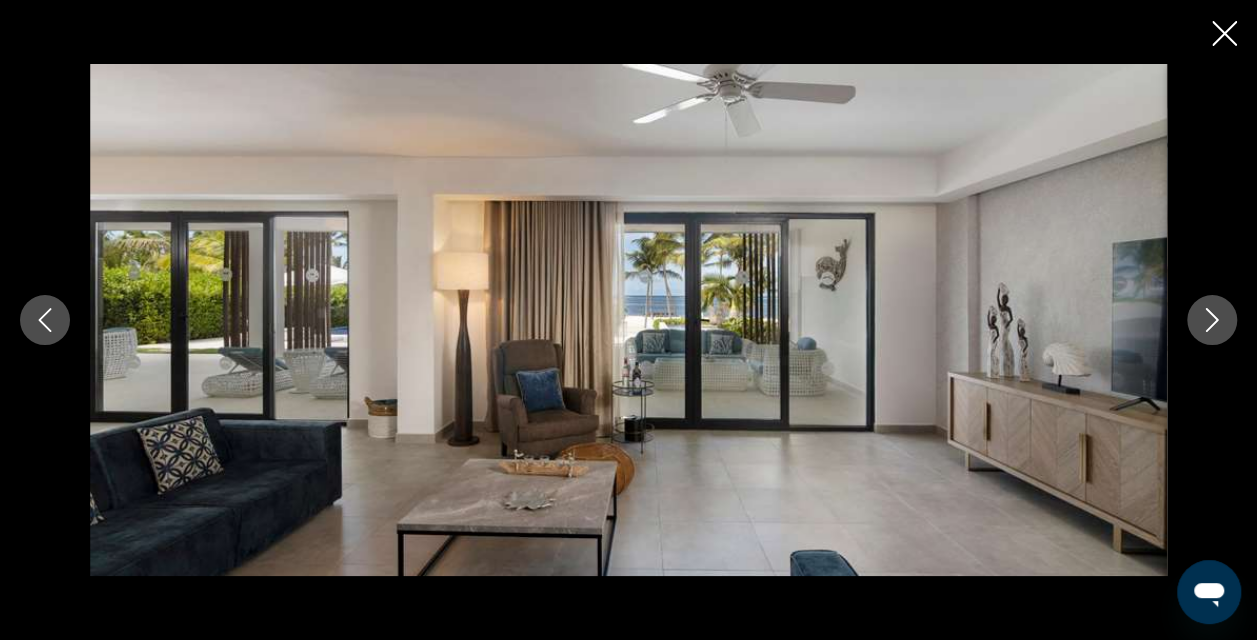 click 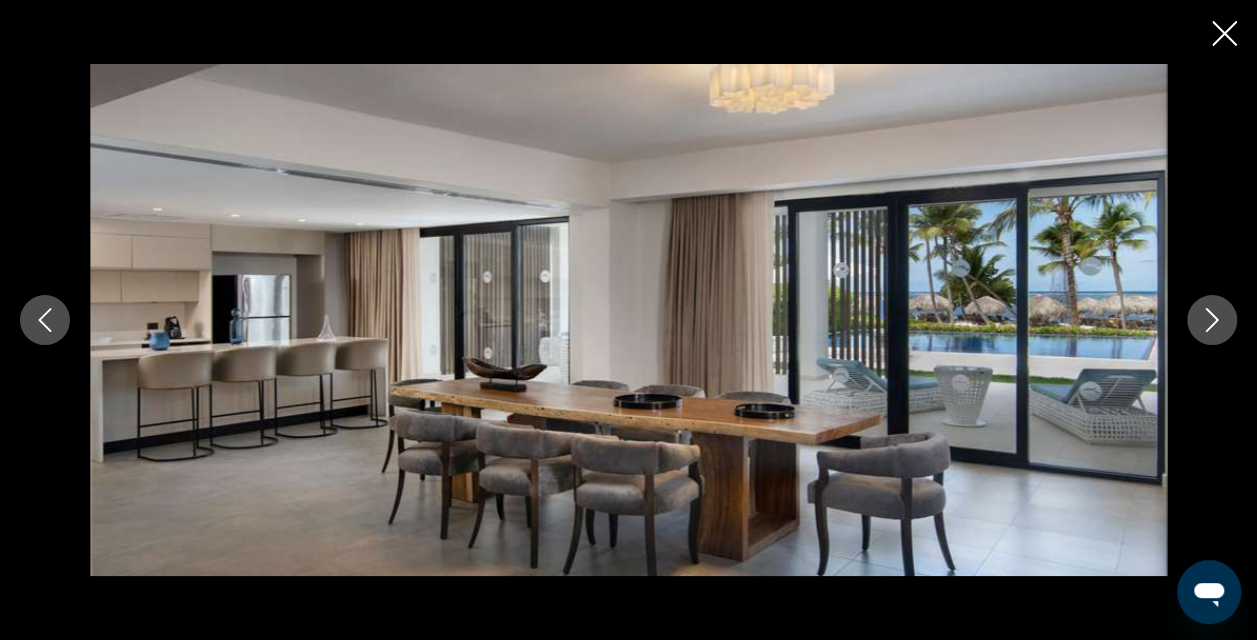 click 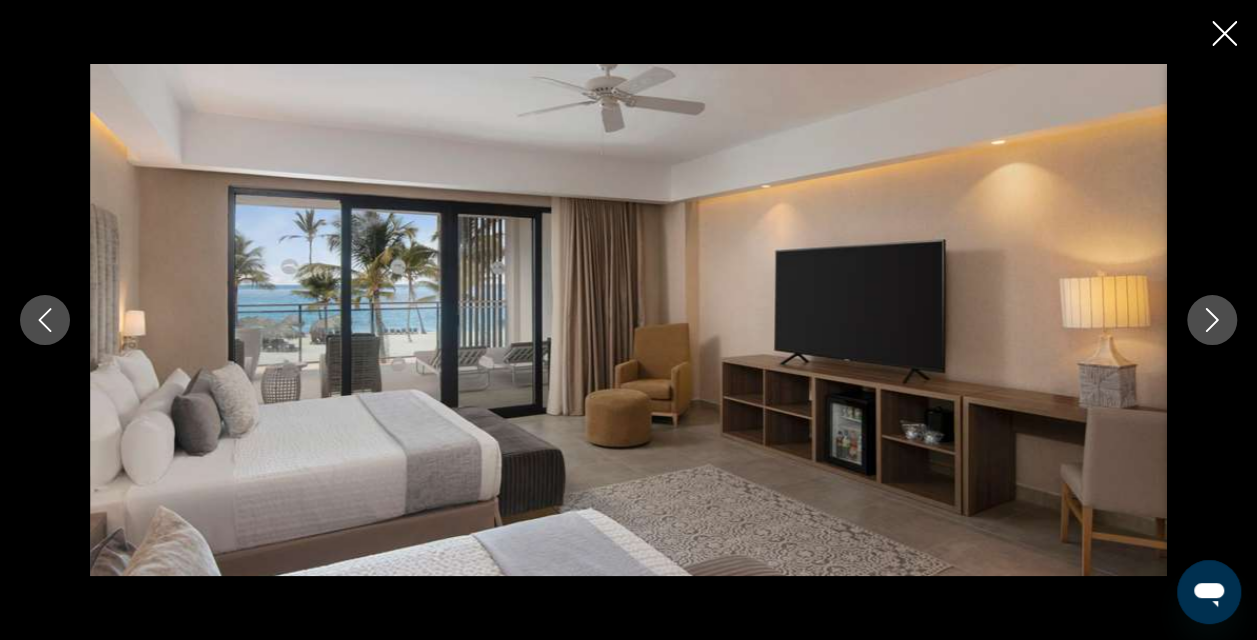 click 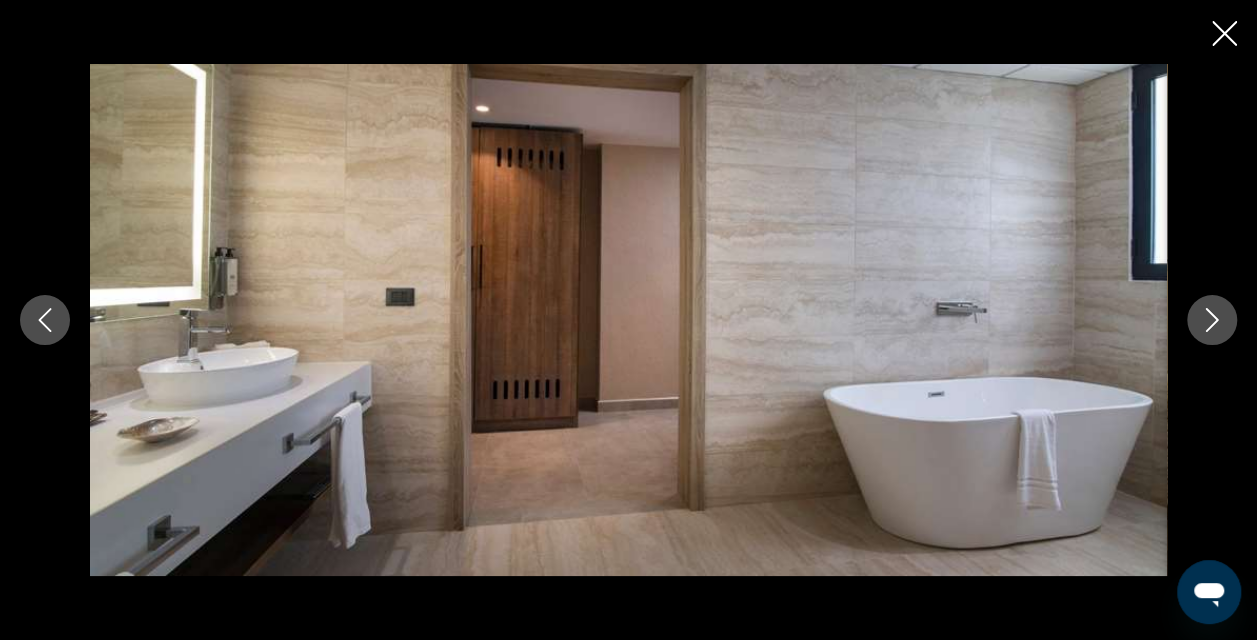 click 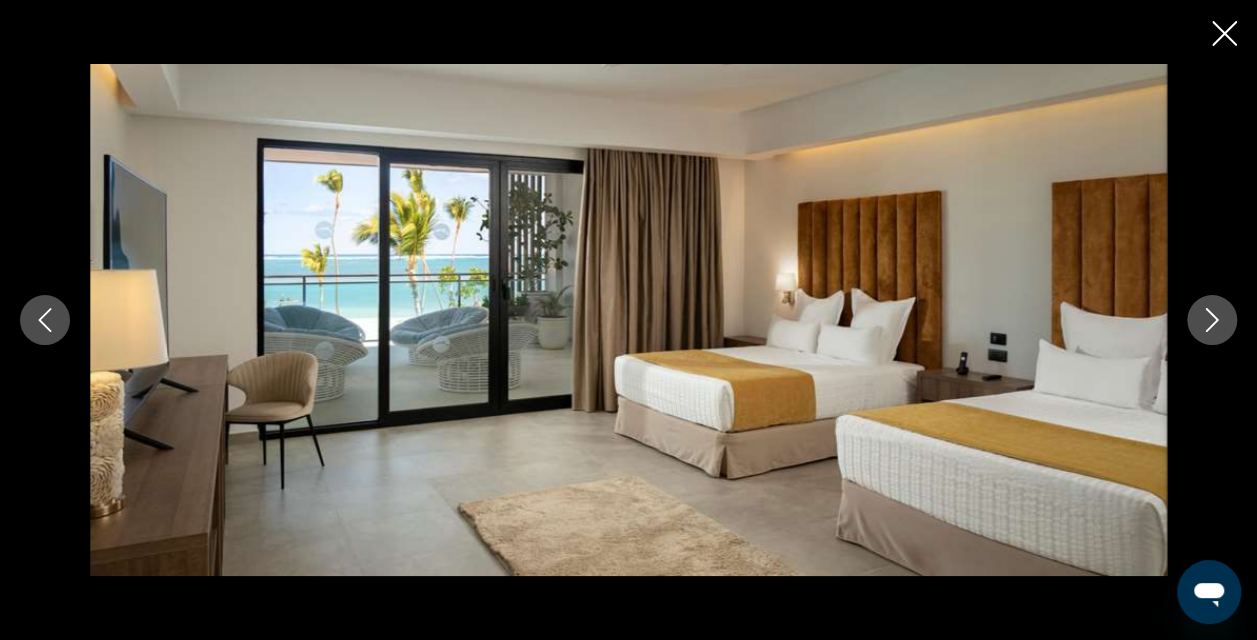 click 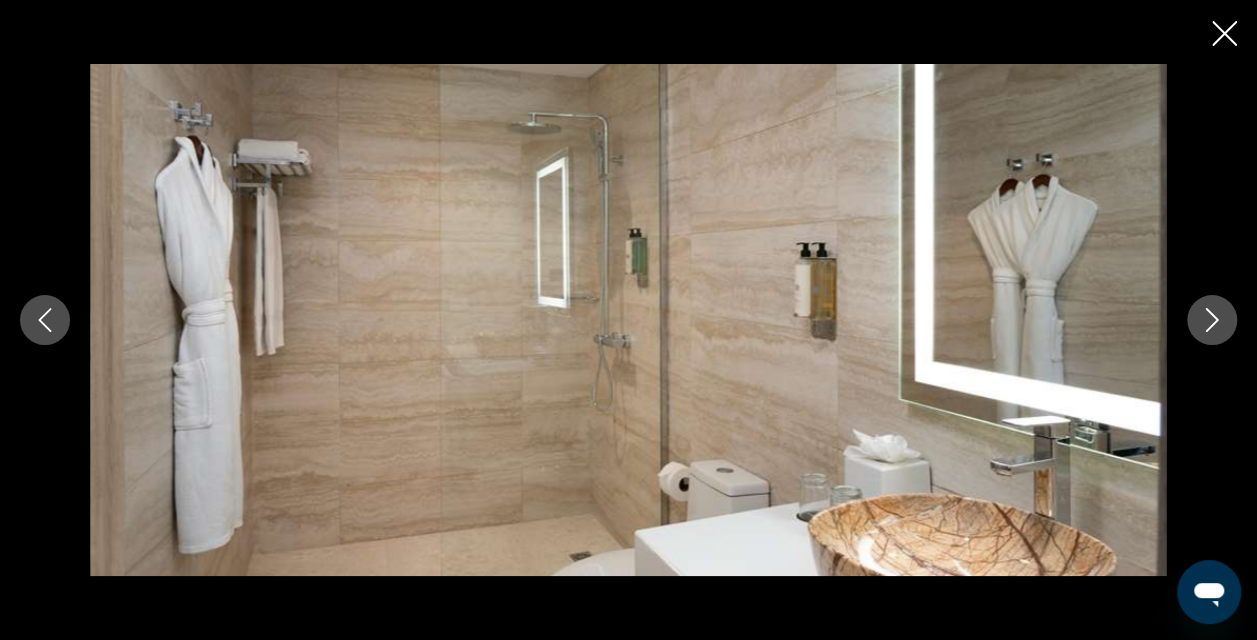 click at bounding box center (45, 320) 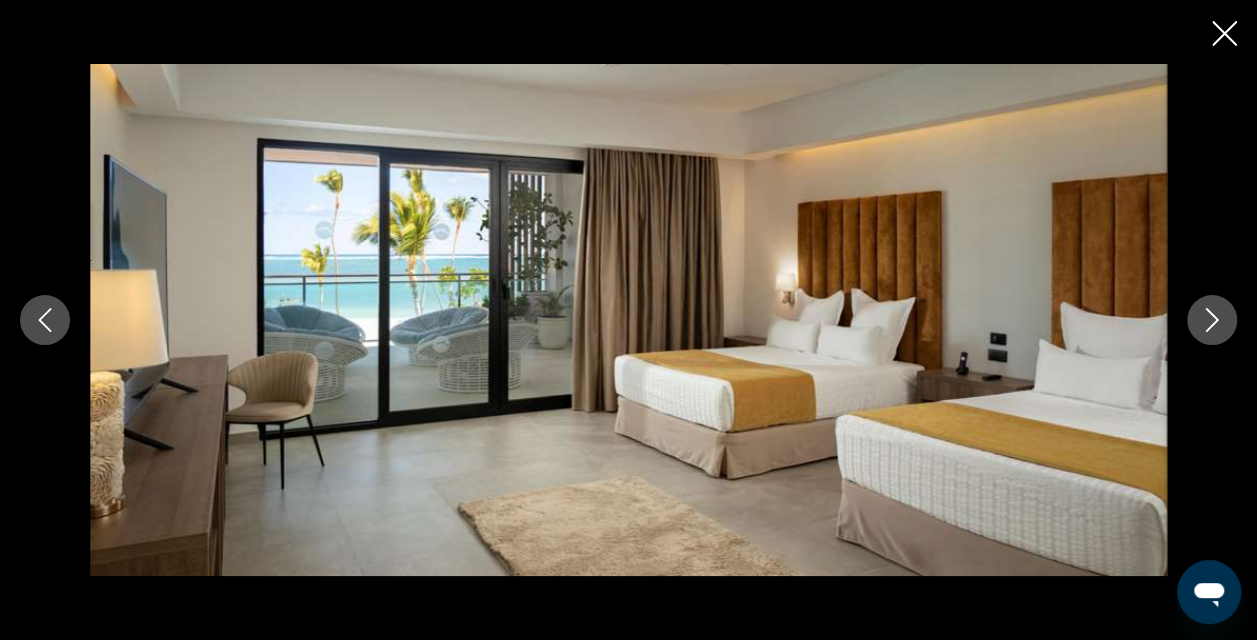 click at bounding box center (45, 320) 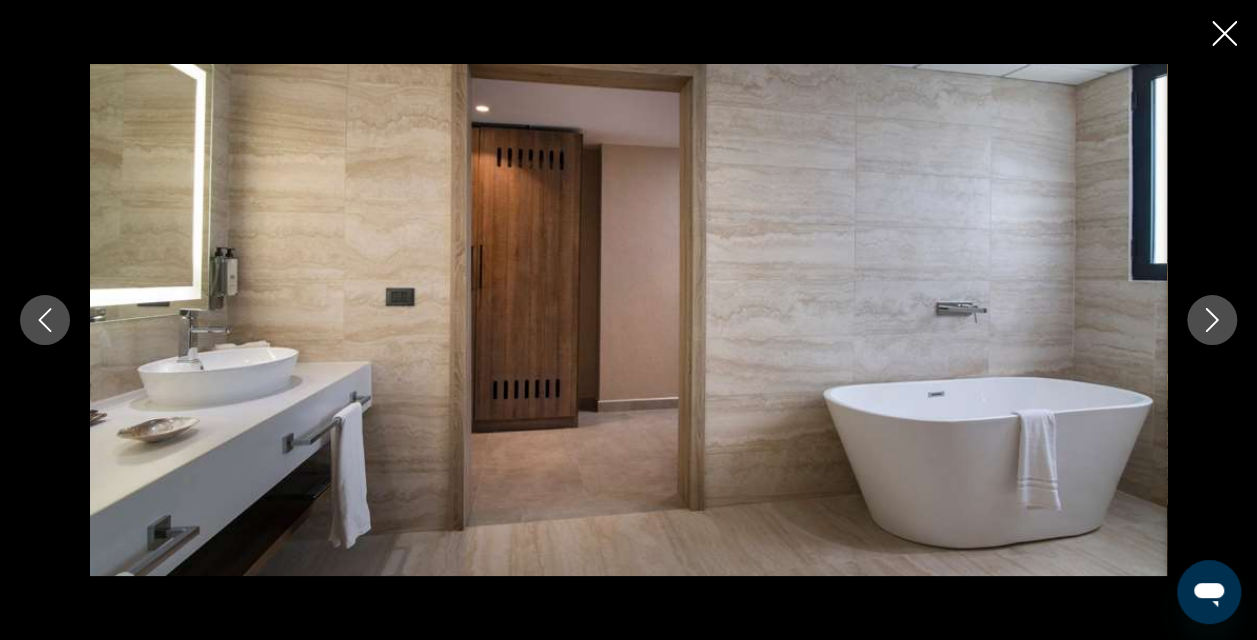 click at bounding box center (1212, 320) 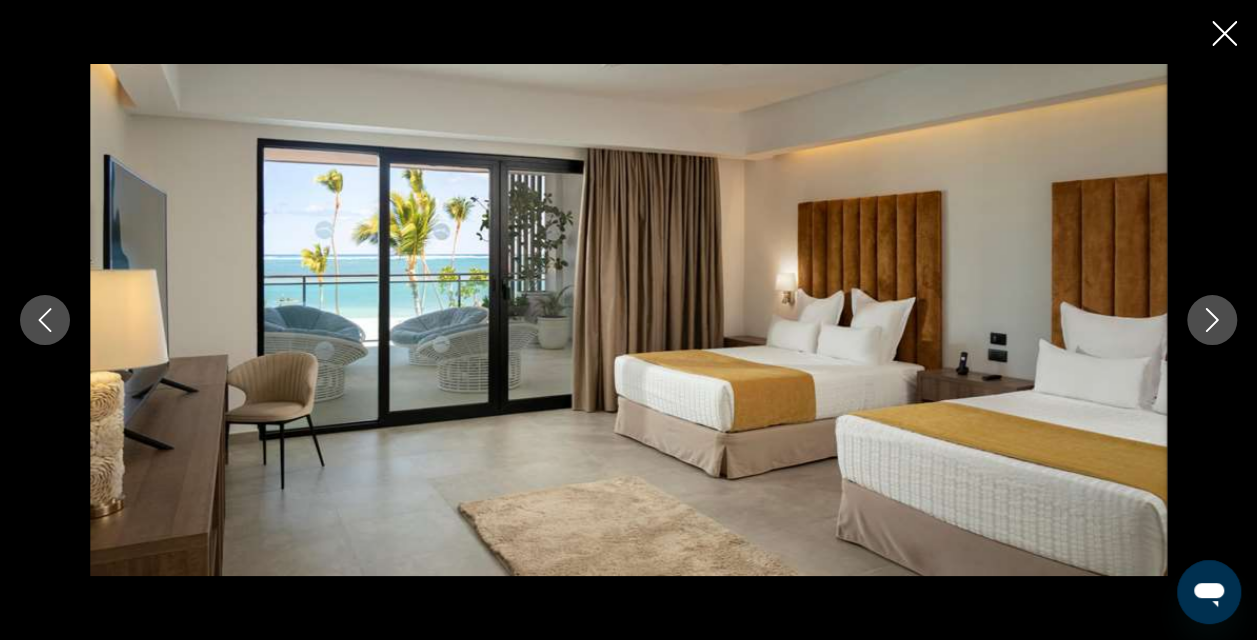 click at bounding box center (1212, 320) 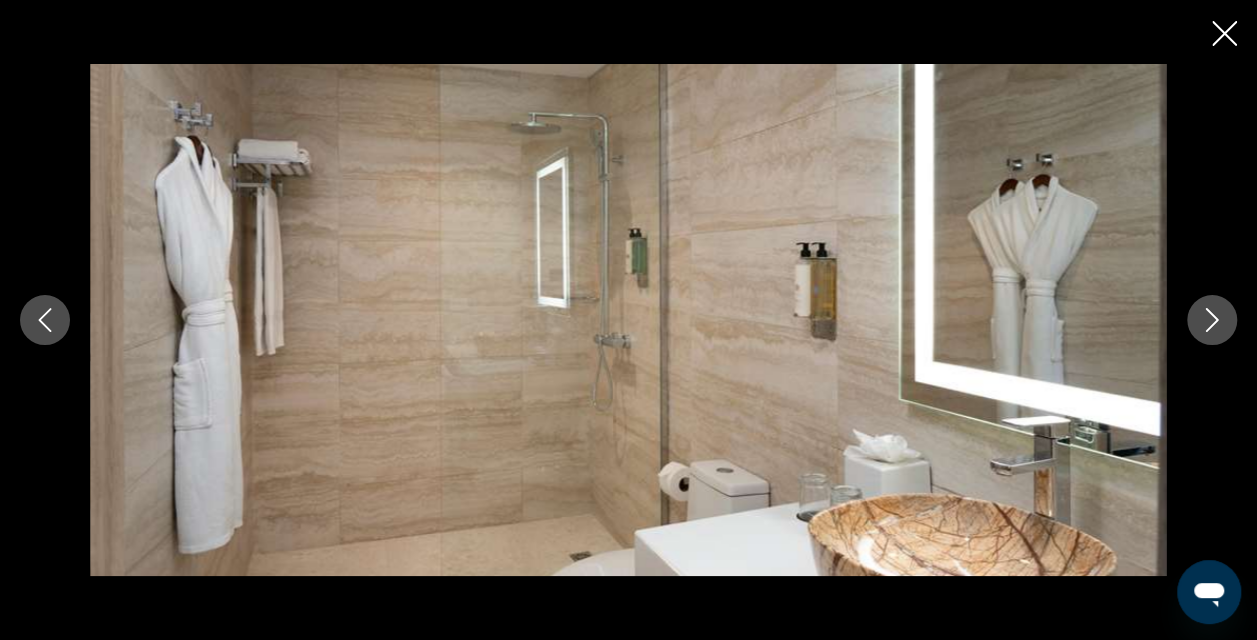 click at bounding box center [1212, 320] 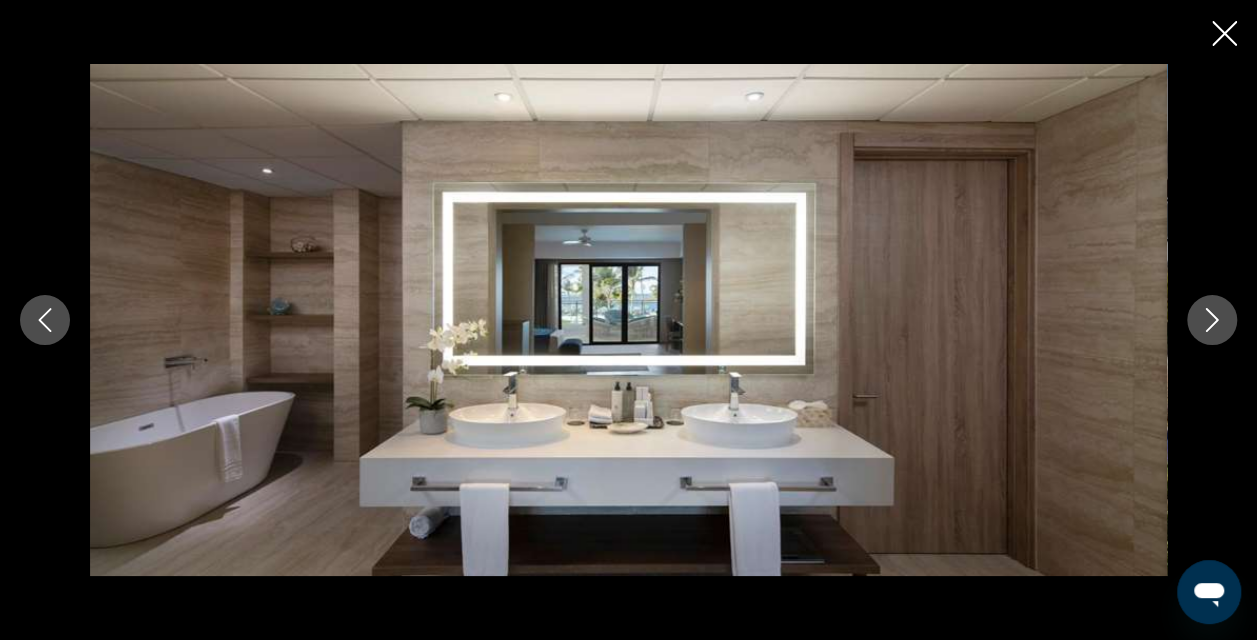 click at bounding box center [1212, 320] 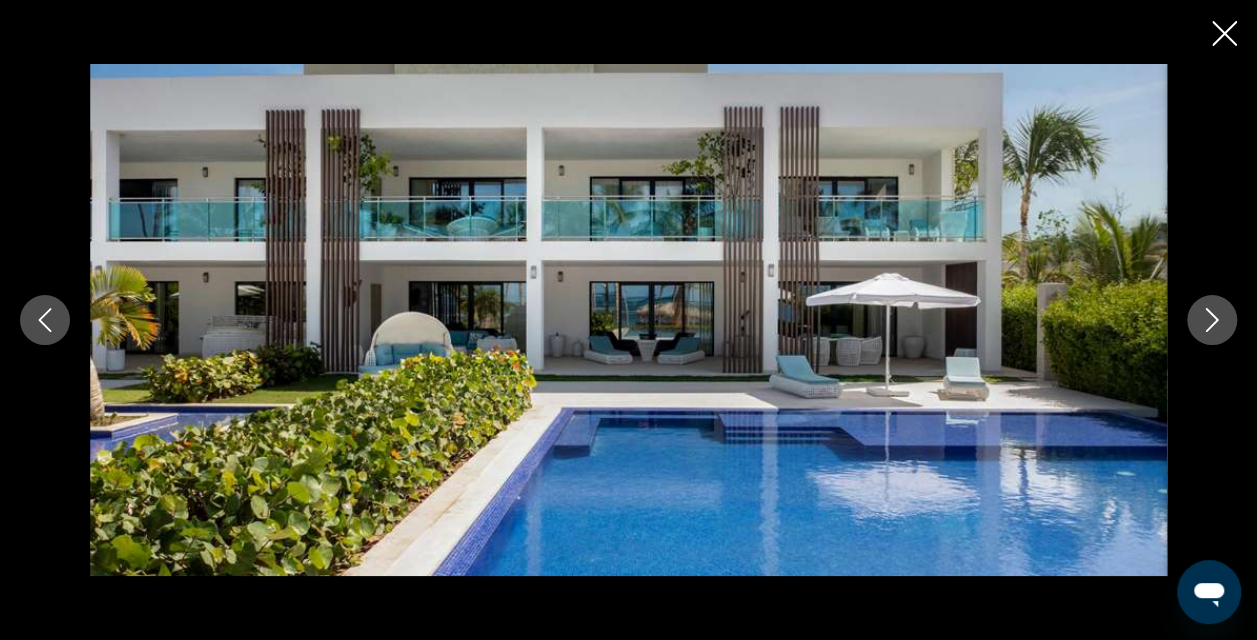 click at bounding box center [1212, 320] 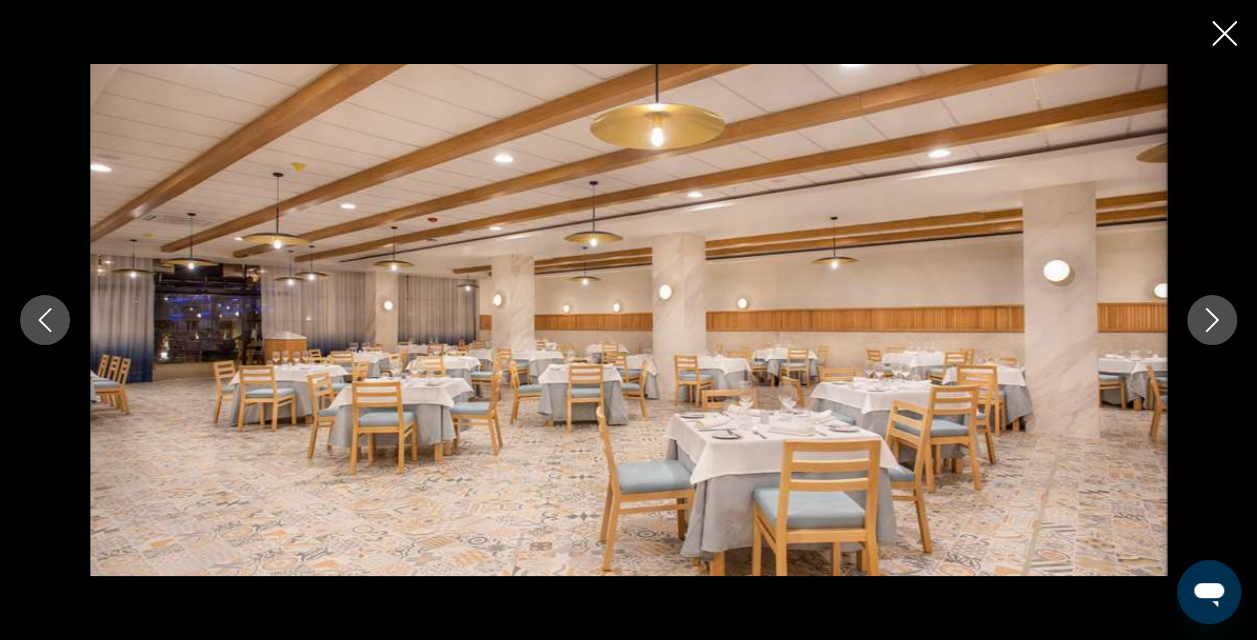click at bounding box center (1212, 320) 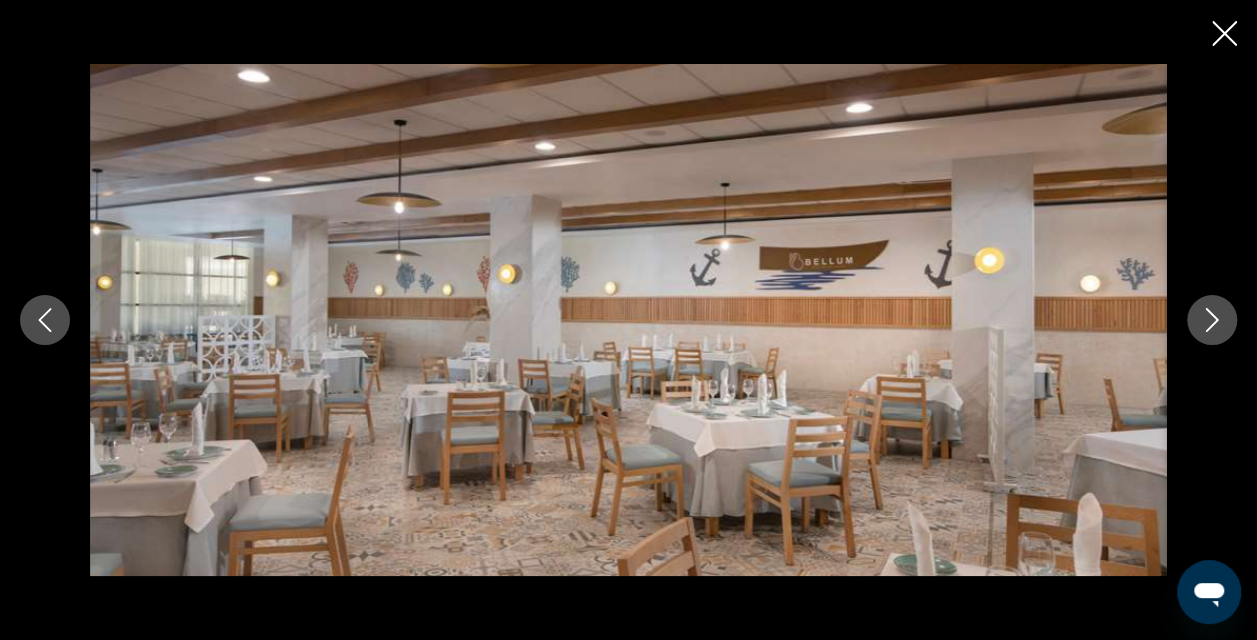click at bounding box center [1212, 320] 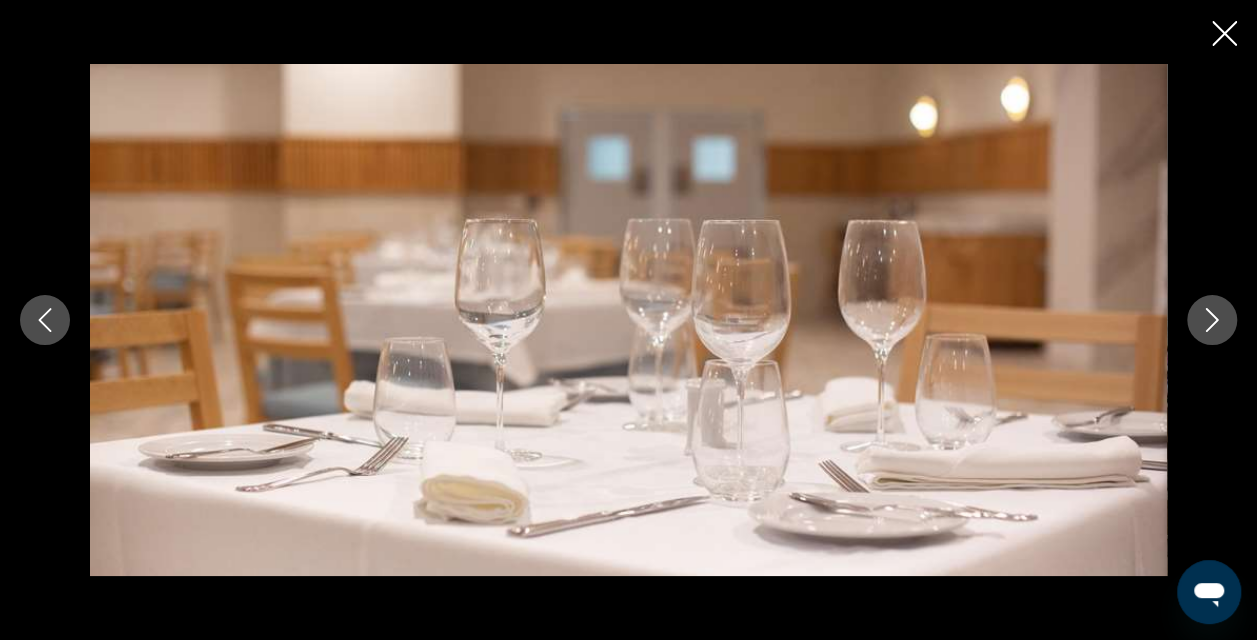 click at bounding box center (1212, 320) 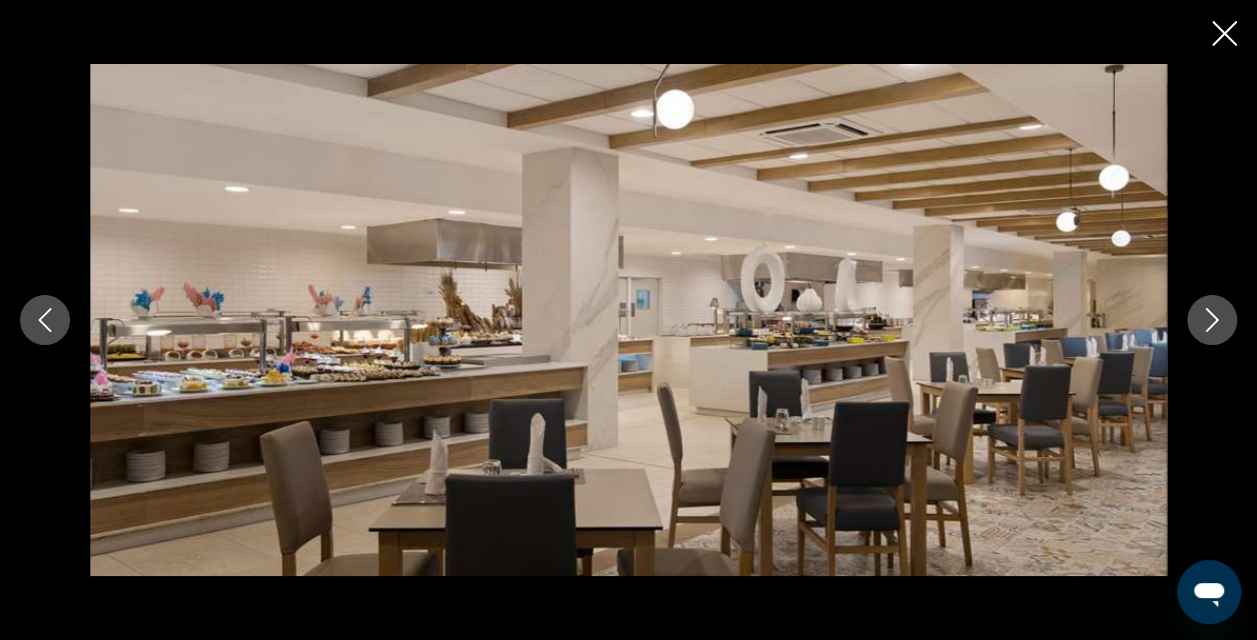 click at bounding box center (1212, 320) 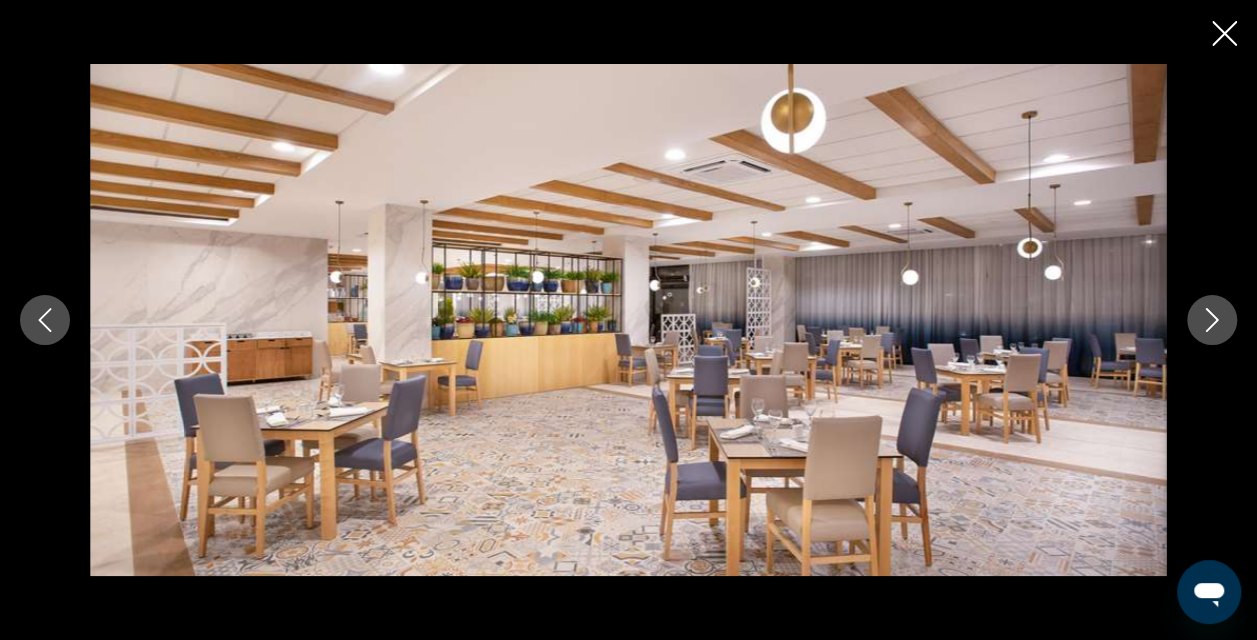 click at bounding box center [1212, 320] 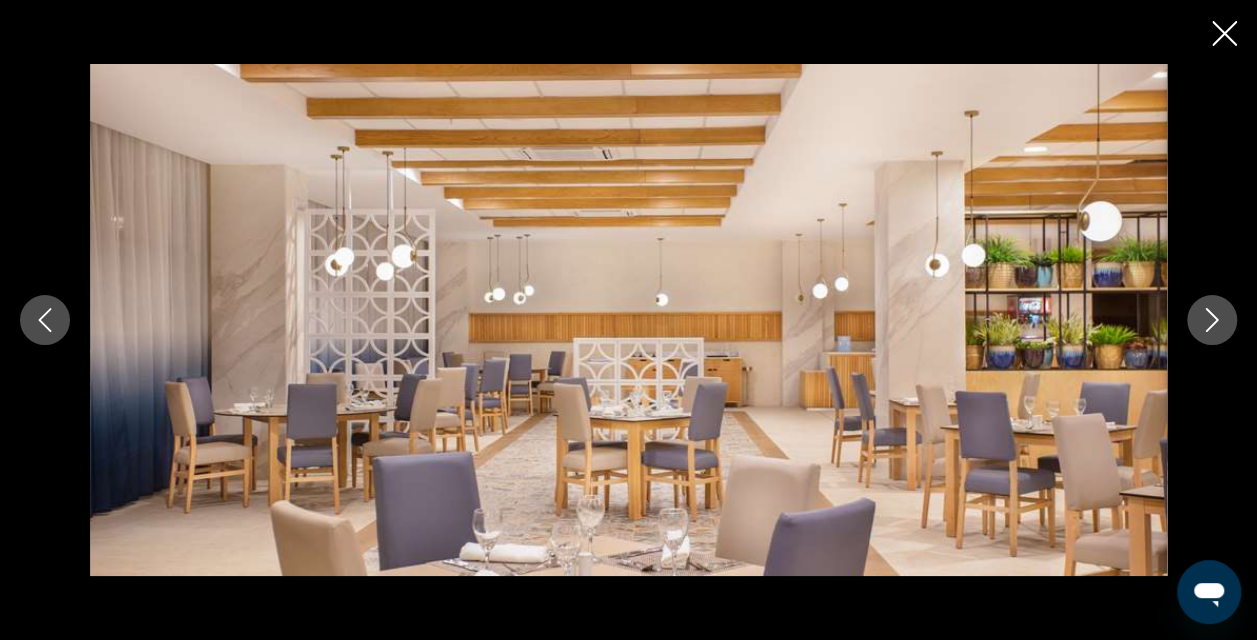 click at bounding box center (1212, 320) 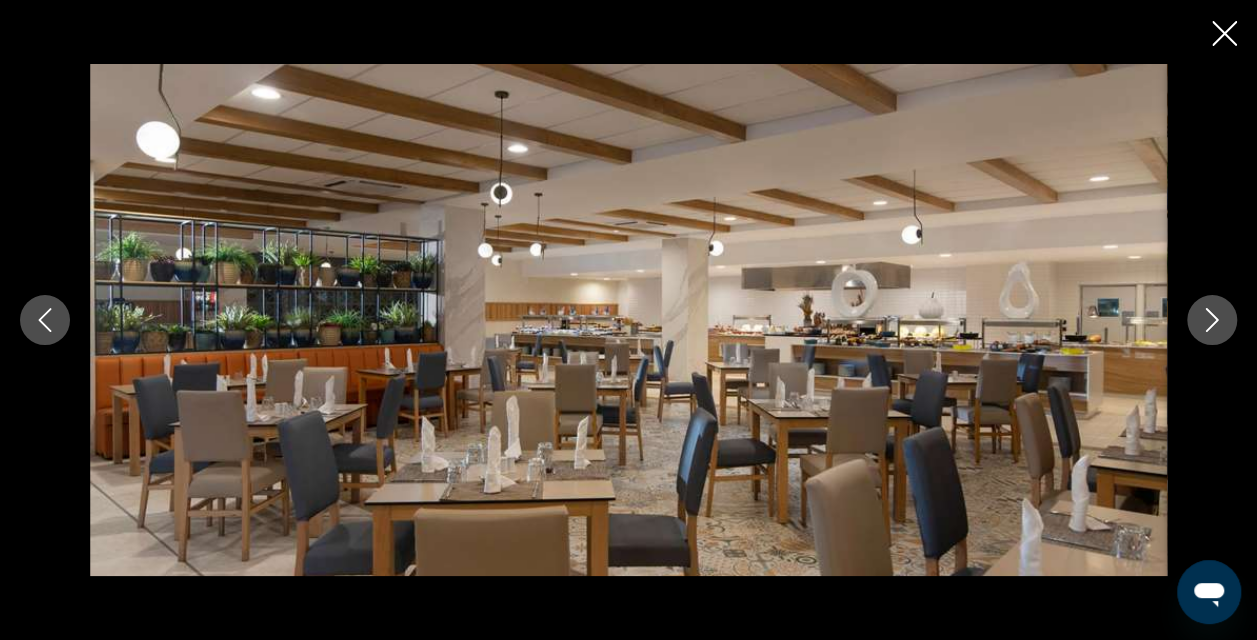 click at bounding box center [1212, 320] 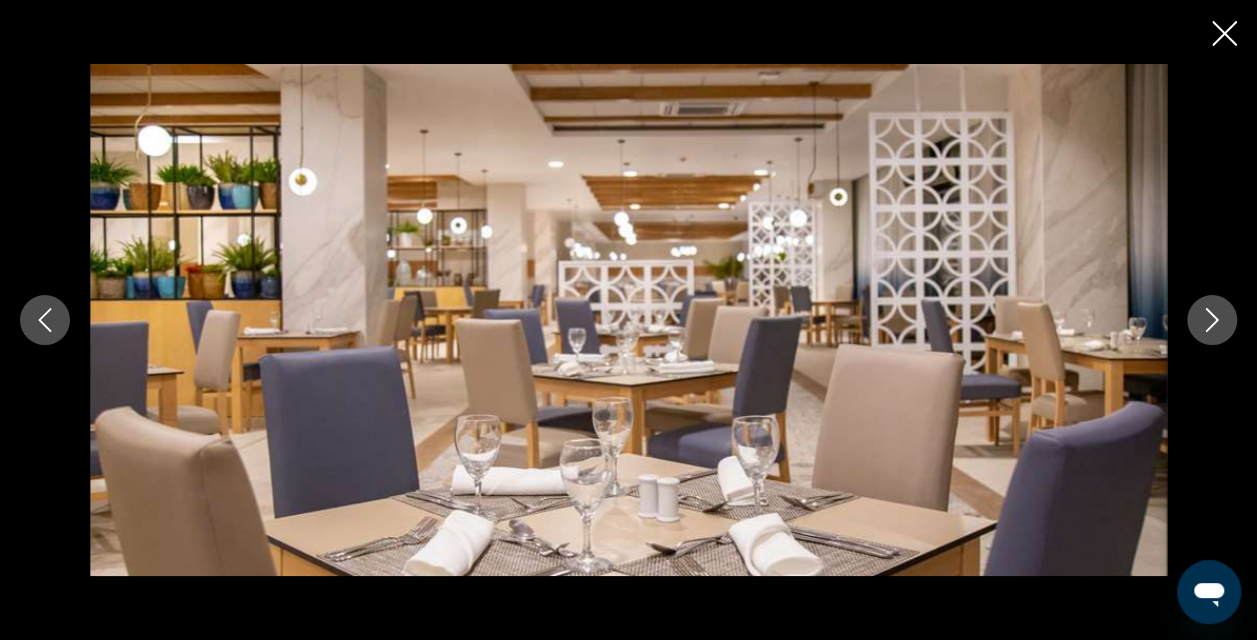 click at bounding box center [1212, 320] 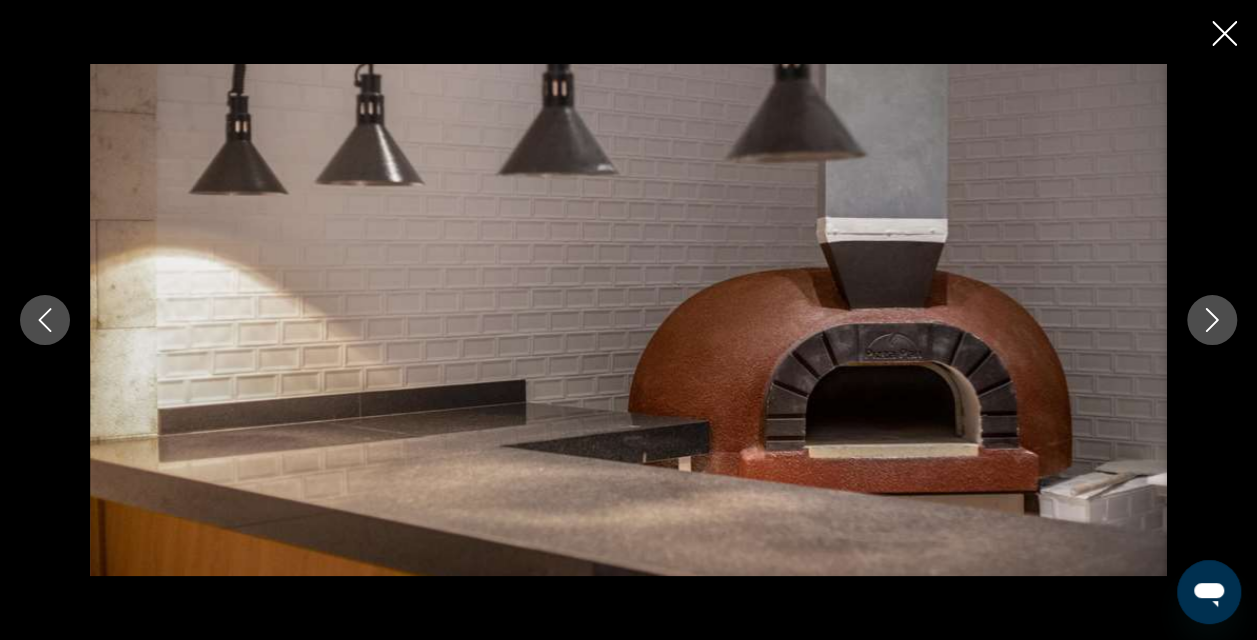 click at bounding box center [1212, 320] 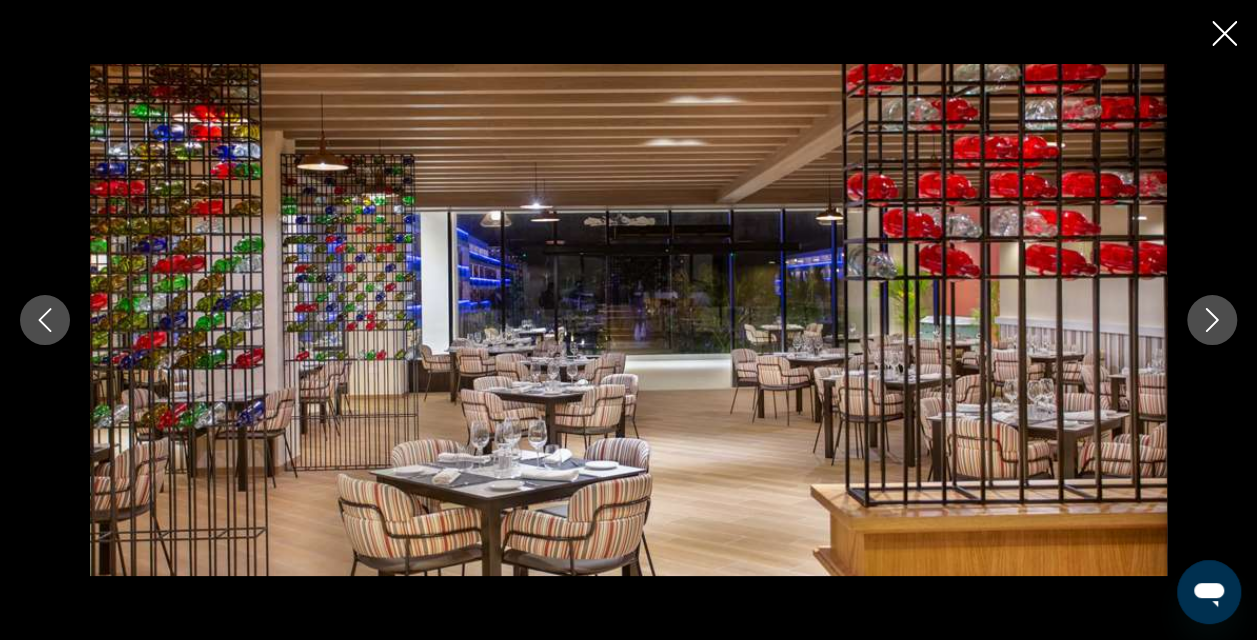 click at bounding box center (1212, 320) 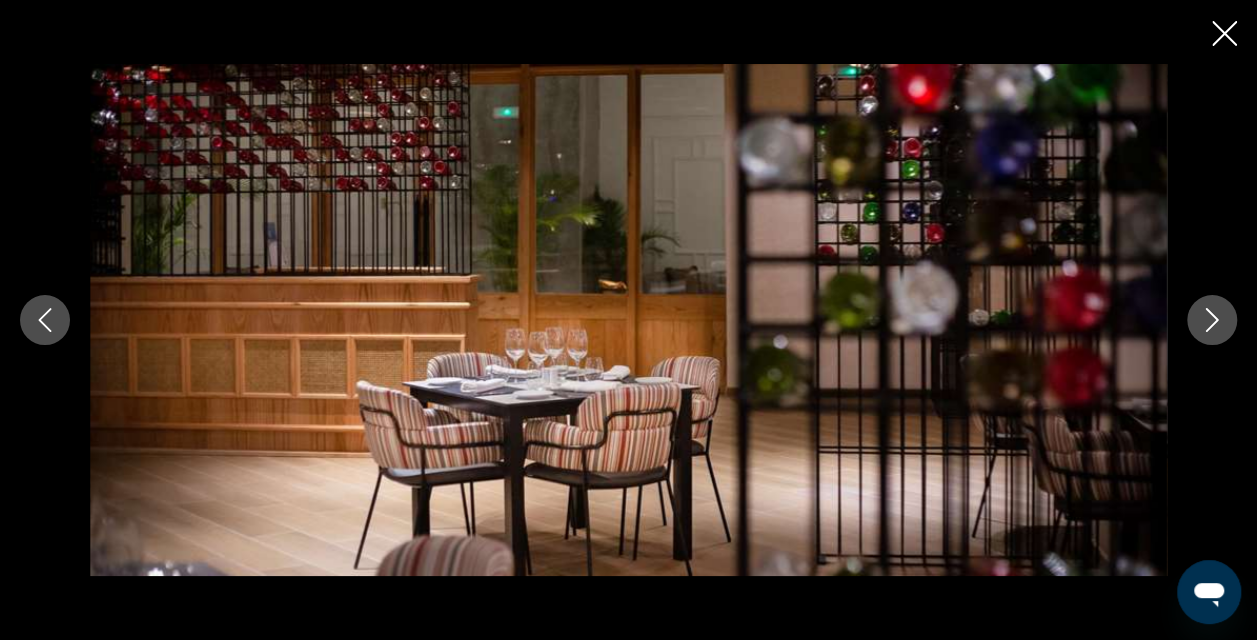 click at bounding box center [1212, 320] 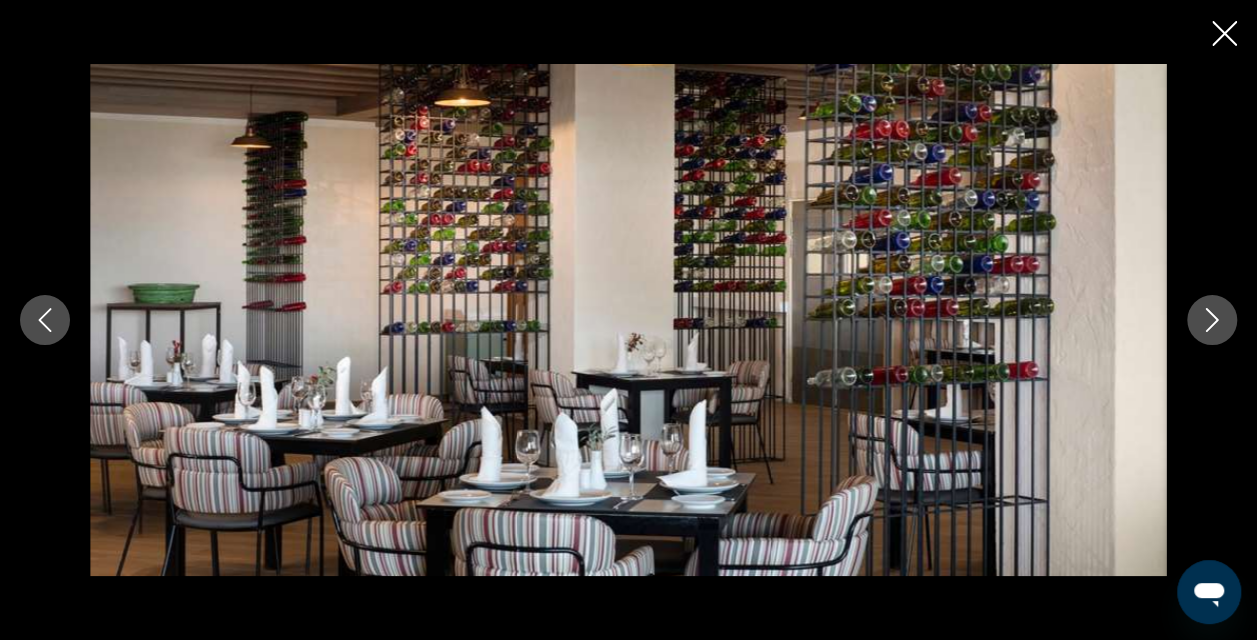 click at bounding box center [1212, 320] 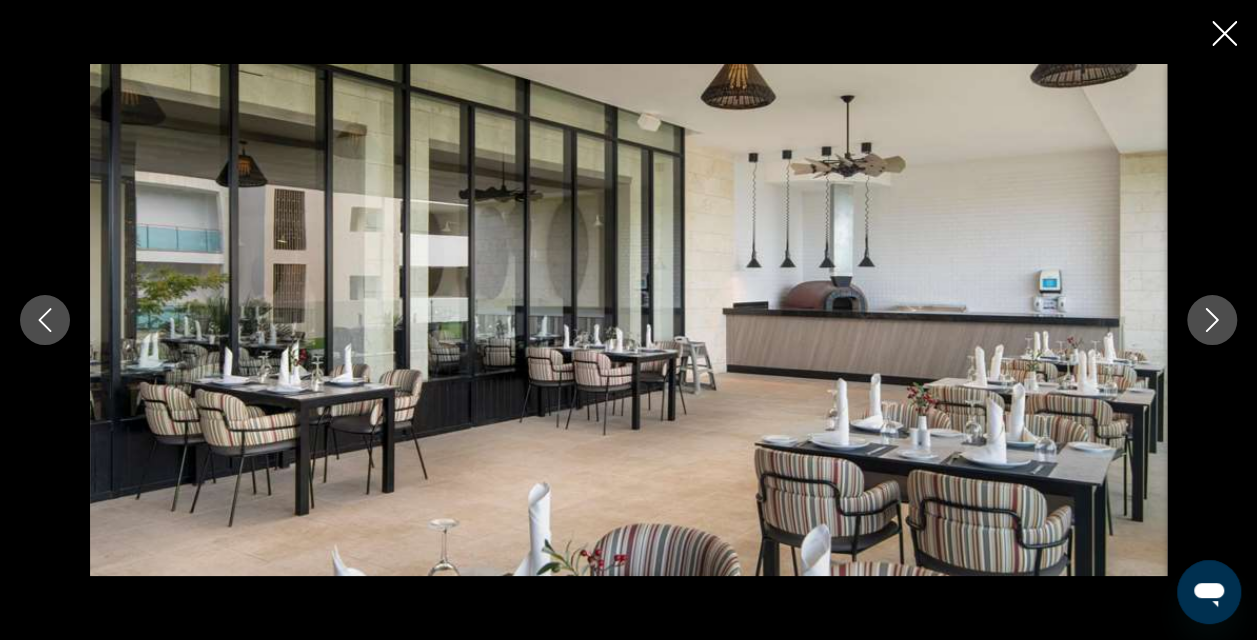 click at bounding box center (1212, 320) 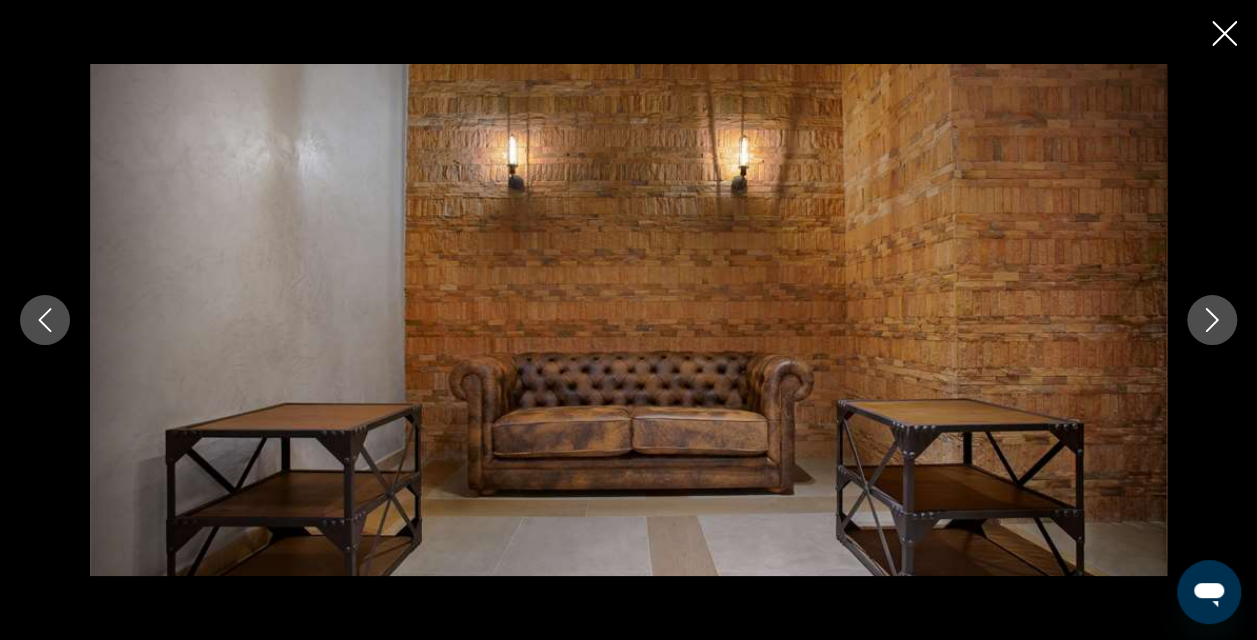click at bounding box center (1212, 320) 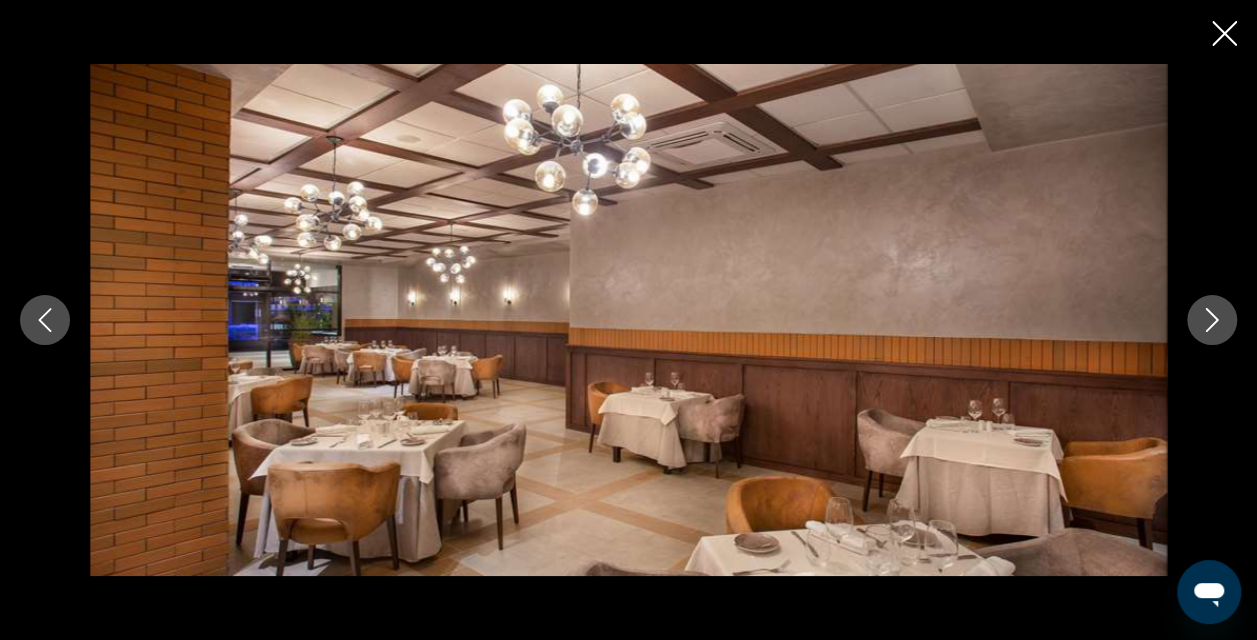 click at bounding box center (1212, 320) 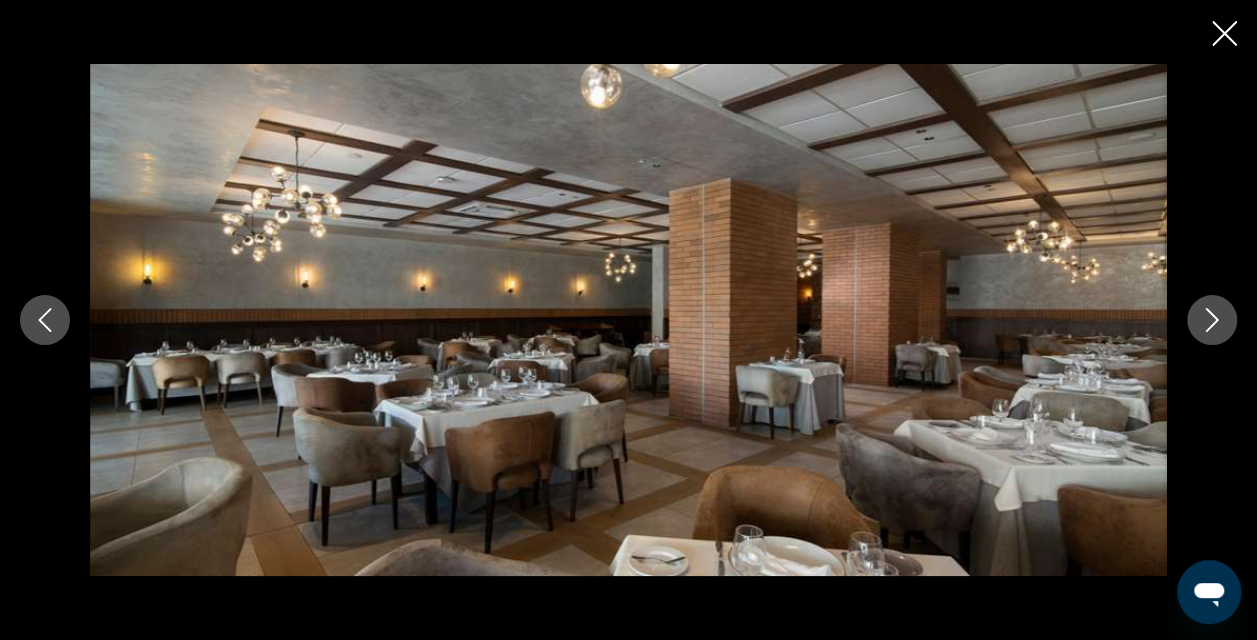 click at bounding box center [1212, 320] 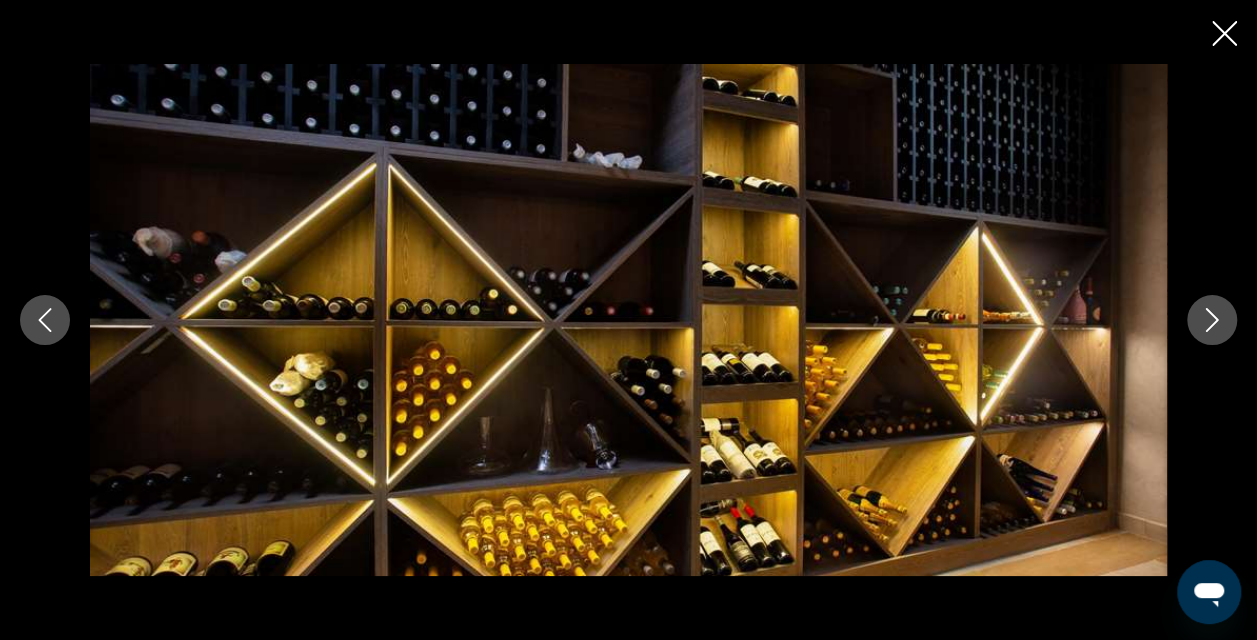 click at bounding box center [1212, 320] 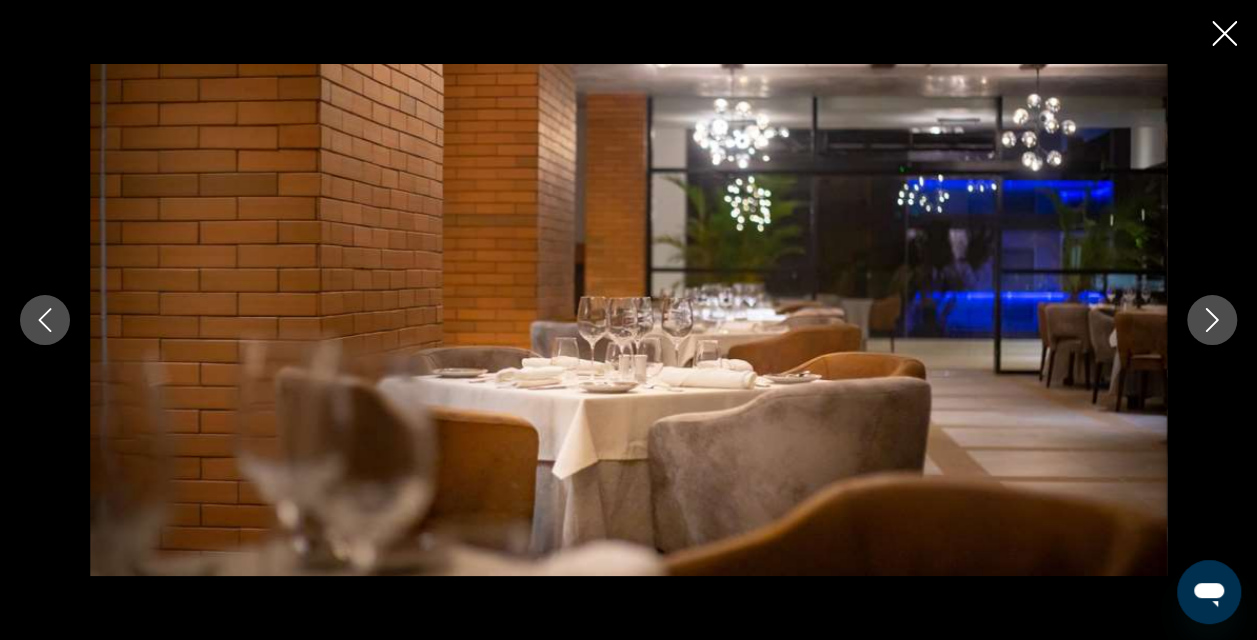click at bounding box center (1212, 320) 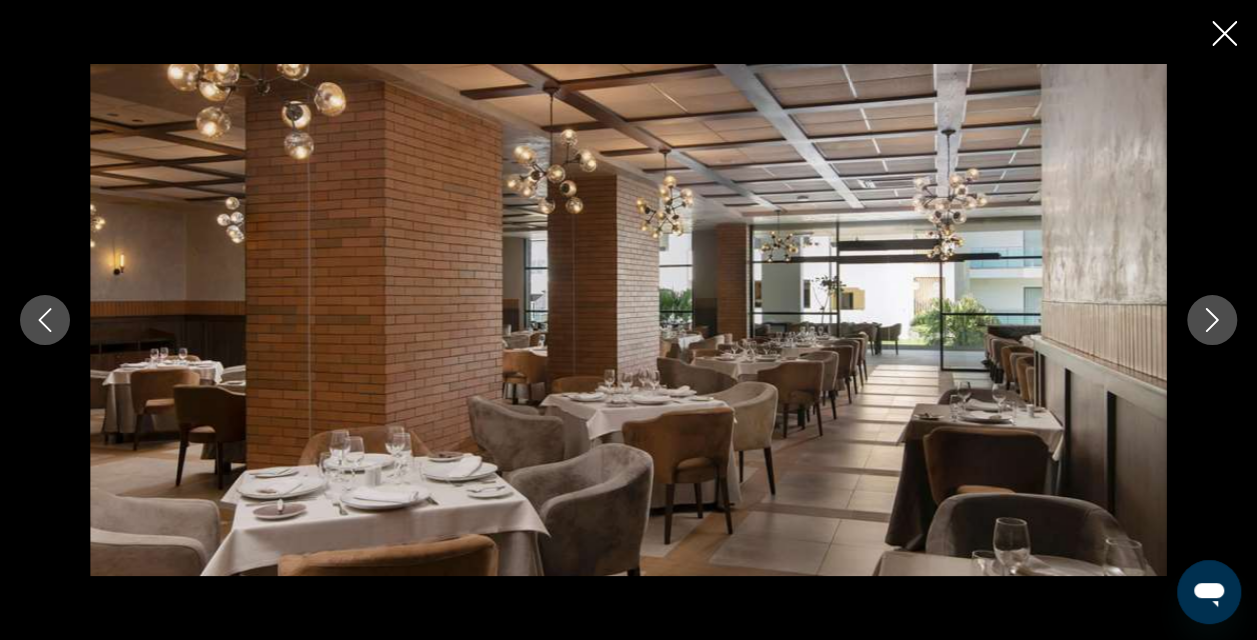 click at bounding box center (1212, 320) 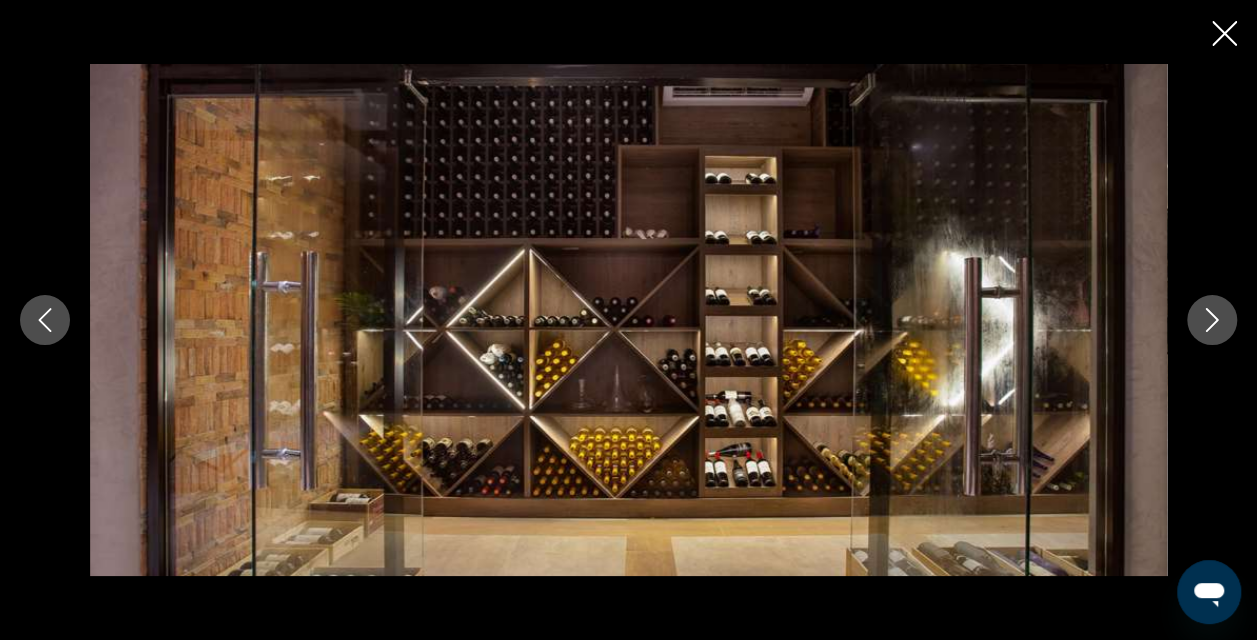 click at bounding box center [1212, 320] 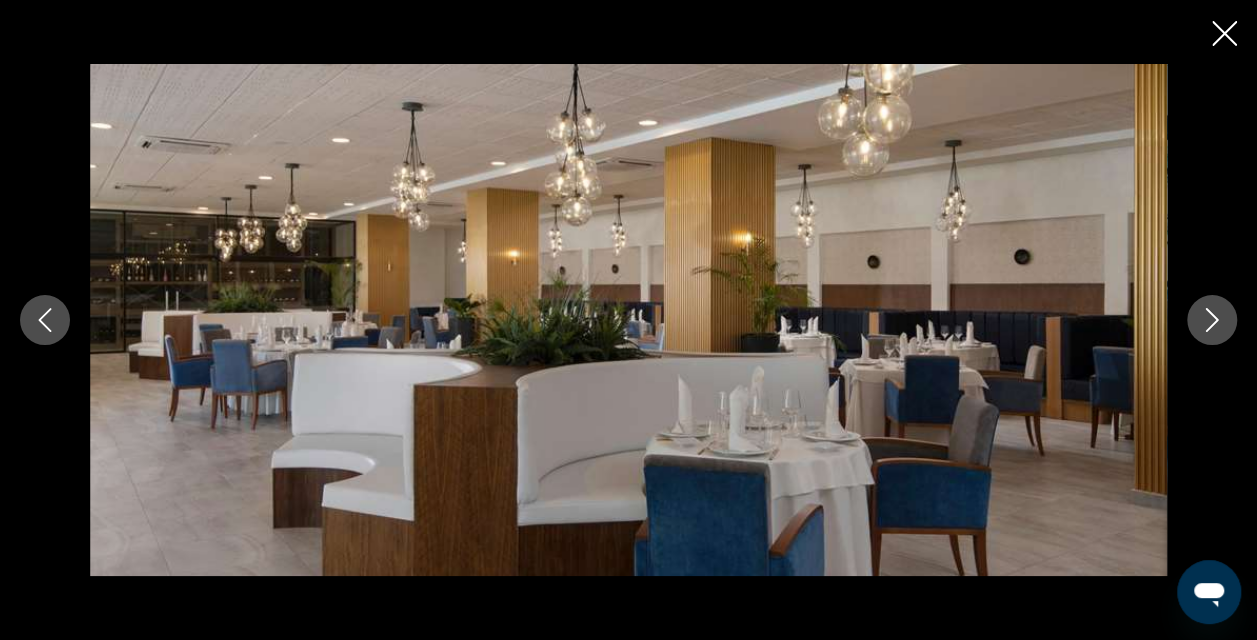 click at bounding box center [1212, 320] 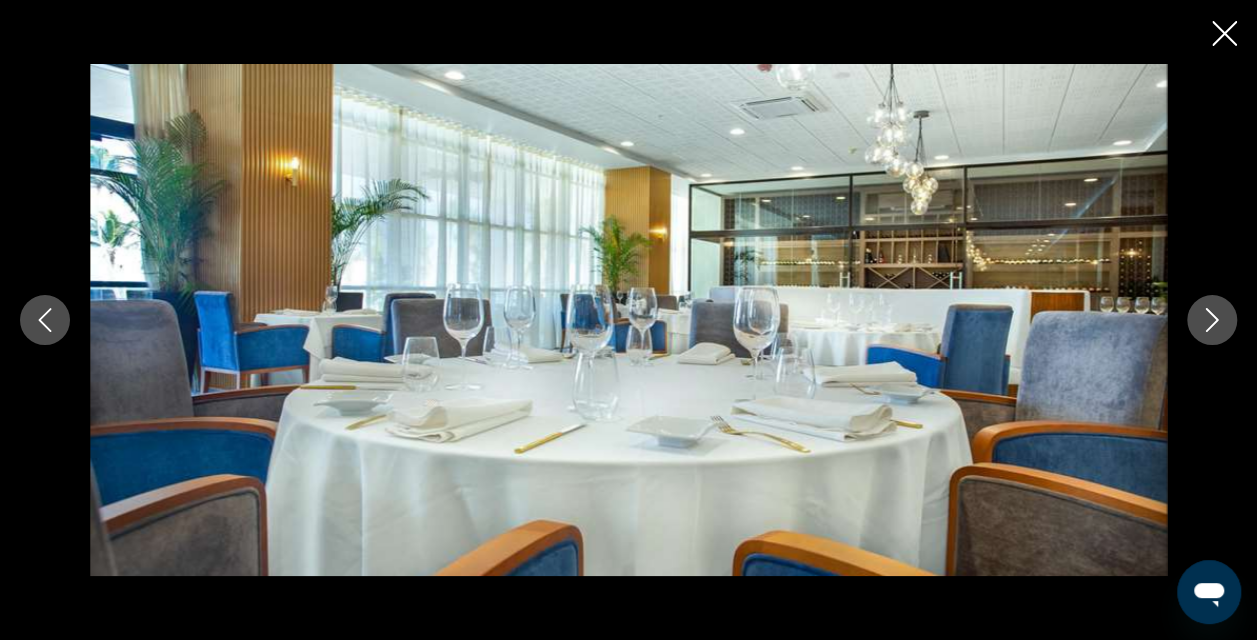 click at bounding box center [1212, 320] 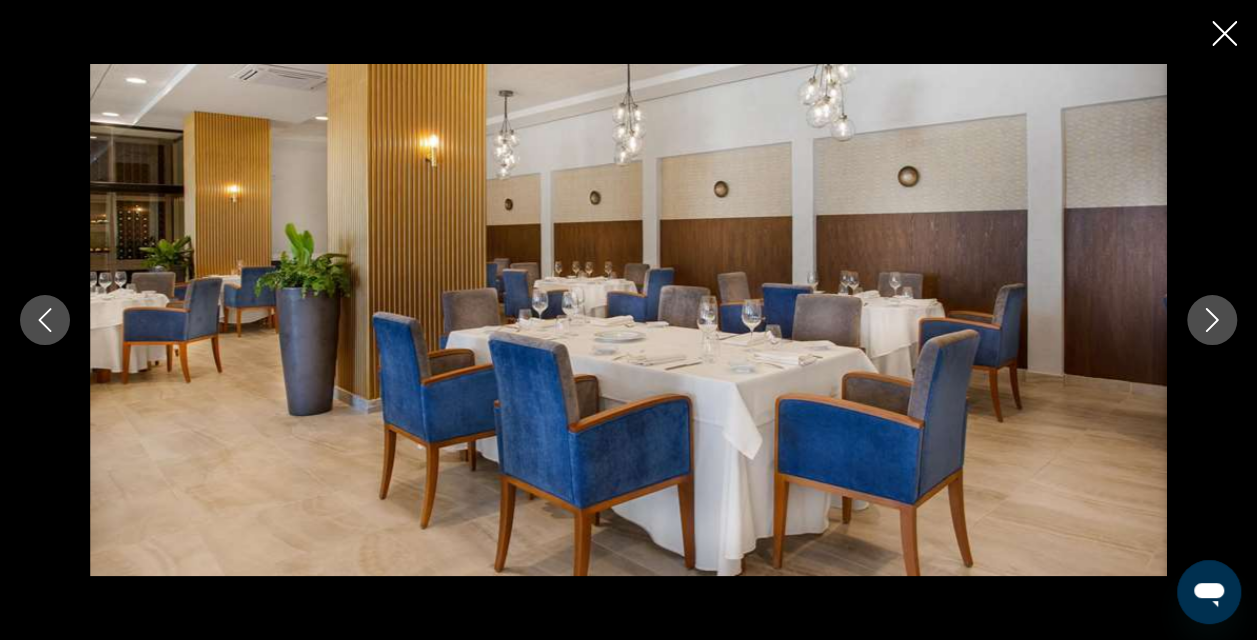 click at bounding box center (1212, 320) 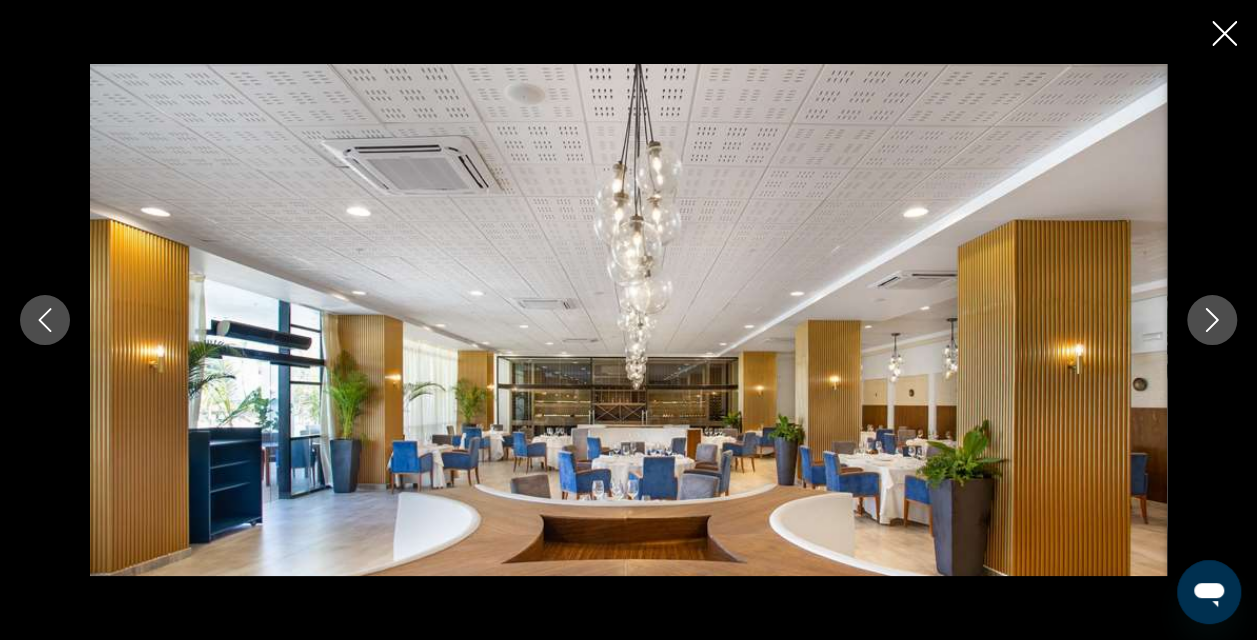 click at bounding box center (1212, 320) 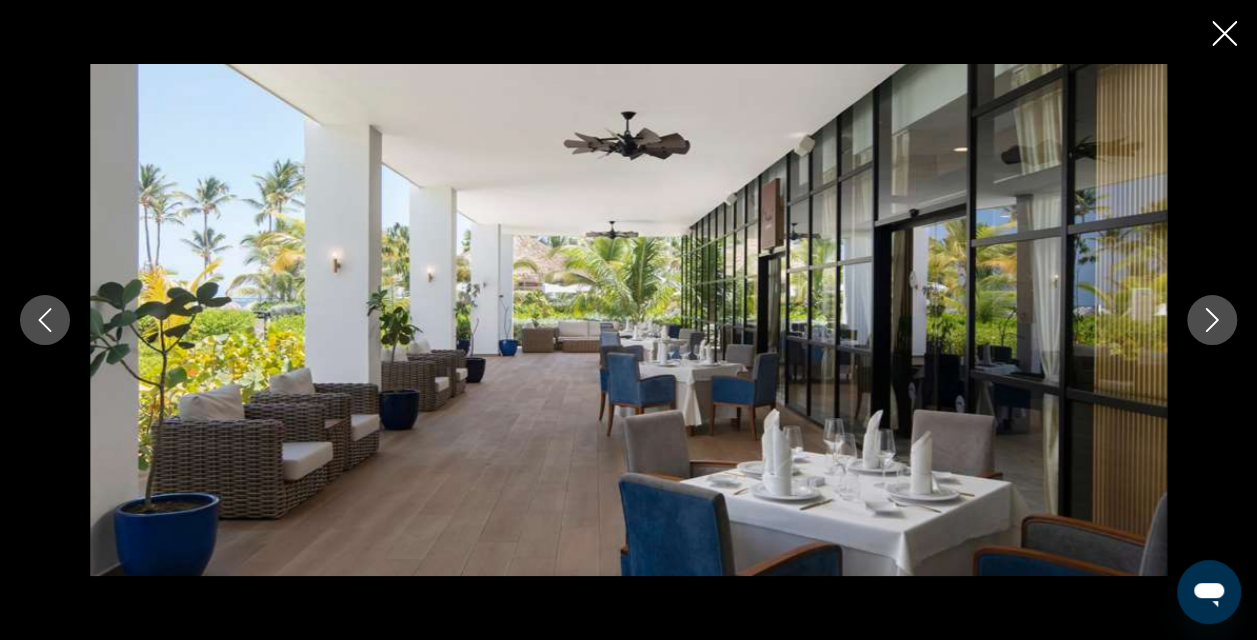 click at bounding box center [1212, 320] 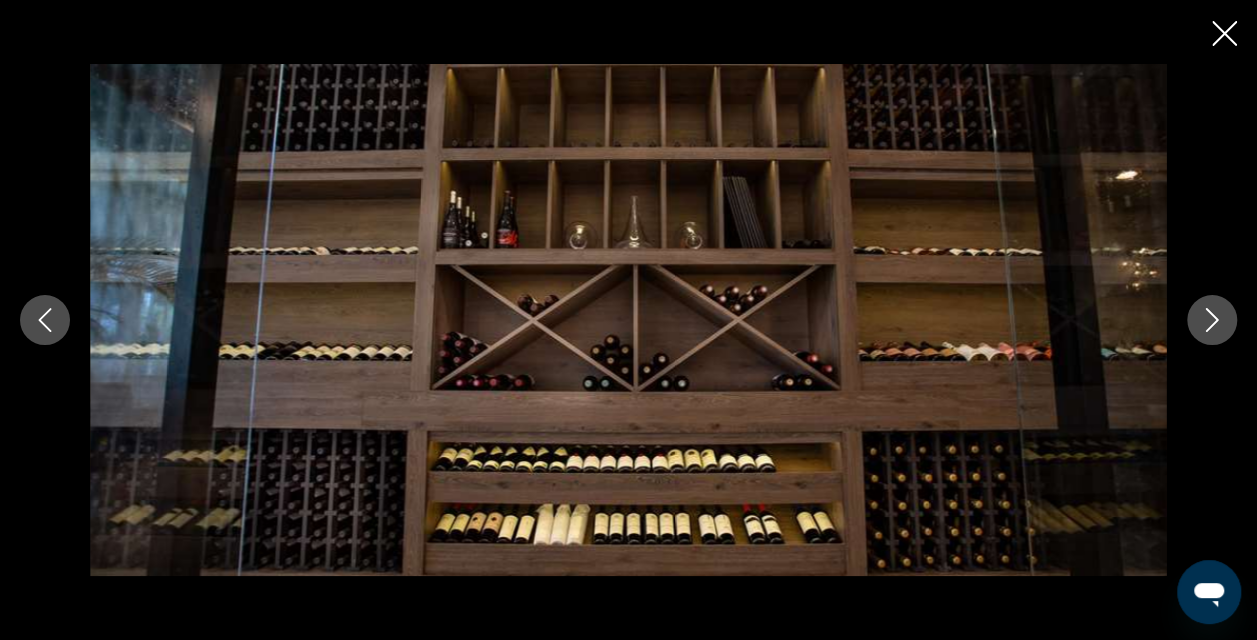 click at bounding box center [1212, 320] 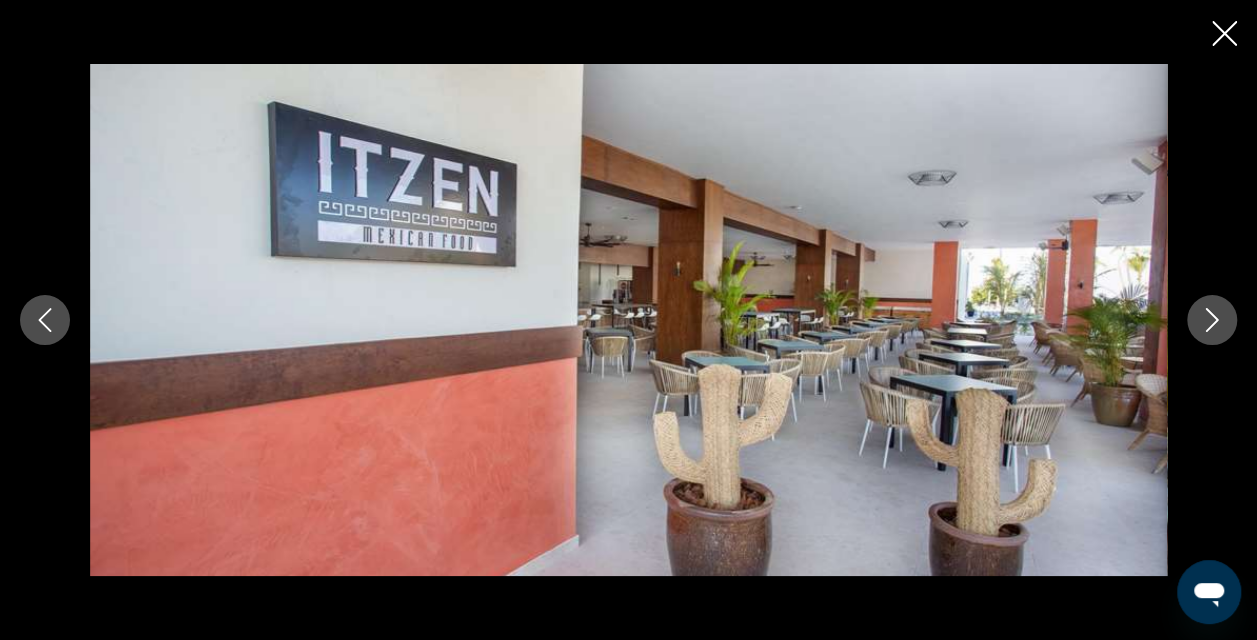 click at bounding box center (1212, 320) 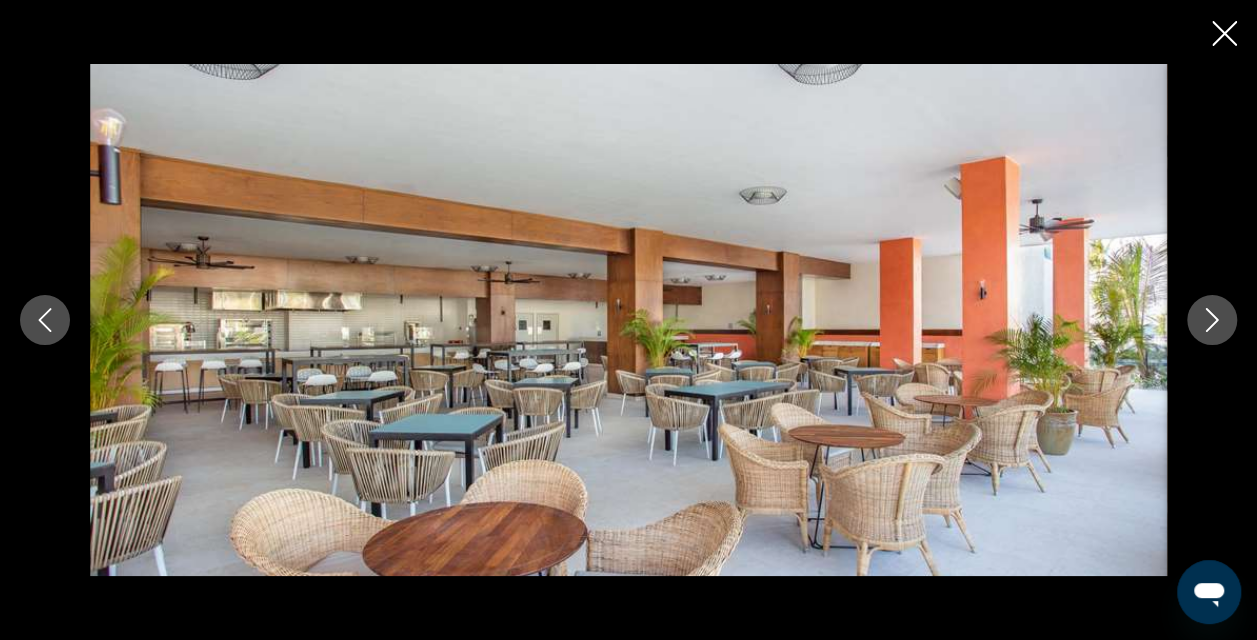 click at bounding box center (1212, 320) 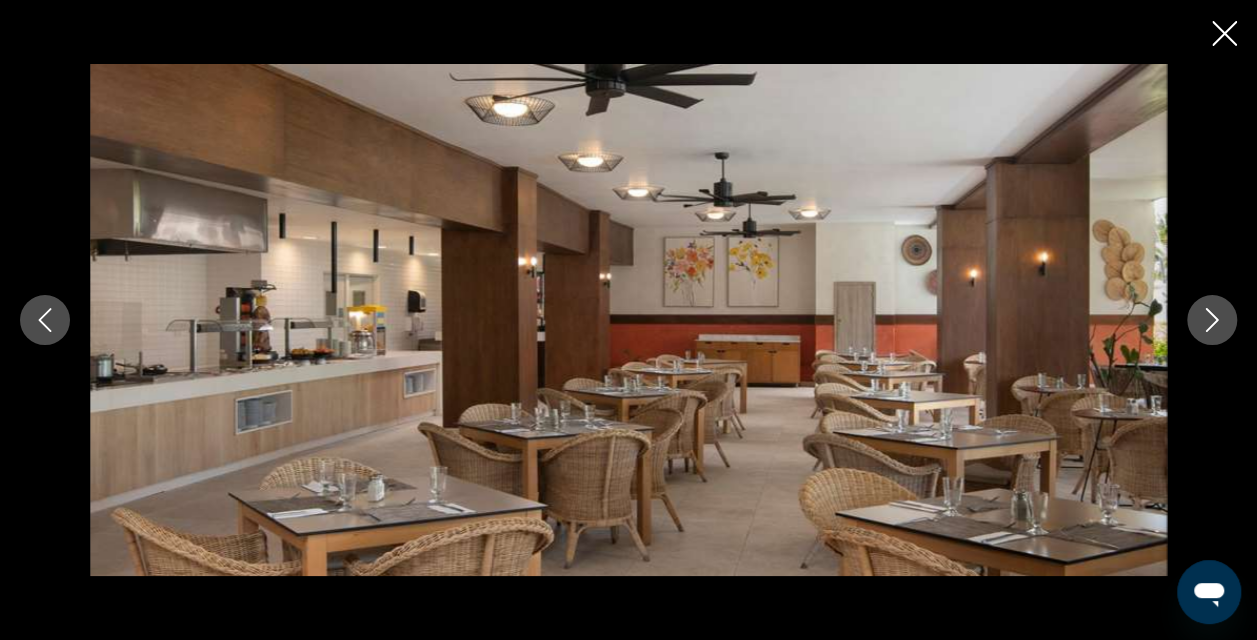 click at bounding box center [1212, 320] 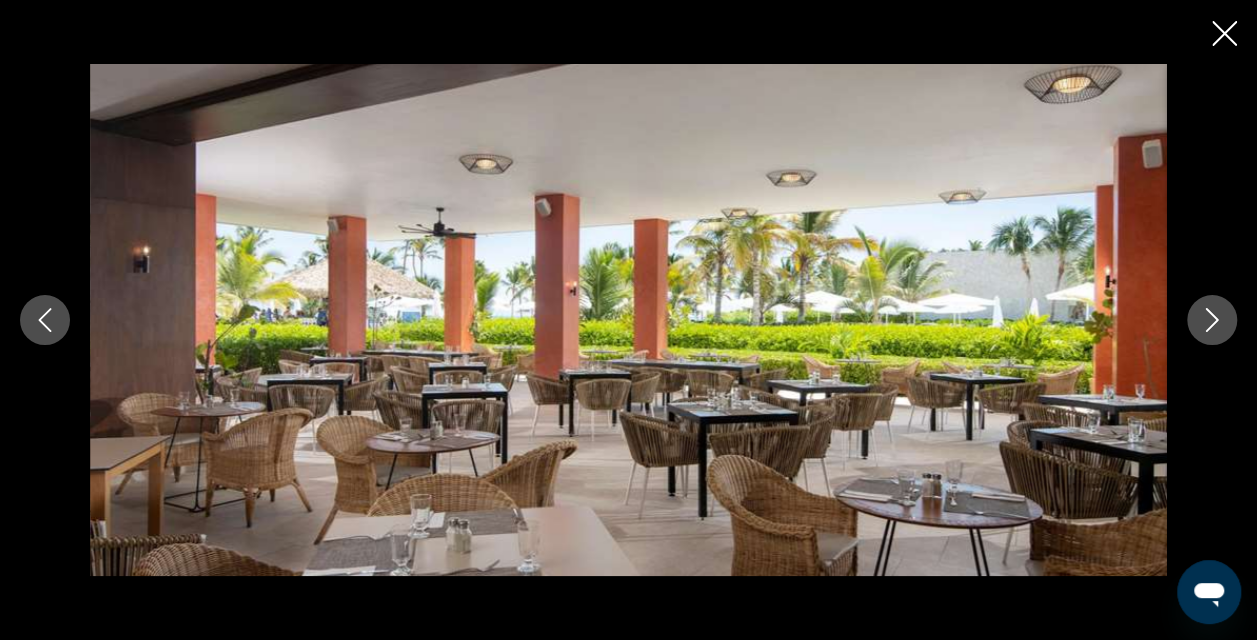 click at bounding box center [1212, 320] 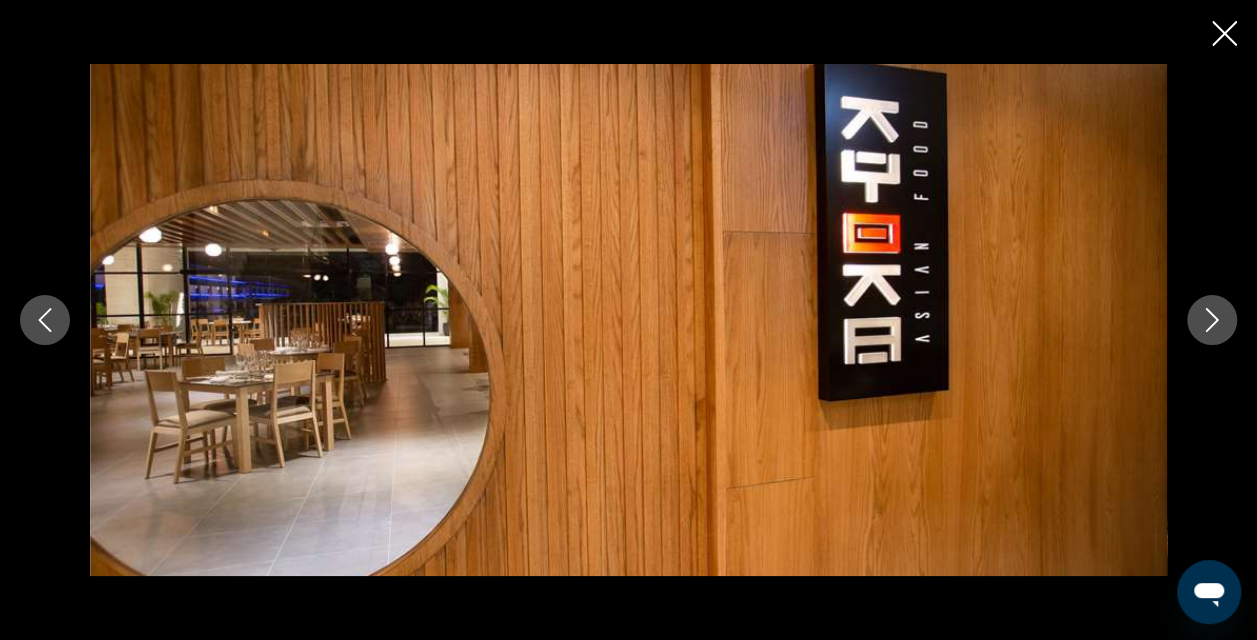 click at bounding box center (1212, 320) 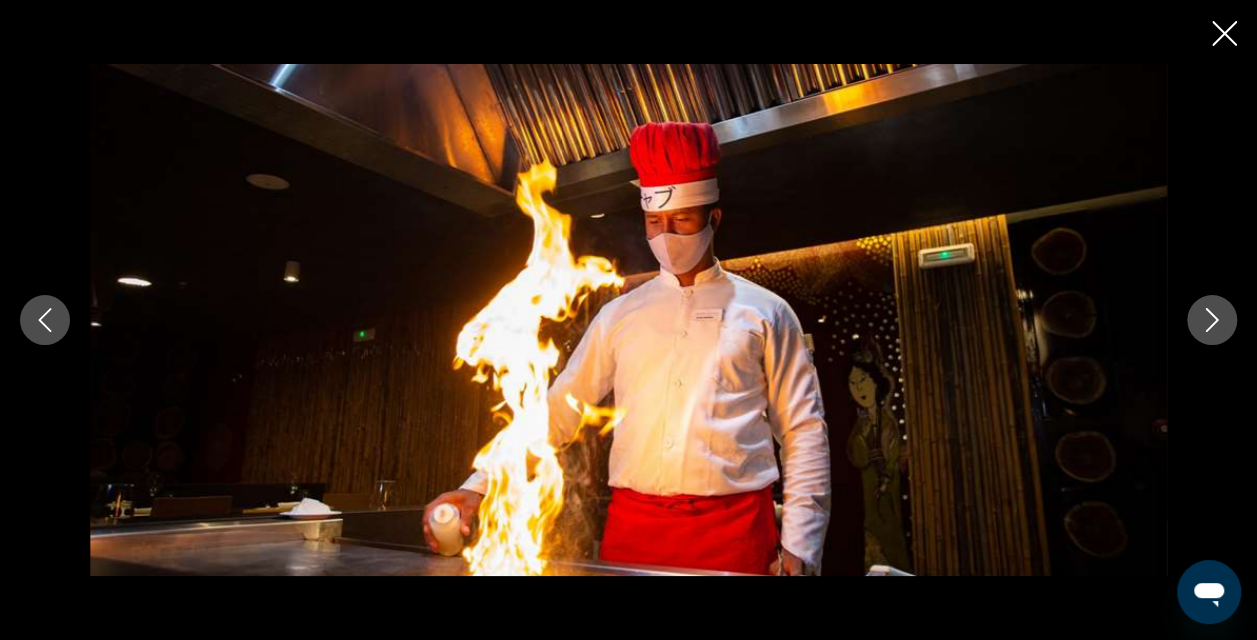 click at bounding box center (1212, 320) 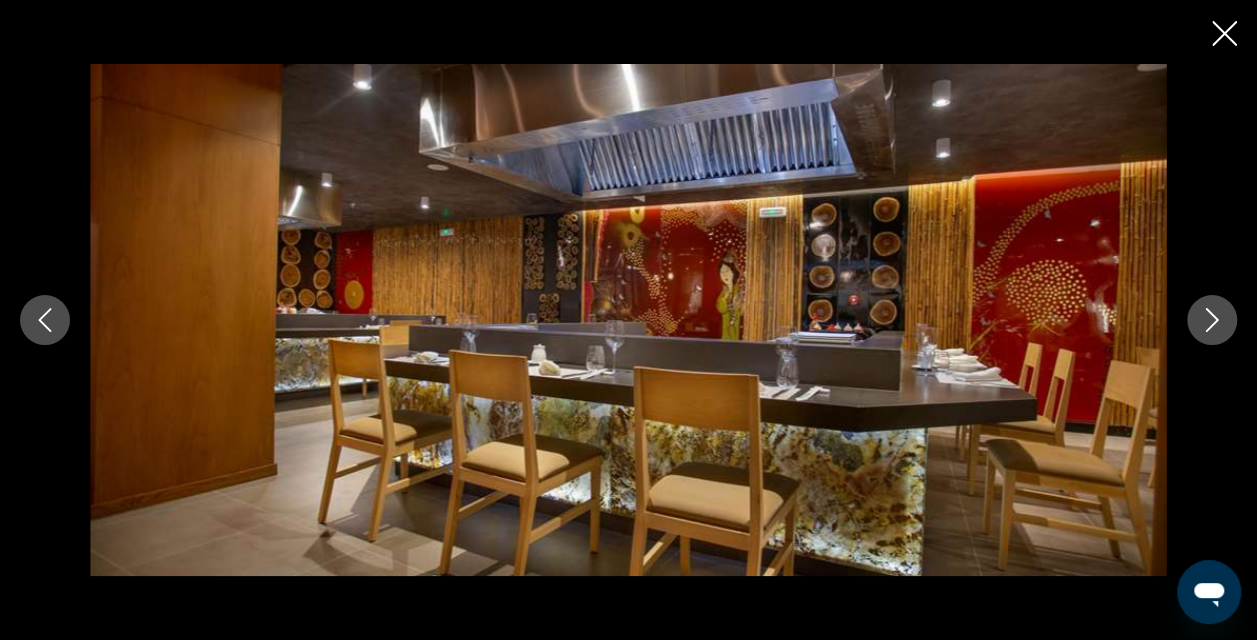 click at bounding box center [1212, 320] 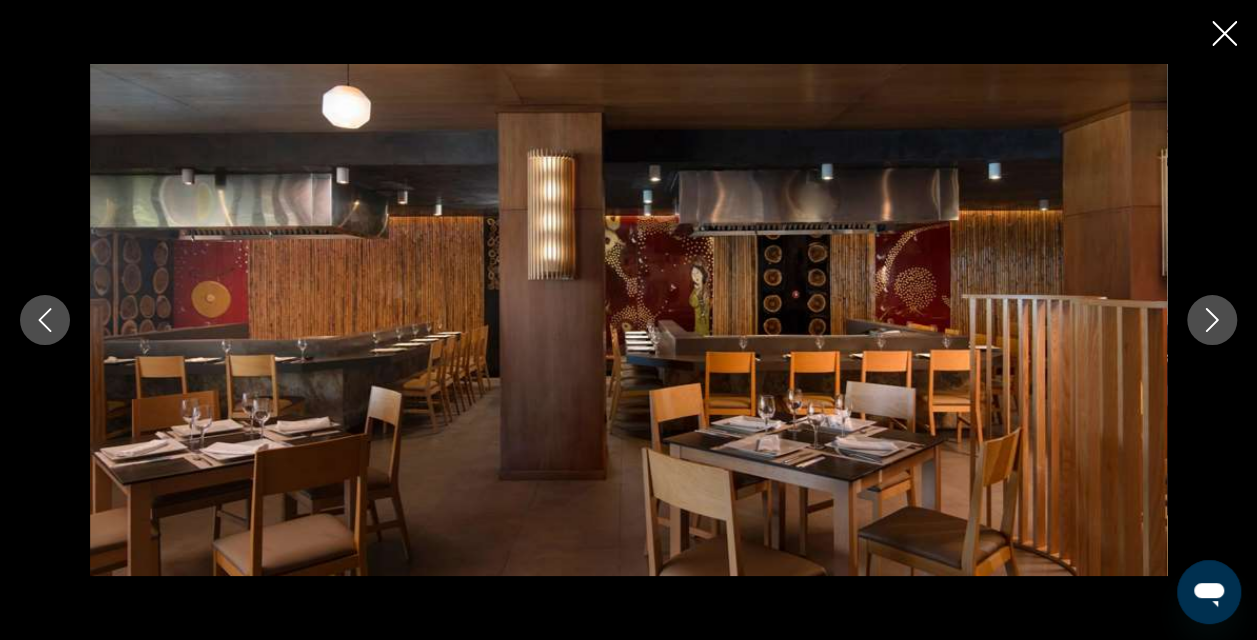 click at bounding box center (1212, 320) 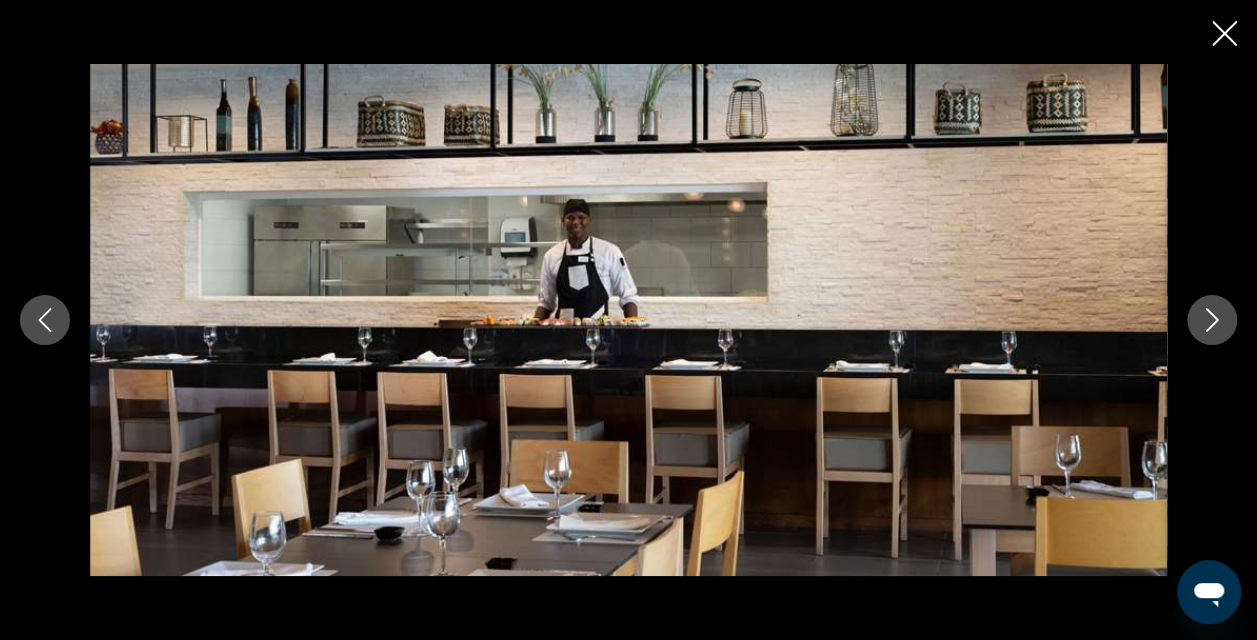 click at bounding box center (1212, 320) 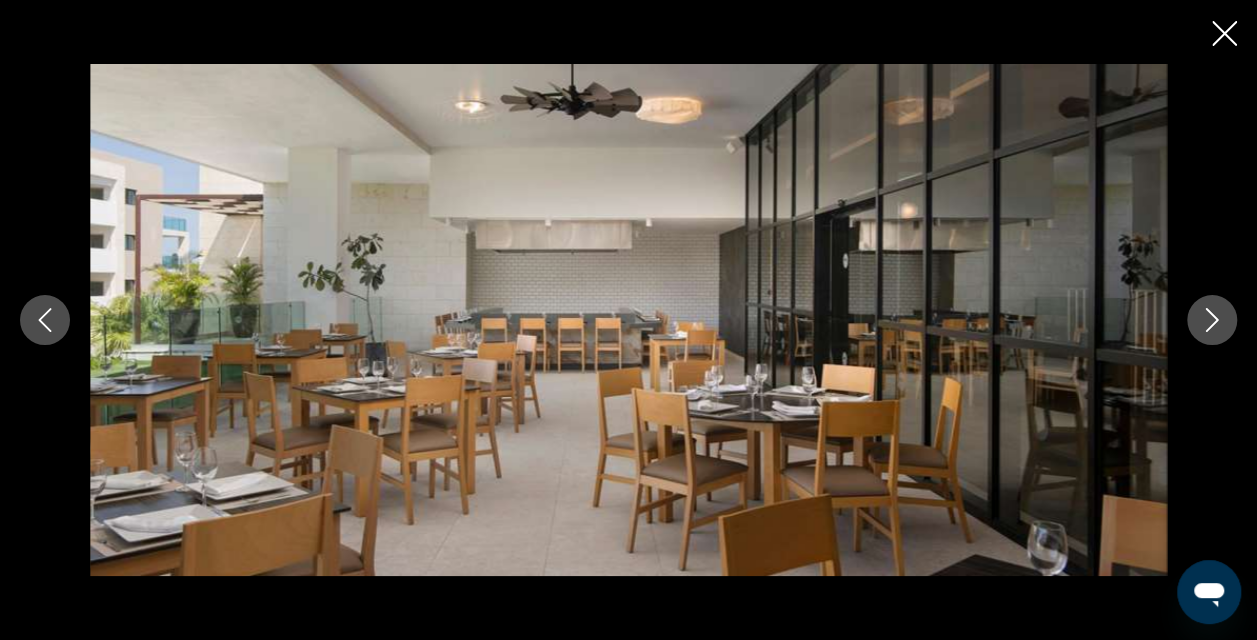 click at bounding box center (1212, 320) 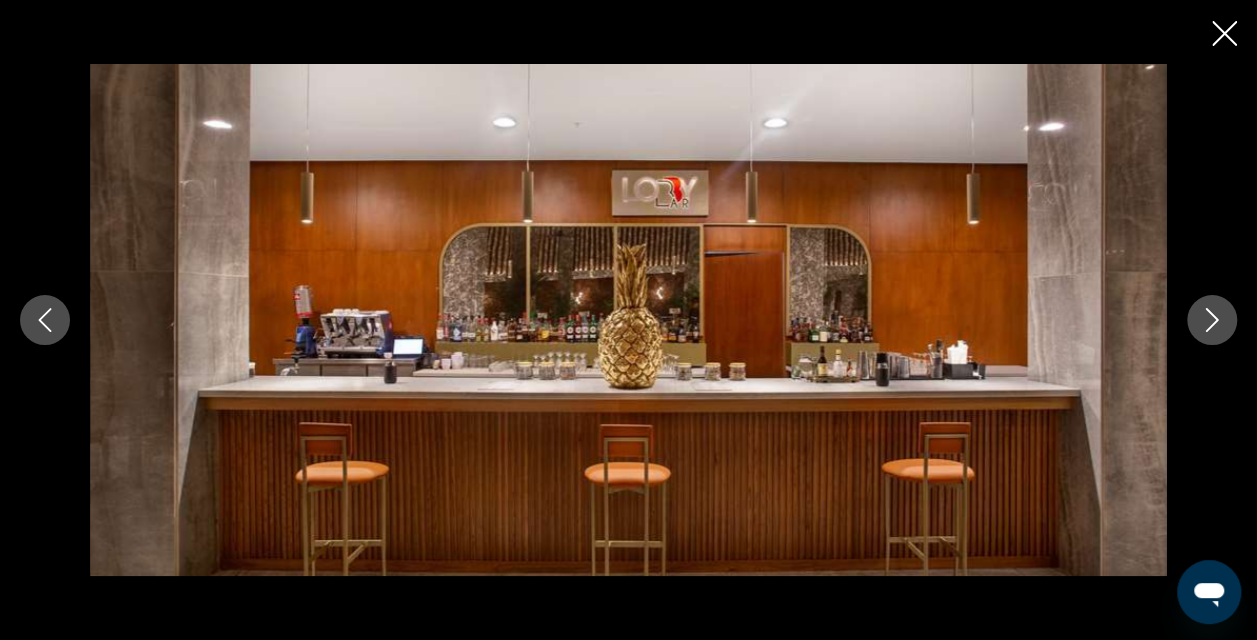 click at bounding box center [1212, 320] 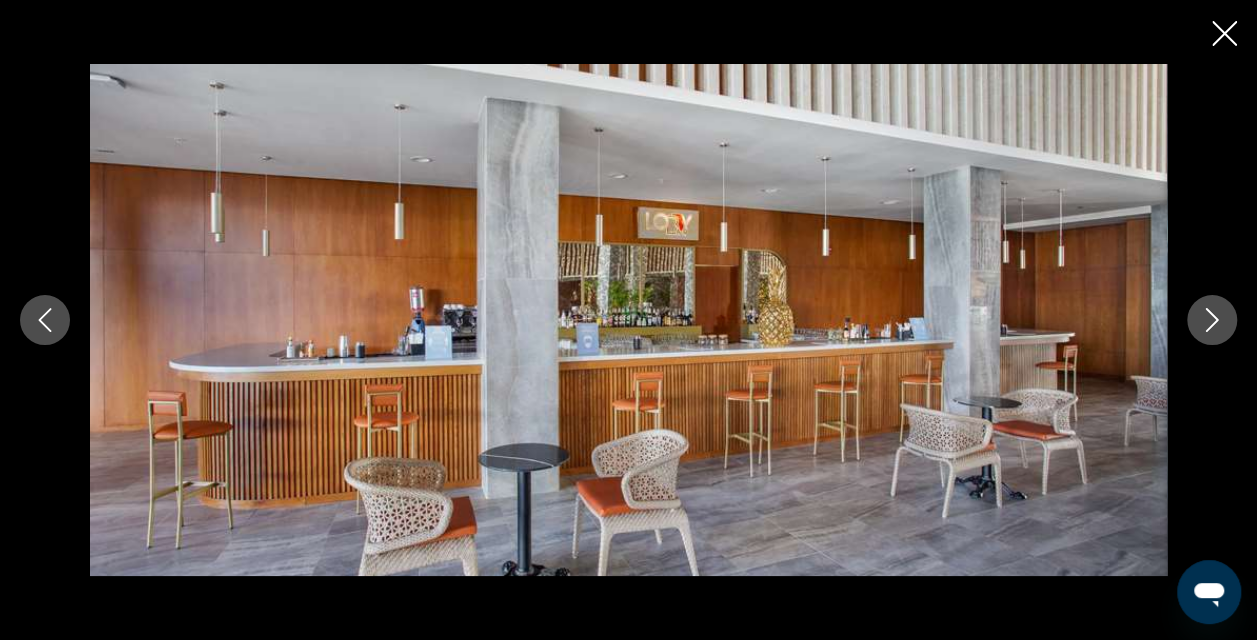 click at bounding box center [1212, 320] 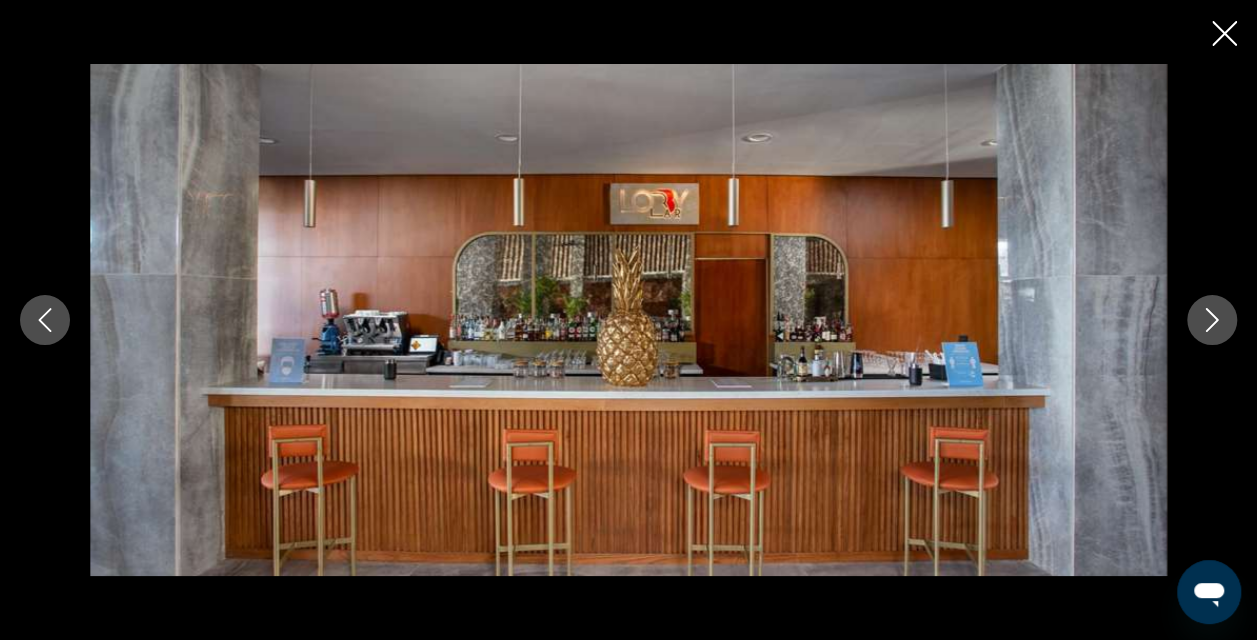 click at bounding box center [1212, 320] 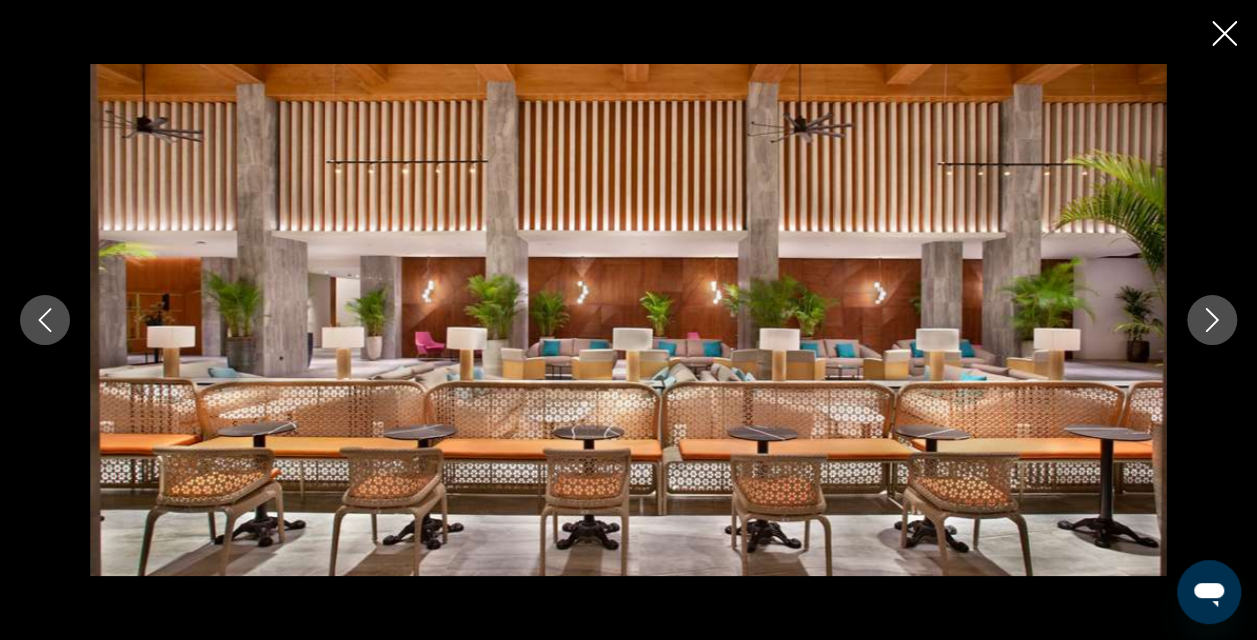 click at bounding box center [1212, 320] 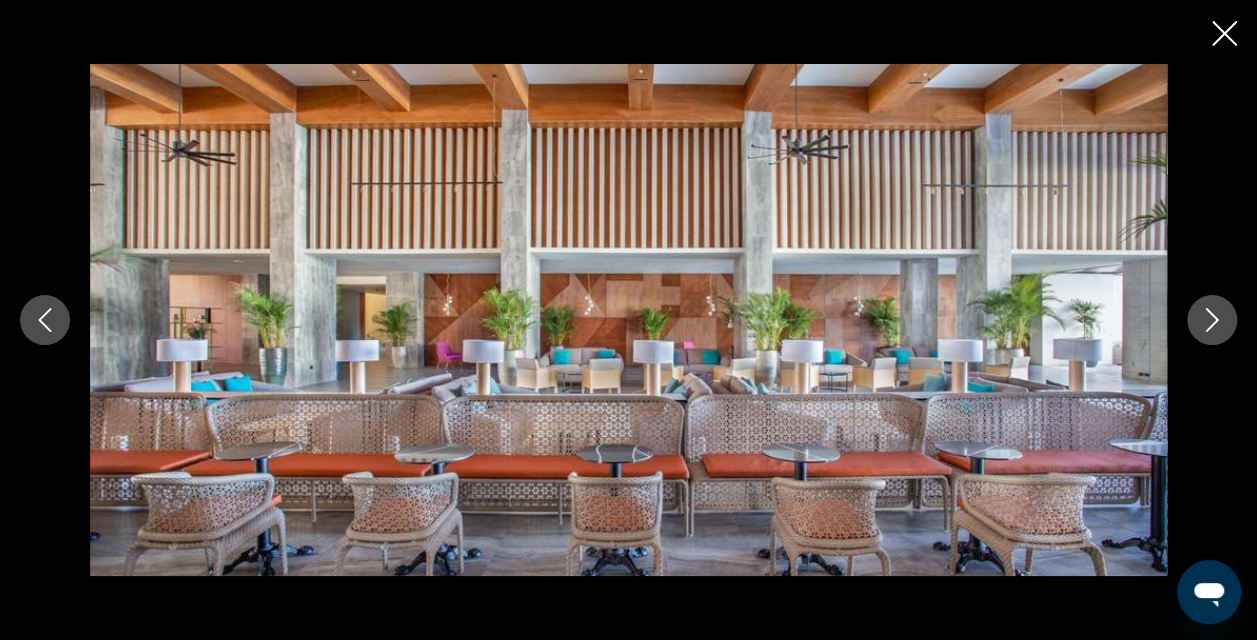 click at bounding box center [1212, 320] 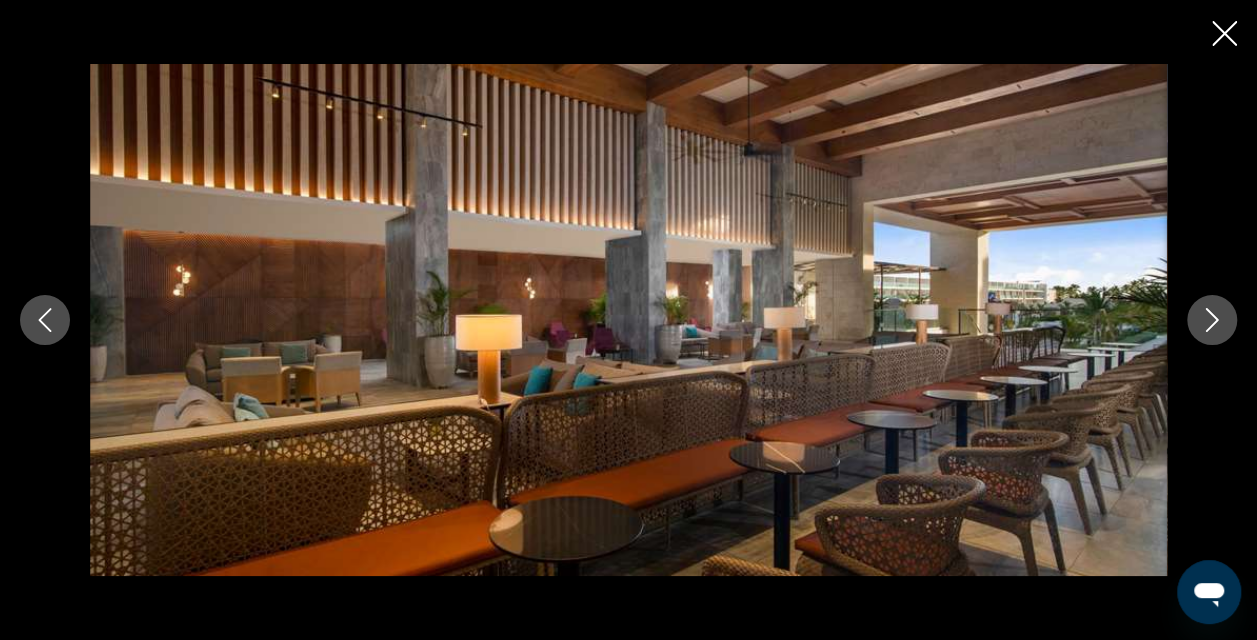 click at bounding box center (1212, 320) 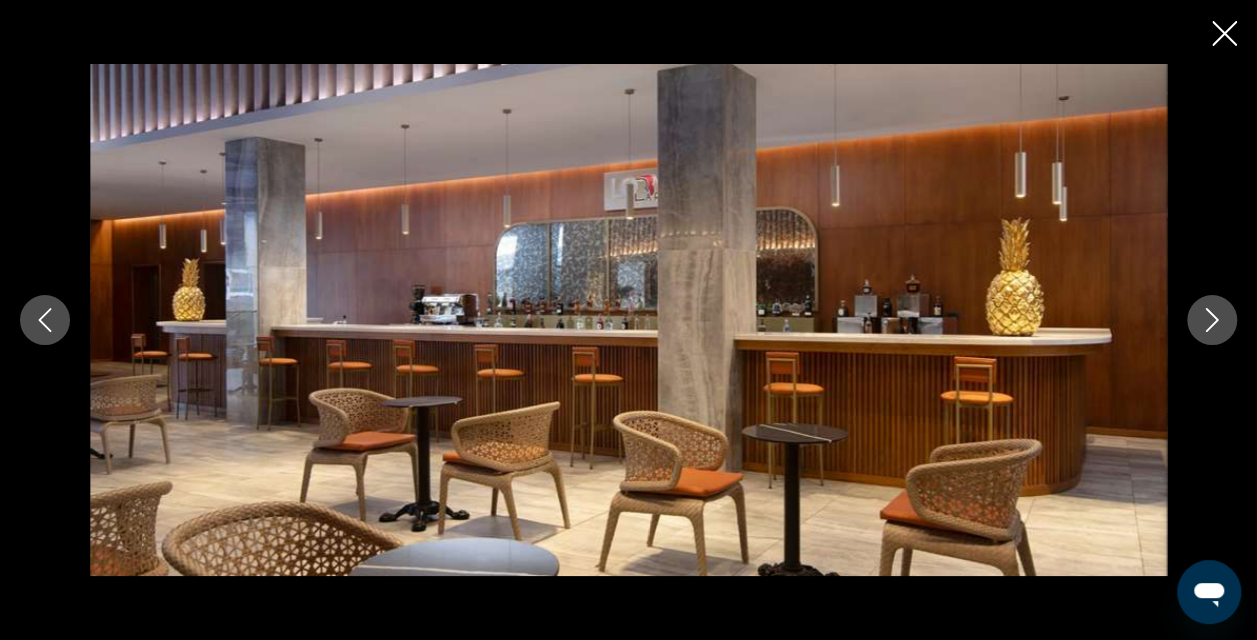 click at bounding box center (1212, 320) 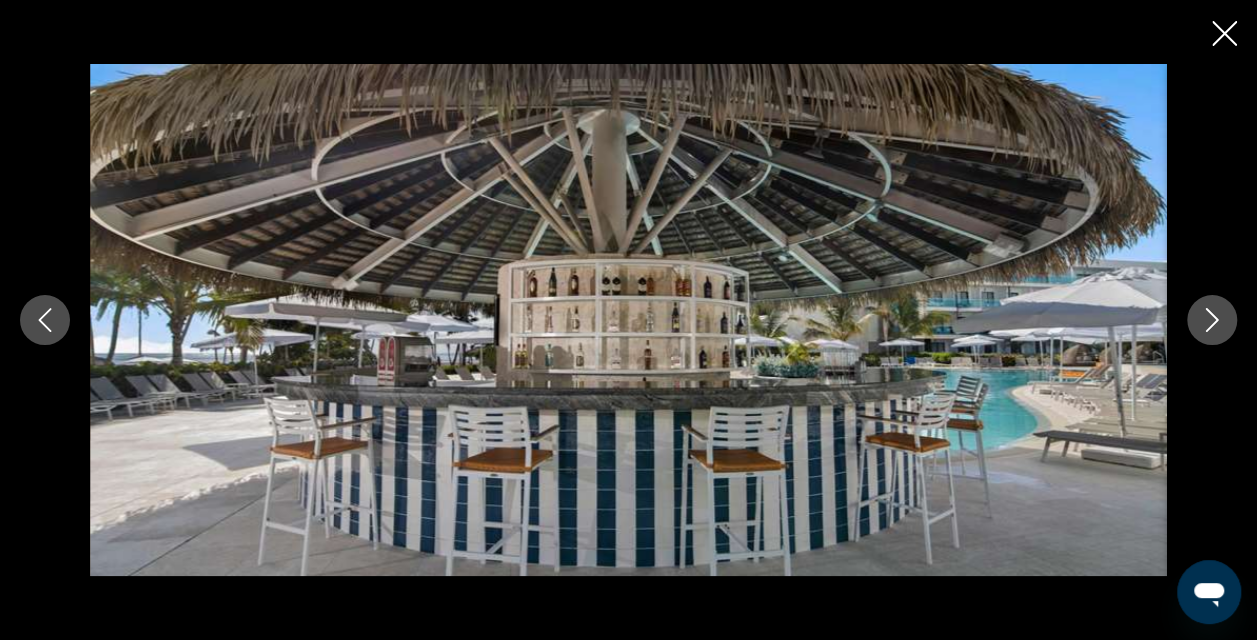 click at bounding box center (1212, 320) 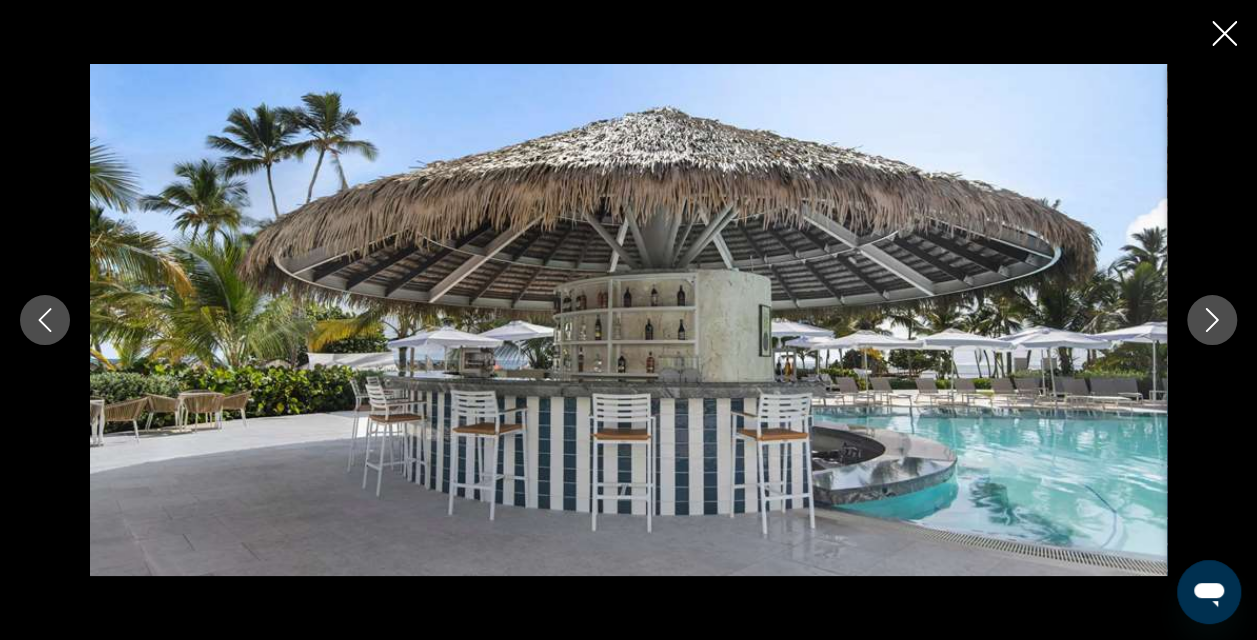 click at bounding box center [1212, 320] 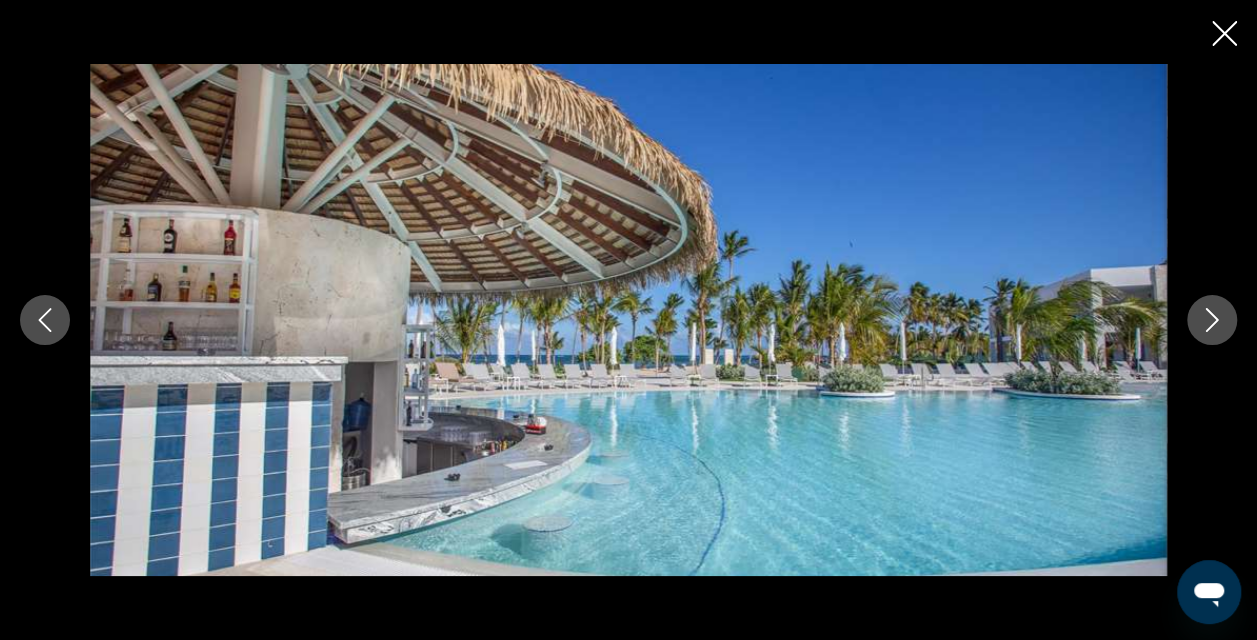 click at bounding box center (1212, 320) 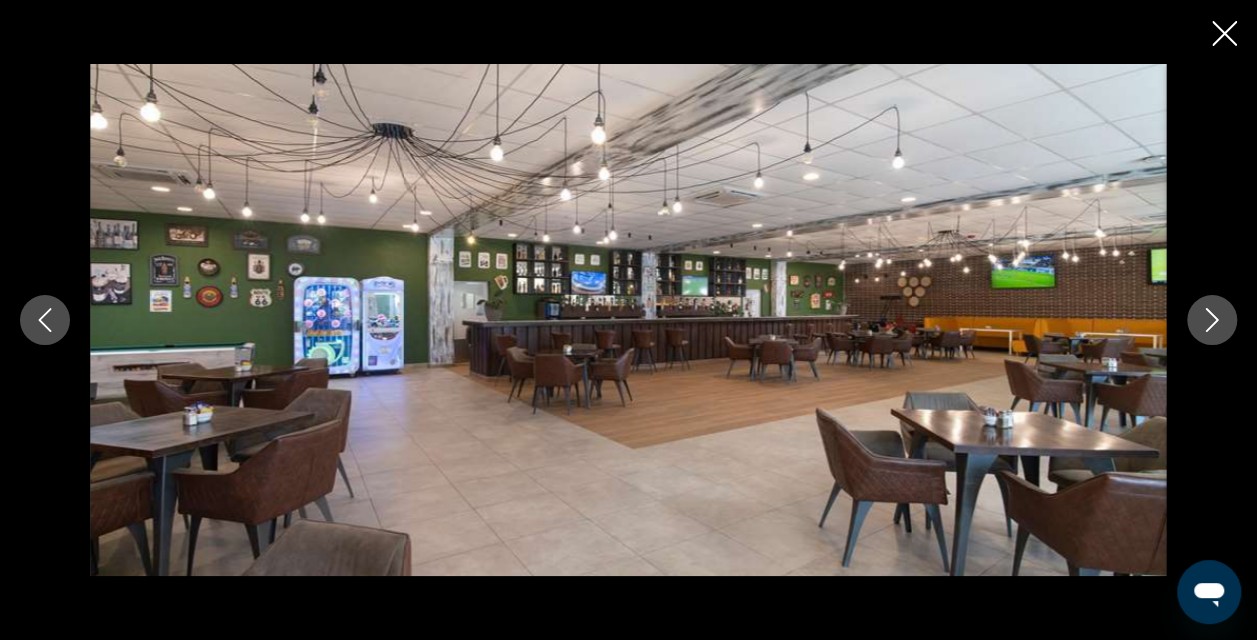 click at bounding box center [1212, 320] 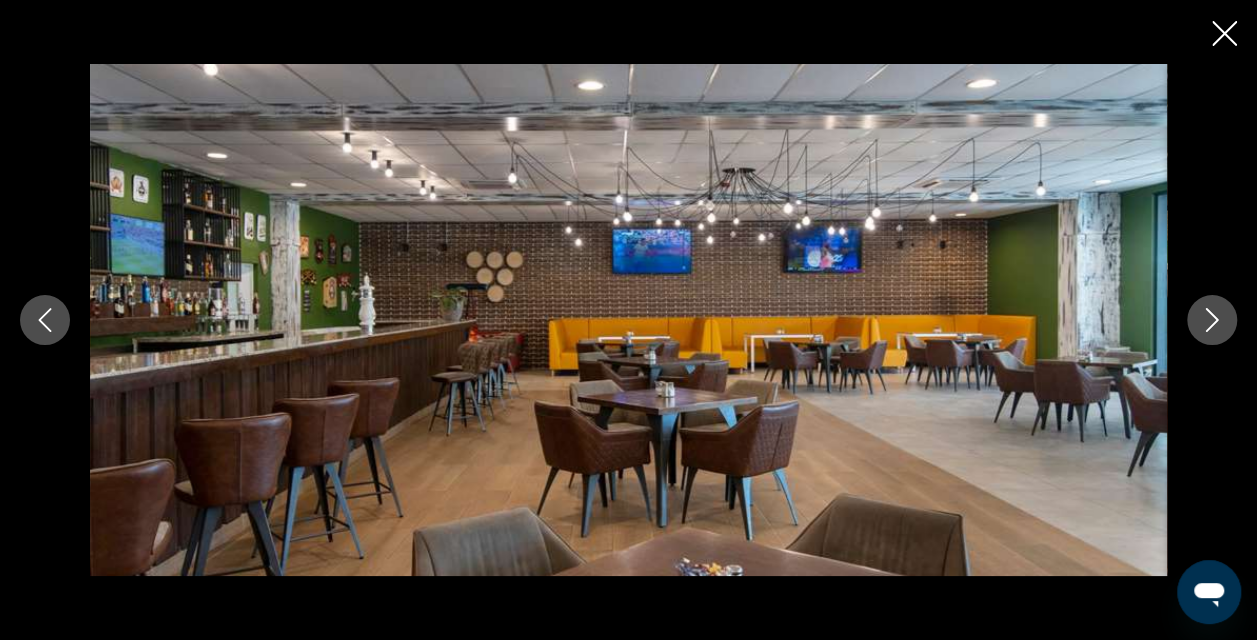 click at bounding box center [1212, 320] 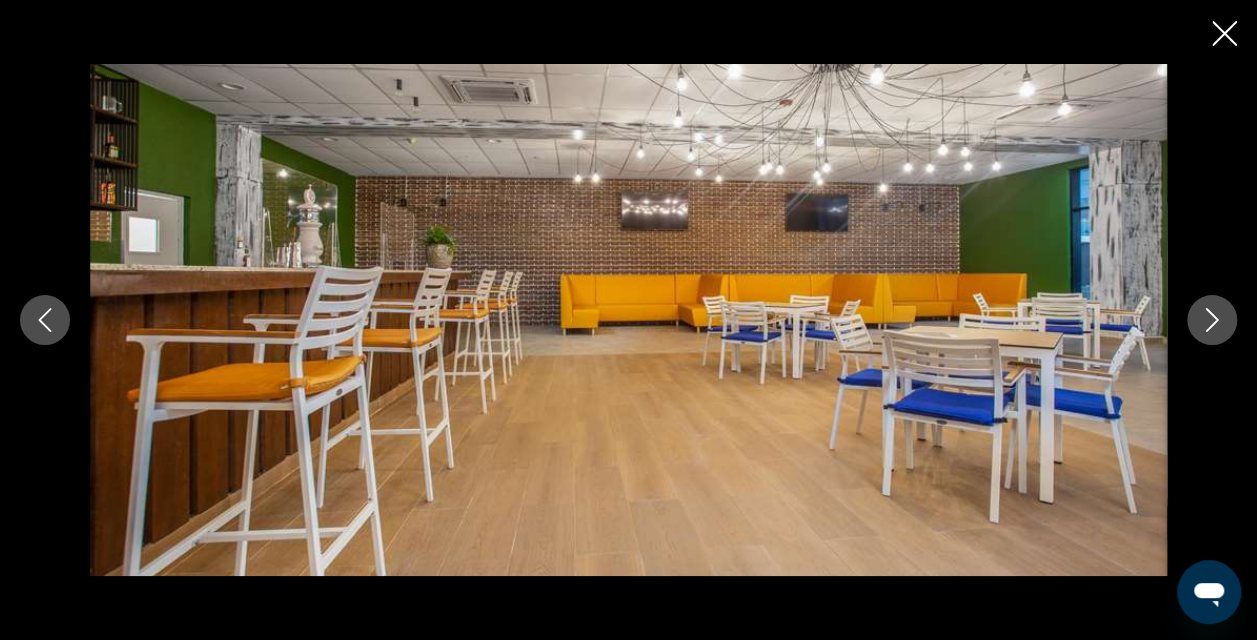 click 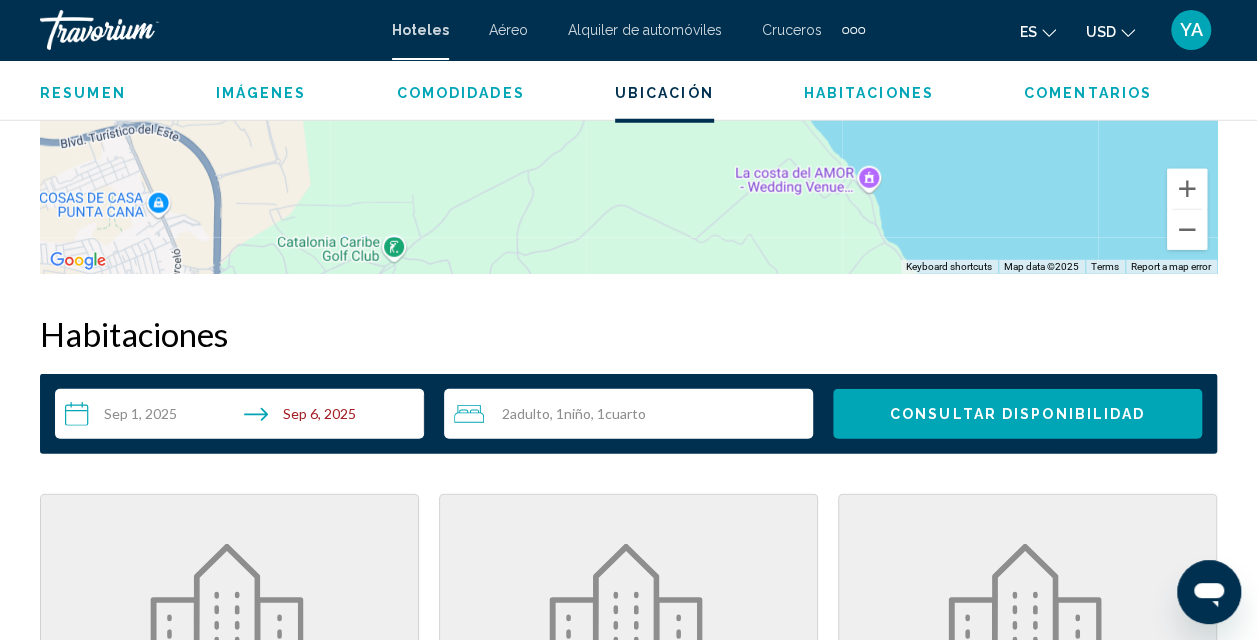 scroll, scrollTop: 2688, scrollLeft: 0, axis: vertical 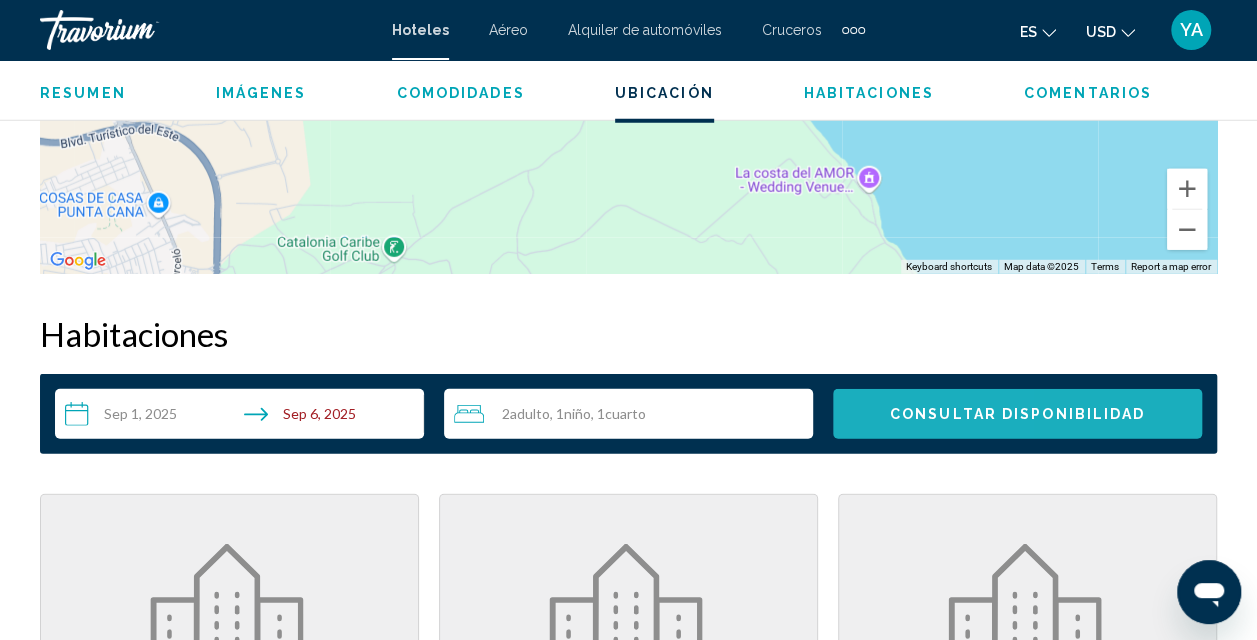 click on "Consultar disponibilidad" at bounding box center [1017, 414] 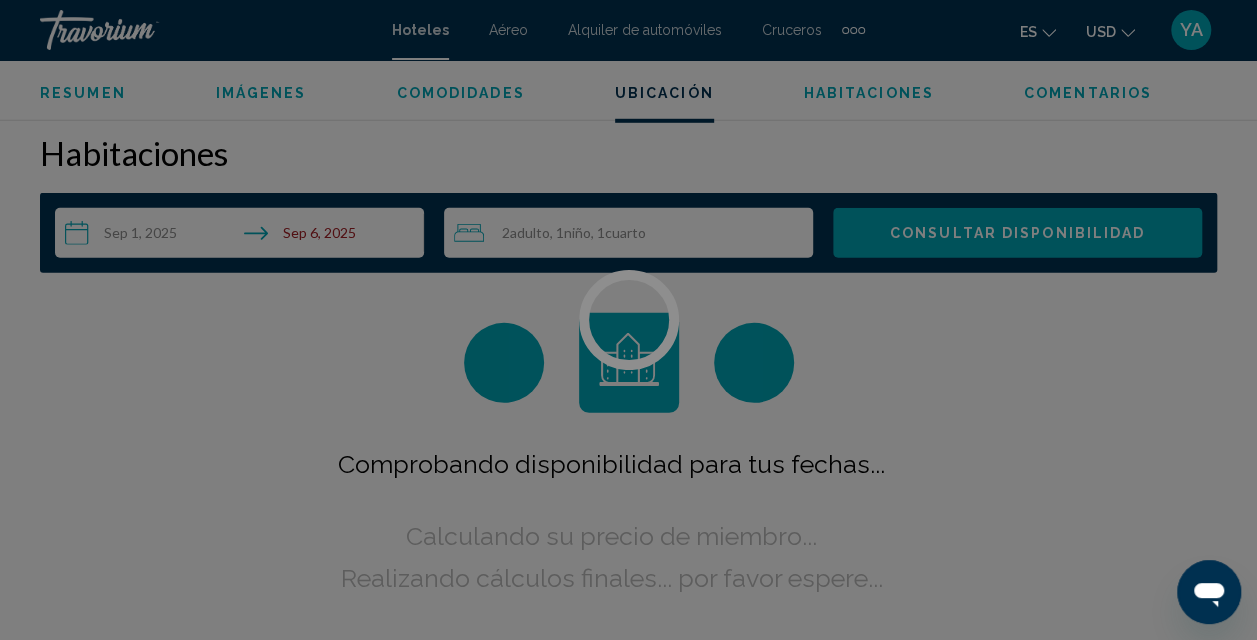 scroll, scrollTop: 2882, scrollLeft: 0, axis: vertical 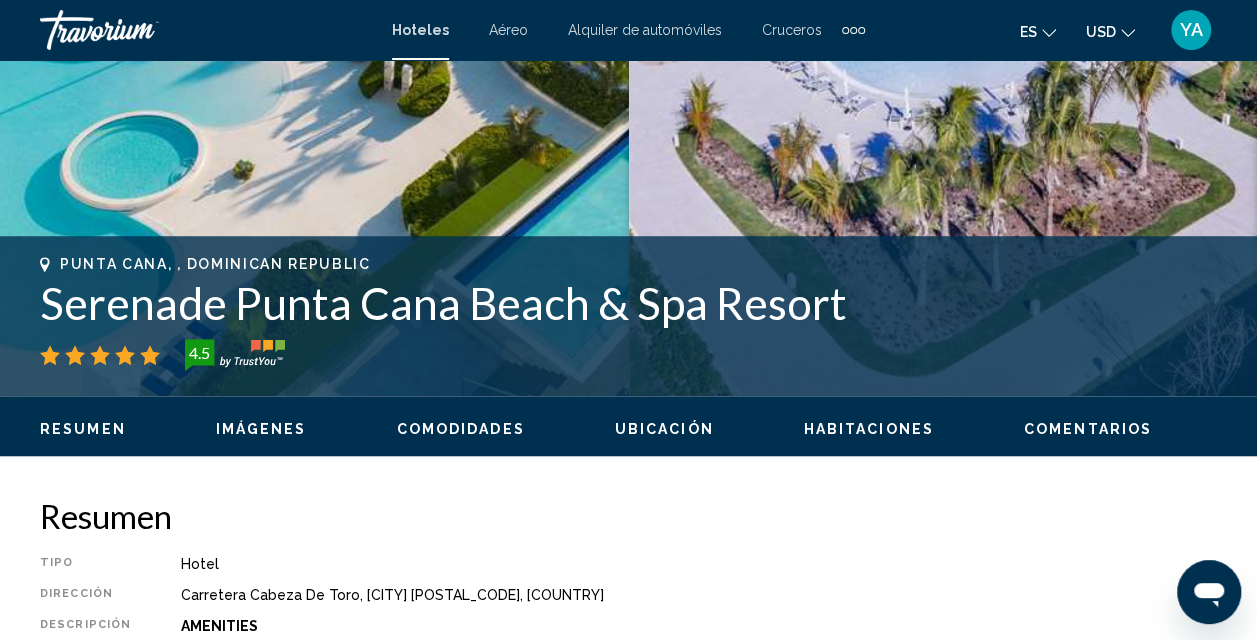 click on "Habitaciones" at bounding box center (869, 429) 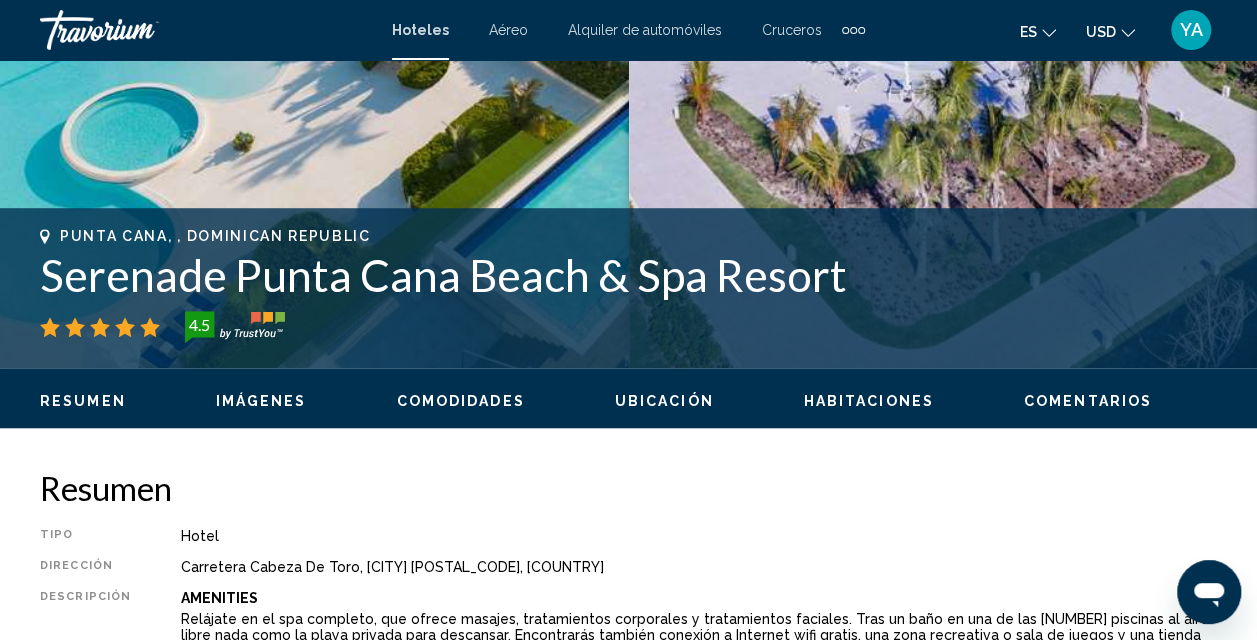 scroll, scrollTop: 642, scrollLeft: 0, axis: vertical 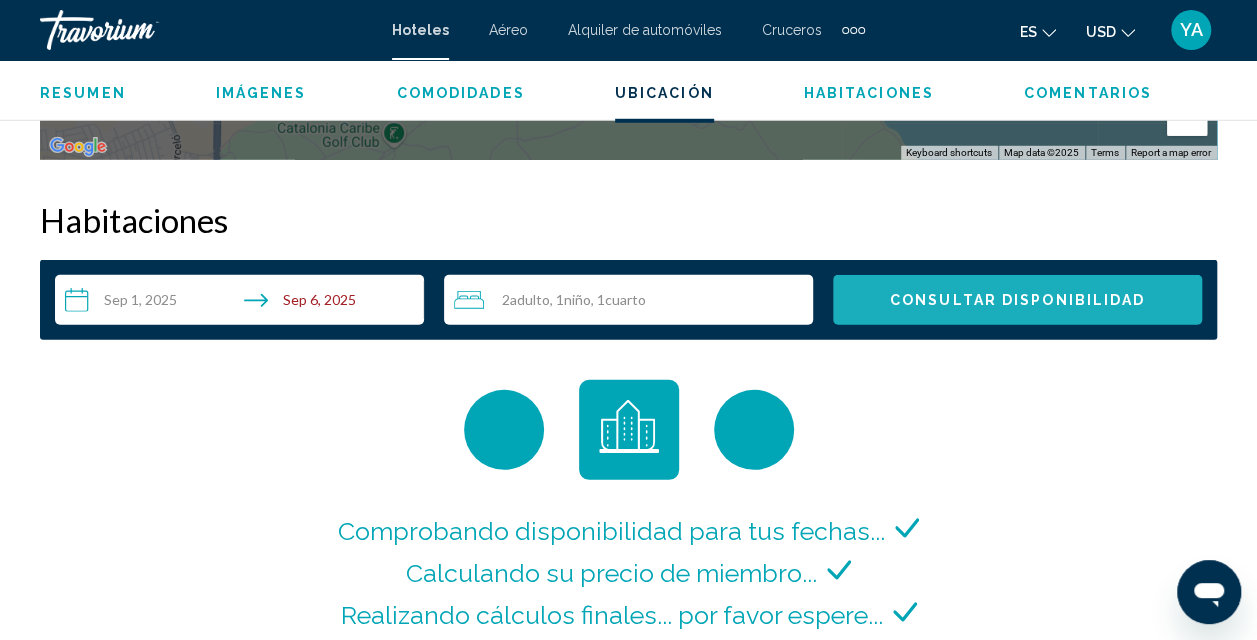 click on "Consultar disponibilidad" at bounding box center (1017, 300) 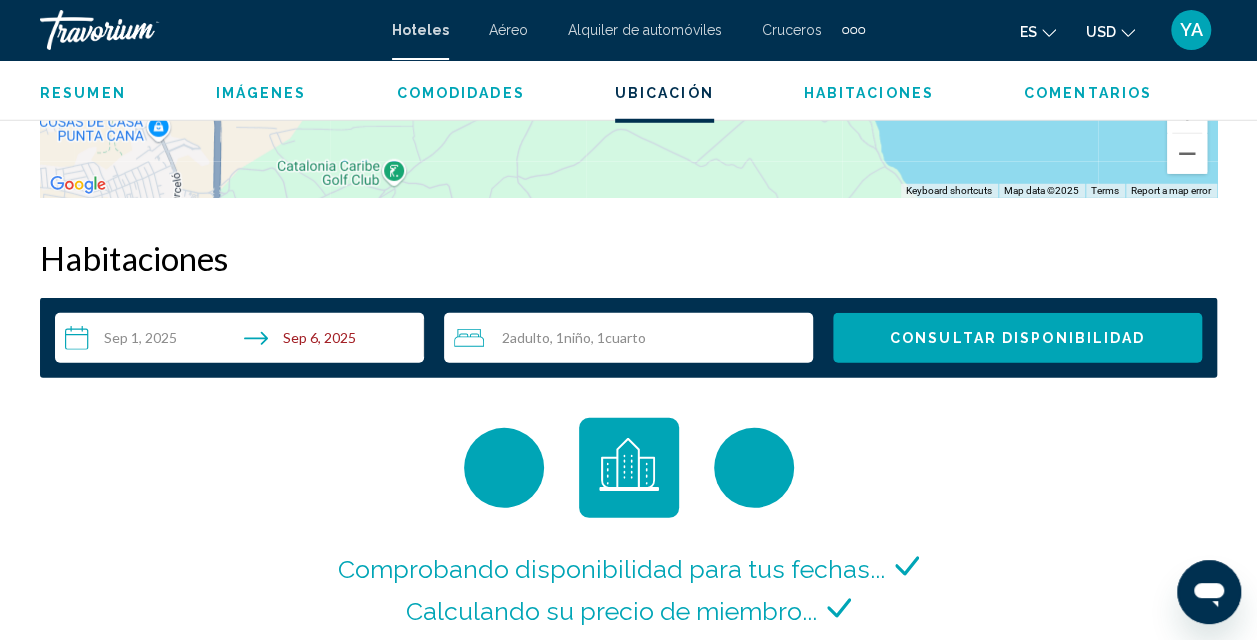 scroll, scrollTop: 2882, scrollLeft: 0, axis: vertical 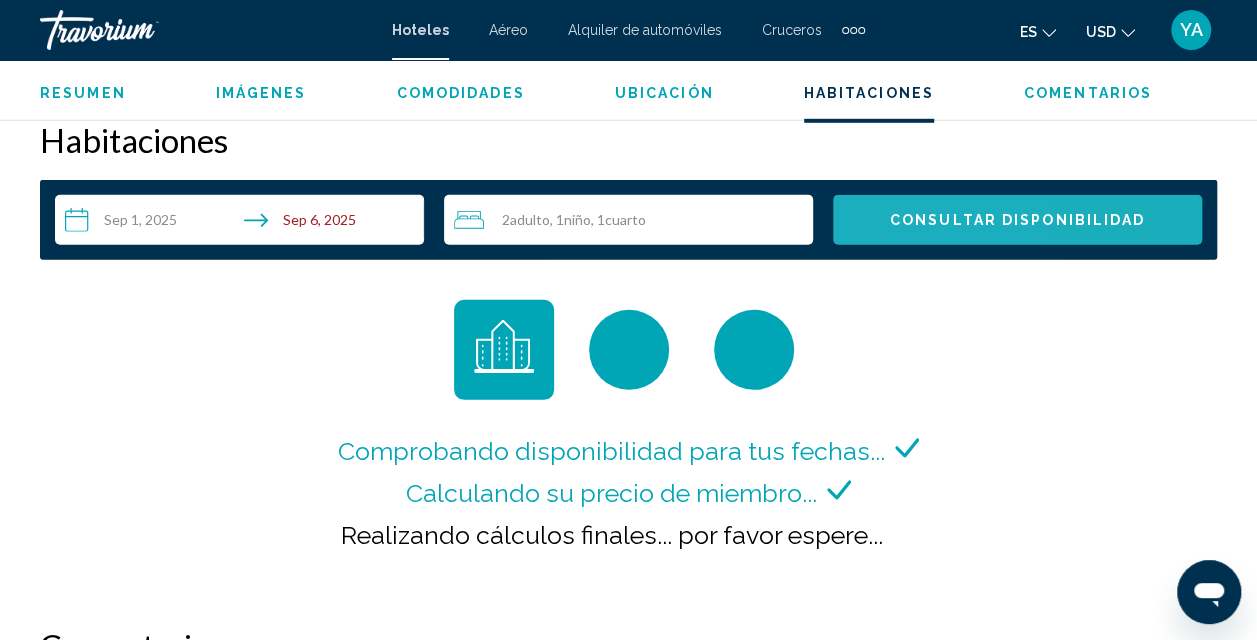 click on "Consultar disponibilidad" at bounding box center [1017, 220] 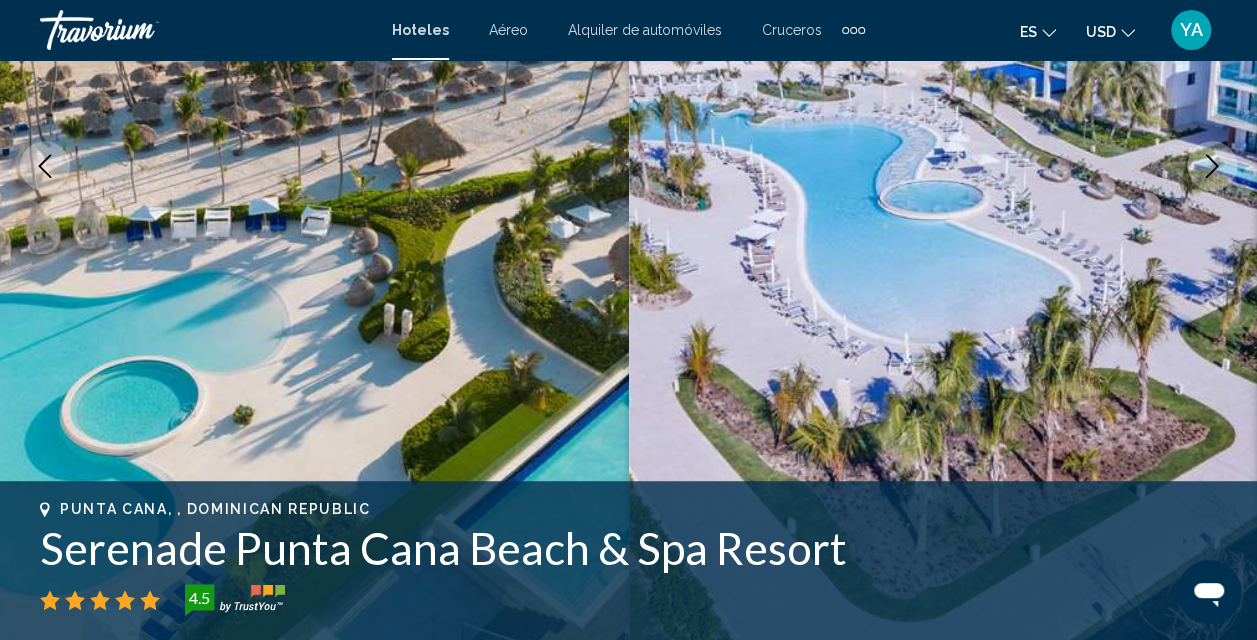 scroll, scrollTop: 370, scrollLeft: 0, axis: vertical 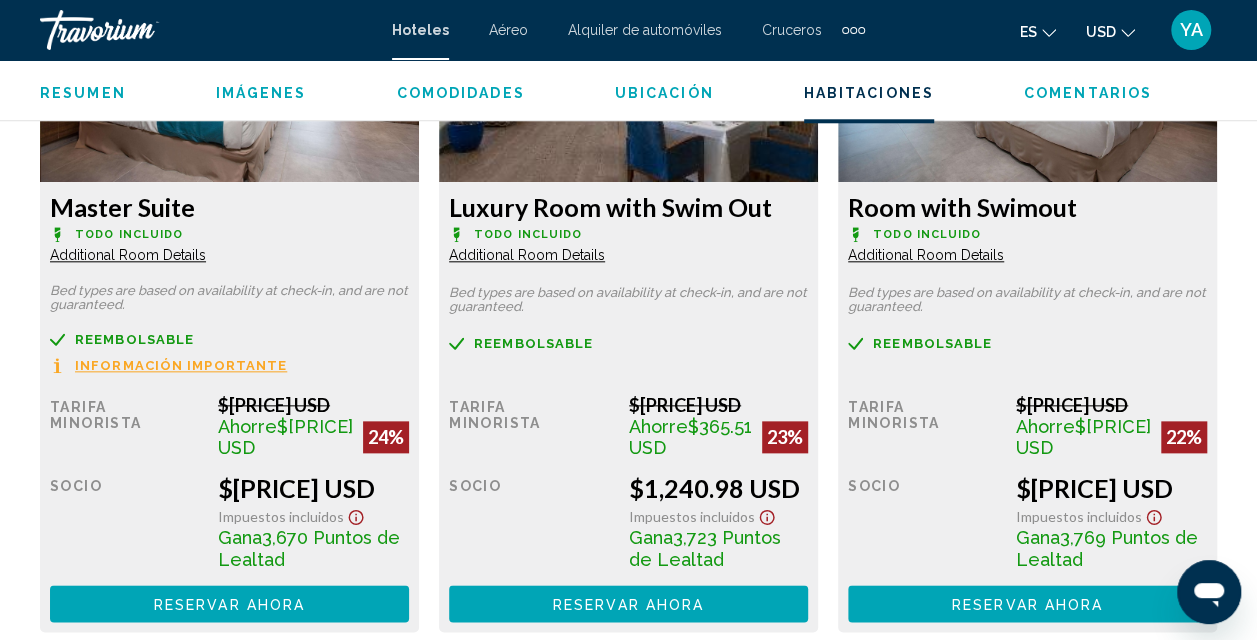 click on "Additional Room Details" at bounding box center [128, -1216] 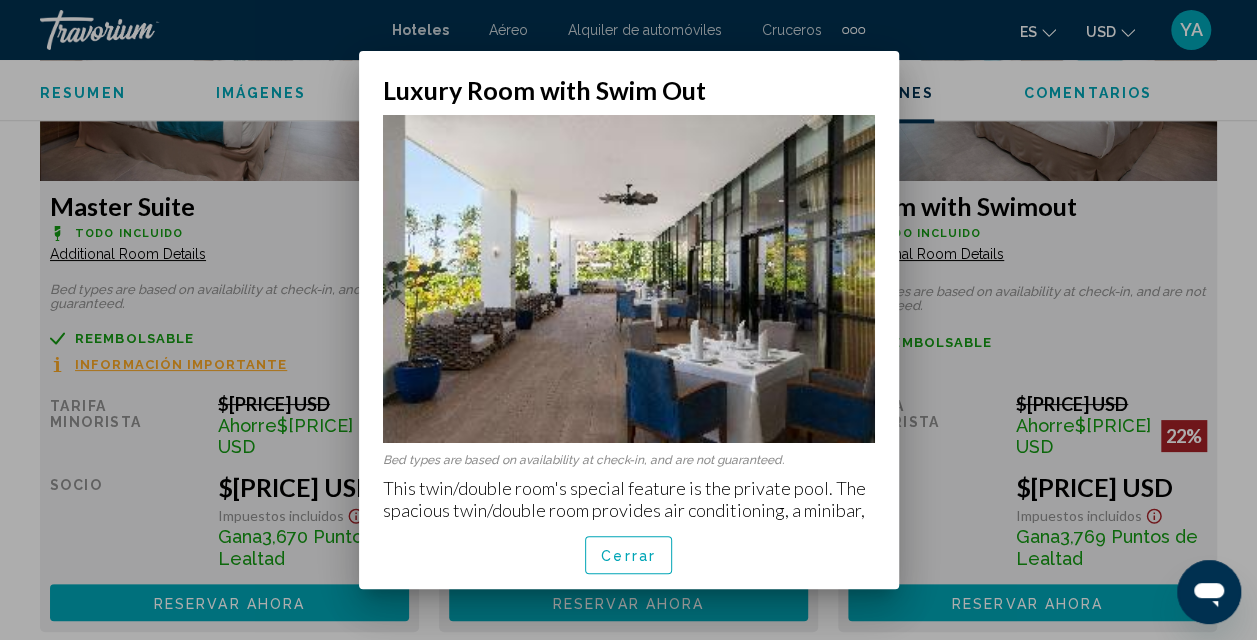 scroll, scrollTop: 0, scrollLeft: 0, axis: both 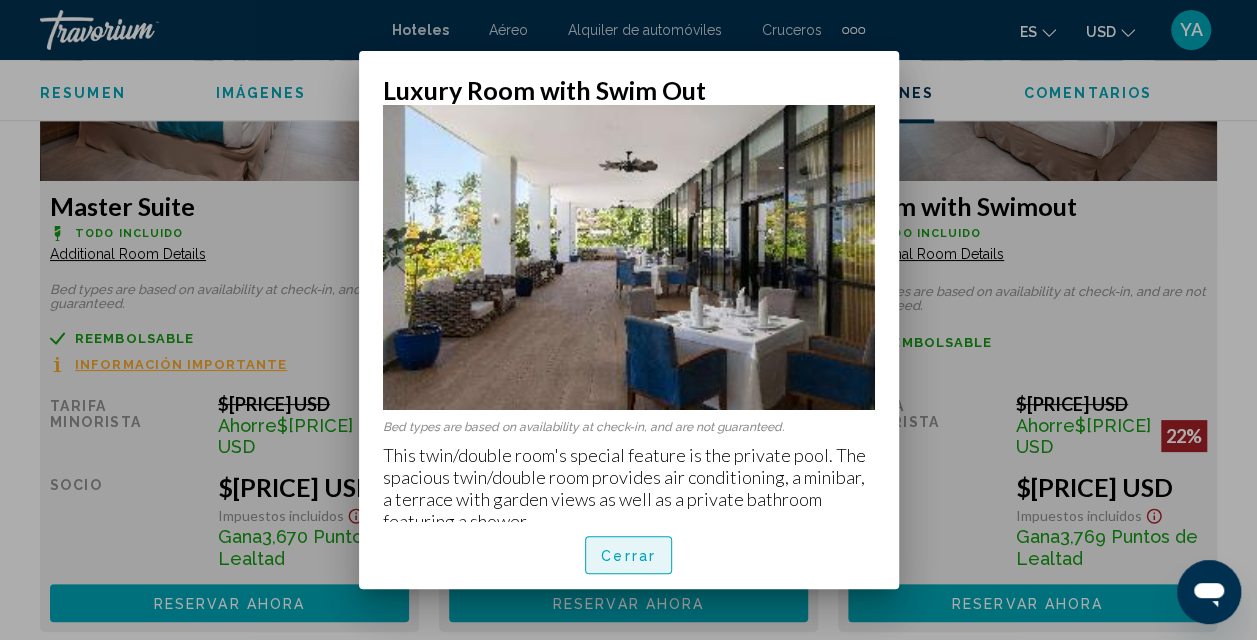 click on "Cerrar" at bounding box center [628, 556] 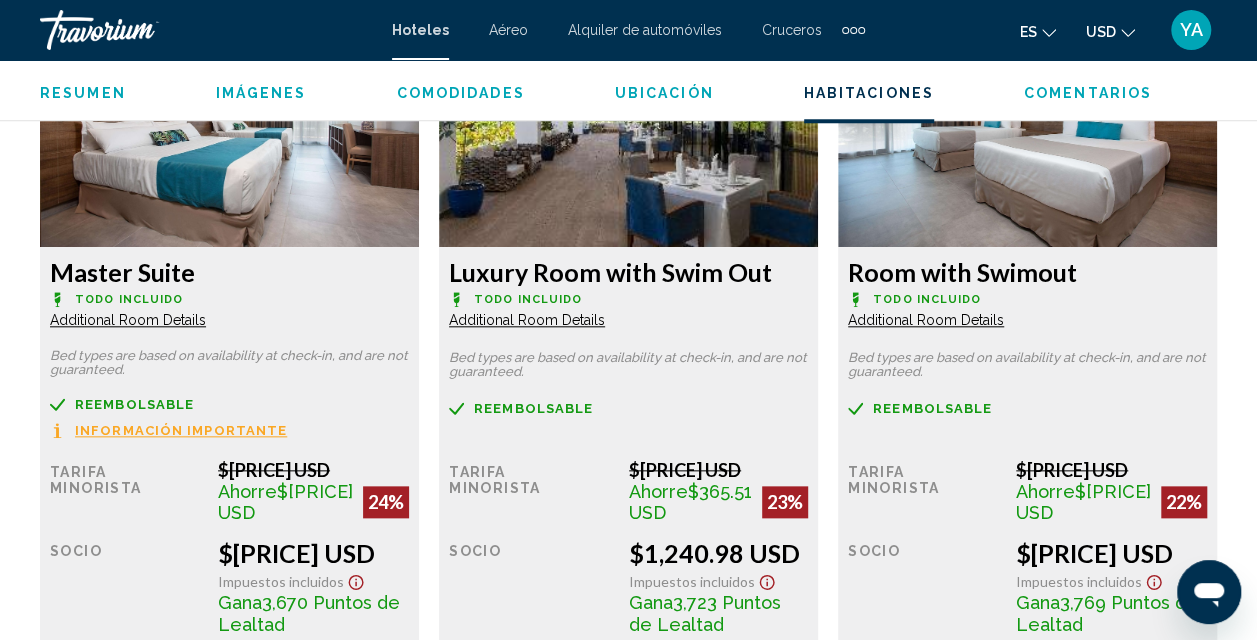 scroll, scrollTop: 4657, scrollLeft: 0, axis: vertical 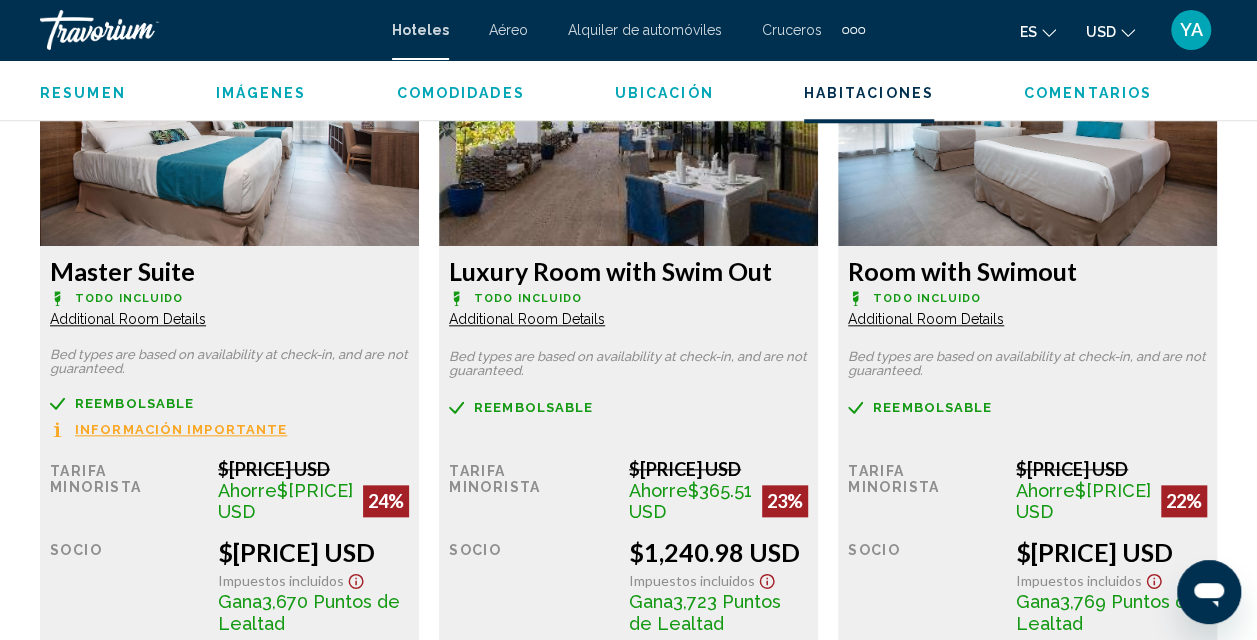 click on "Additional Room Details" at bounding box center [128, -1152] 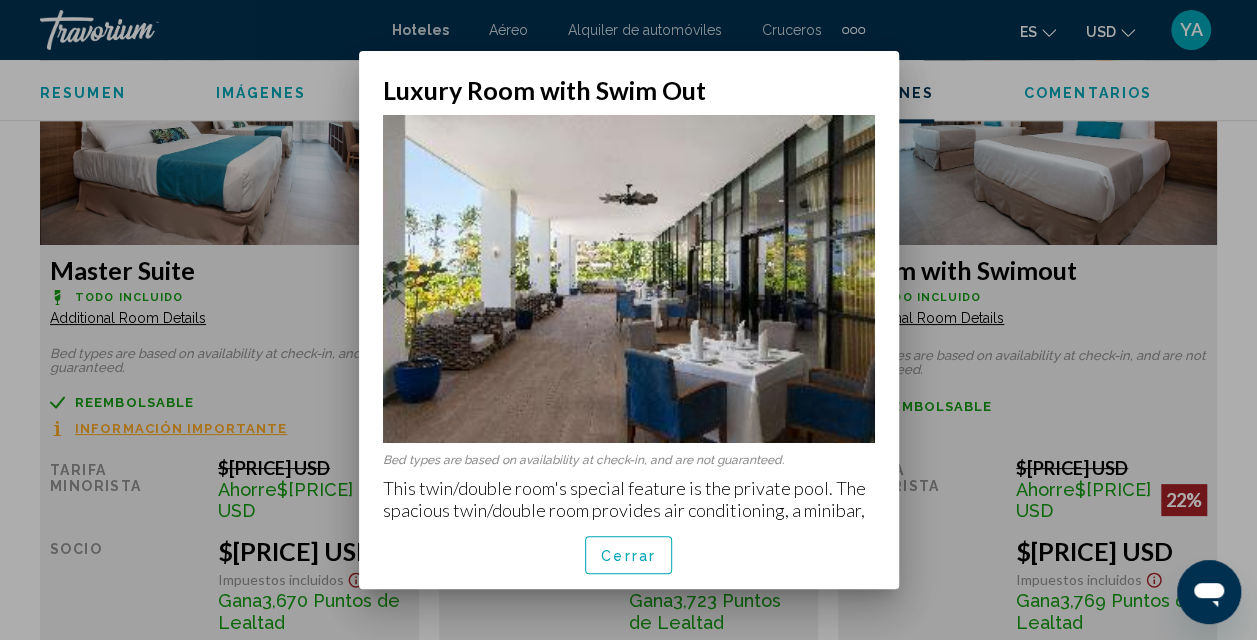 scroll, scrollTop: 33, scrollLeft: 0, axis: vertical 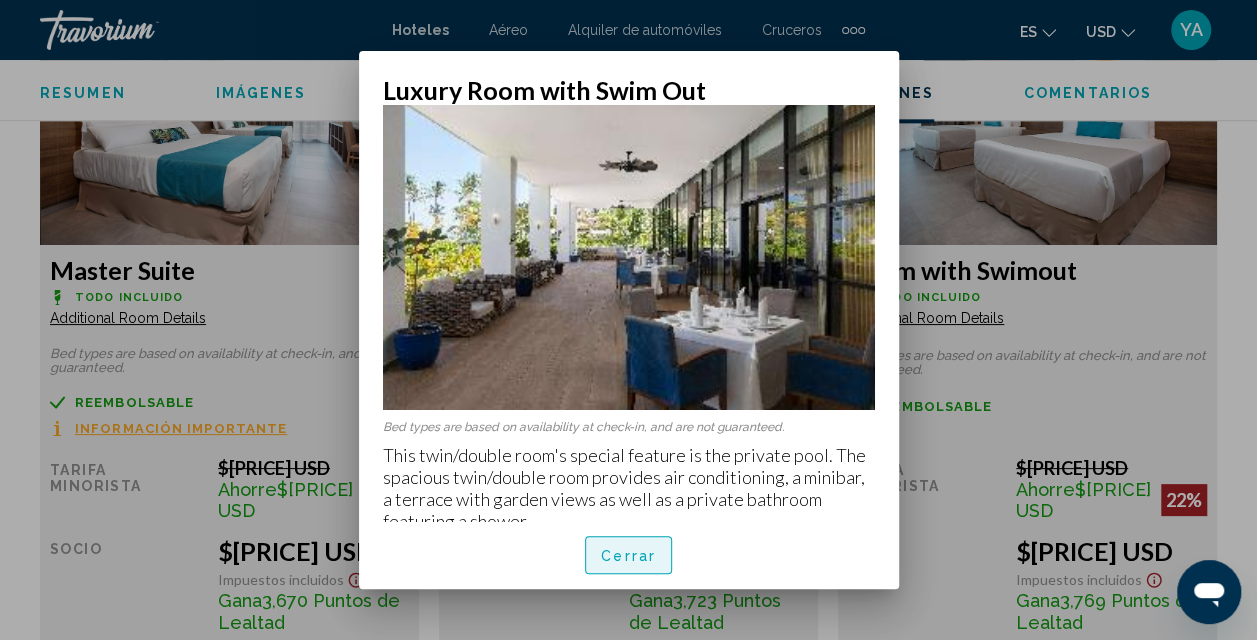 click on "Cerrar" at bounding box center (628, 556) 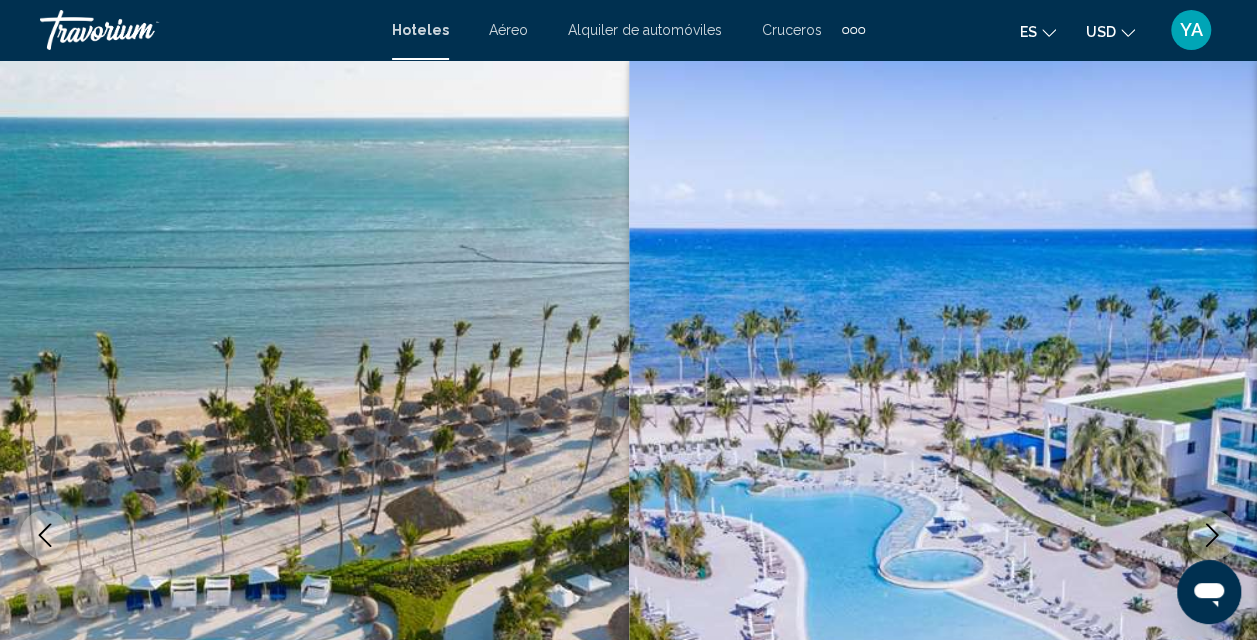 scroll, scrollTop: 4657, scrollLeft: 0, axis: vertical 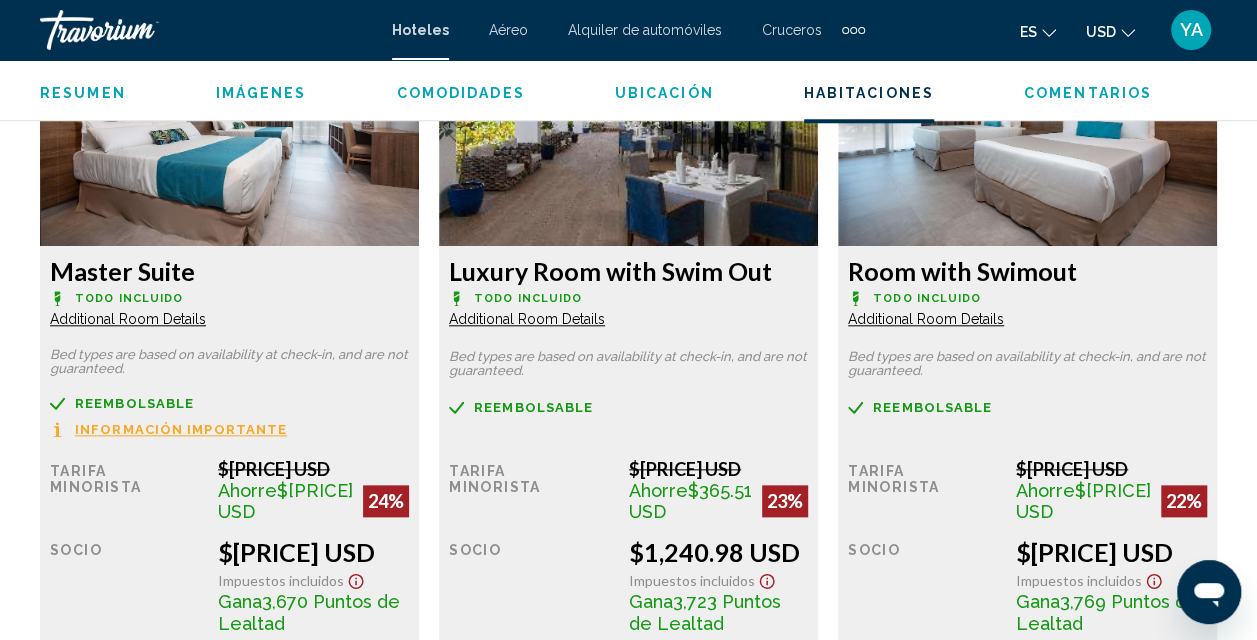 click on "Additional Room Details" at bounding box center [128, -1152] 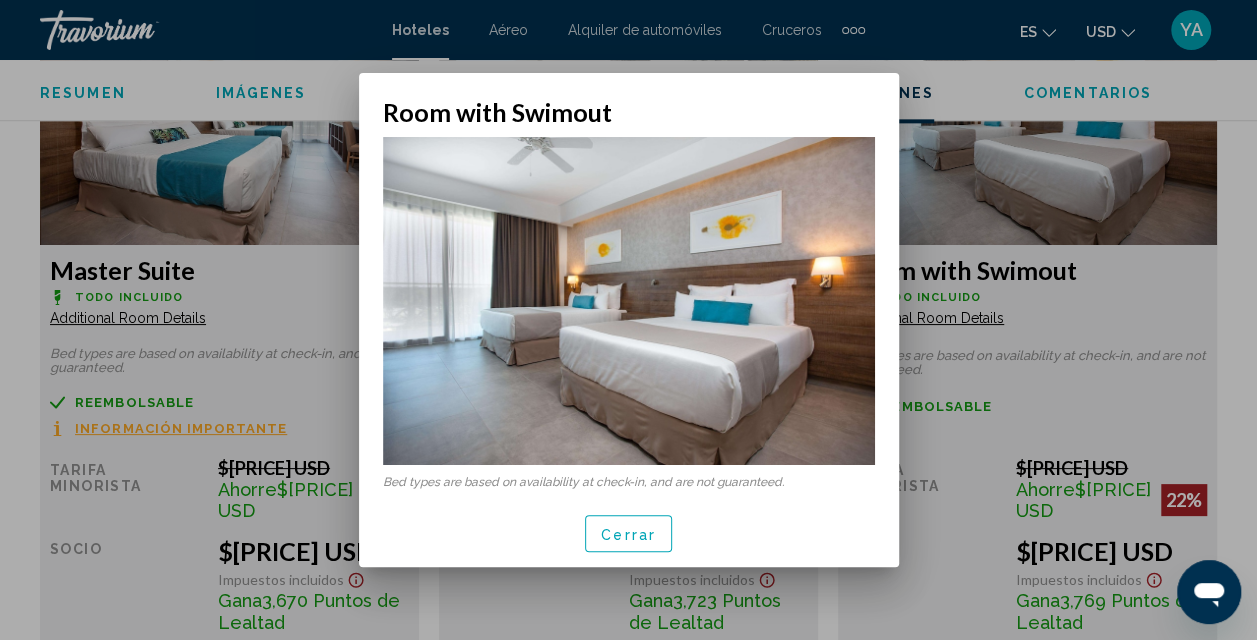 scroll, scrollTop: 0, scrollLeft: 0, axis: both 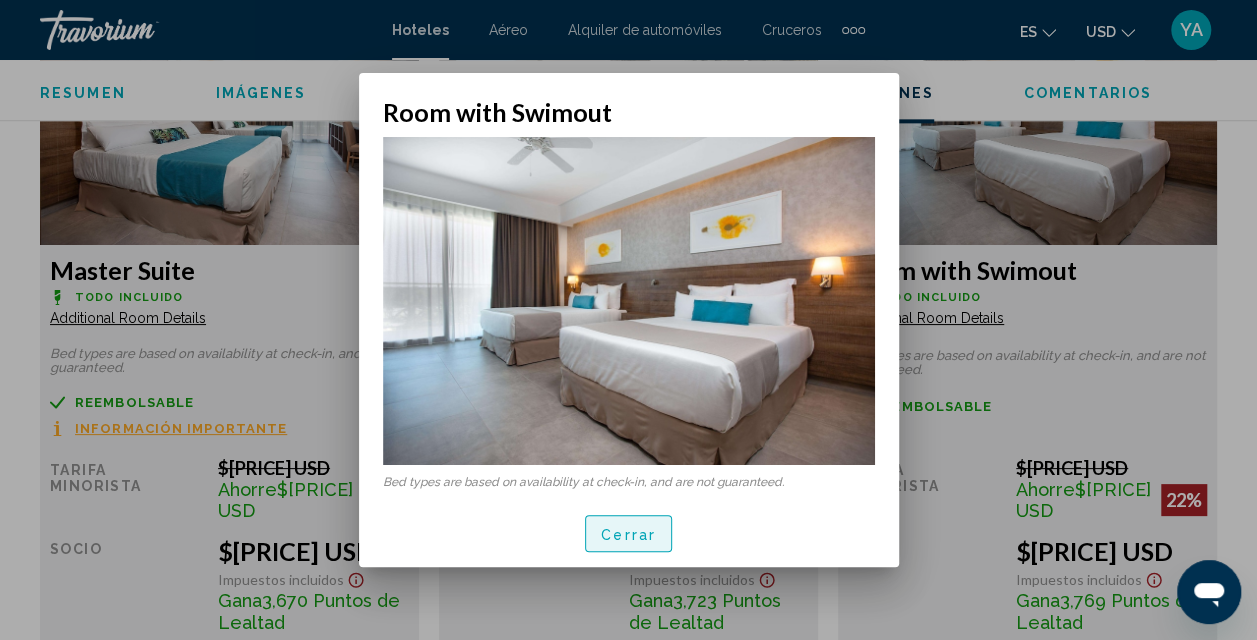 click on "Cerrar" at bounding box center (628, 534) 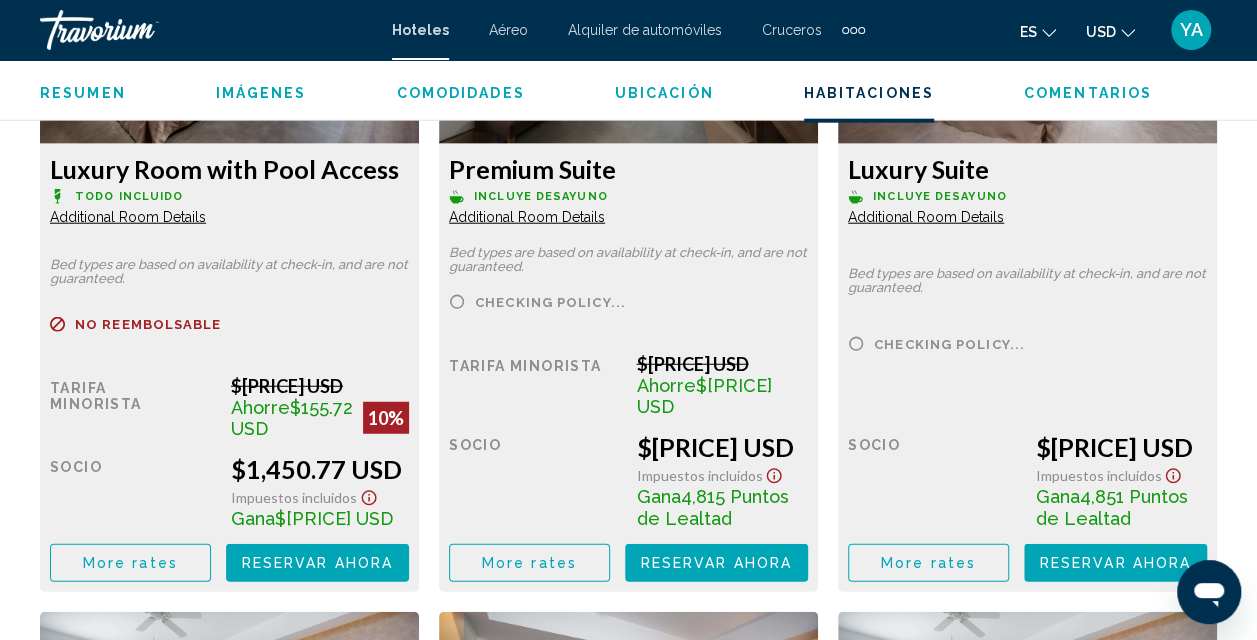 scroll, scrollTop: 6198, scrollLeft: 0, axis: vertical 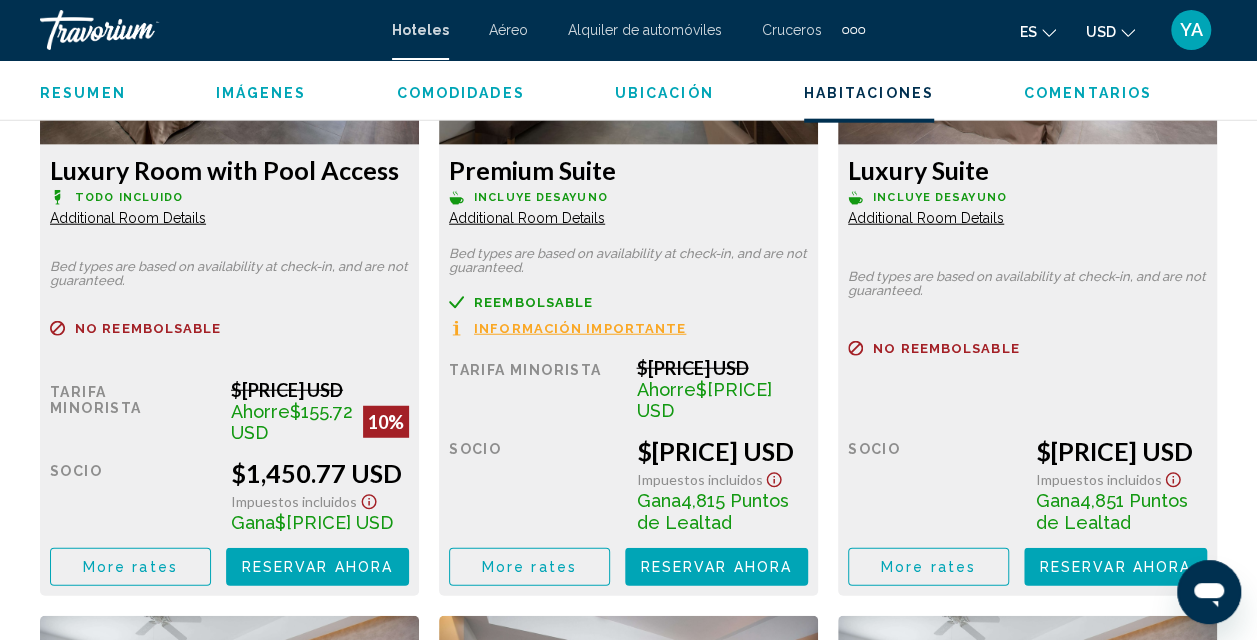 click on "Luxury Room with Pool Access
Todo incluido Additional Room Details Bed types are based on availability at check-in, and are not guaranteed.
Reembolsable
No reembolsable
No reembolsable     Tarifa Minorista  $1,606.49 USD  Ahorre  $155.72 USD  10%  cuando canjeas    Socio  $1,450.77 USD  Impuestos incluidos
Gana  4,352 Puntos de Lealtad  More rates Reservar ahora Ya no está disponible" at bounding box center [229, -2526] 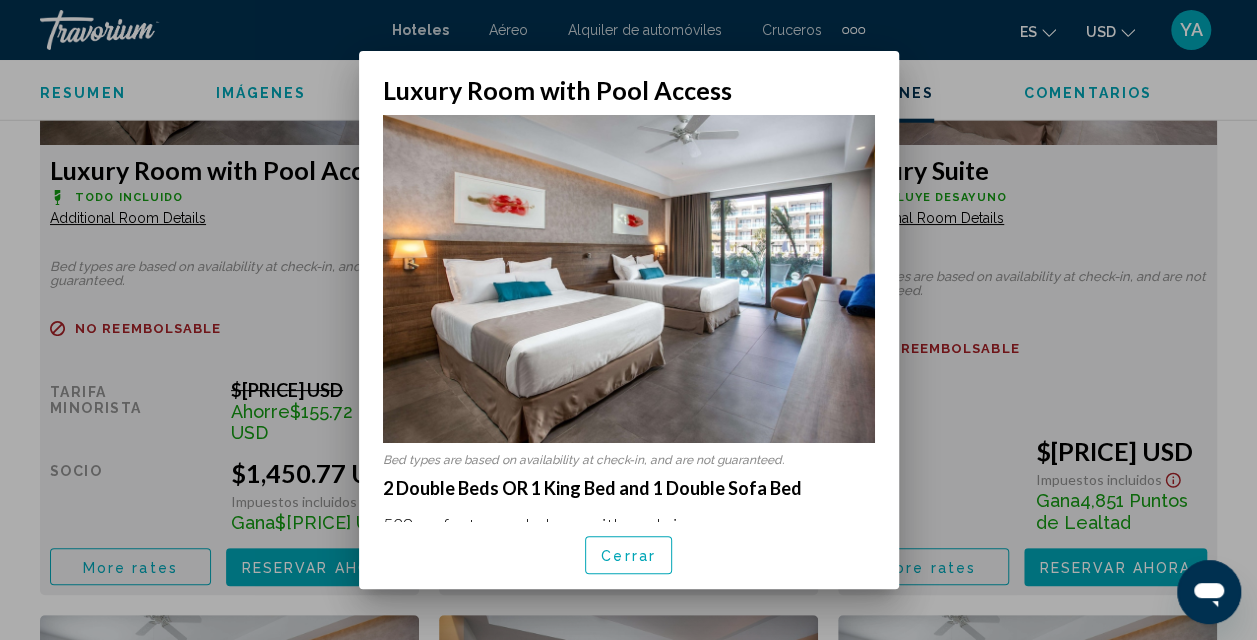 scroll, scrollTop: 0, scrollLeft: 0, axis: both 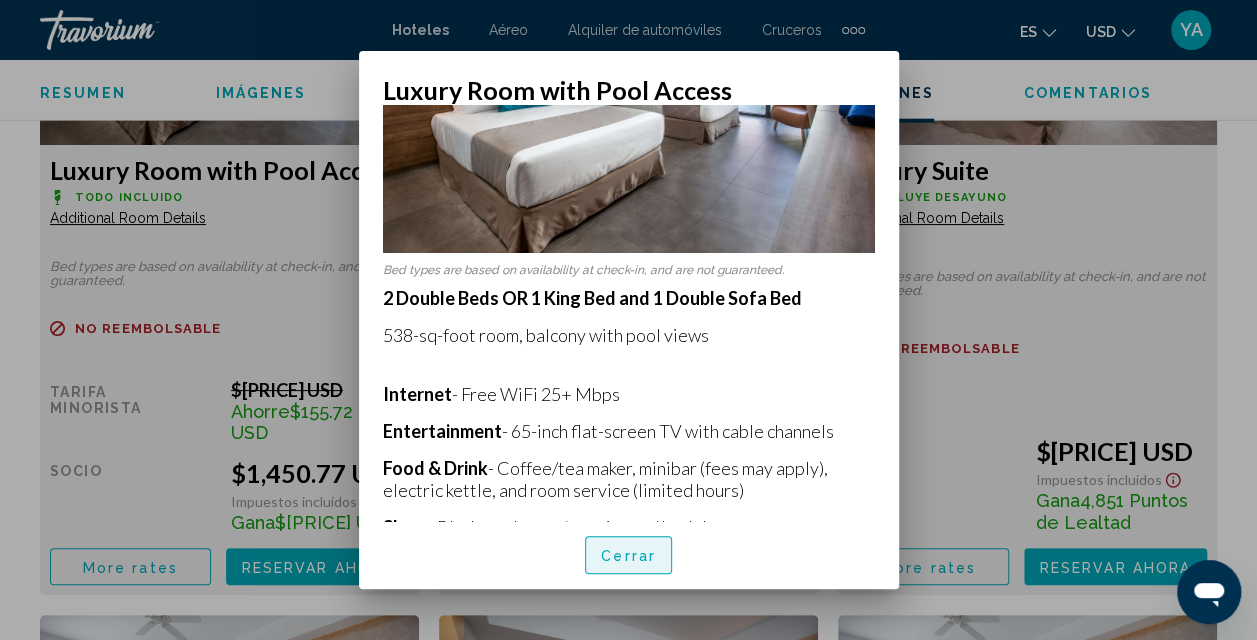 click on "Cerrar" at bounding box center (628, 556) 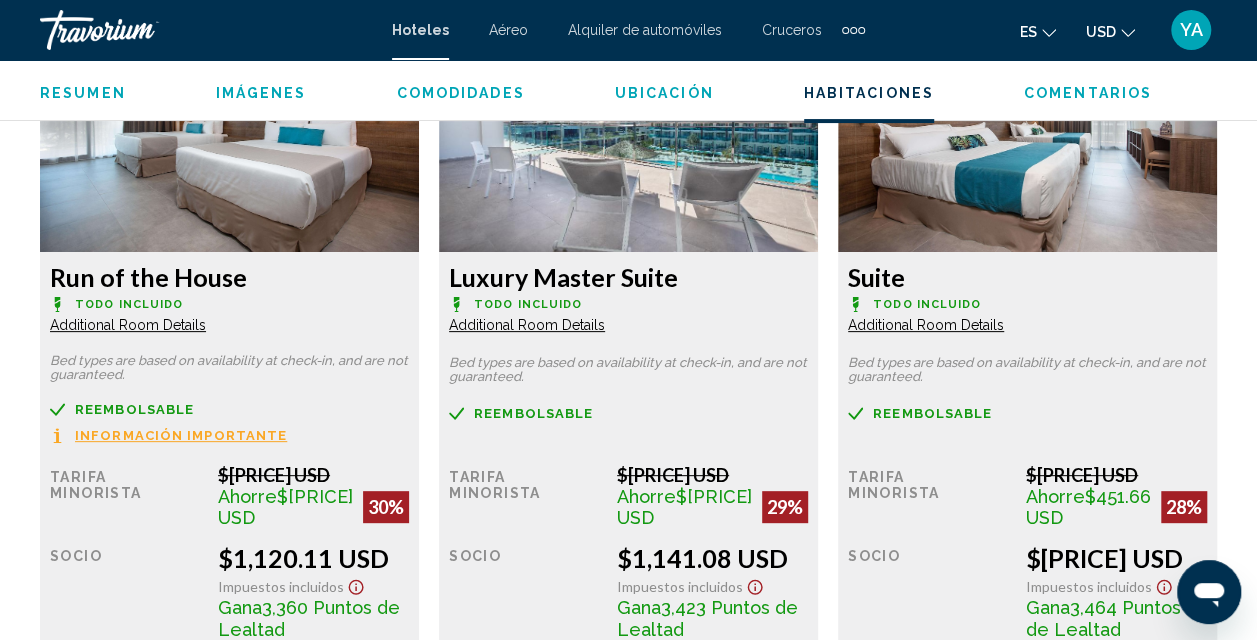scroll, scrollTop: 3878, scrollLeft: 0, axis: vertical 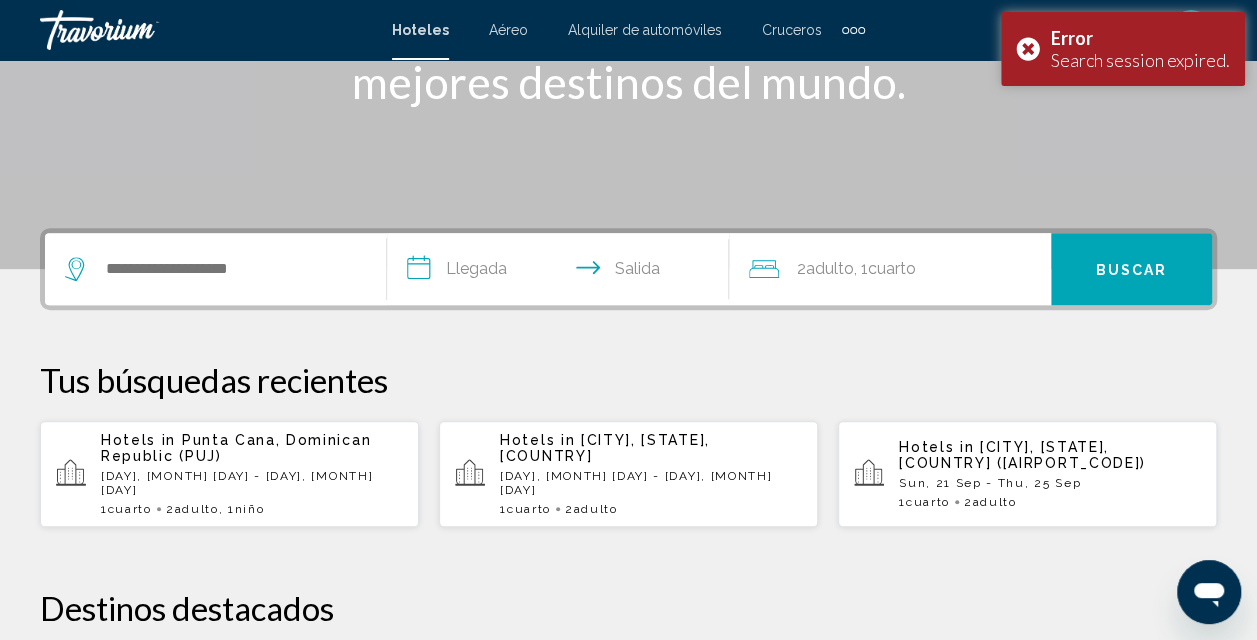 click on "Mon, 01 Sep - Sat, 06 Sep" at bounding box center (252, 483) 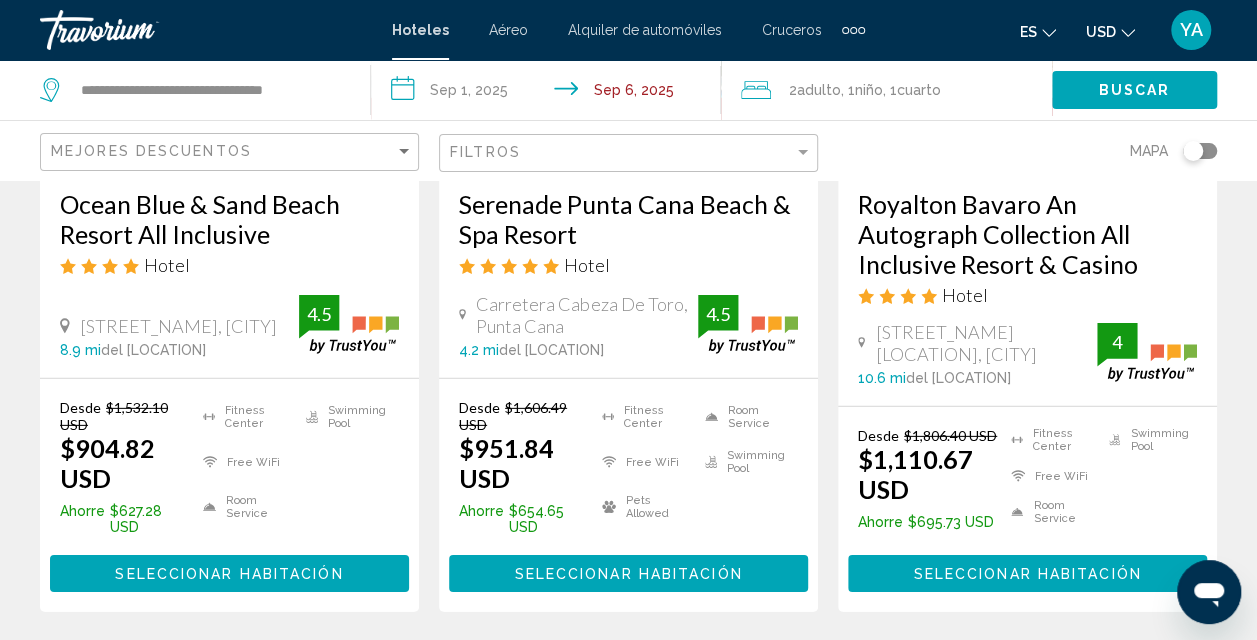 scroll, scrollTop: 2824, scrollLeft: 0, axis: vertical 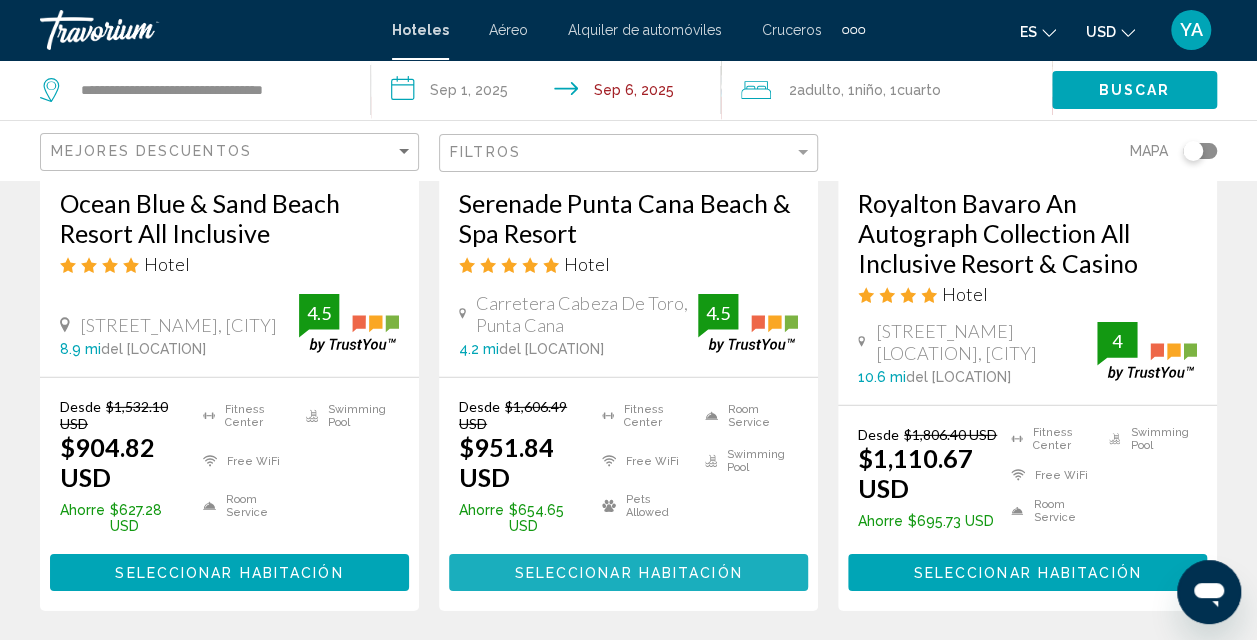 click on "Seleccionar habitación" at bounding box center (628, 573) 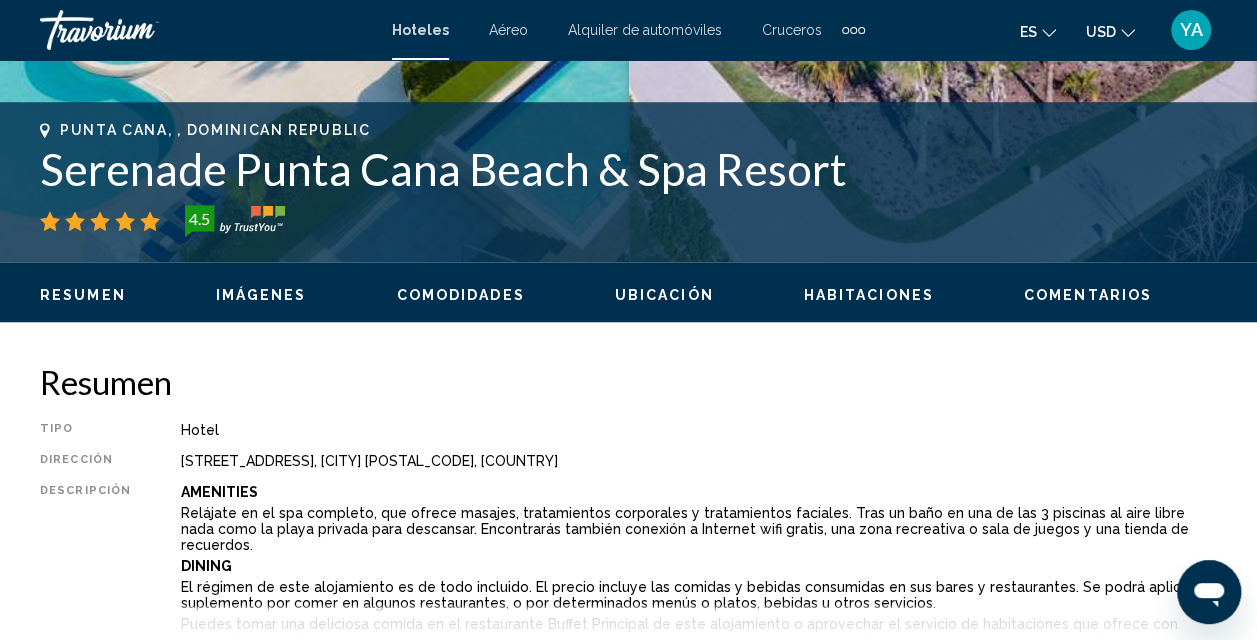 scroll, scrollTop: 748, scrollLeft: 0, axis: vertical 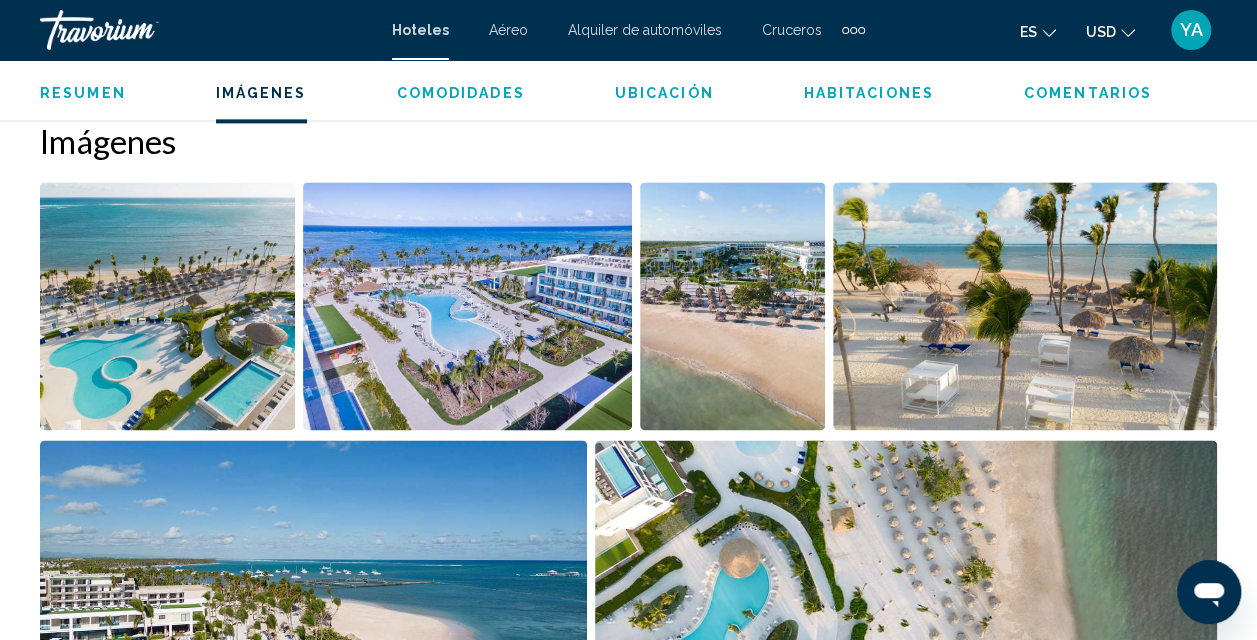 click at bounding box center [167, 306] 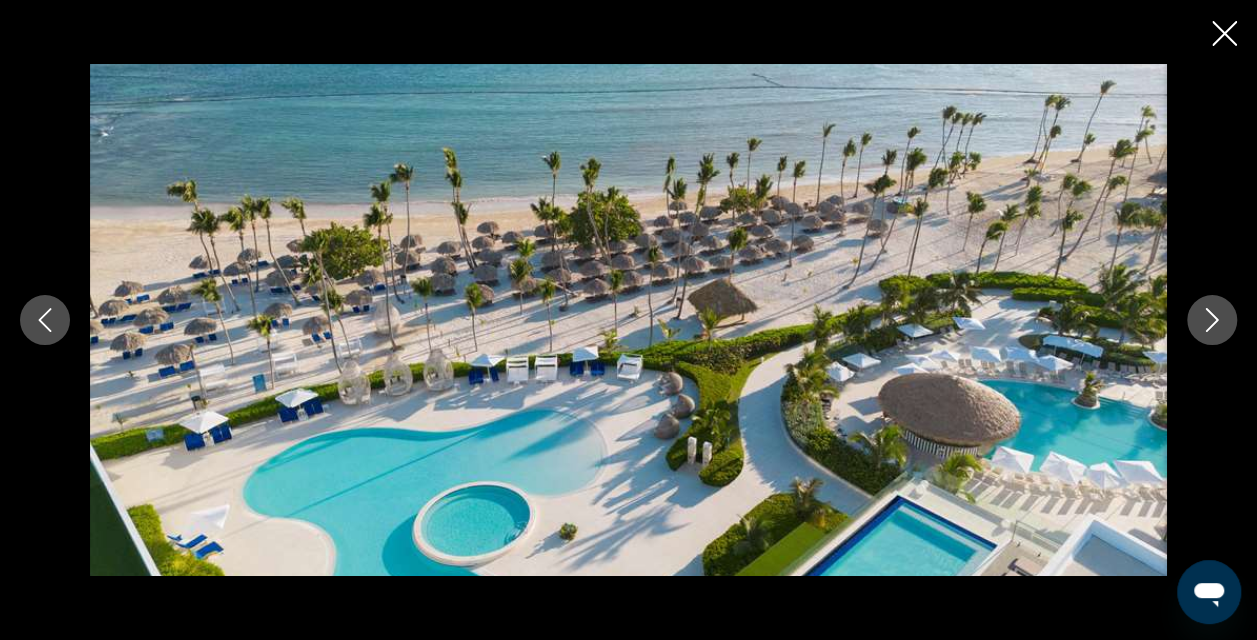 click at bounding box center (1212, 320) 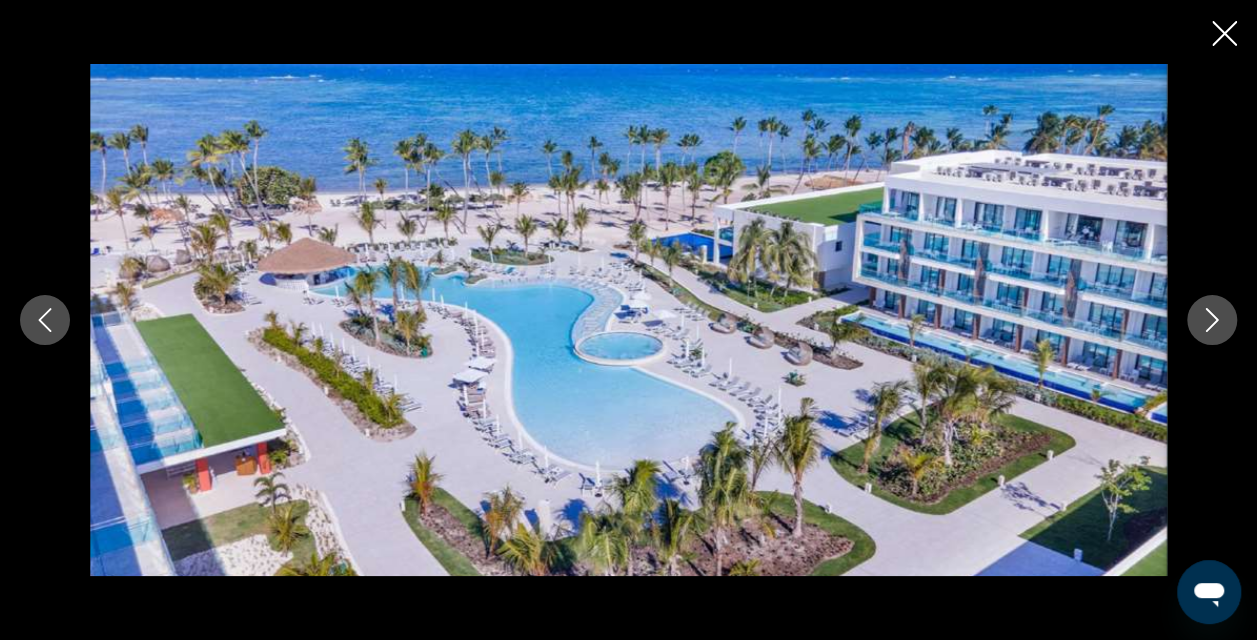 click at bounding box center (1212, 320) 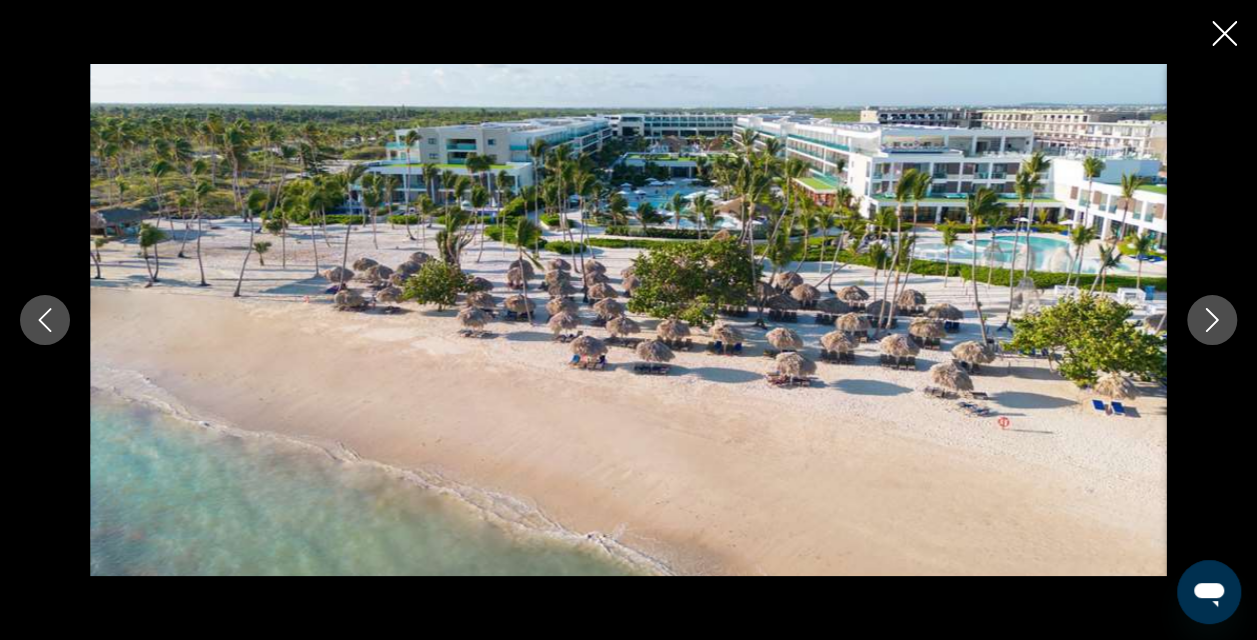 click at bounding box center [1212, 320] 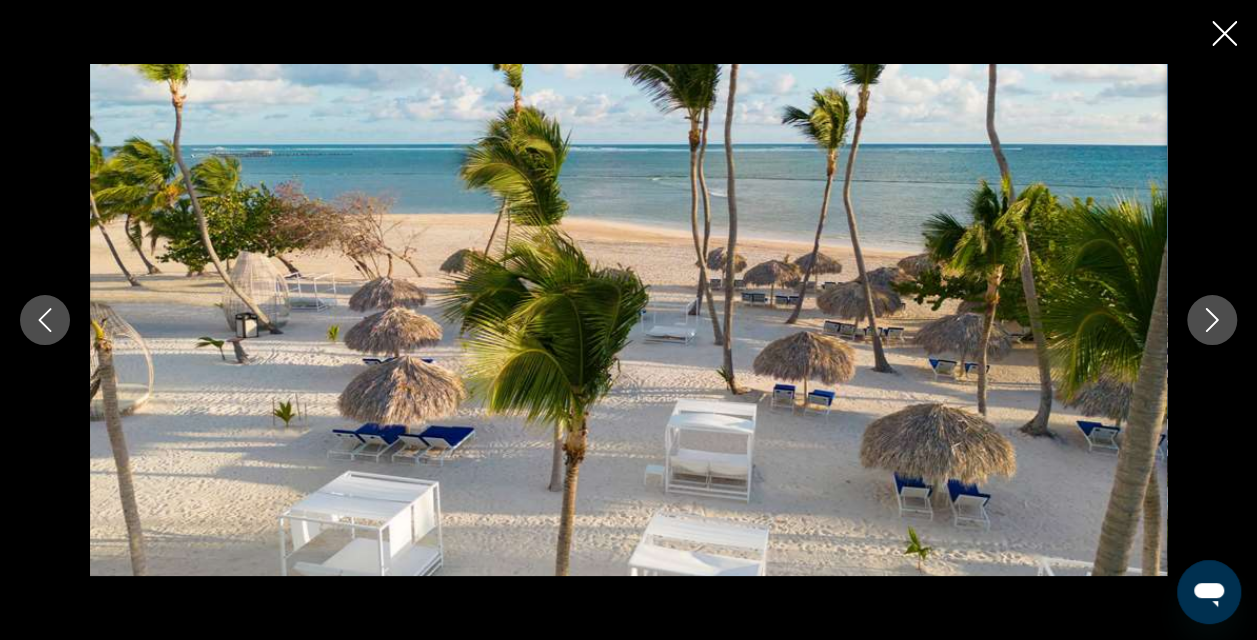 click at bounding box center [1212, 320] 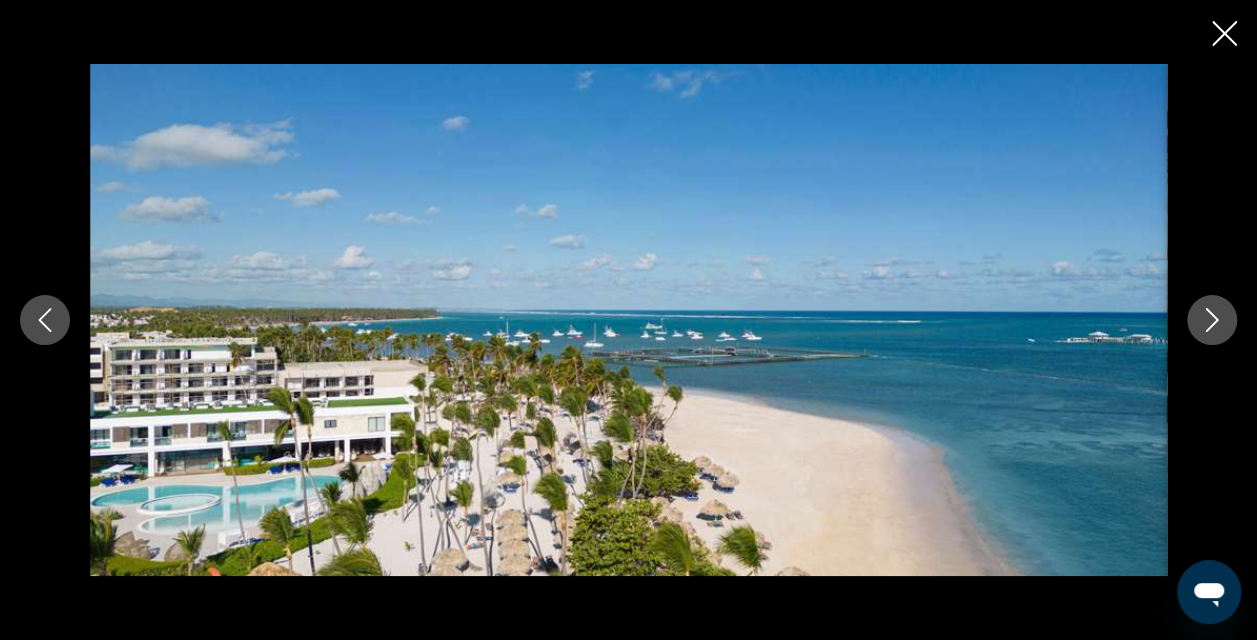 click at bounding box center [1212, 320] 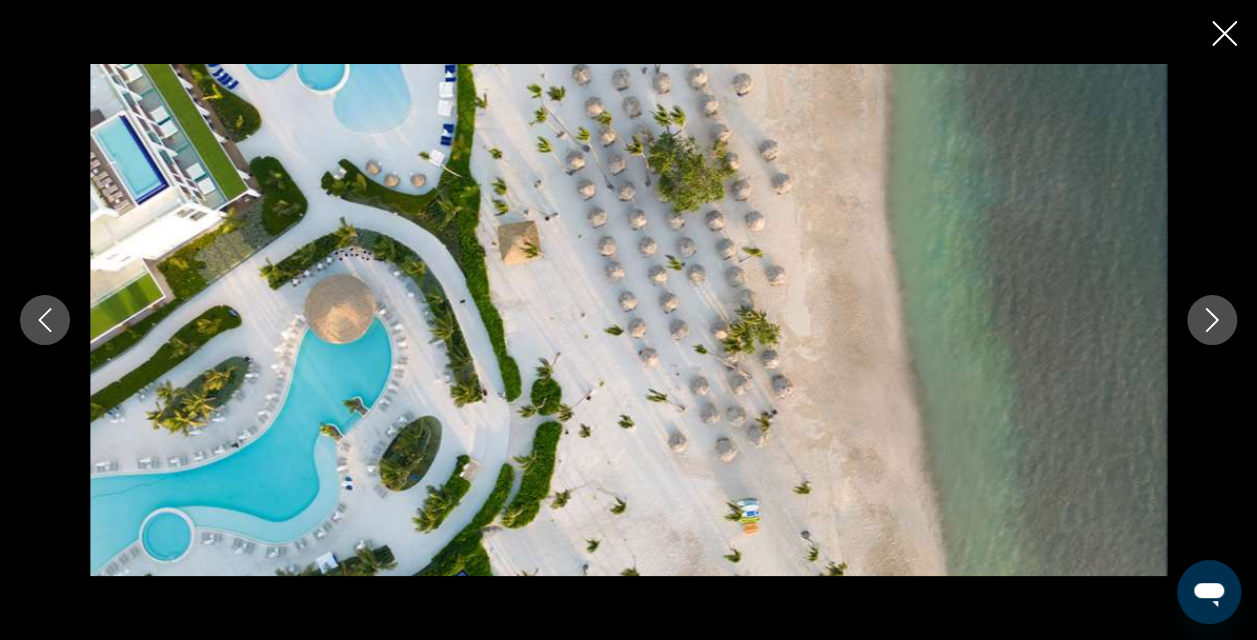 click at bounding box center (1212, 320) 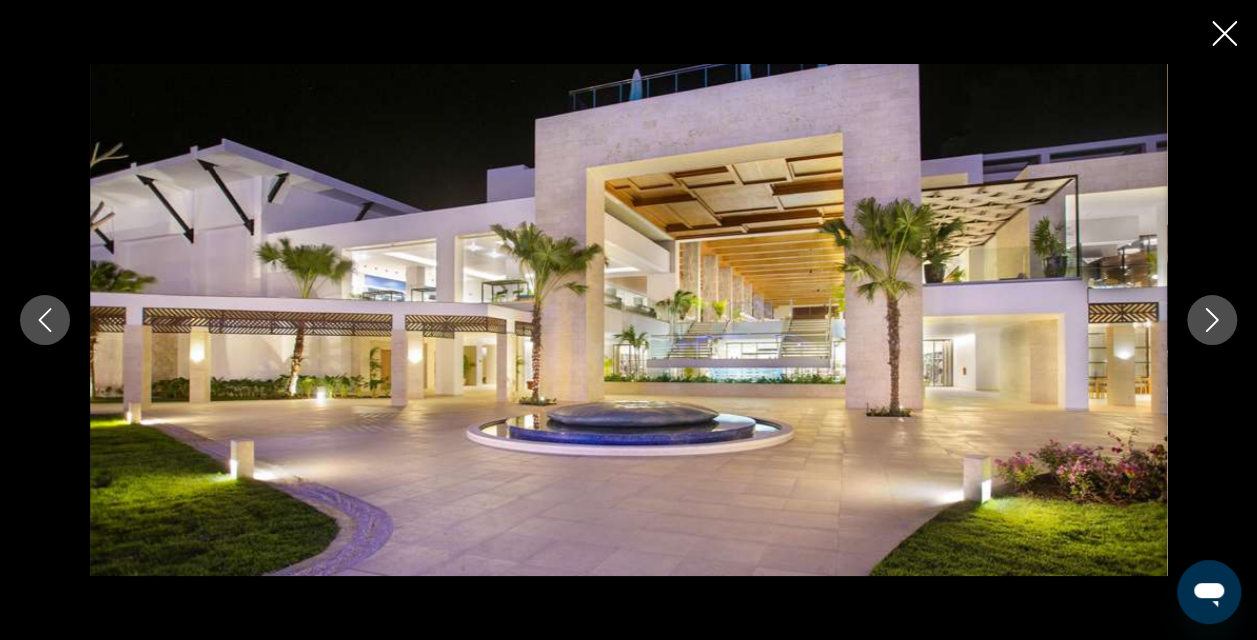click at bounding box center (1212, 320) 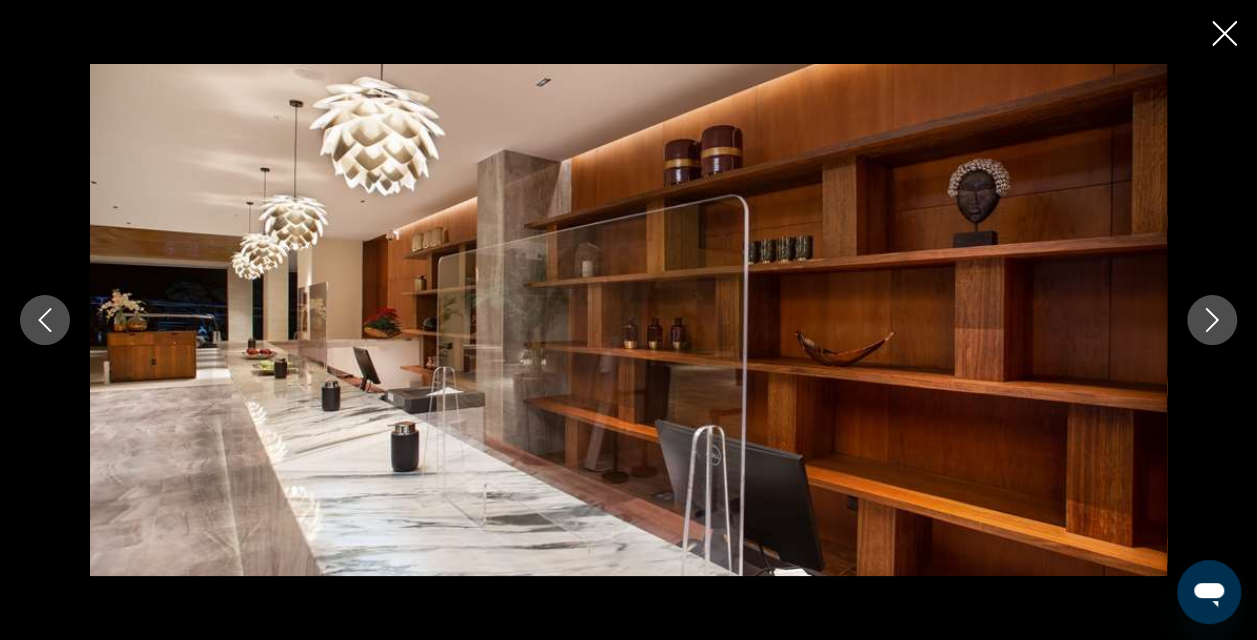 click at bounding box center [1212, 320] 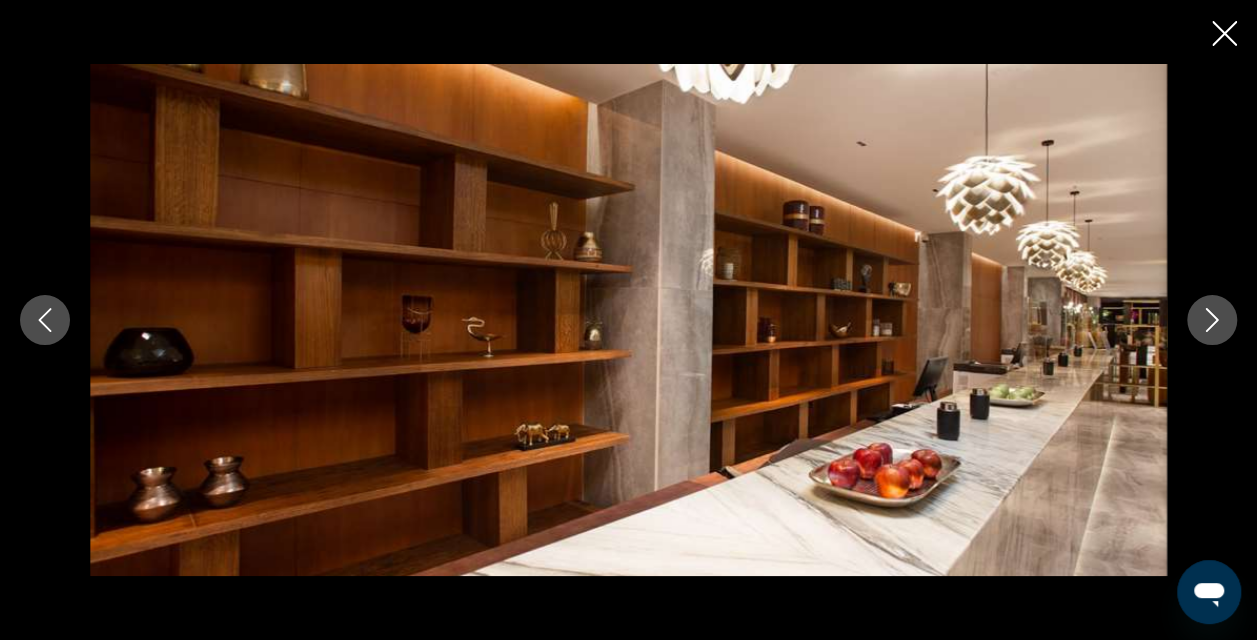 click at bounding box center [1212, 320] 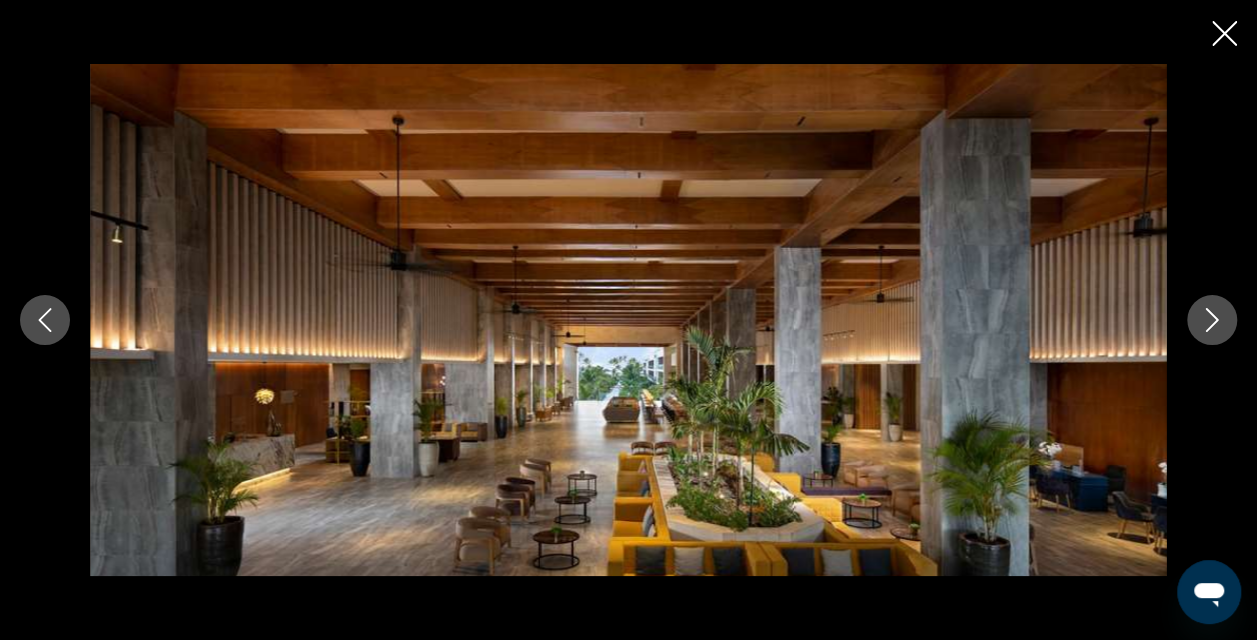 click at bounding box center [1212, 320] 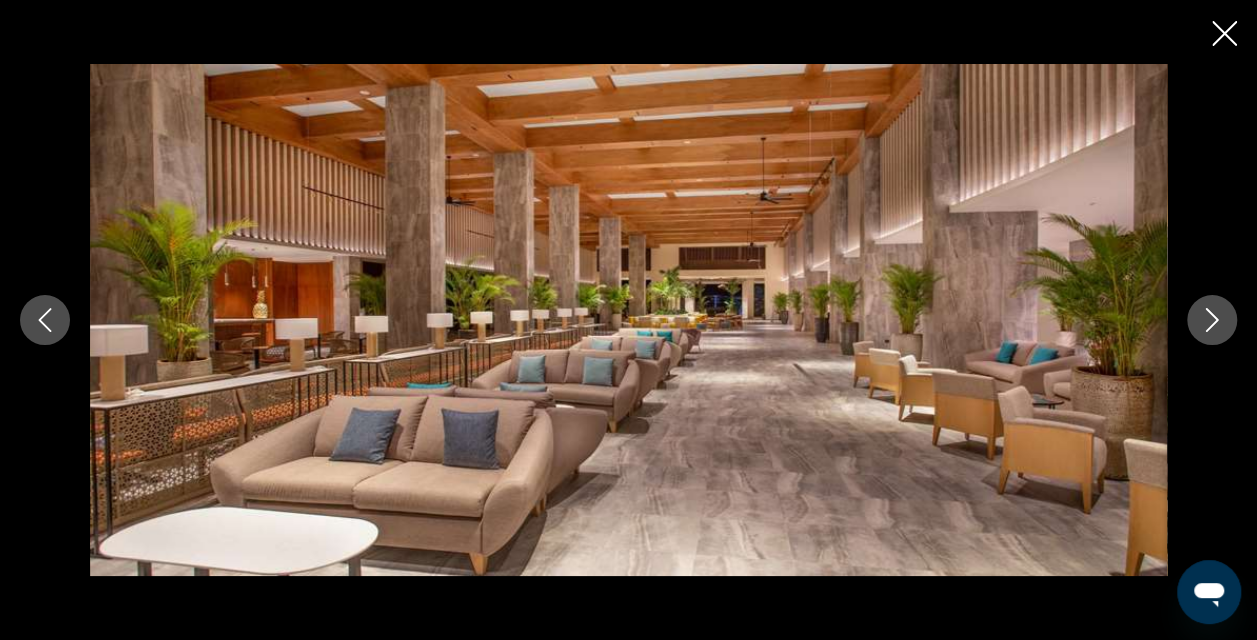 click at bounding box center [1212, 320] 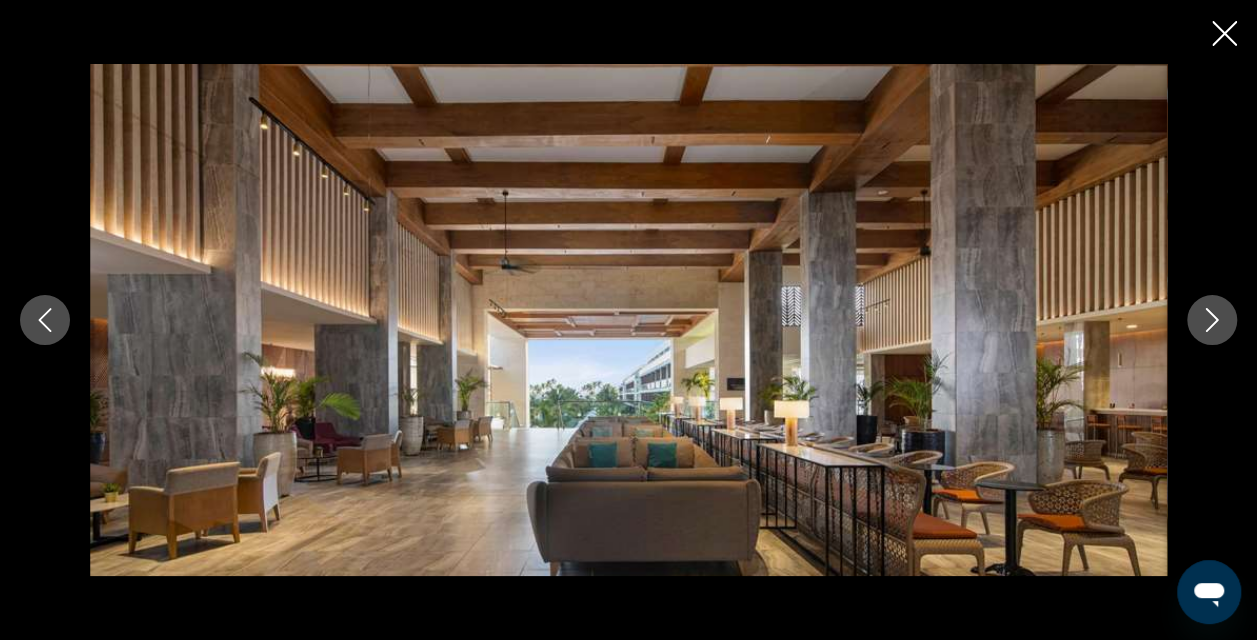 click at bounding box center (1212, 320) 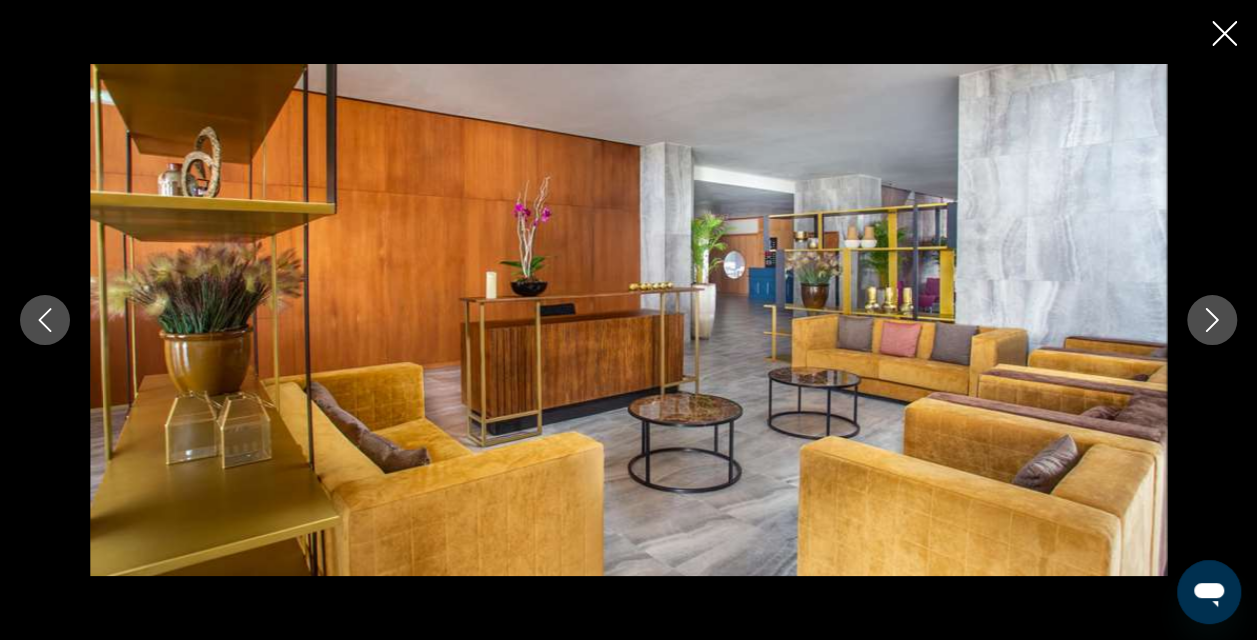 click at bounding box center [1212, 320] 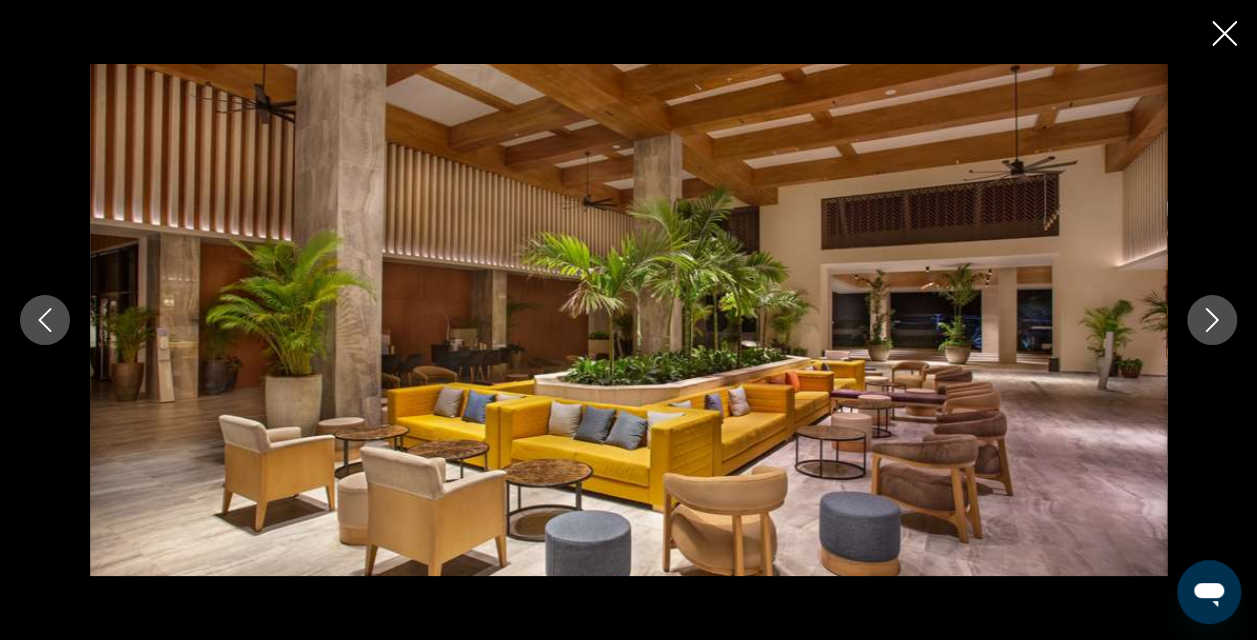 click at bounding box center (1212, 320) 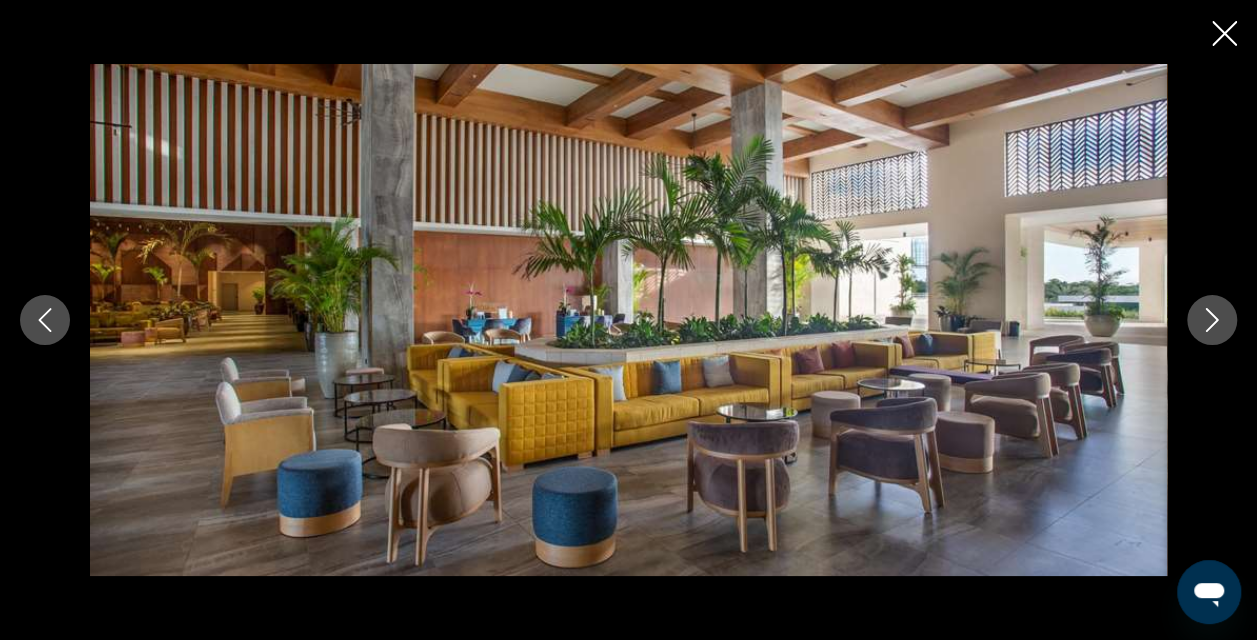 click at bounding box center [1212, 320] 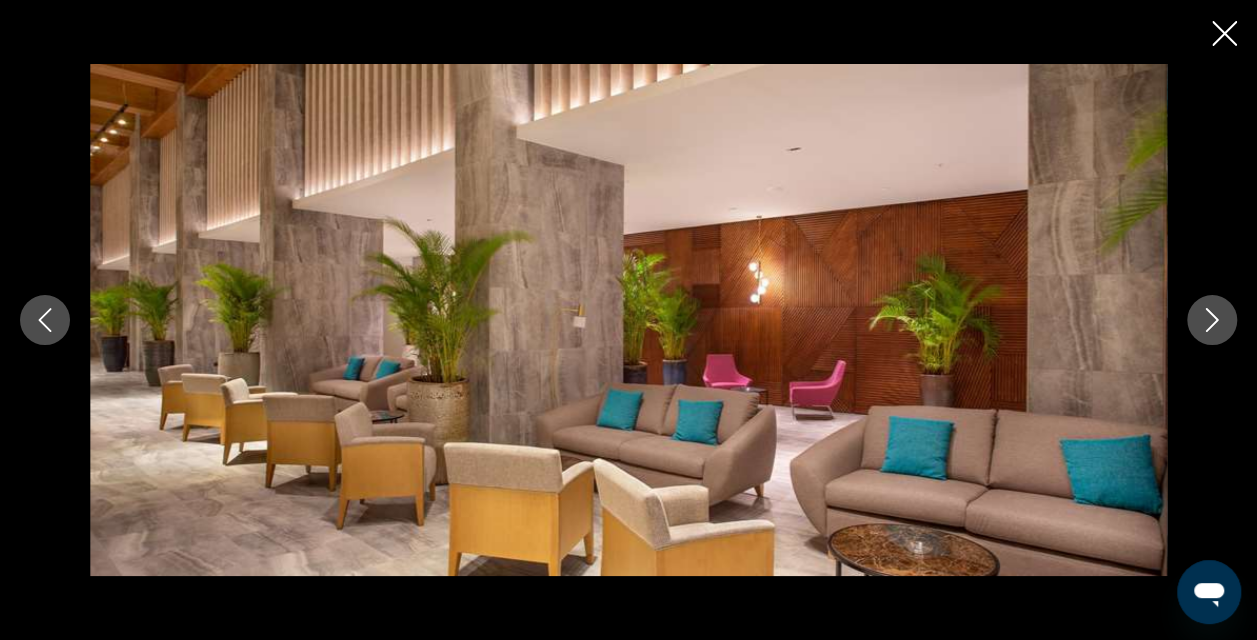click at bounding box center [1212, 320] 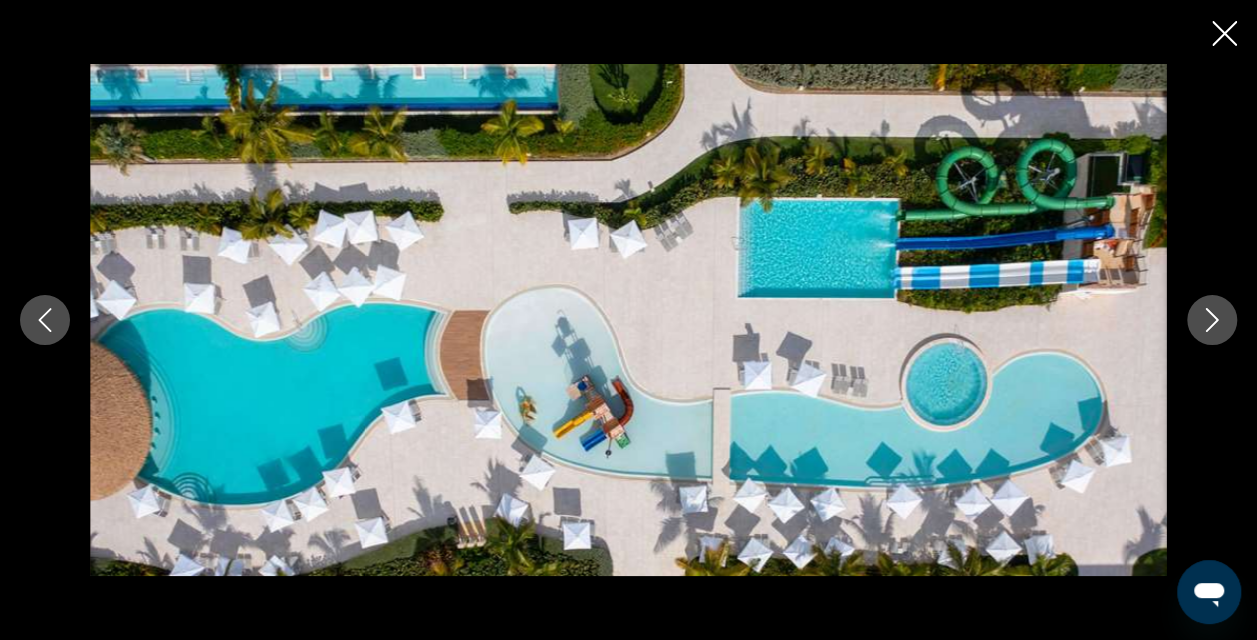 click 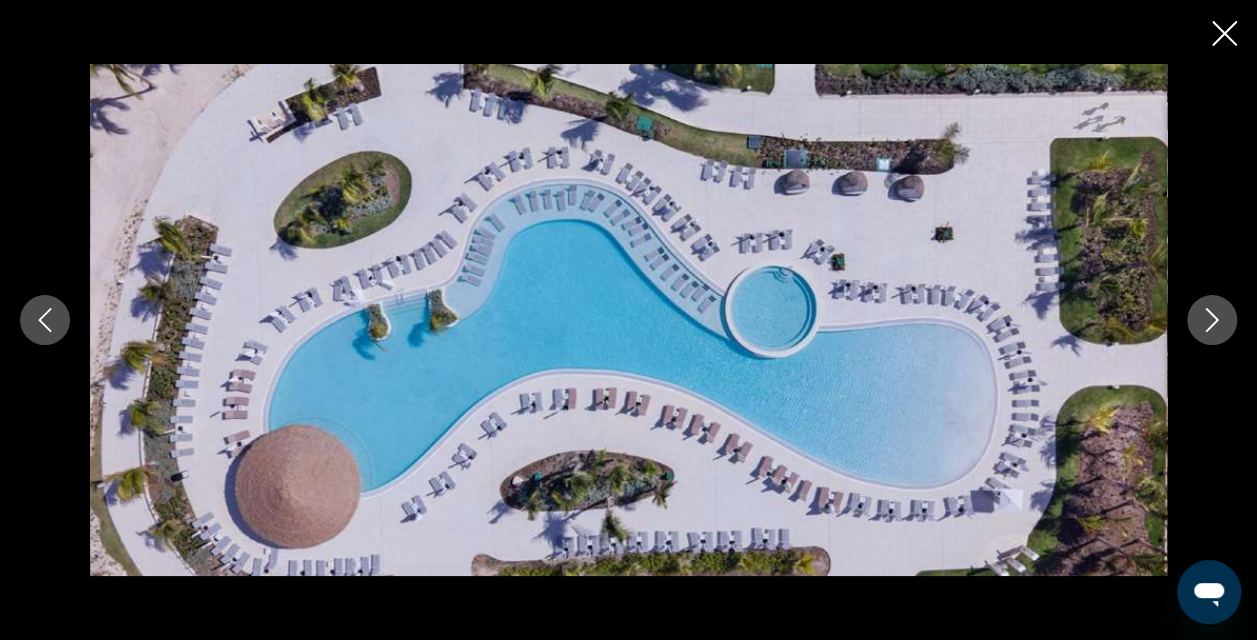 click 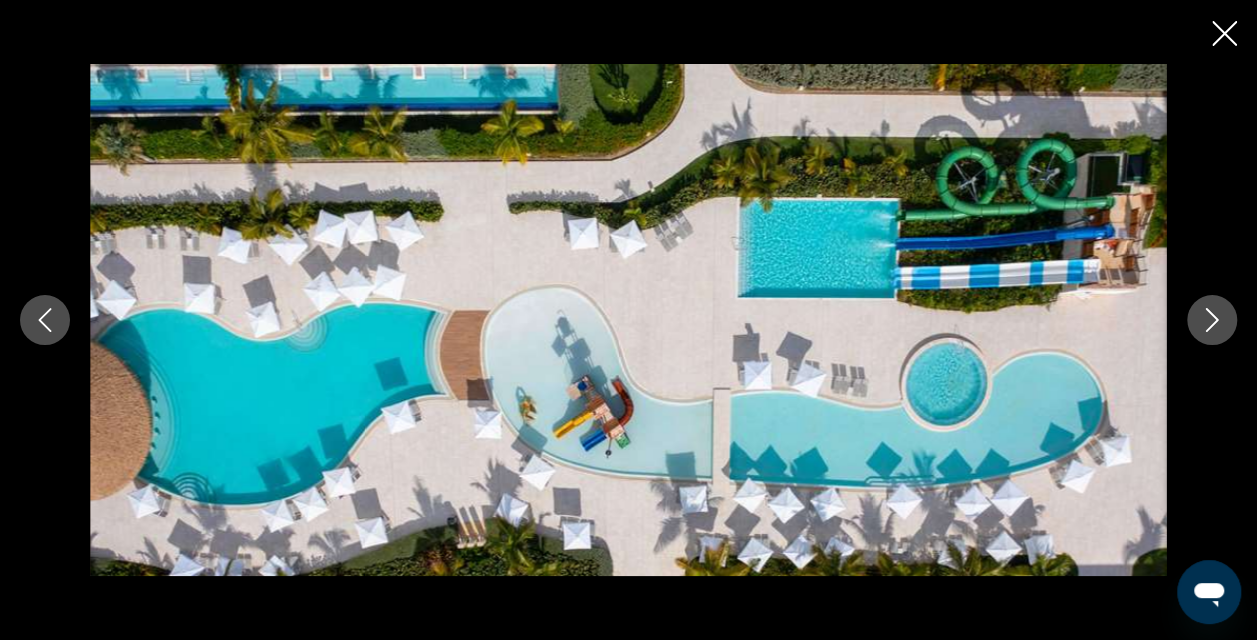 click at bounding box center (1212, 320) 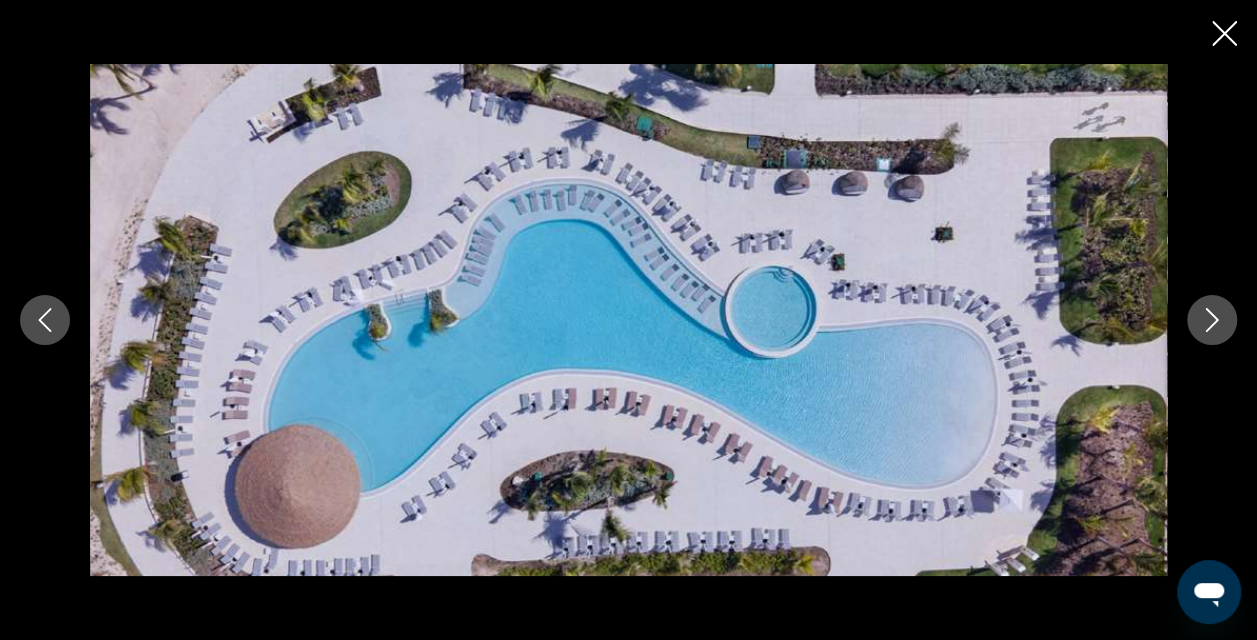 click at bounding box center [1212, 320] 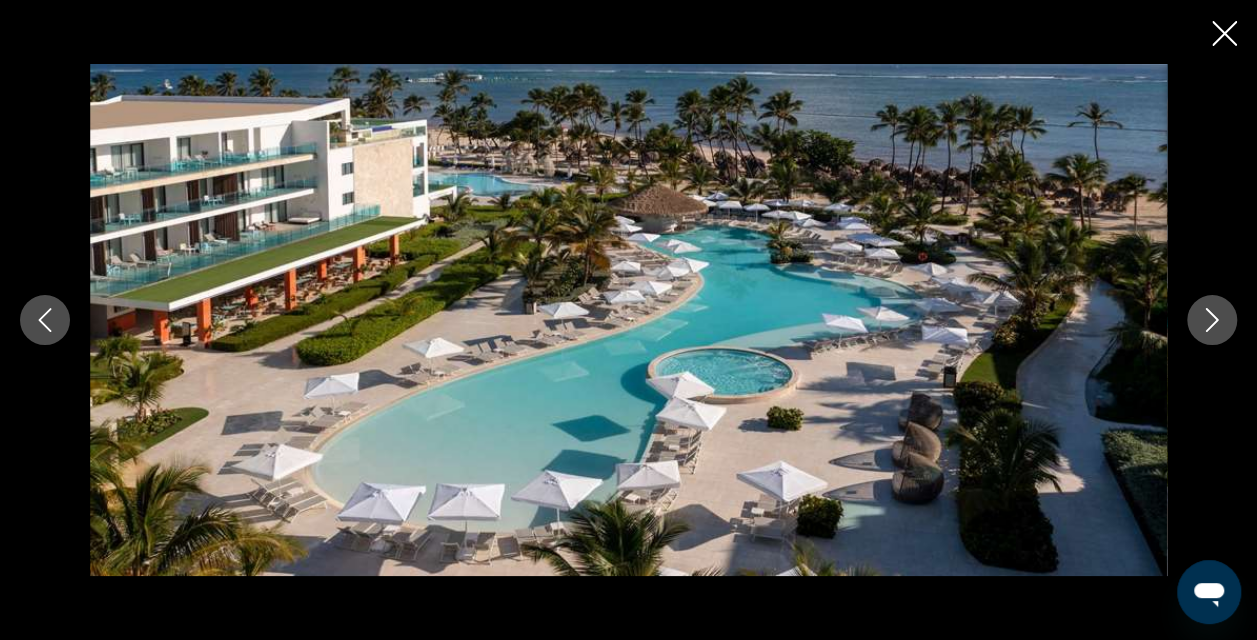 click at bounding box center [1212, 320] 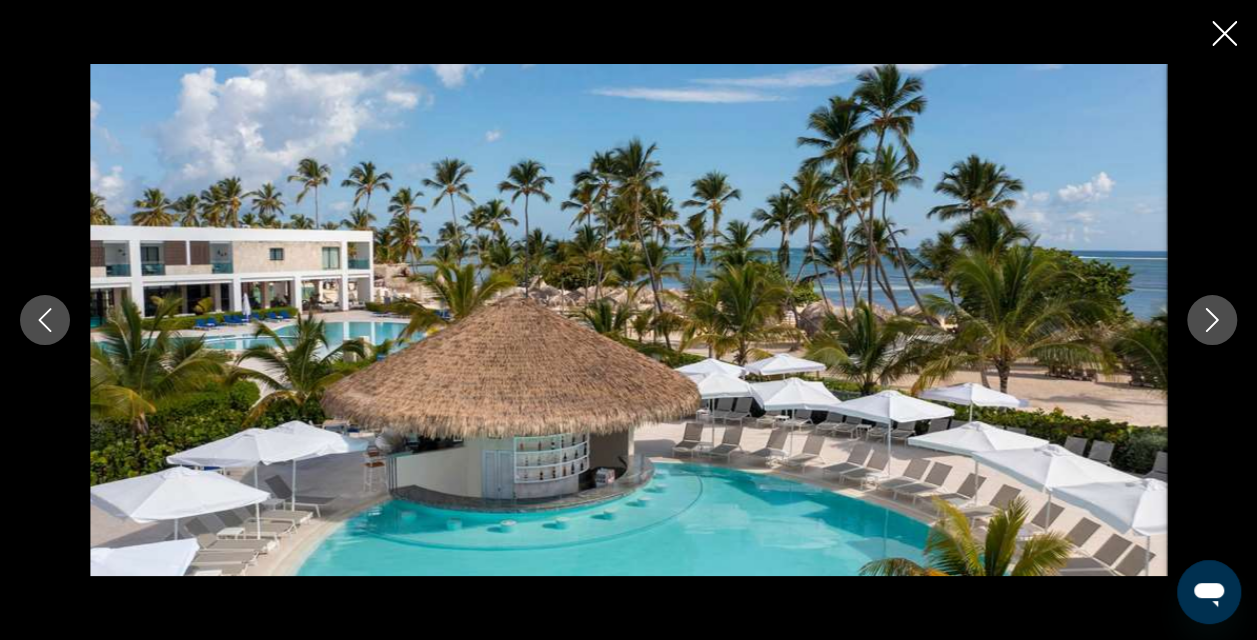 click at bounding box center (1212, 320) 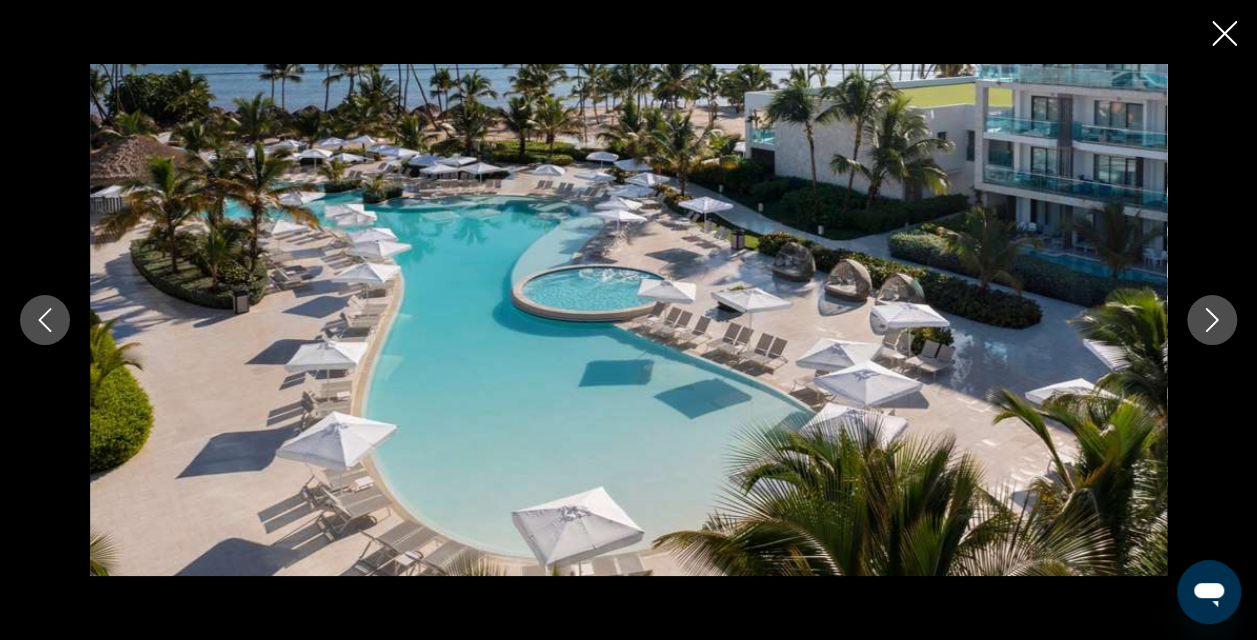 click 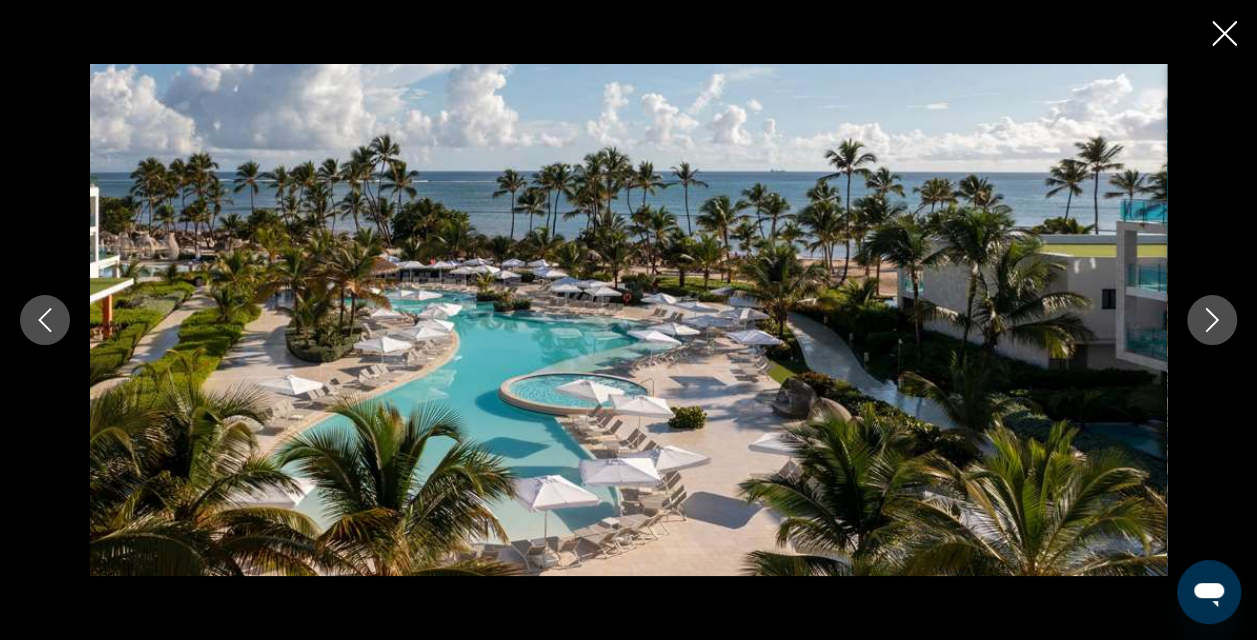 click 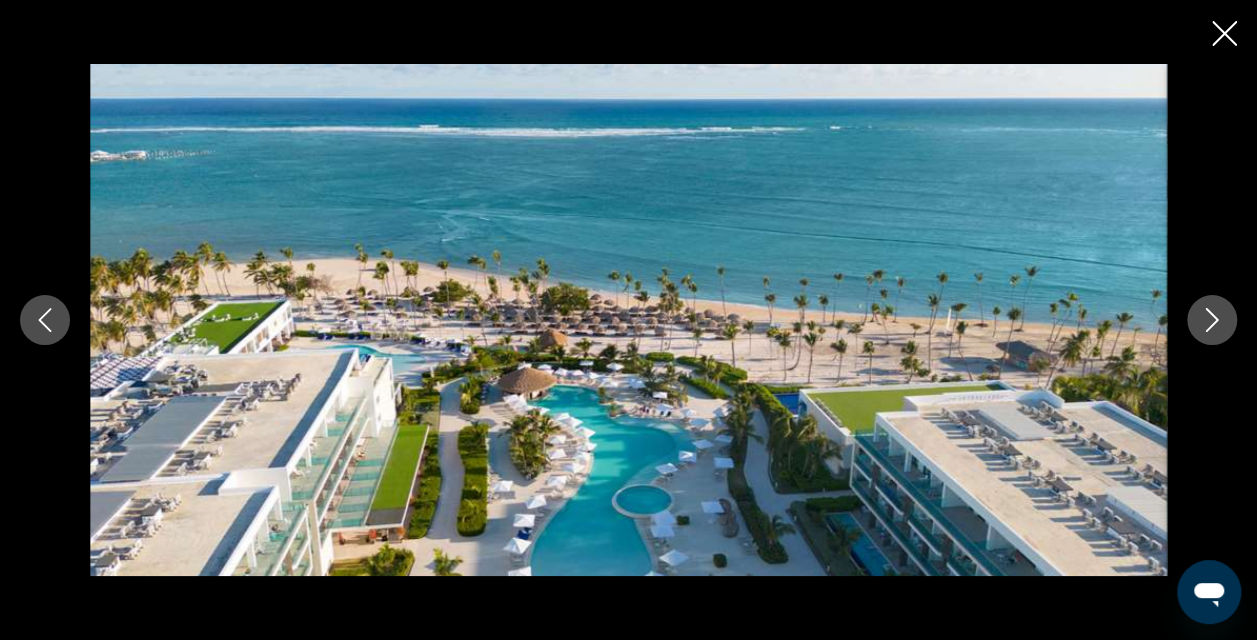 click 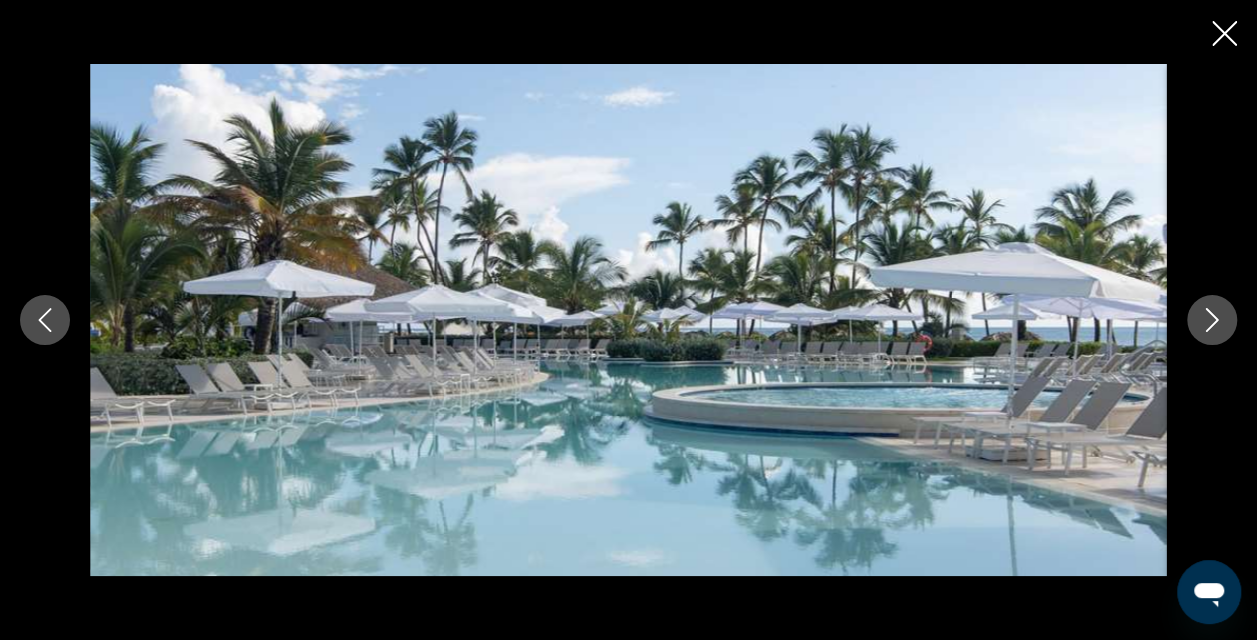 click 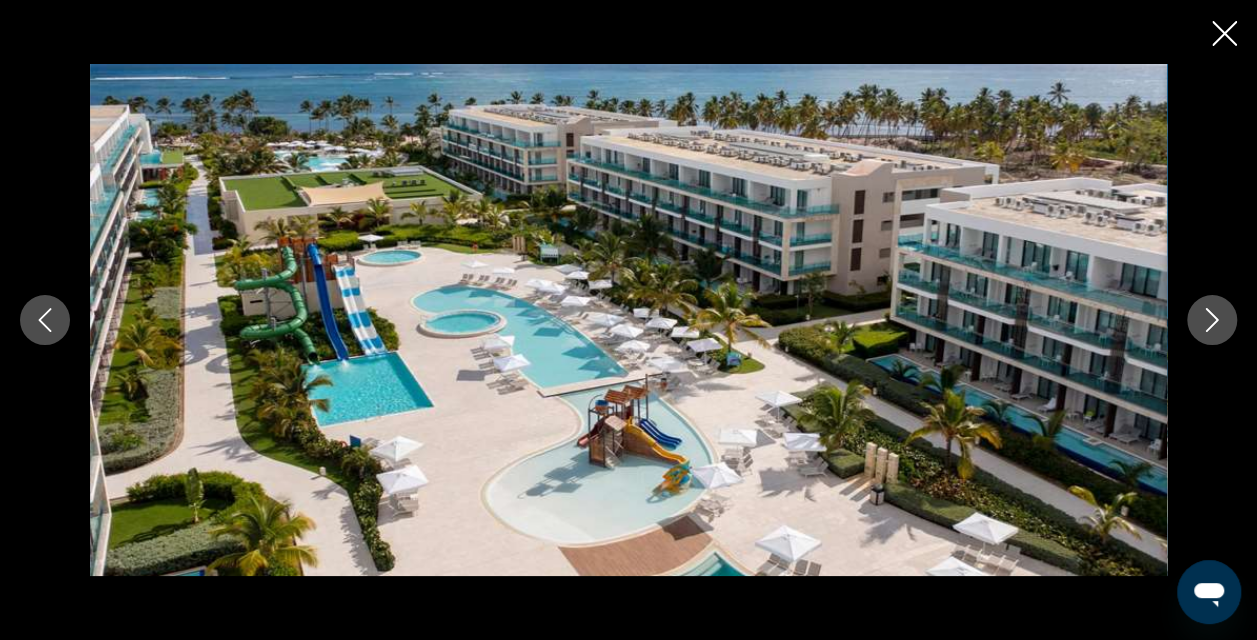 click 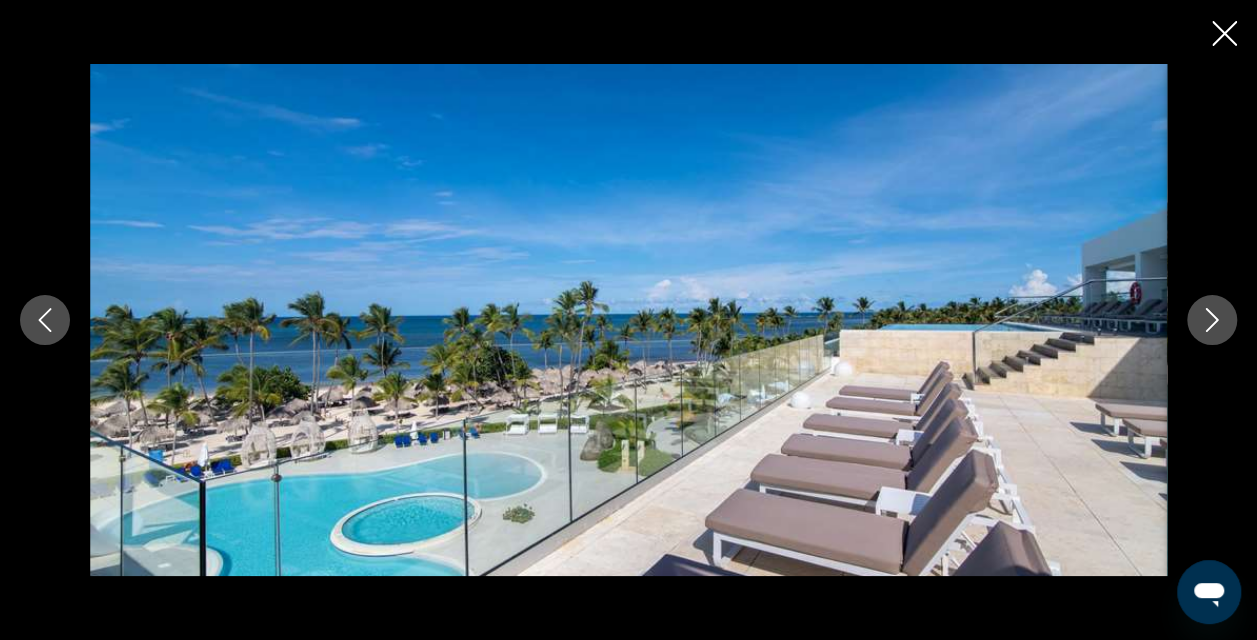 click 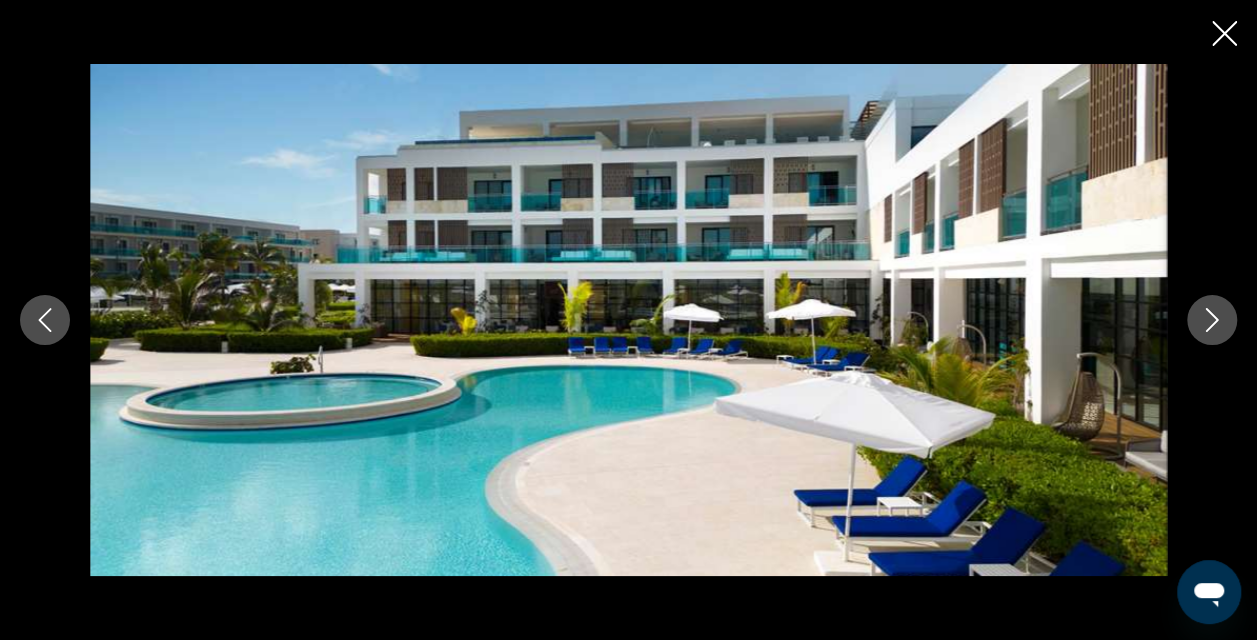 click 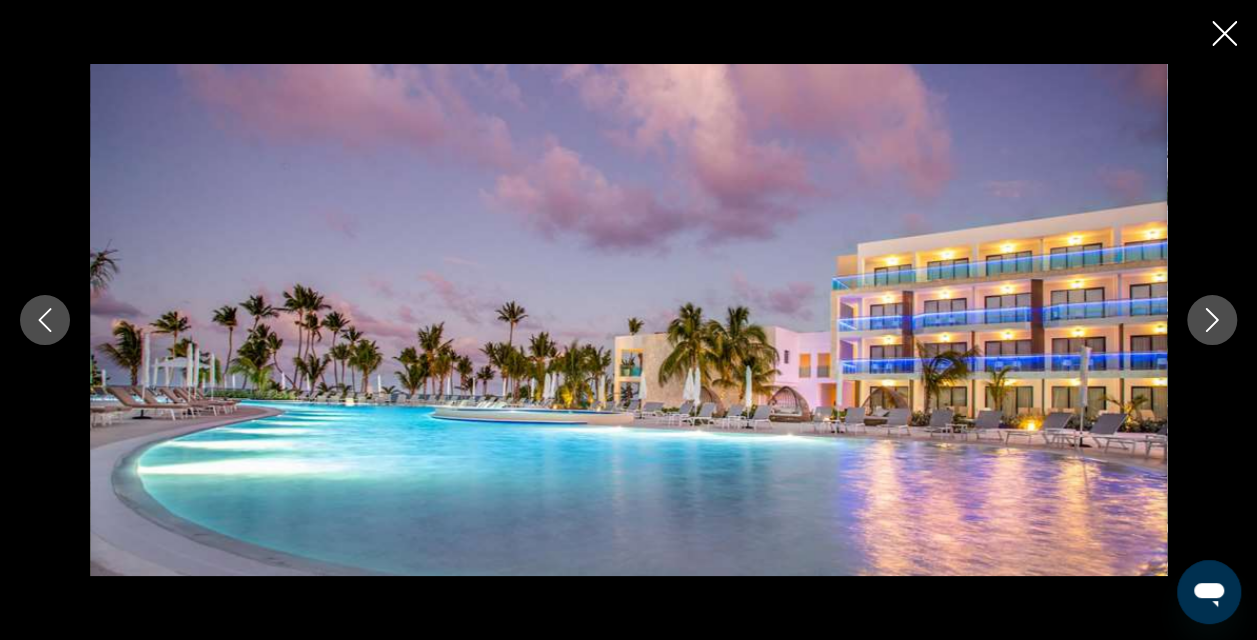 click 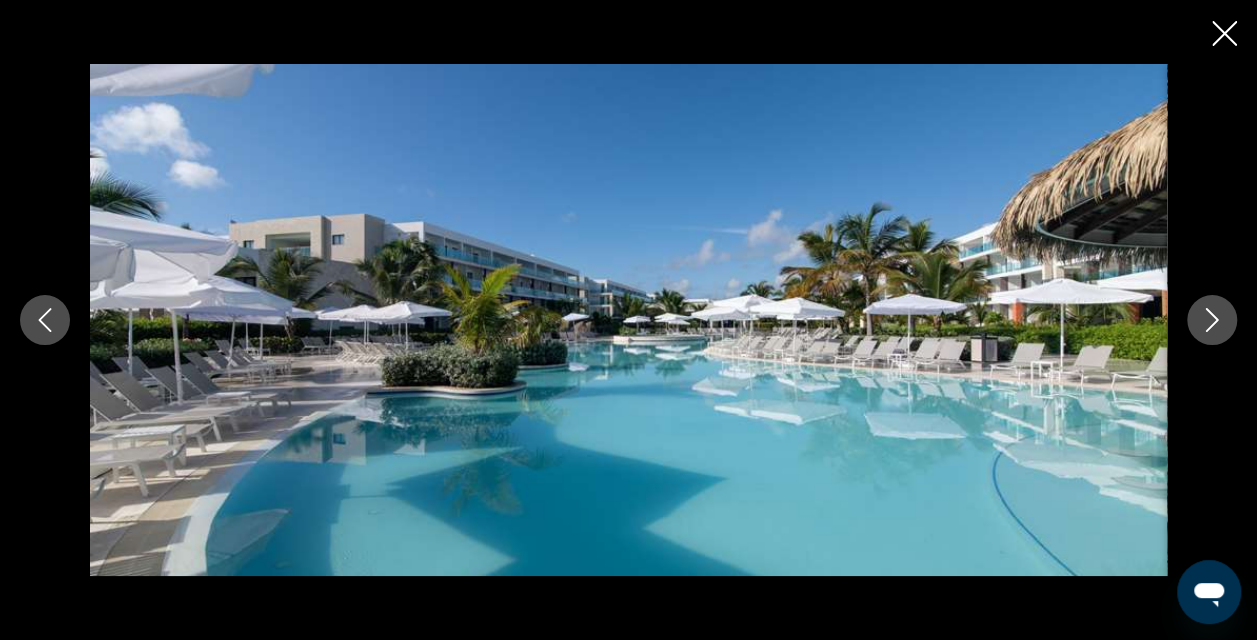 click 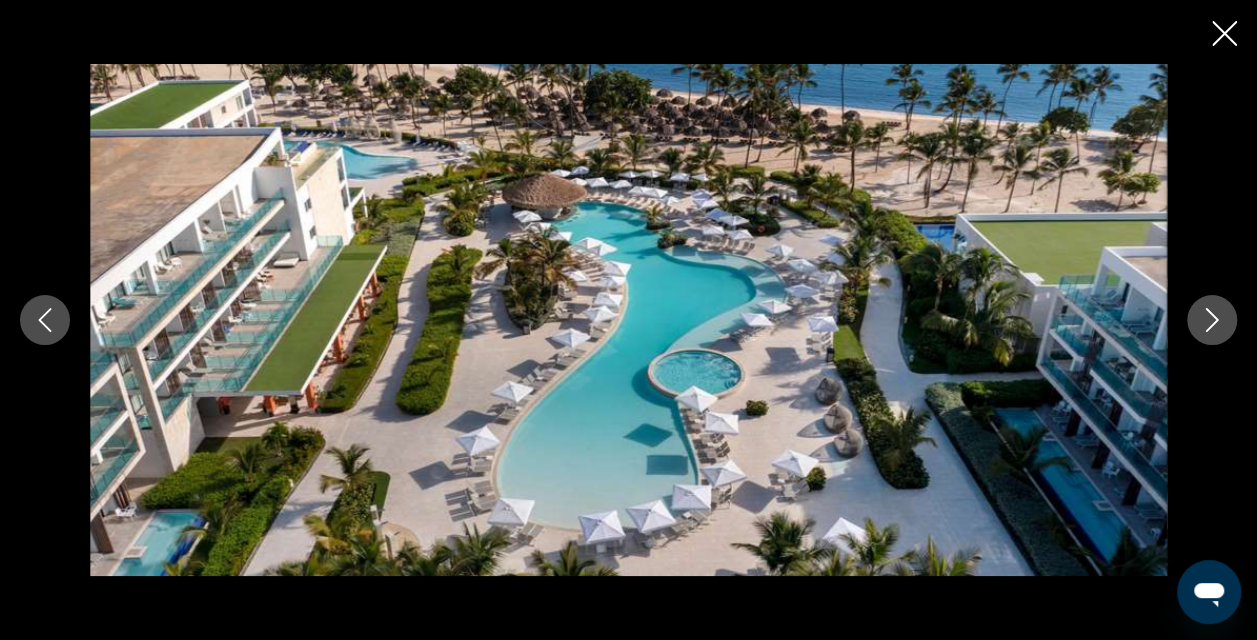 click 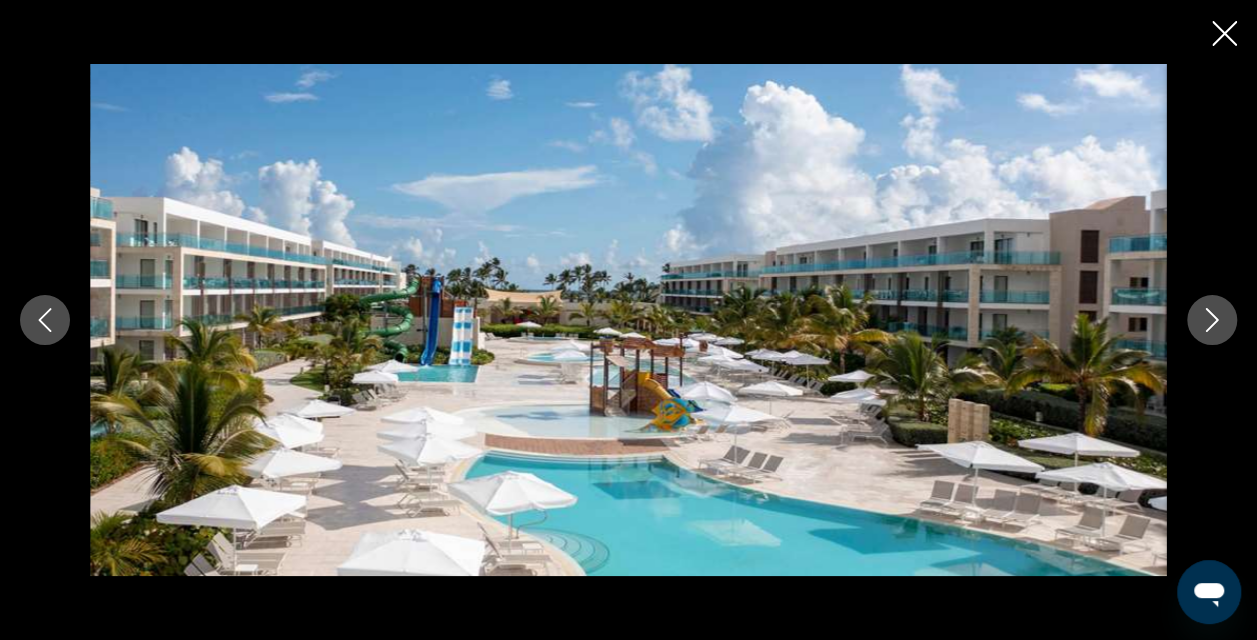 click 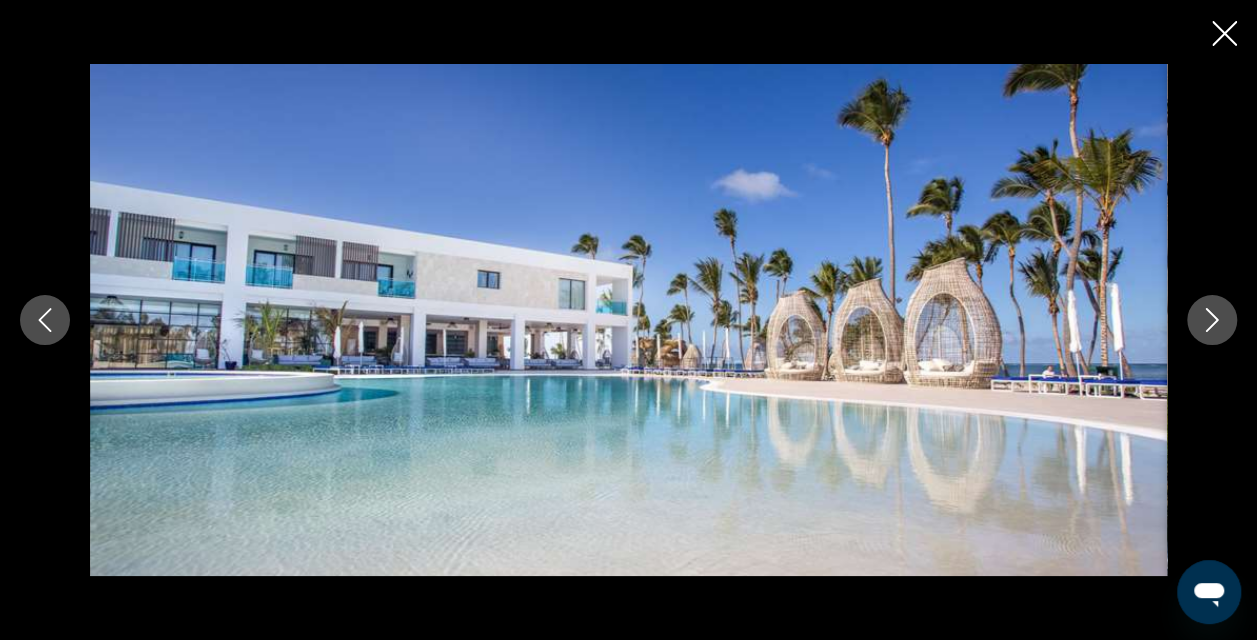 click at bounding box center (45, 320) 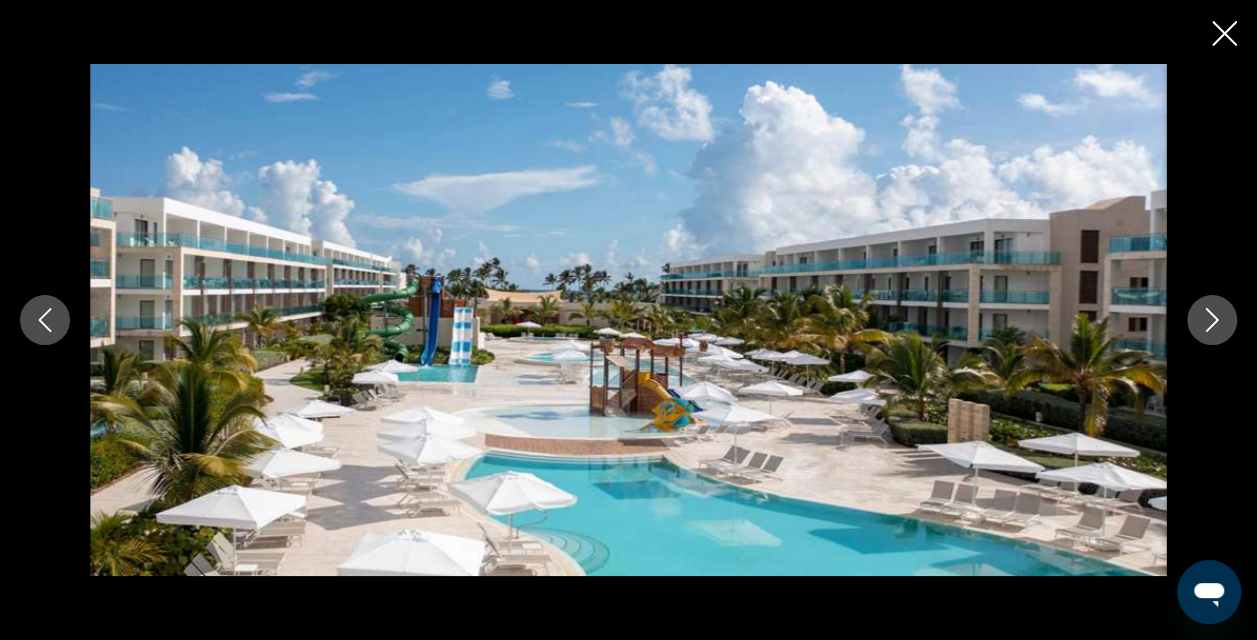click 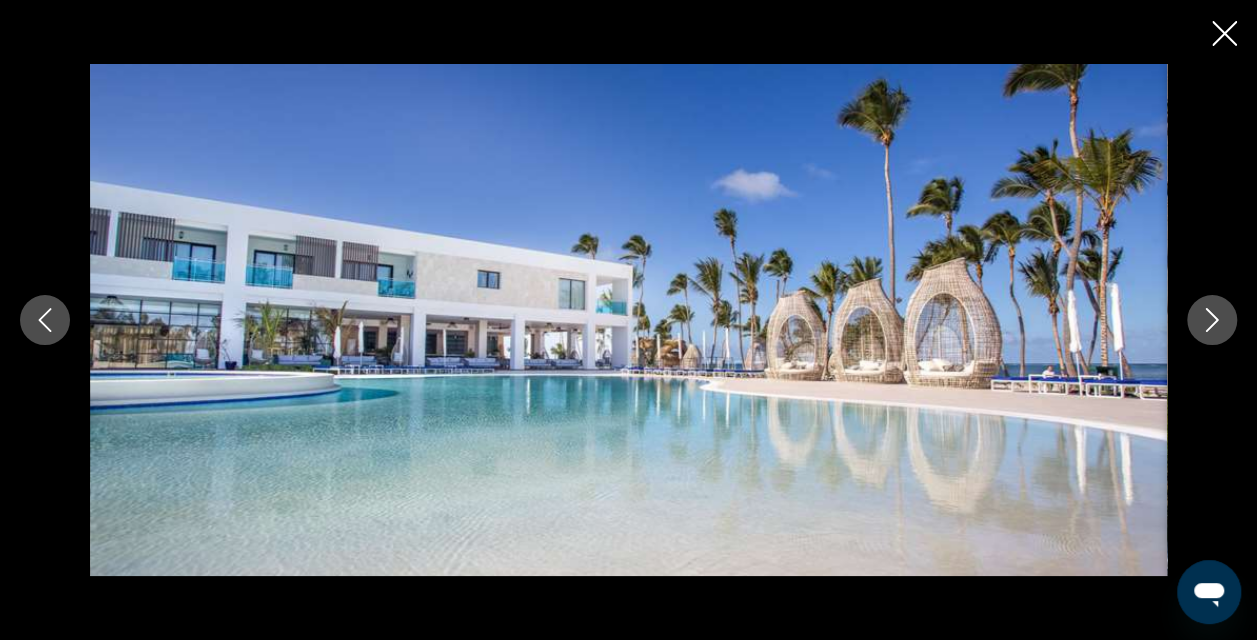 click 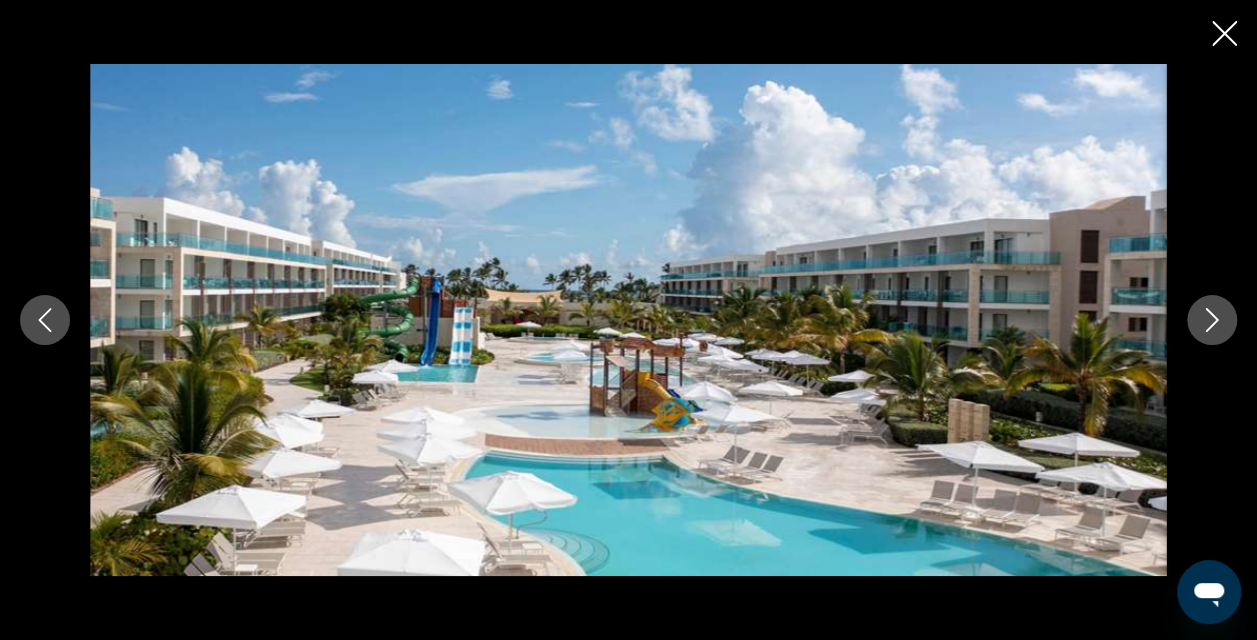 click 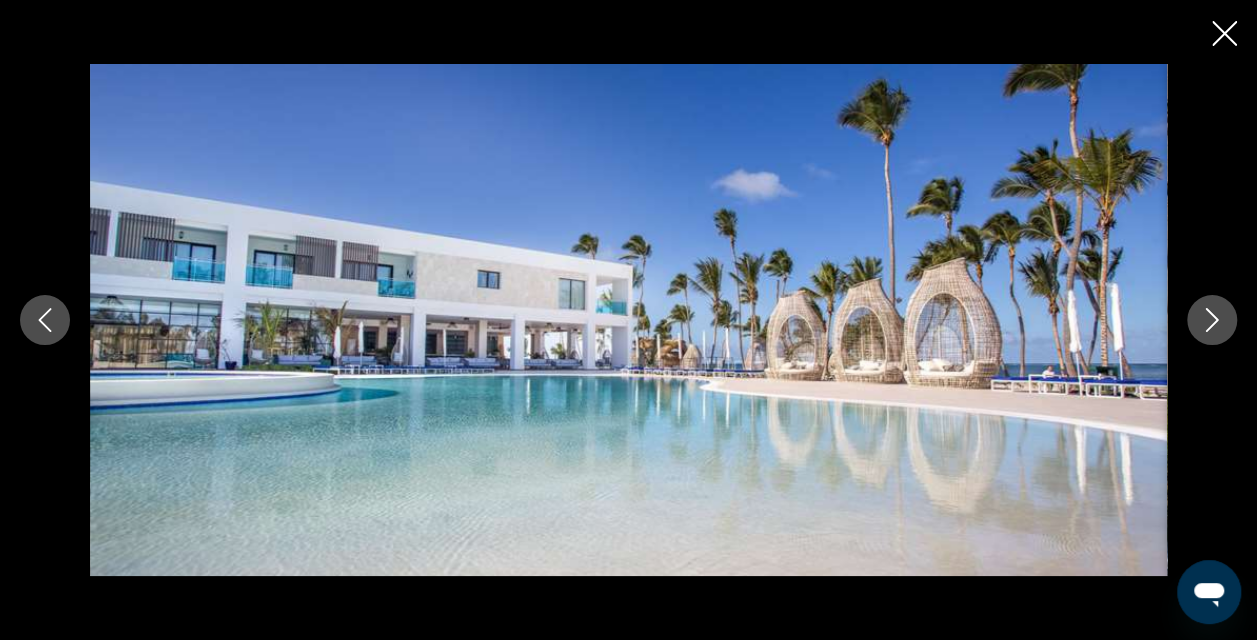 click 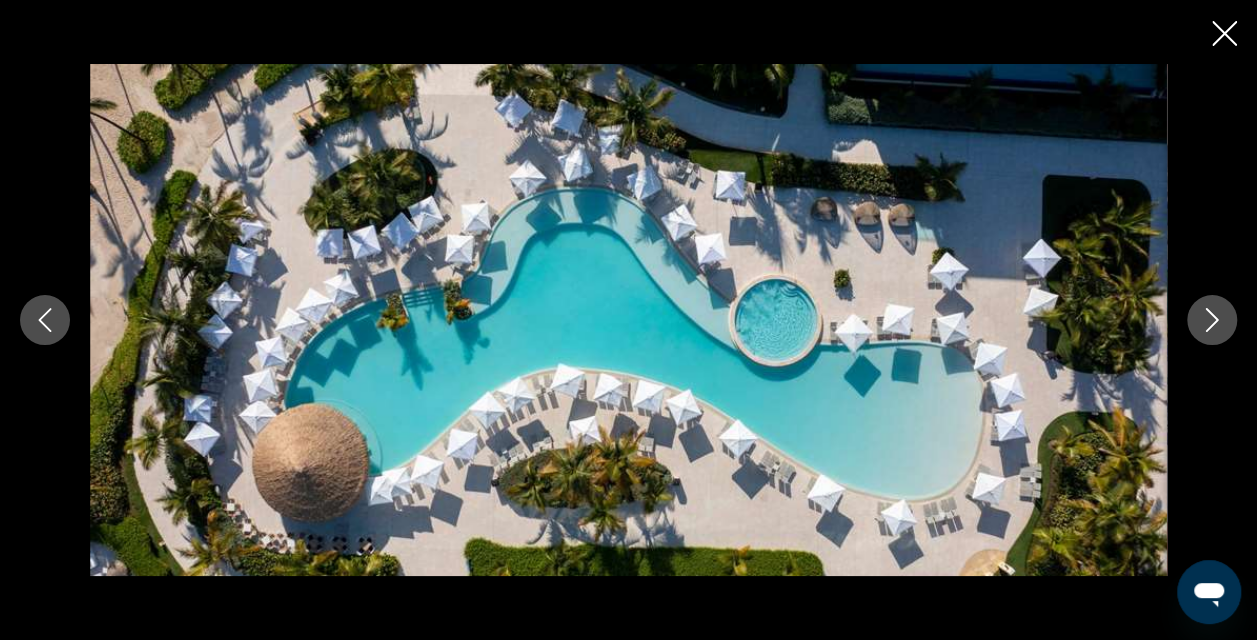 click 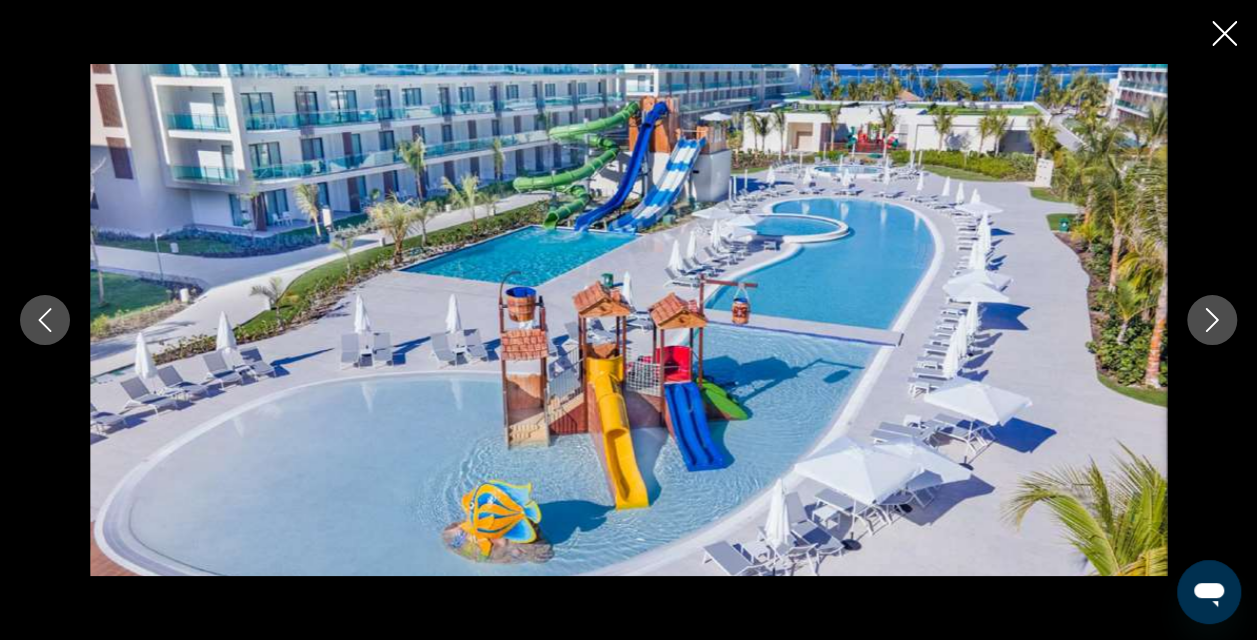 click 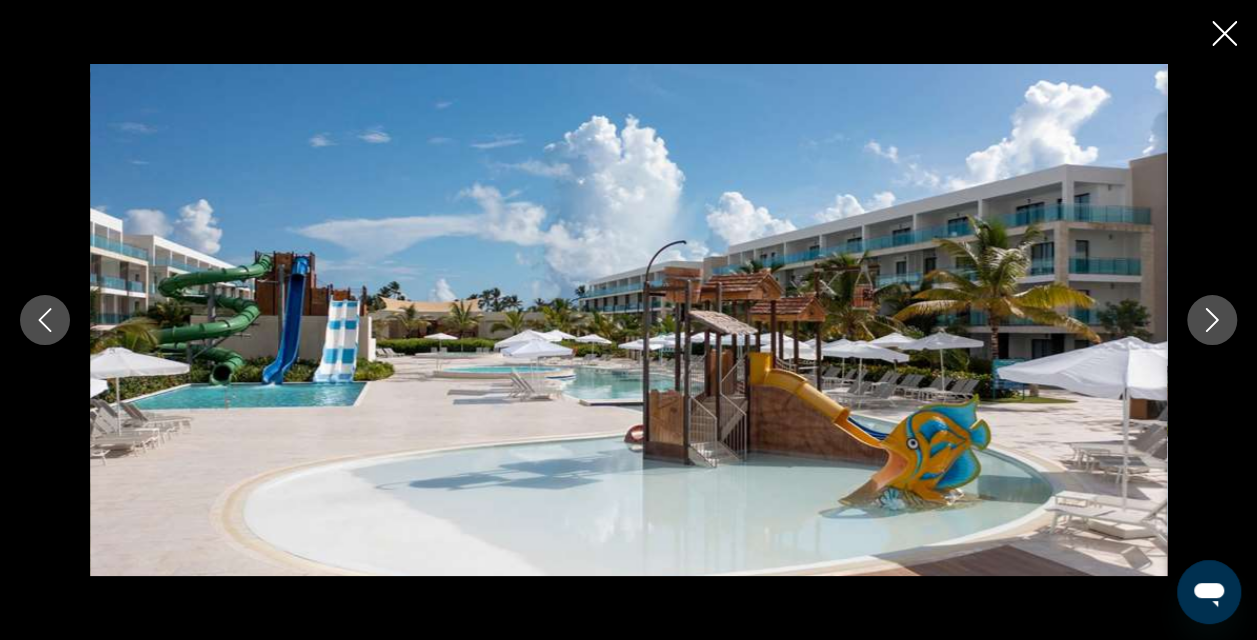 click 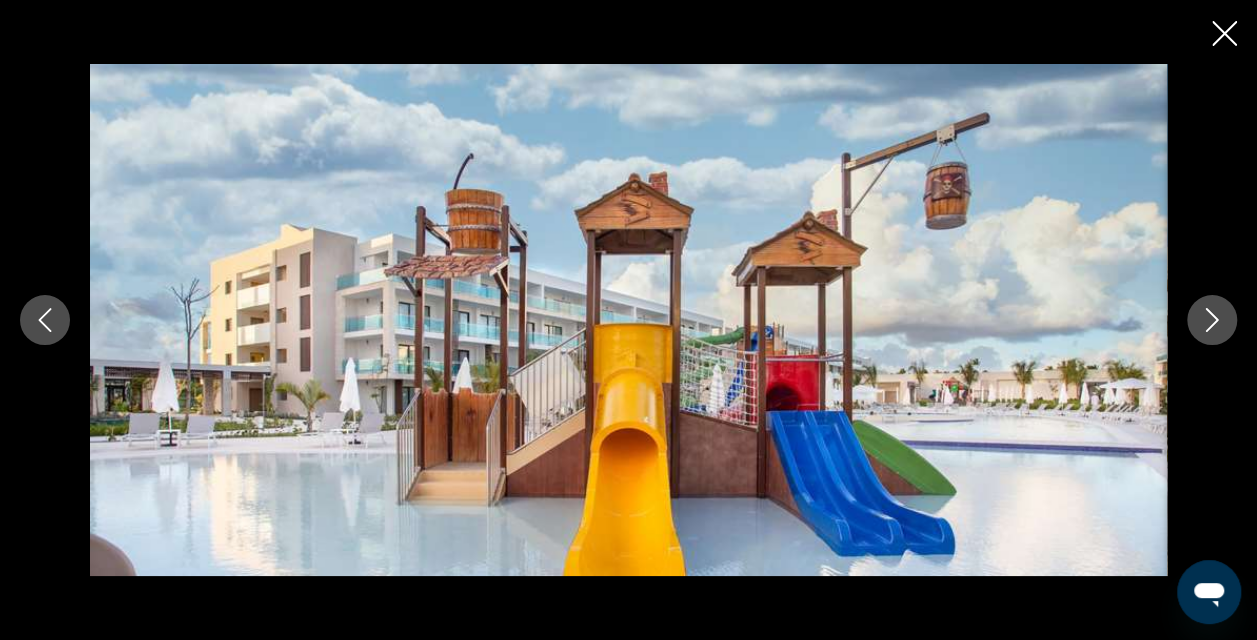 click 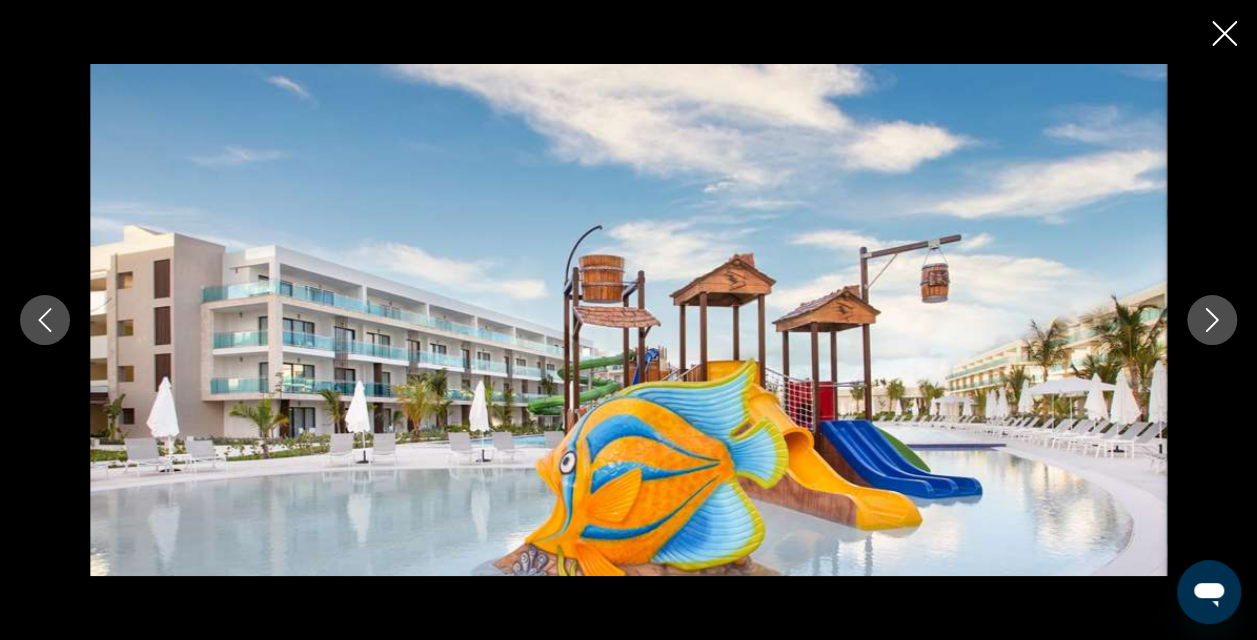 click 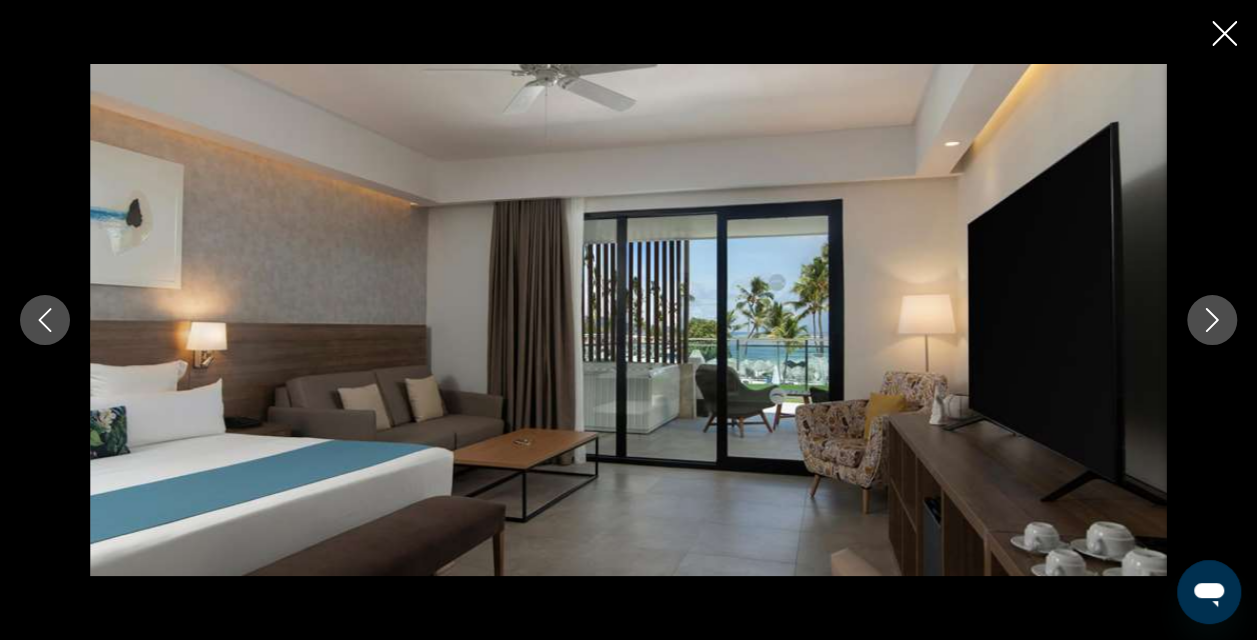 click at bounding box center [45, 320] 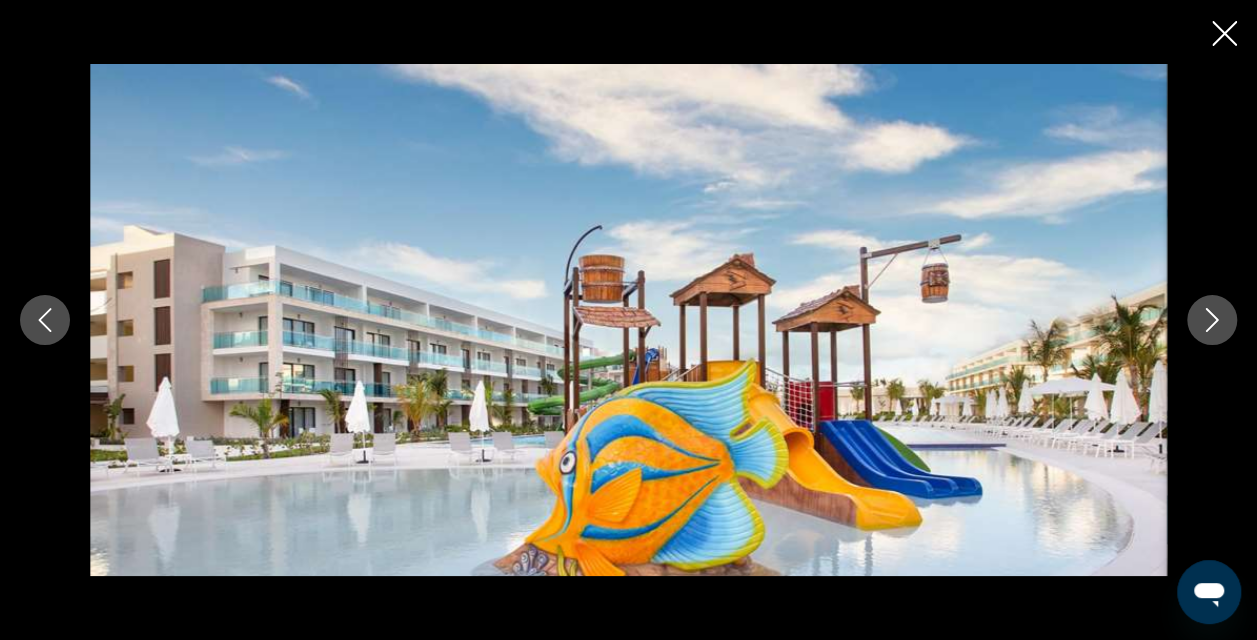 click at bounding box center (1212, 320) 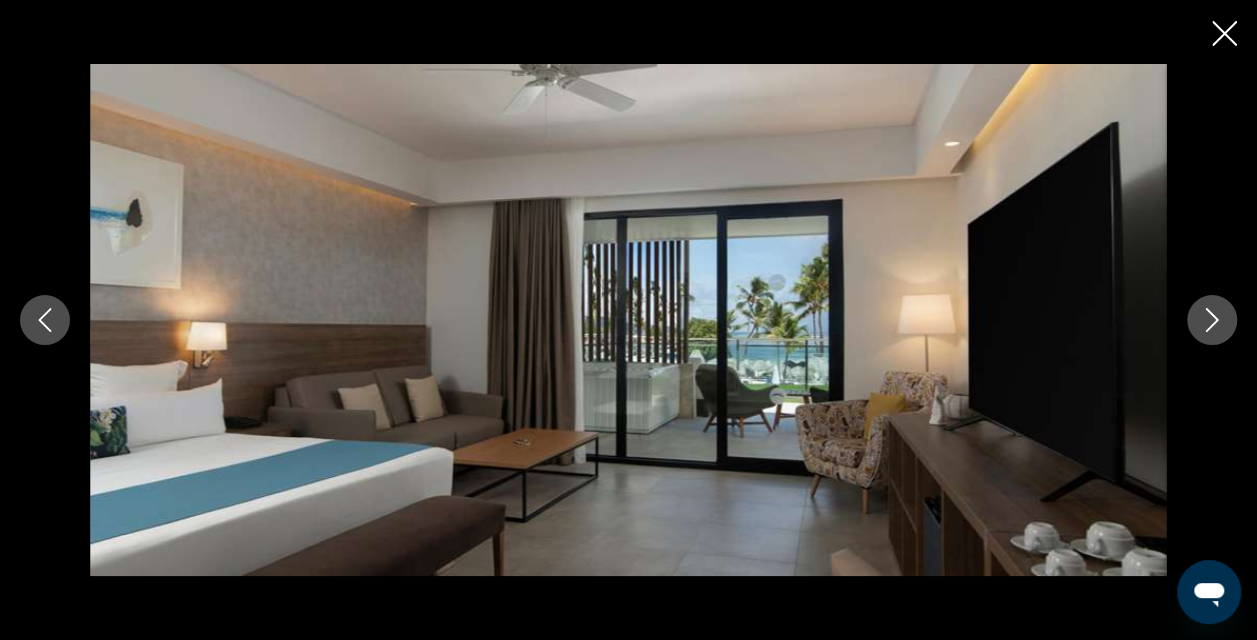 click at bounding box center (1212, 320) 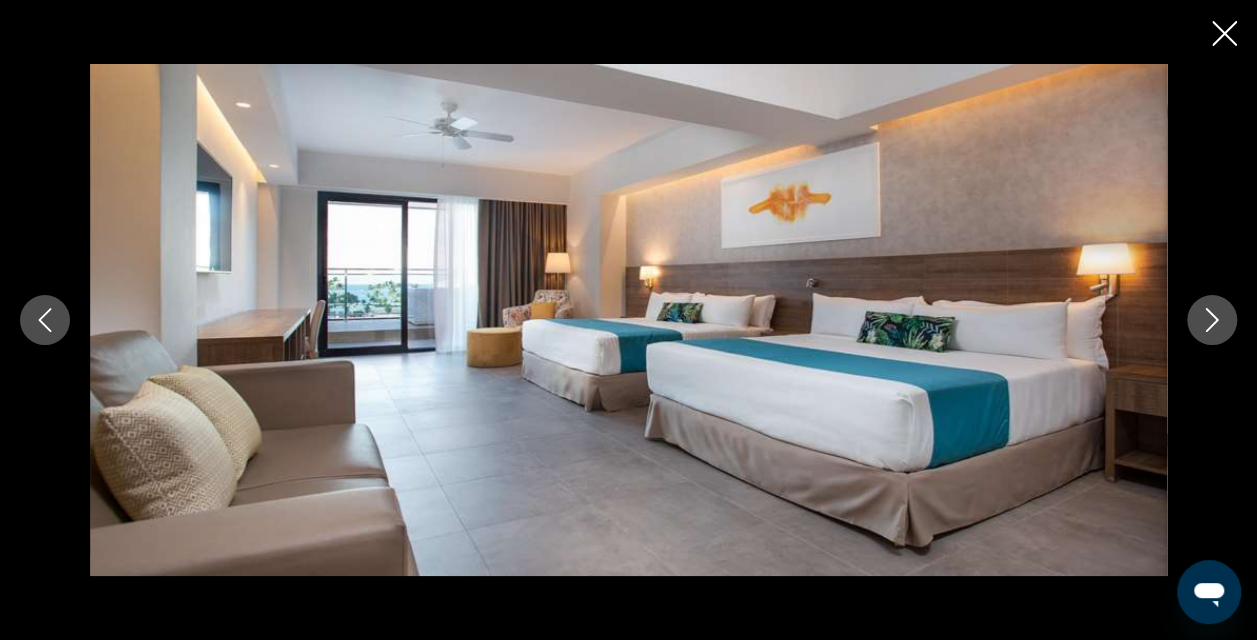 click at bounding box center [1212, 320] 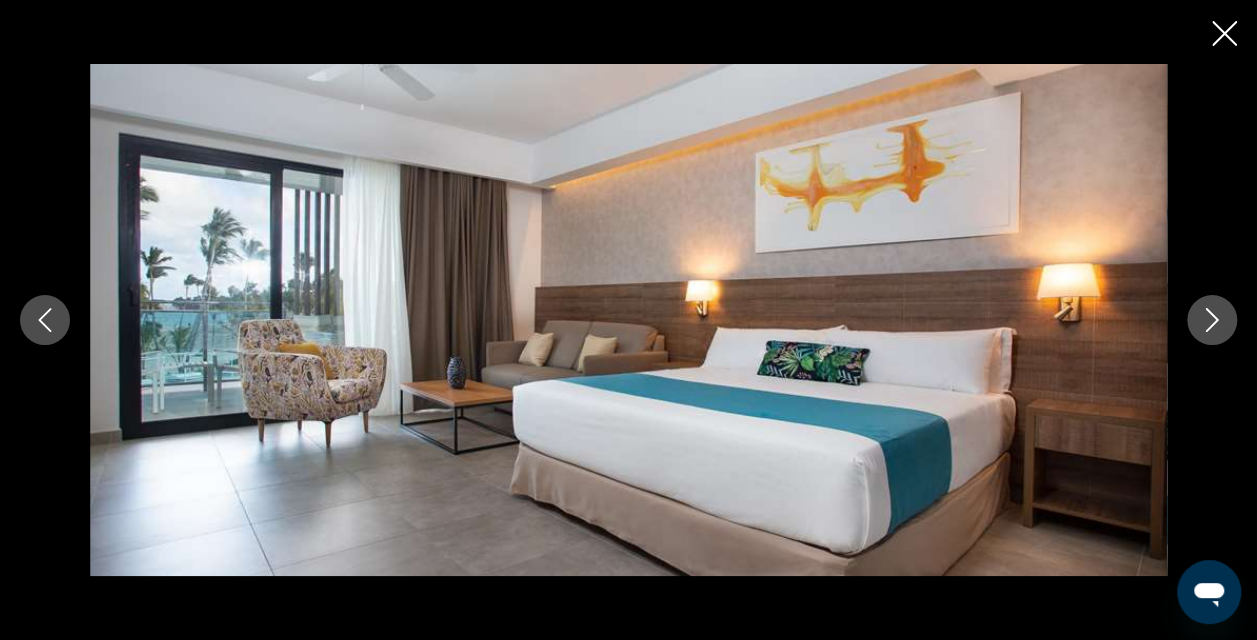 click at bounding box center [1212, 320] 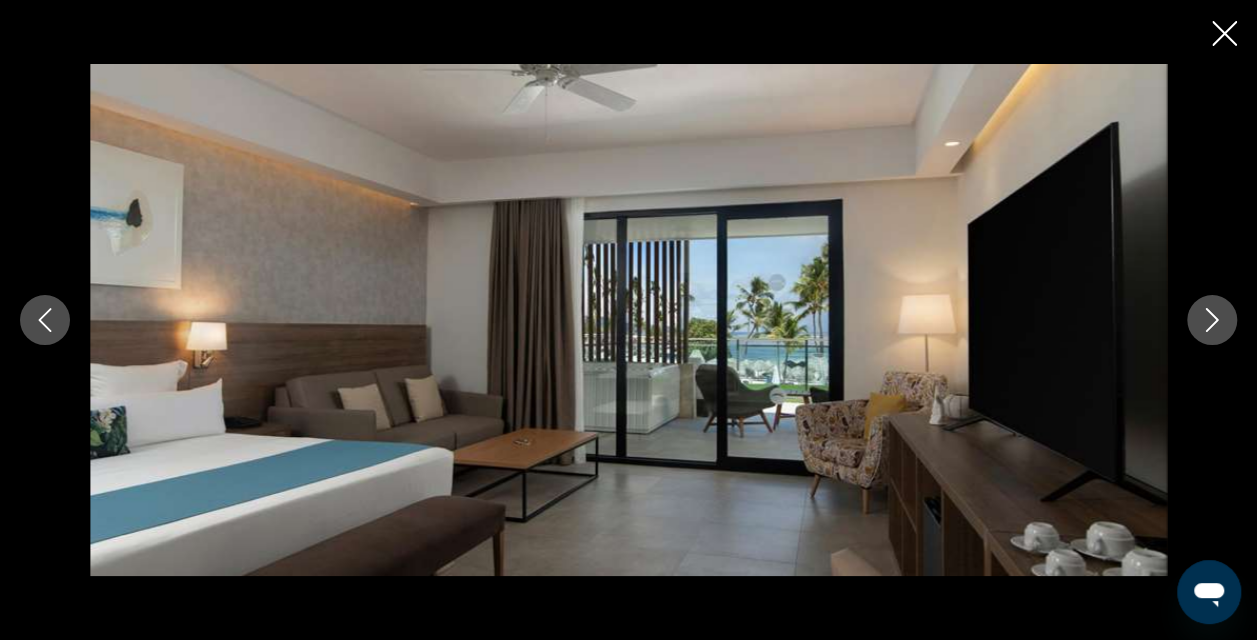 click at bounding box center (1212, 320) 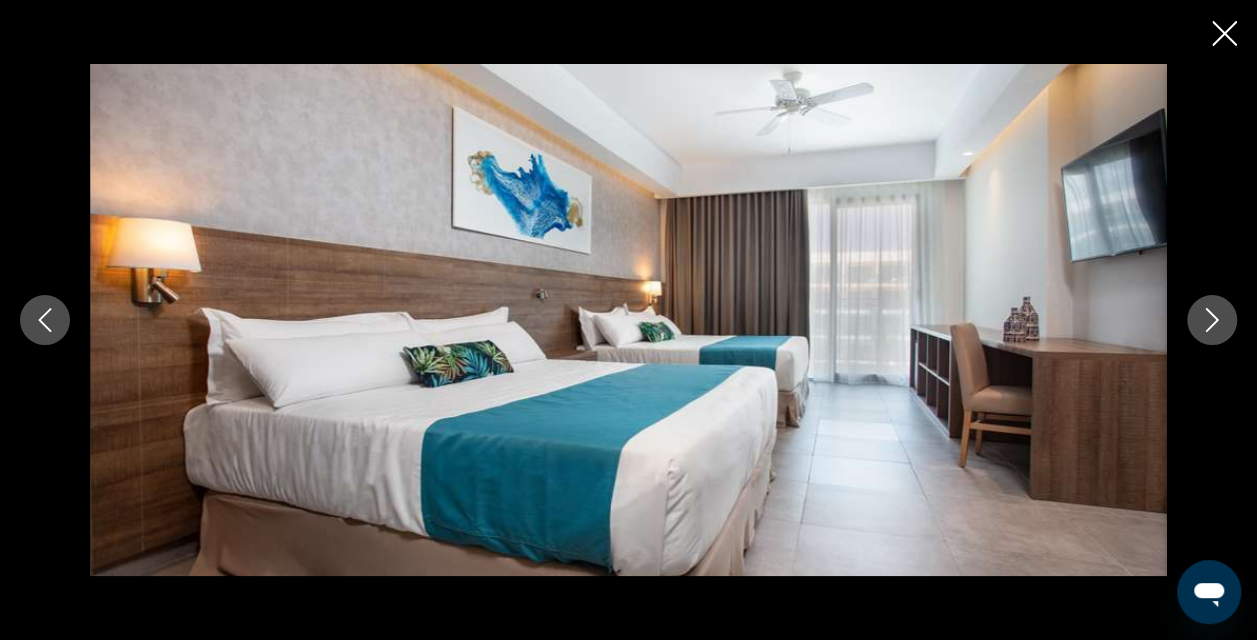 click at bounding box center [1212, 320] 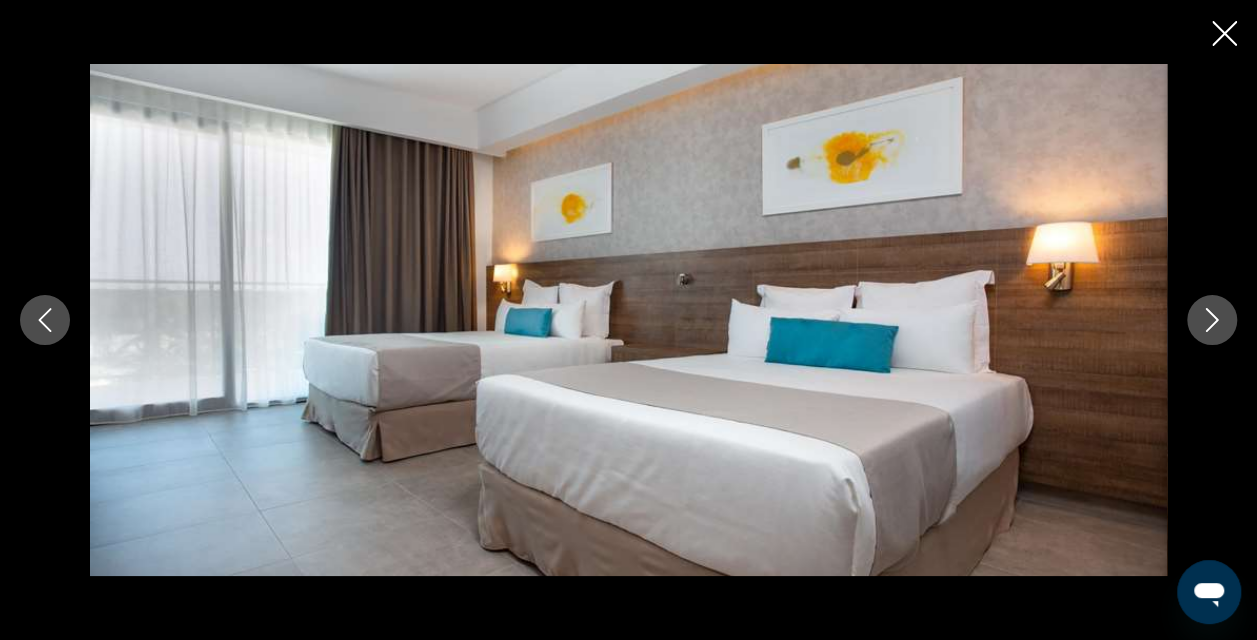 click at bounding box center (1212, 320) 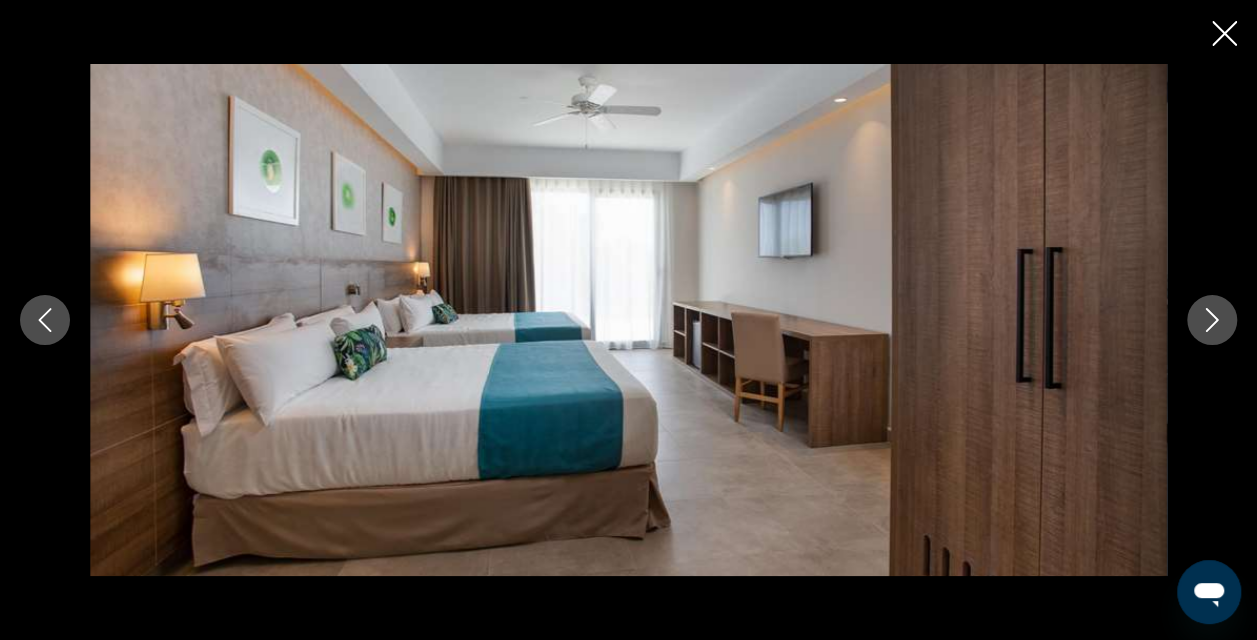 click at bounding box center (1212, 320) 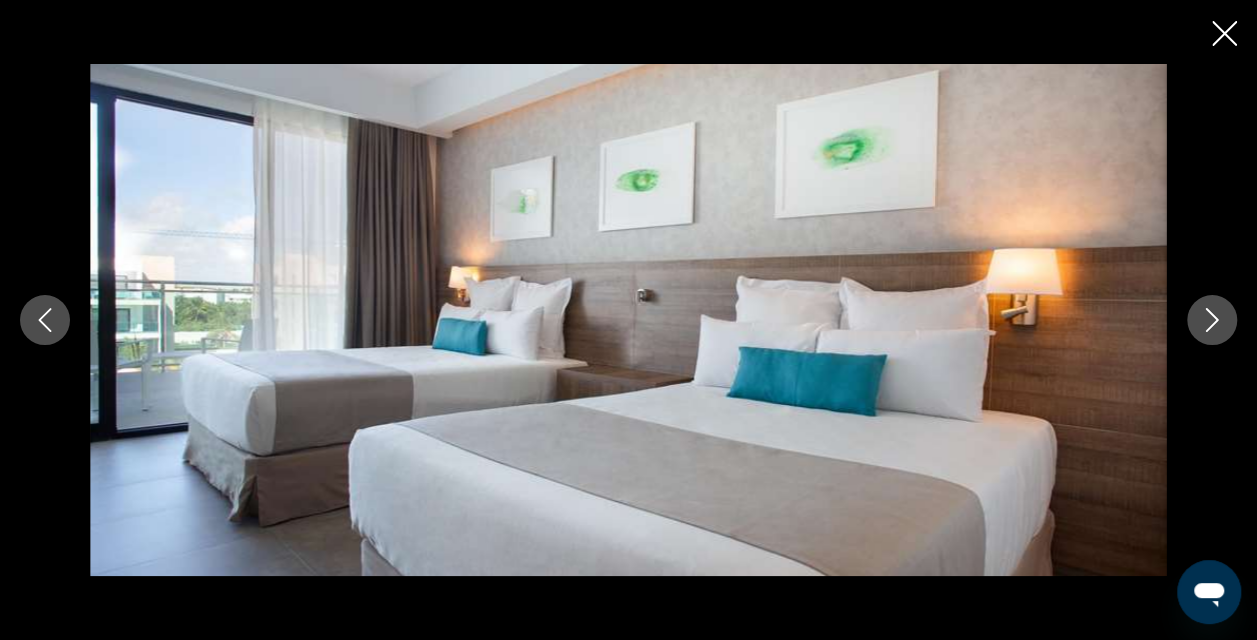 click 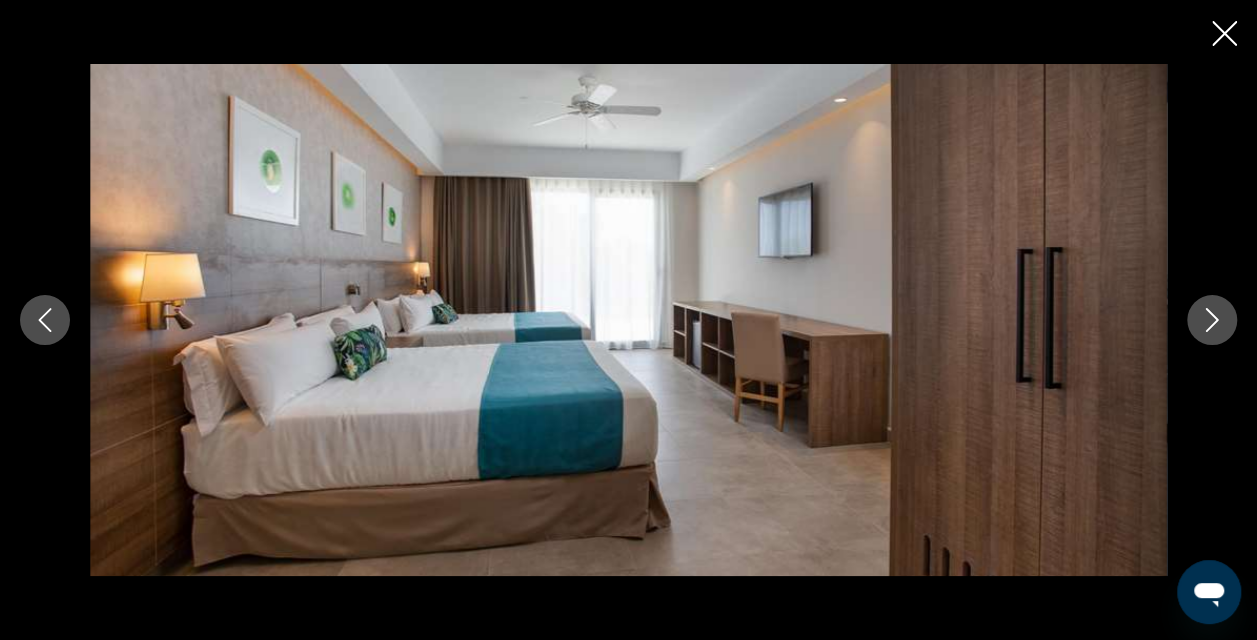 click 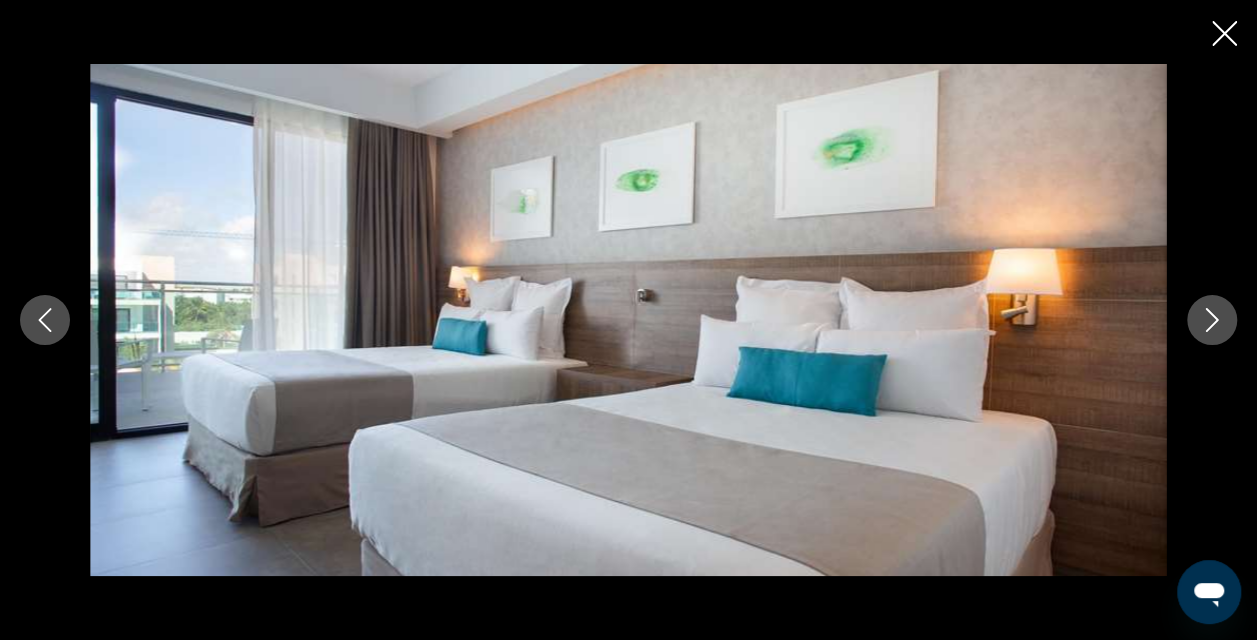 click 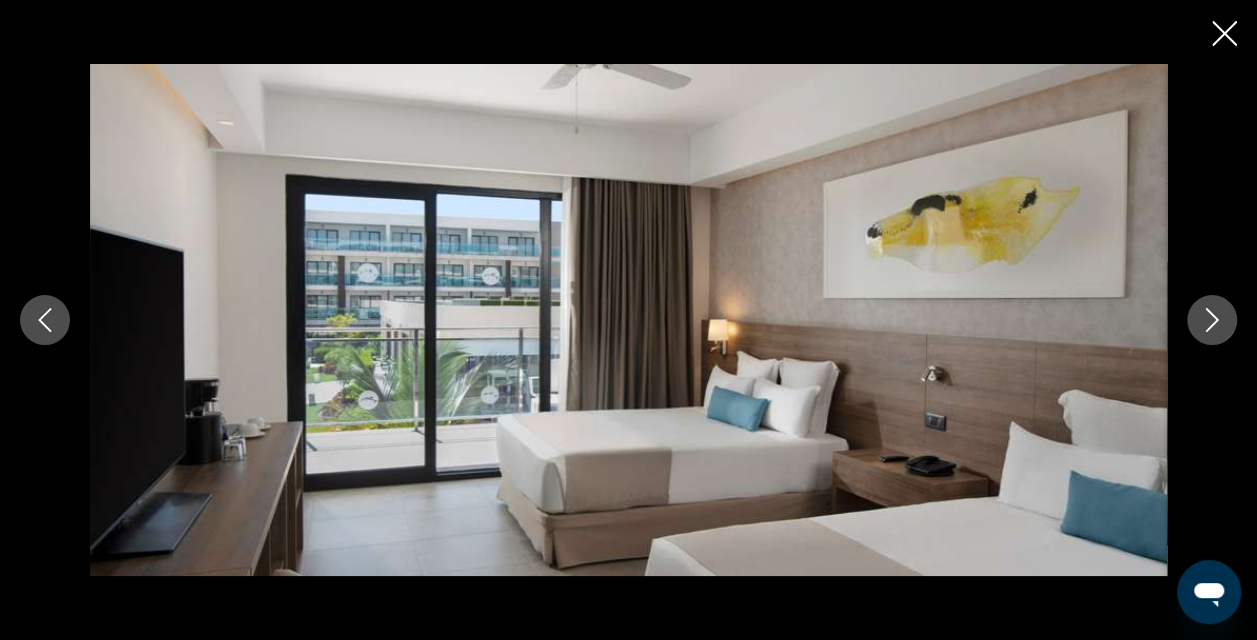 click 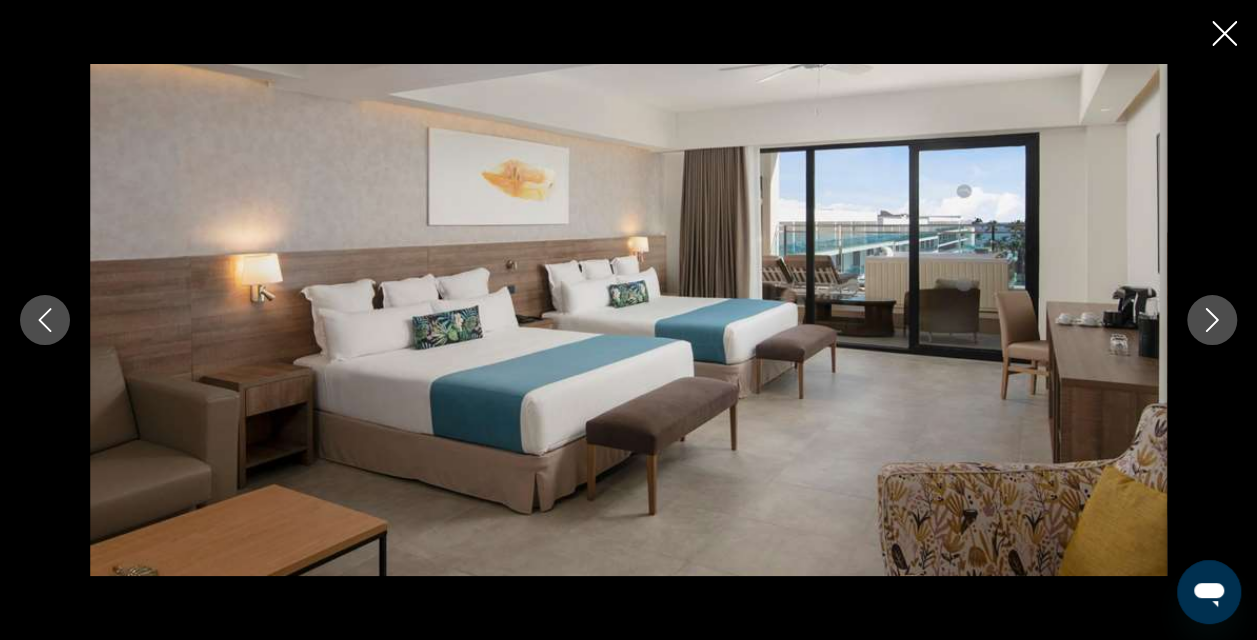 click 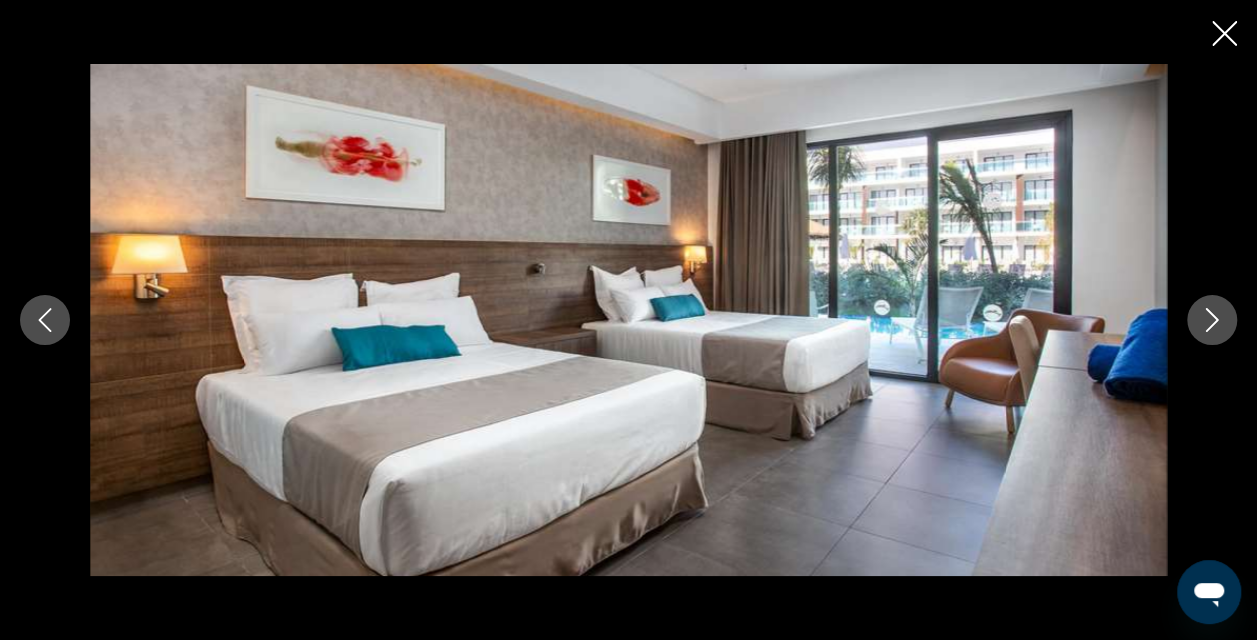 click 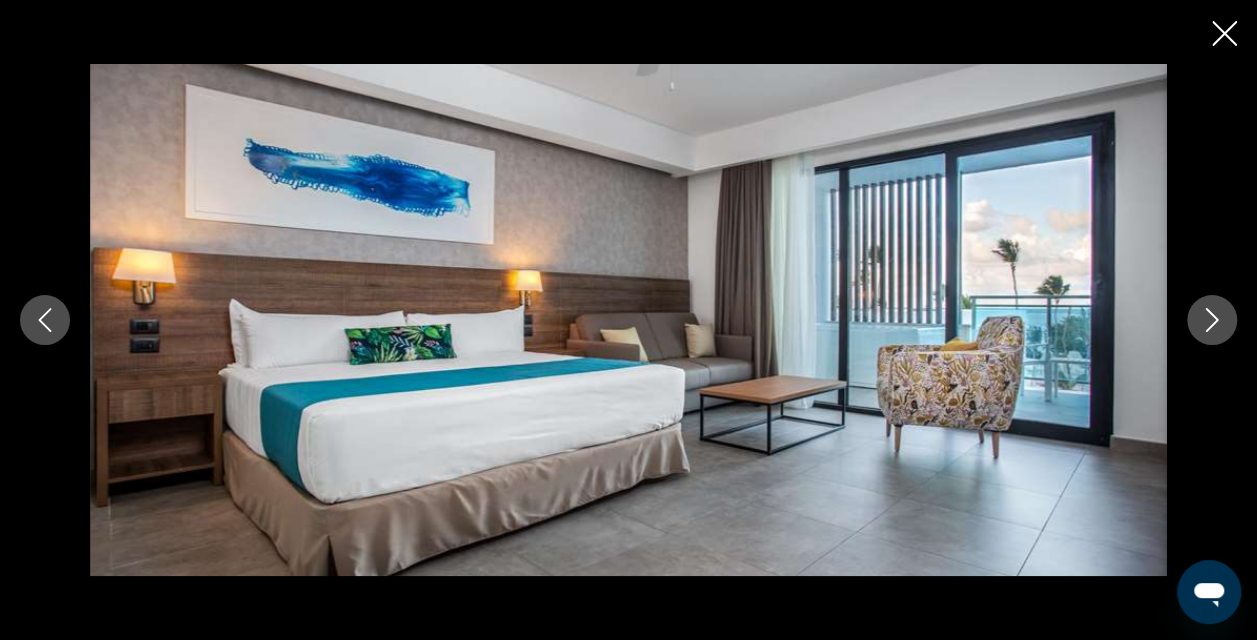 click 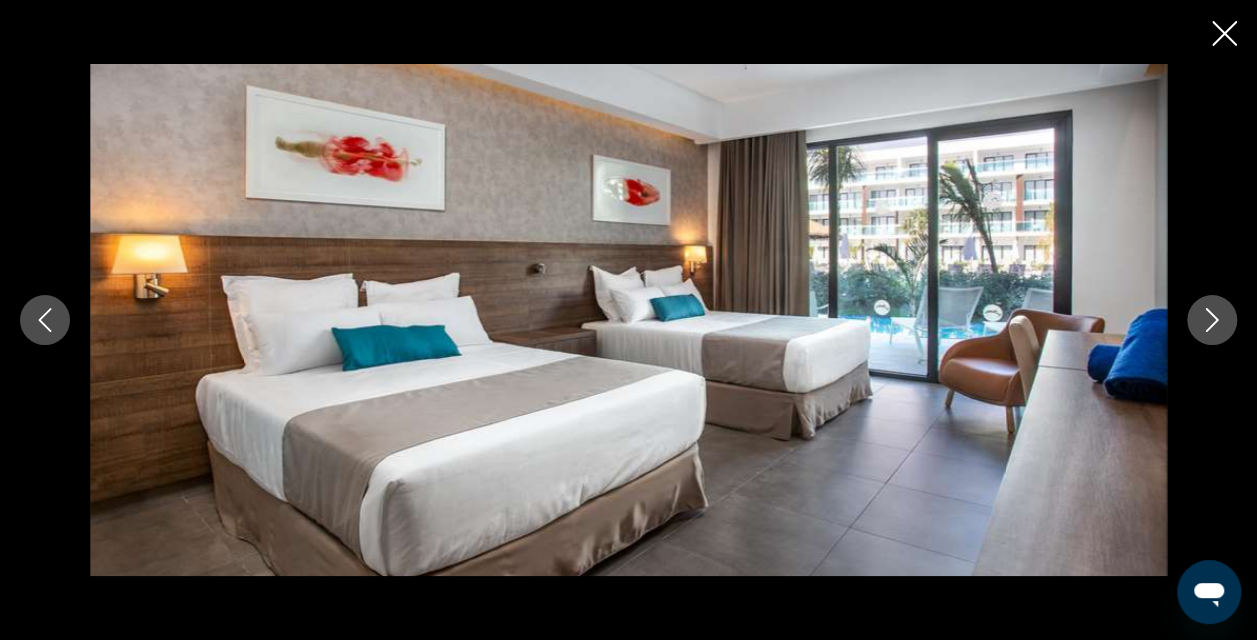 click at bounding box center [1212, 320] 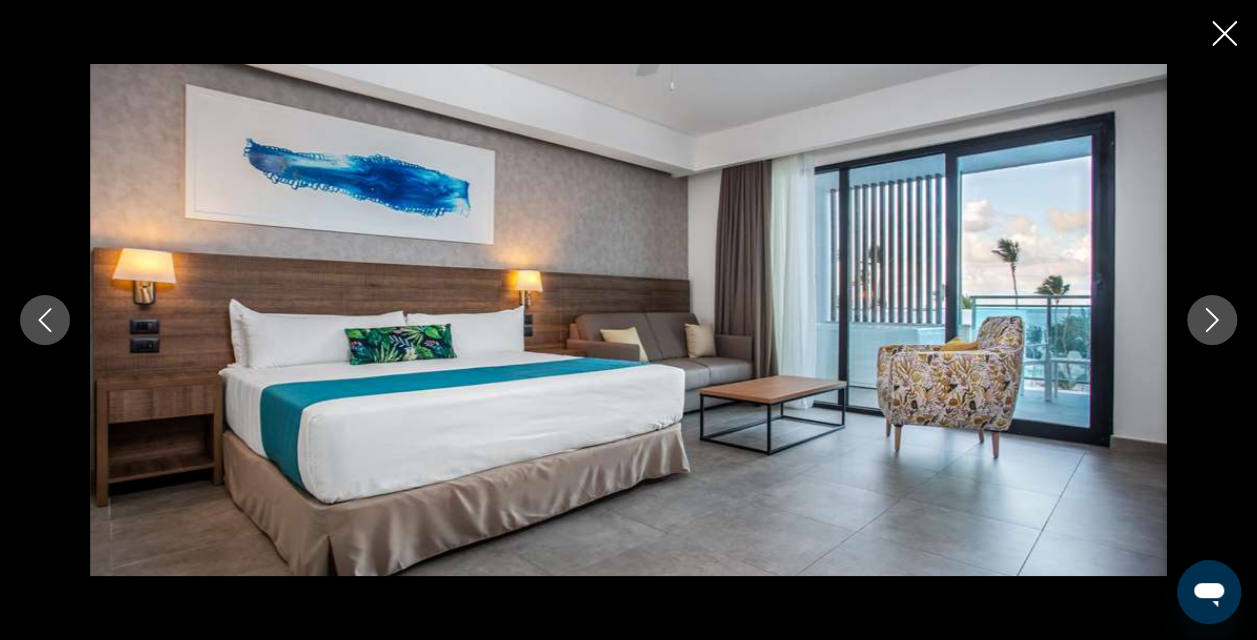 click 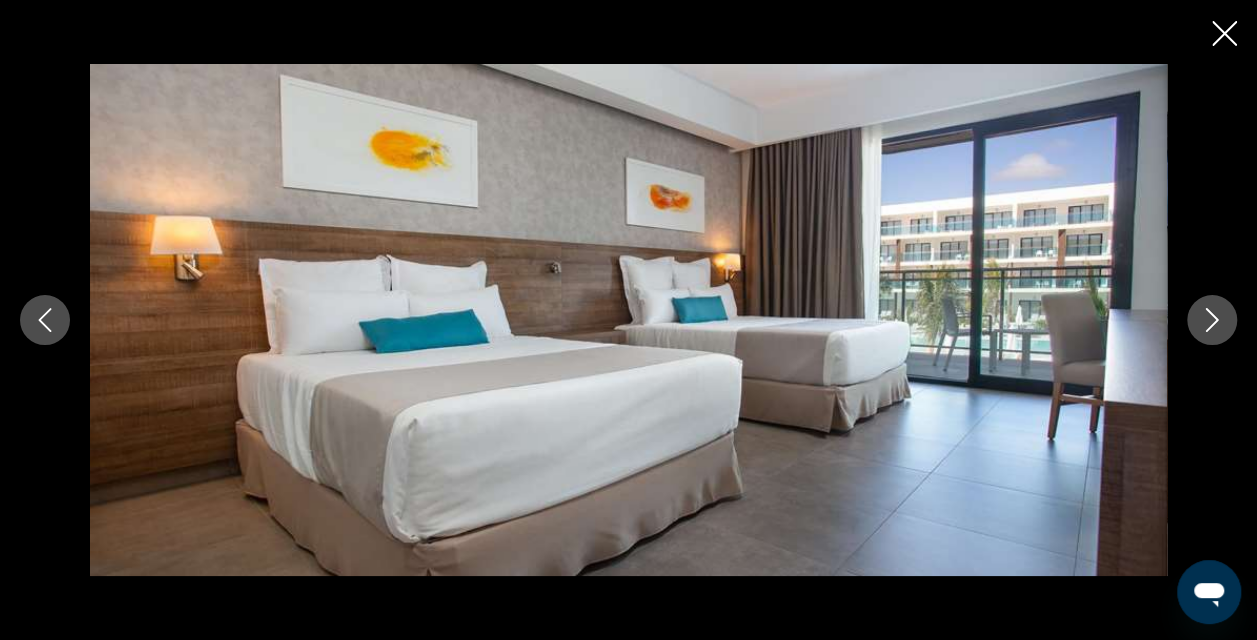 click 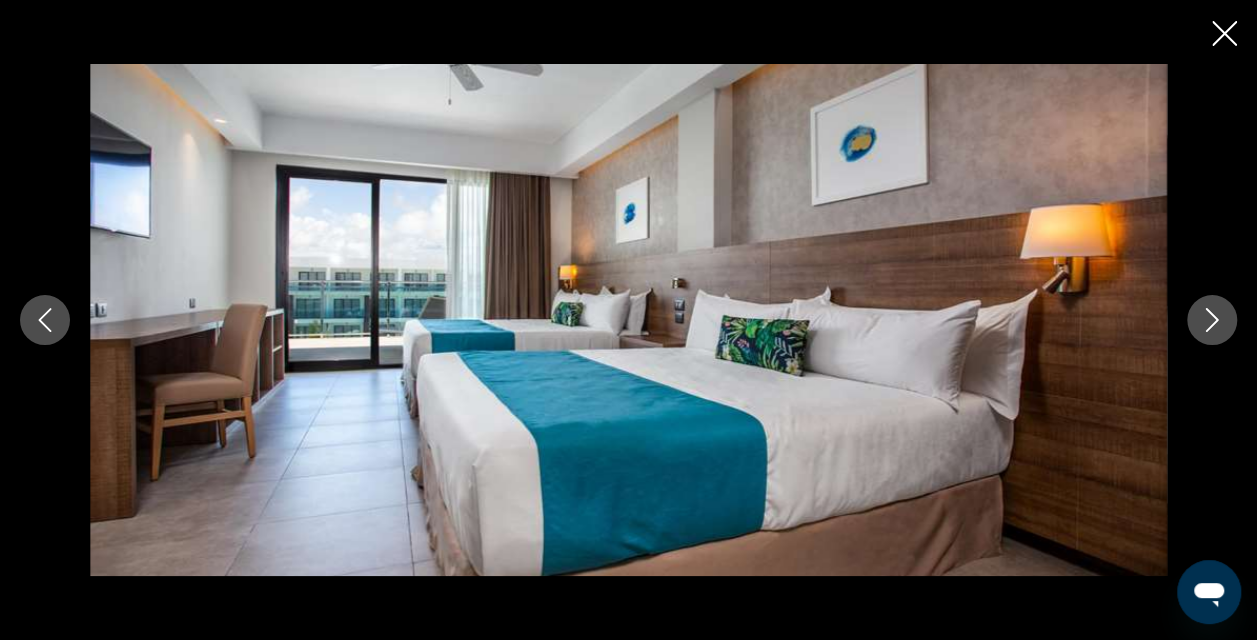 click 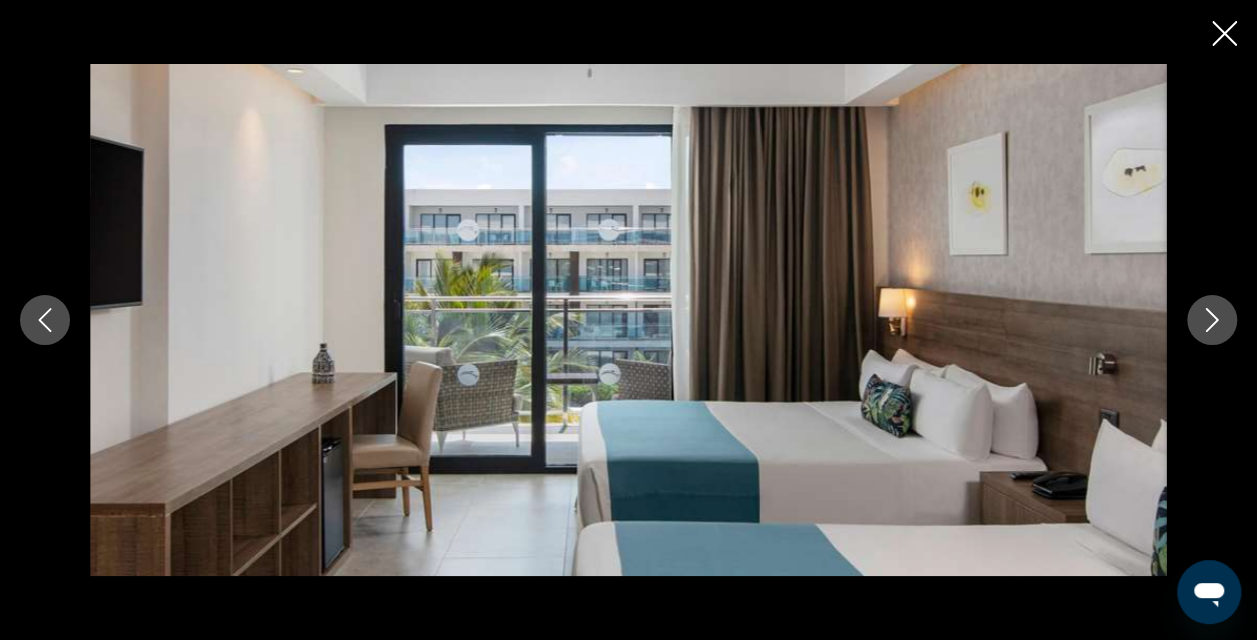 click 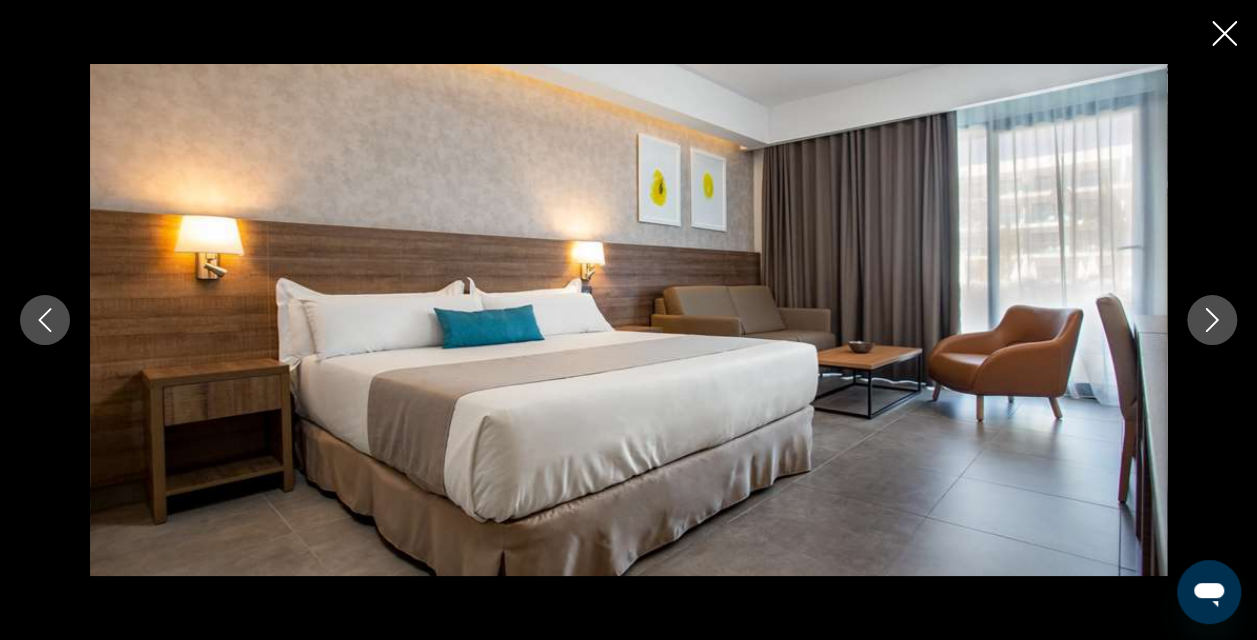 click 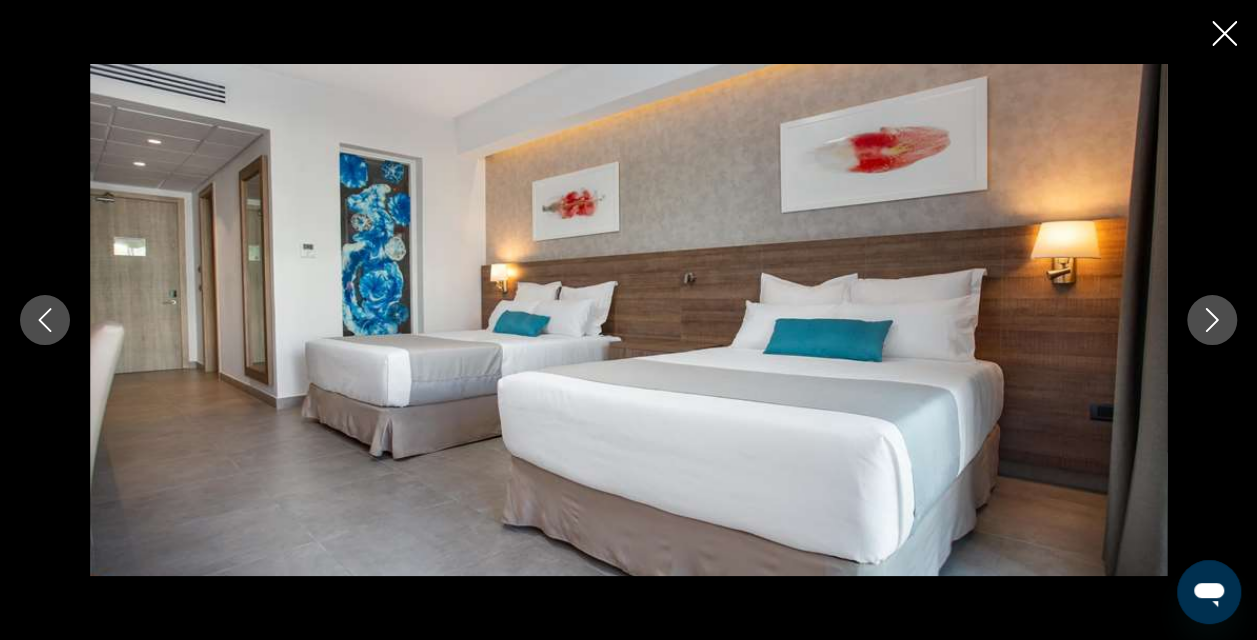 click 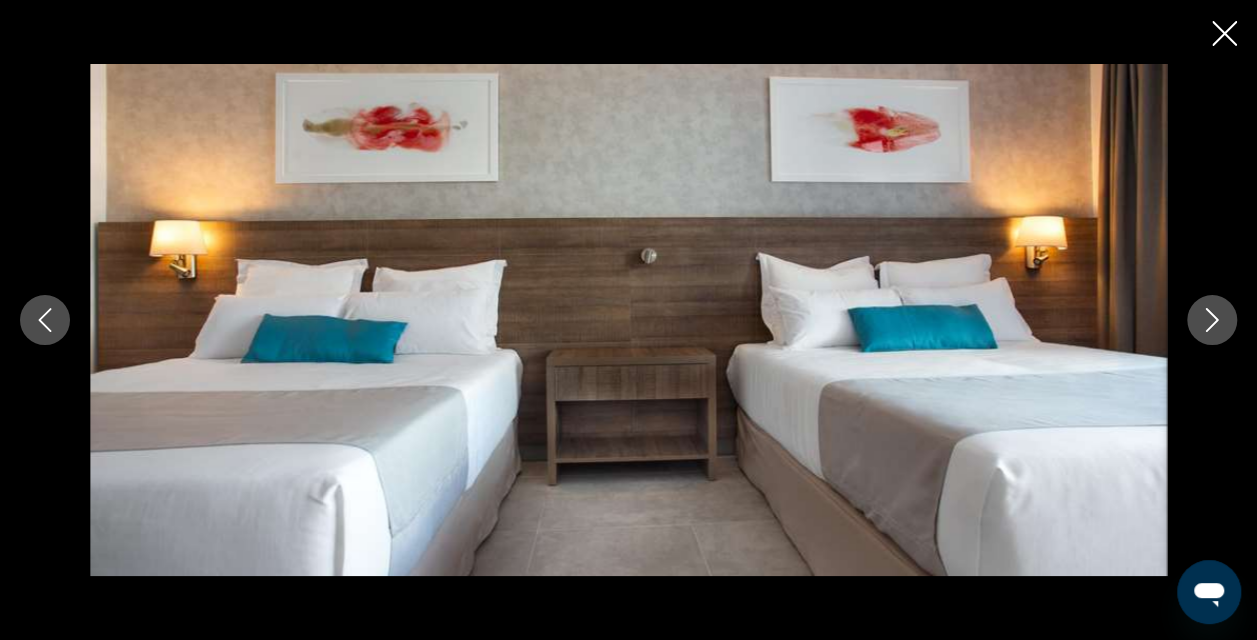 click 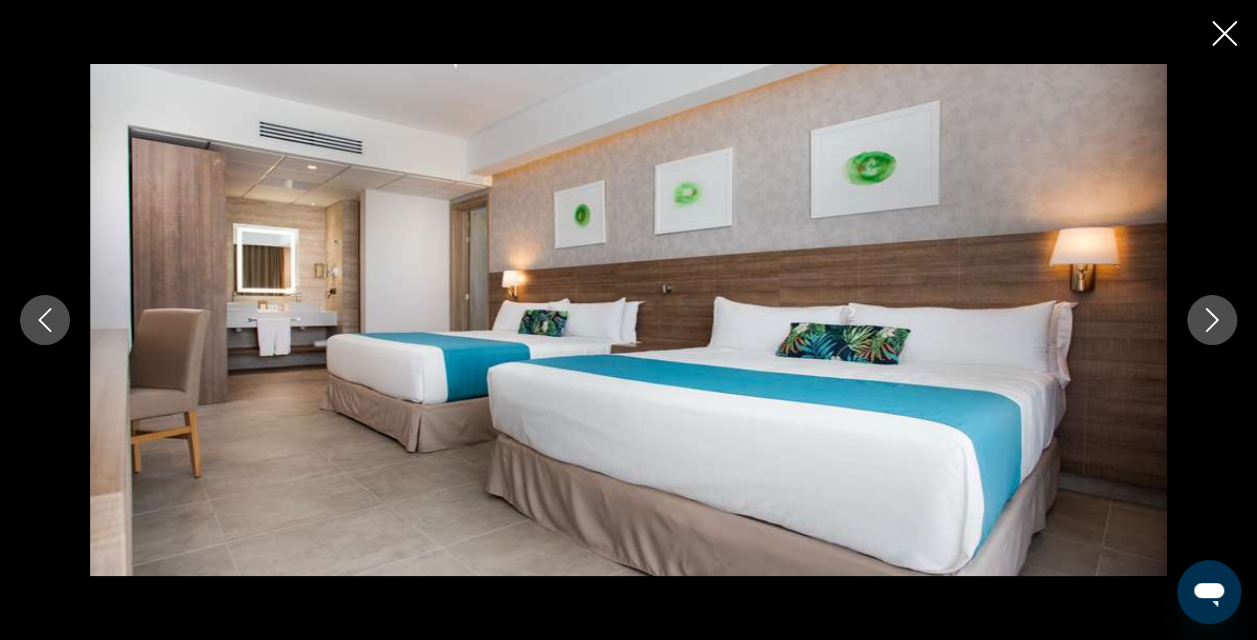 click 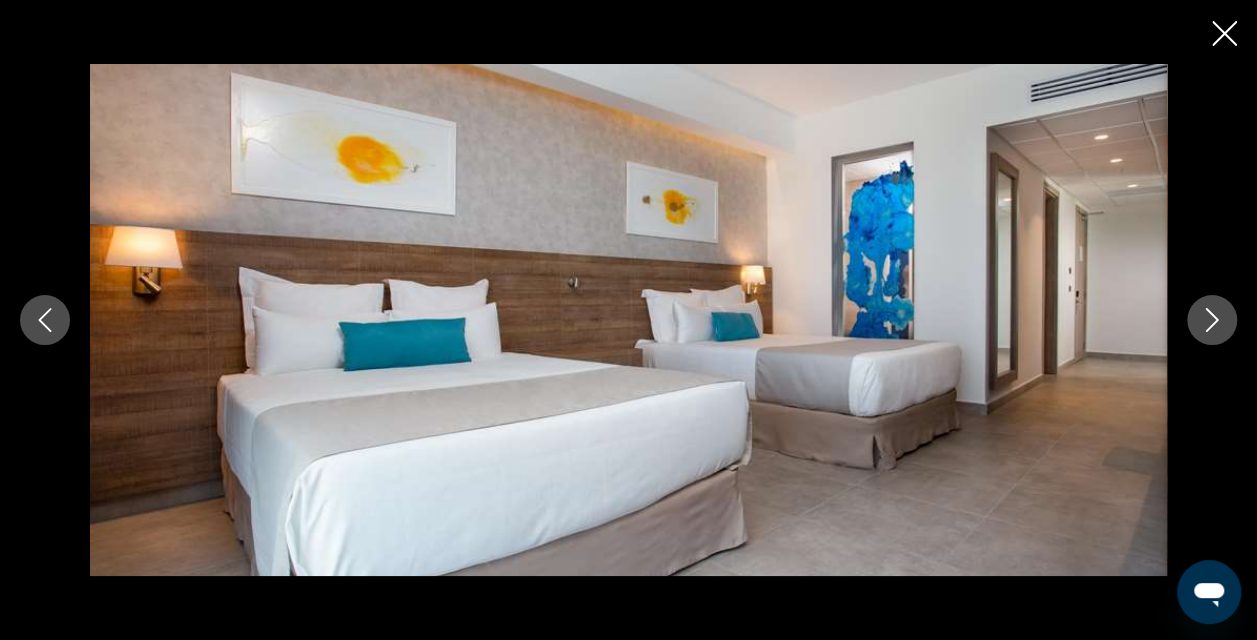 click 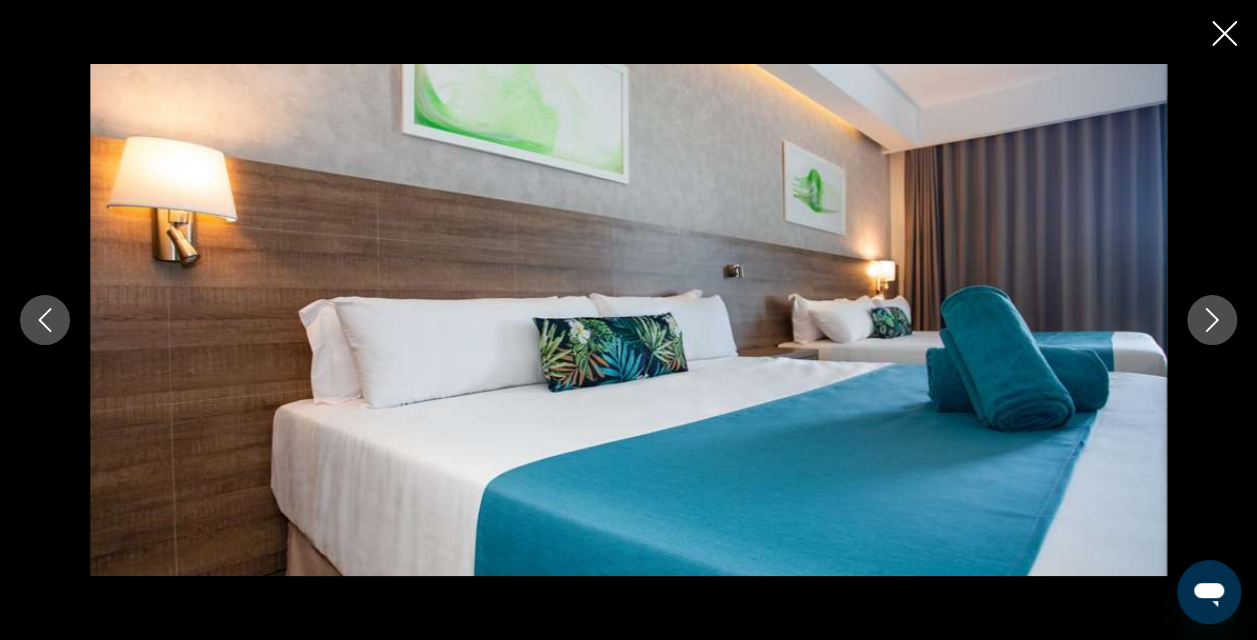 click 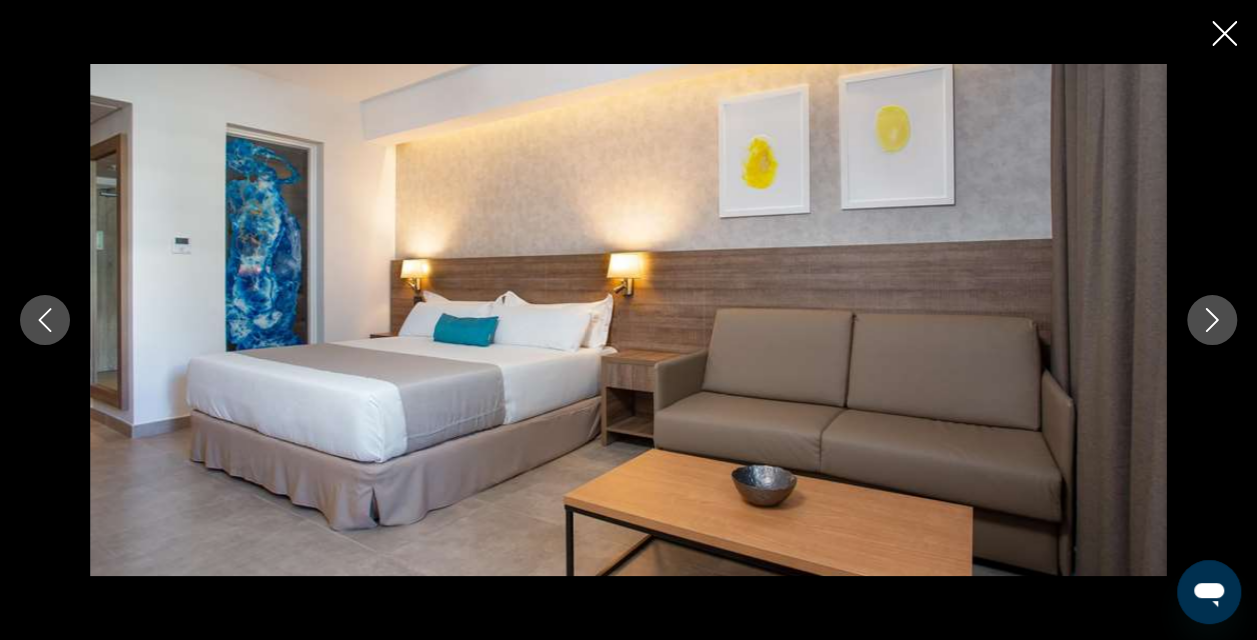 click 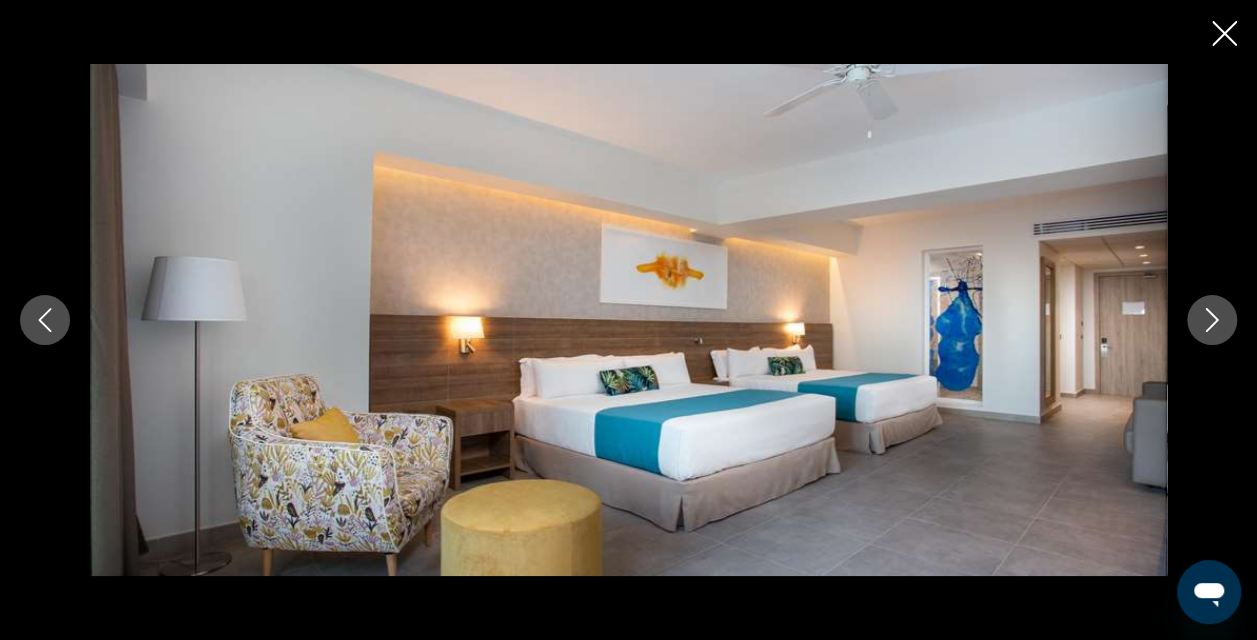 click 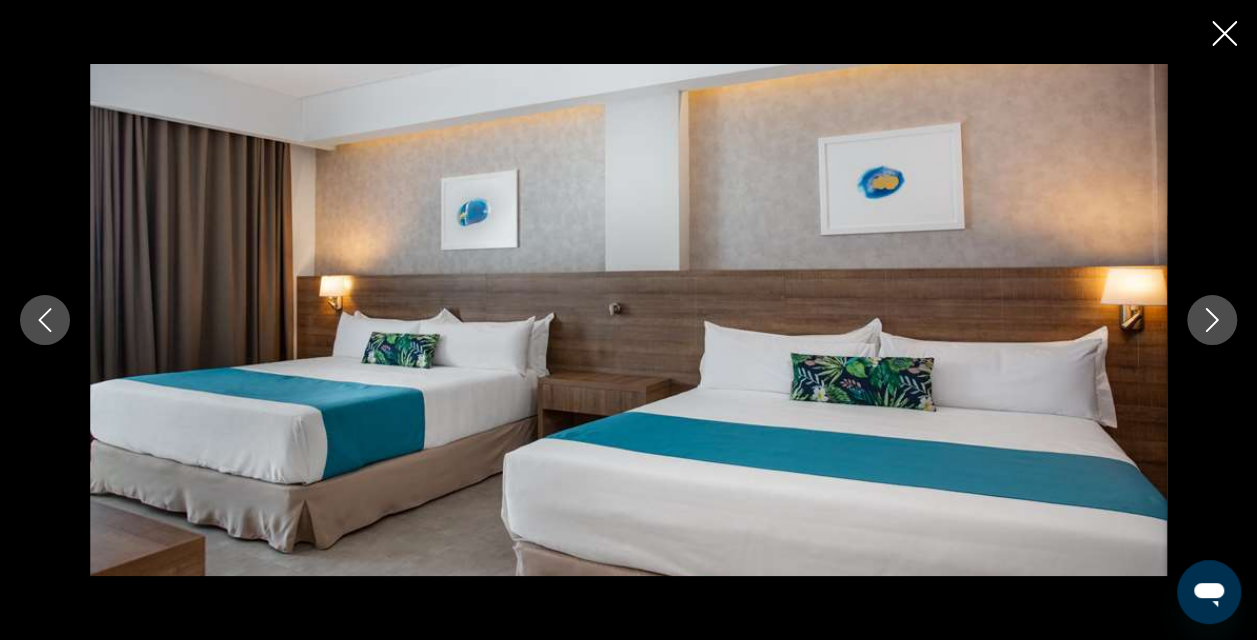 click 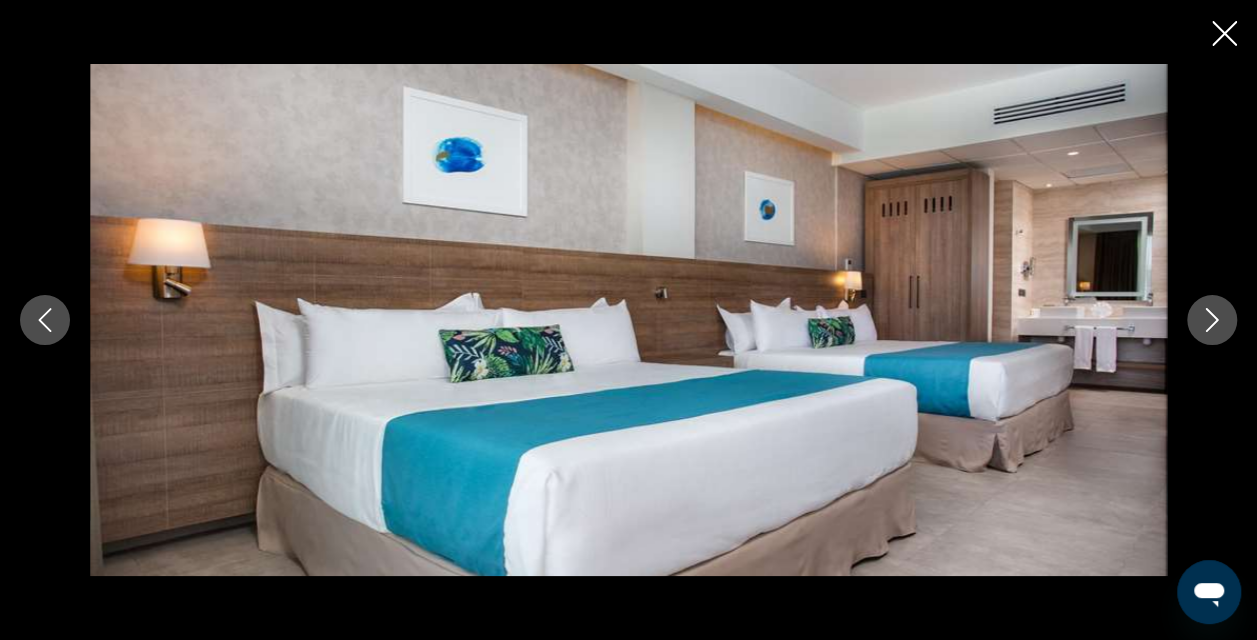 click 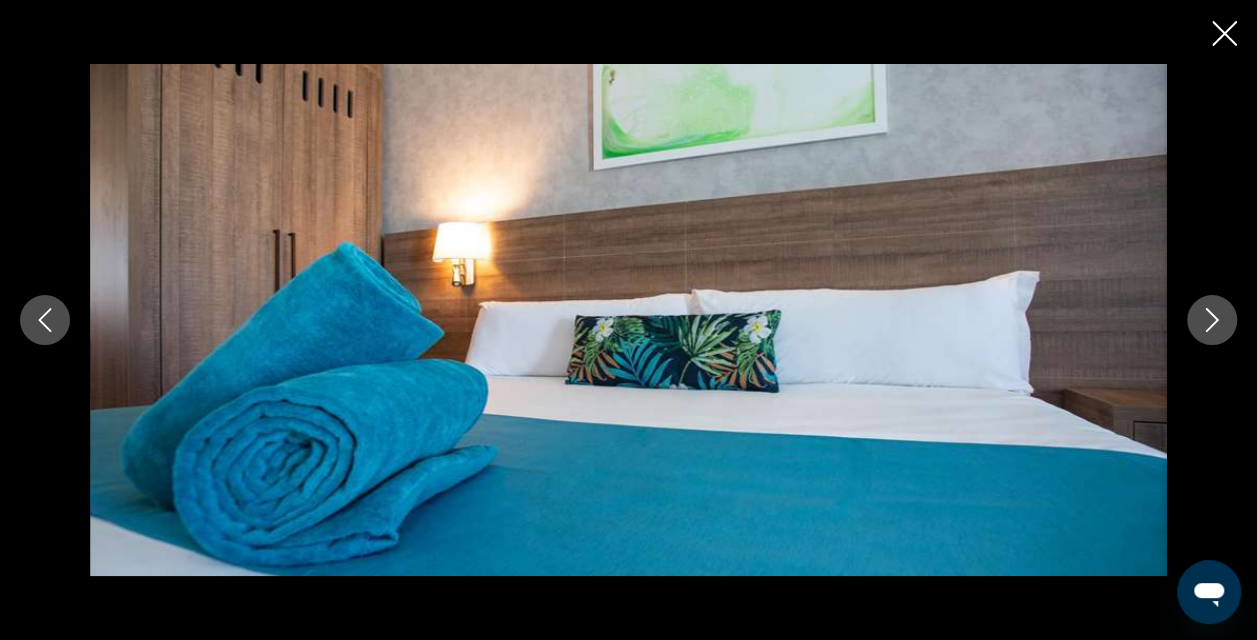 click 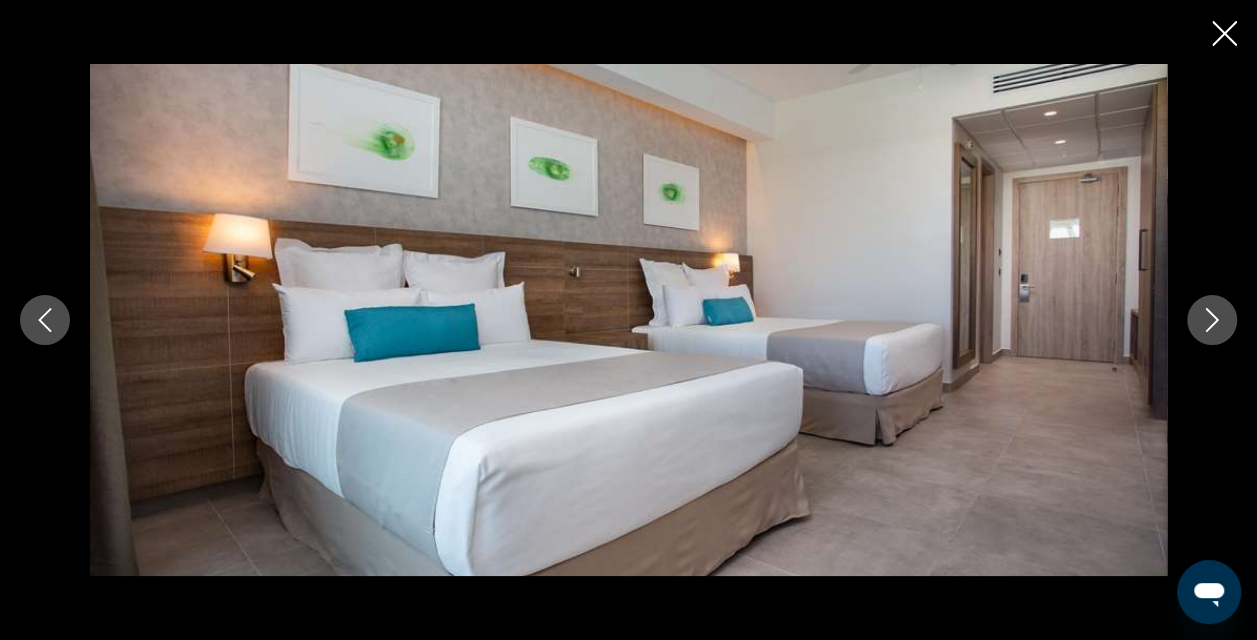click 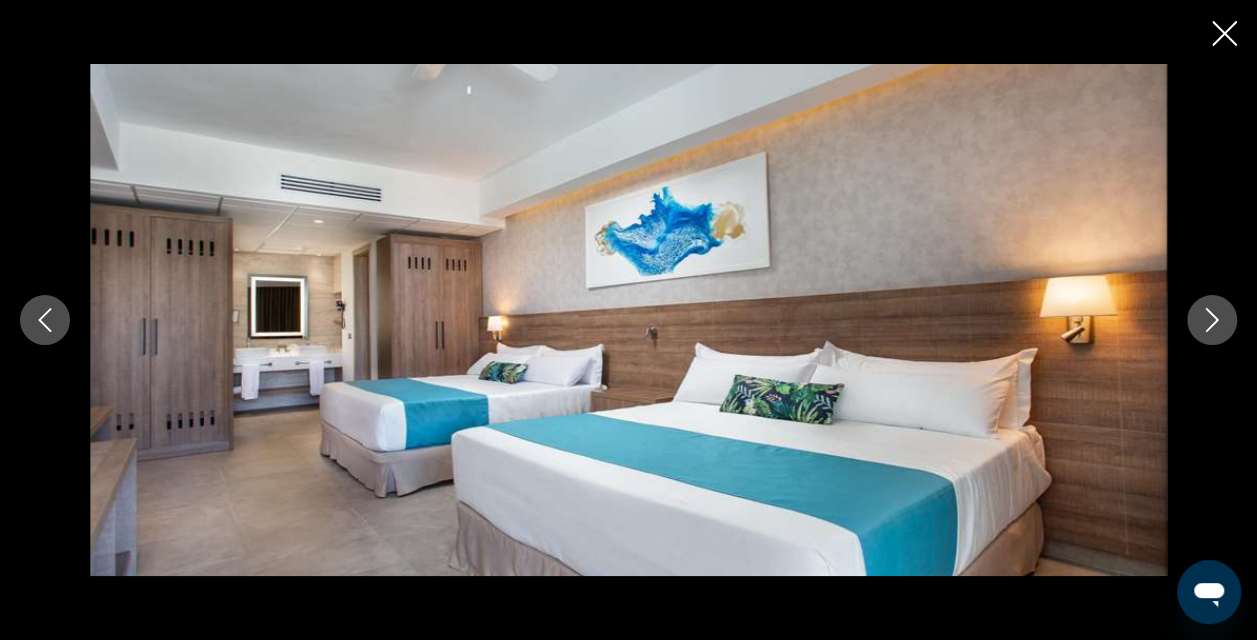 click 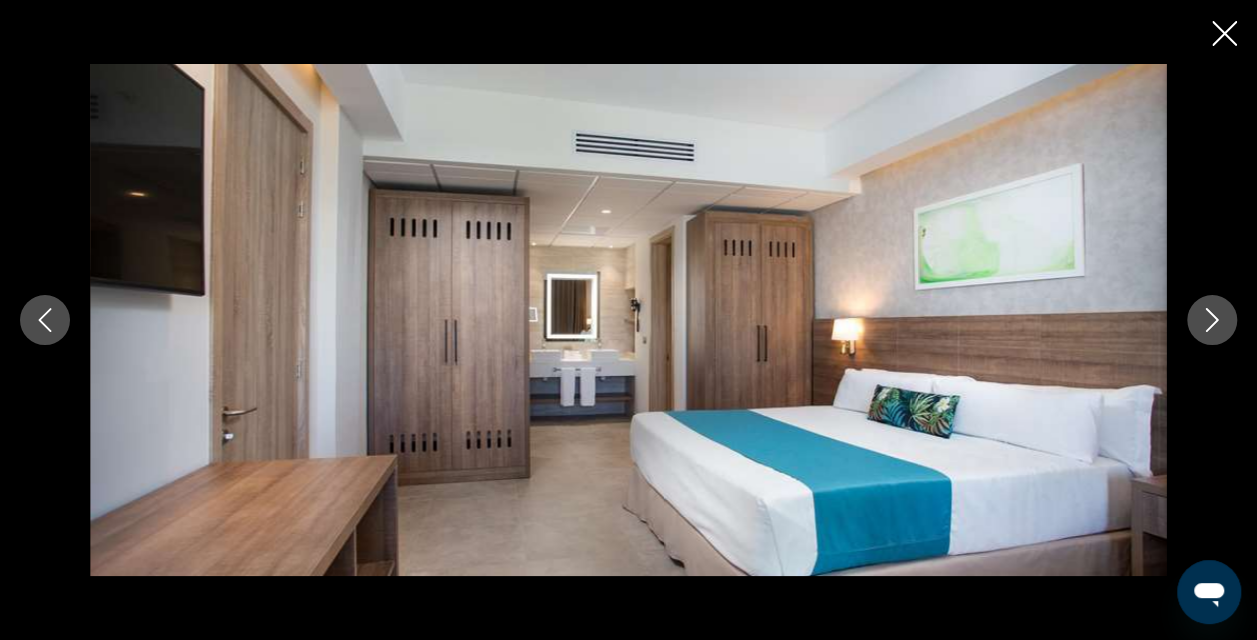 click 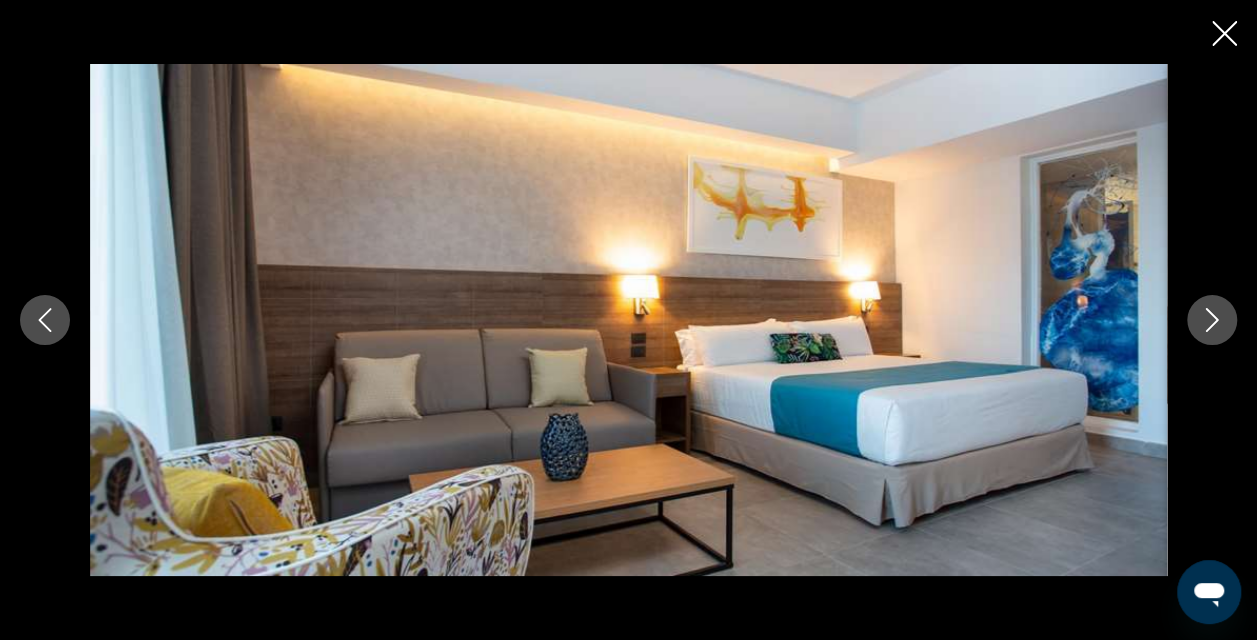 click 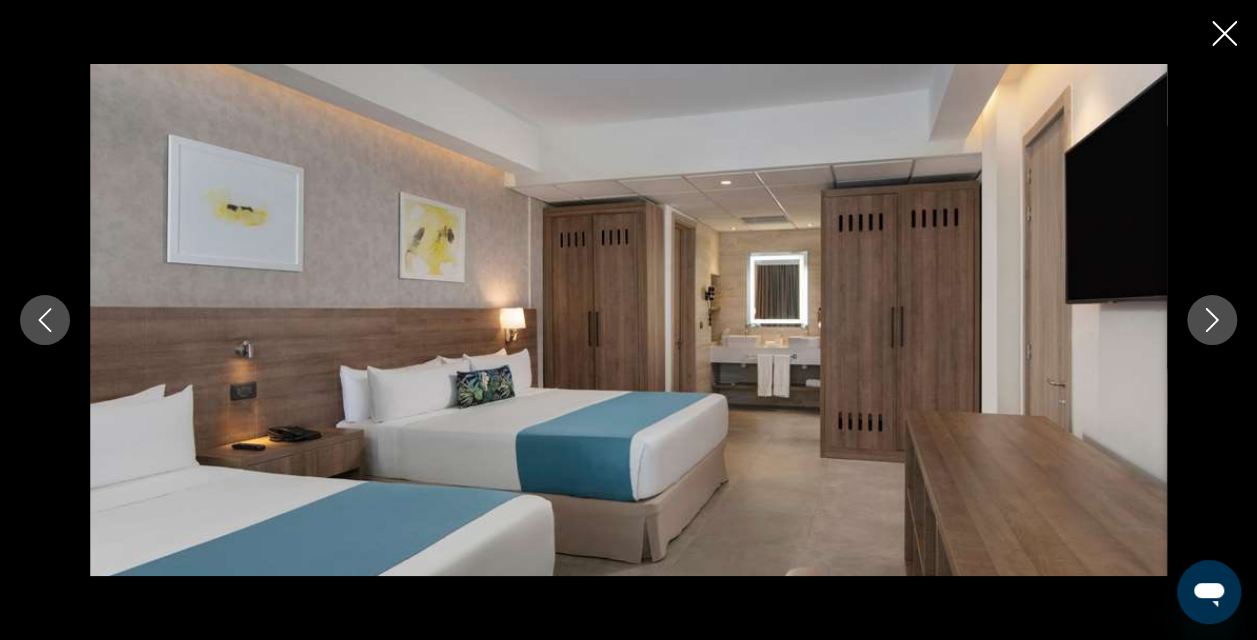 click 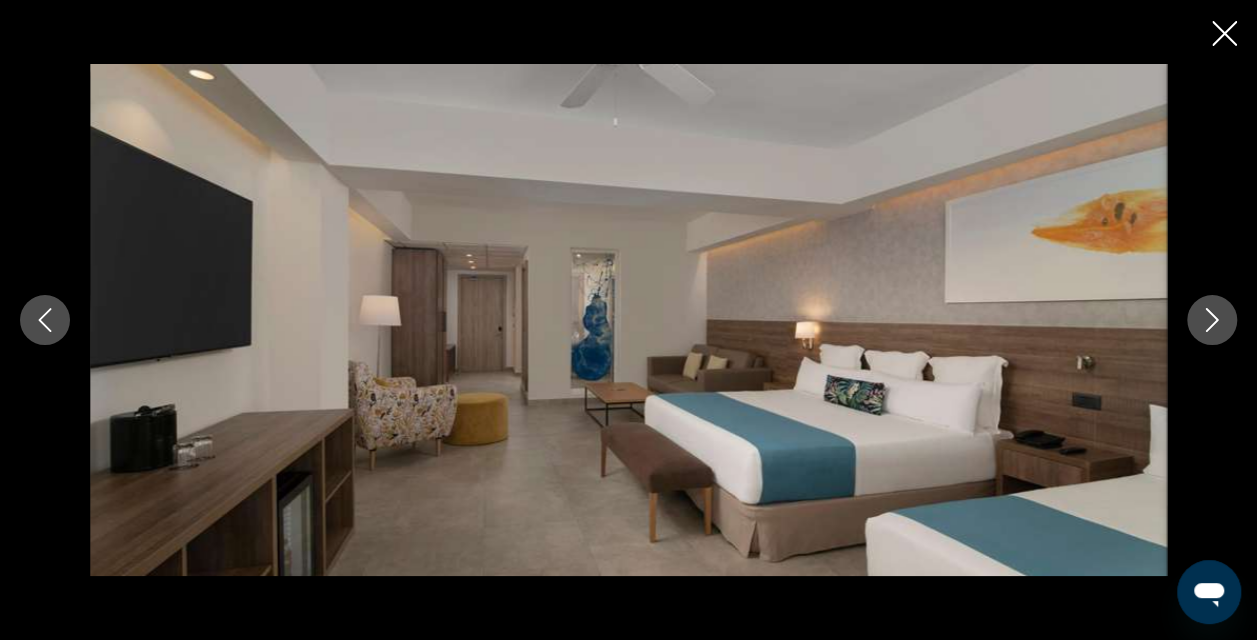 click 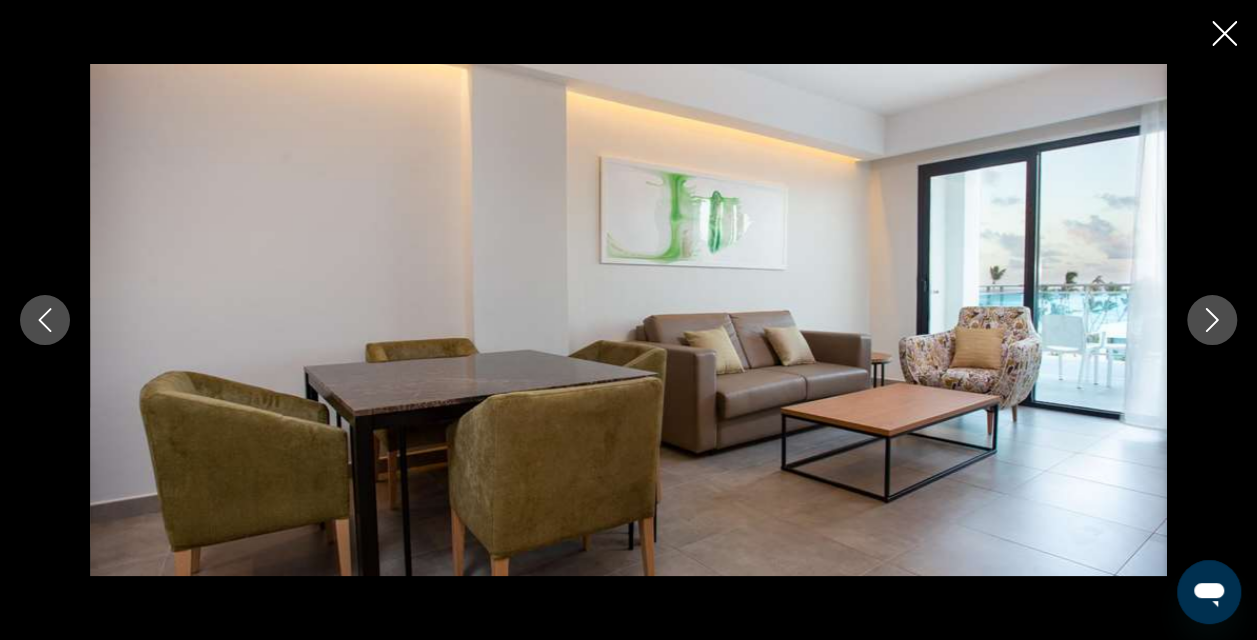 click 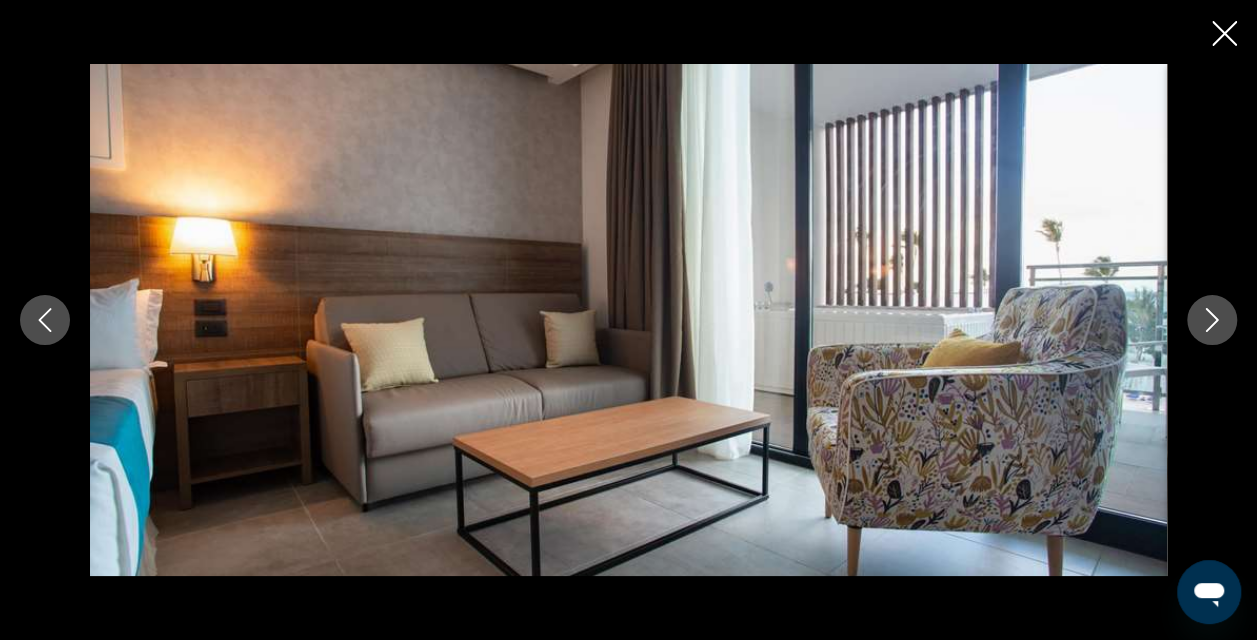 click 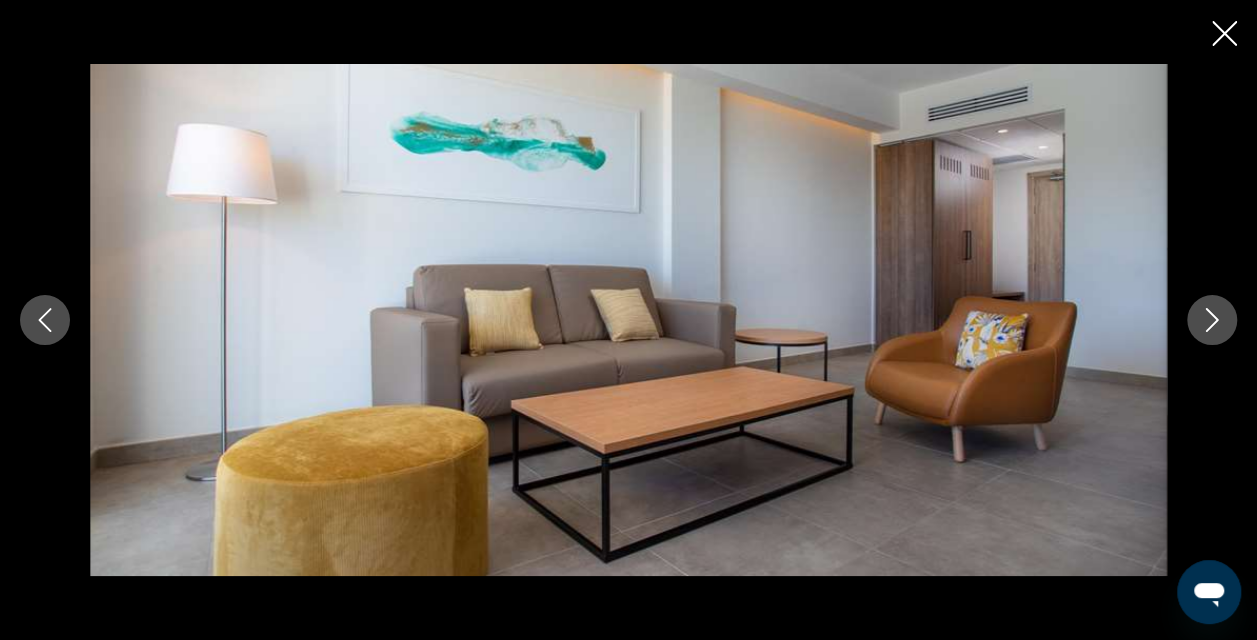 click 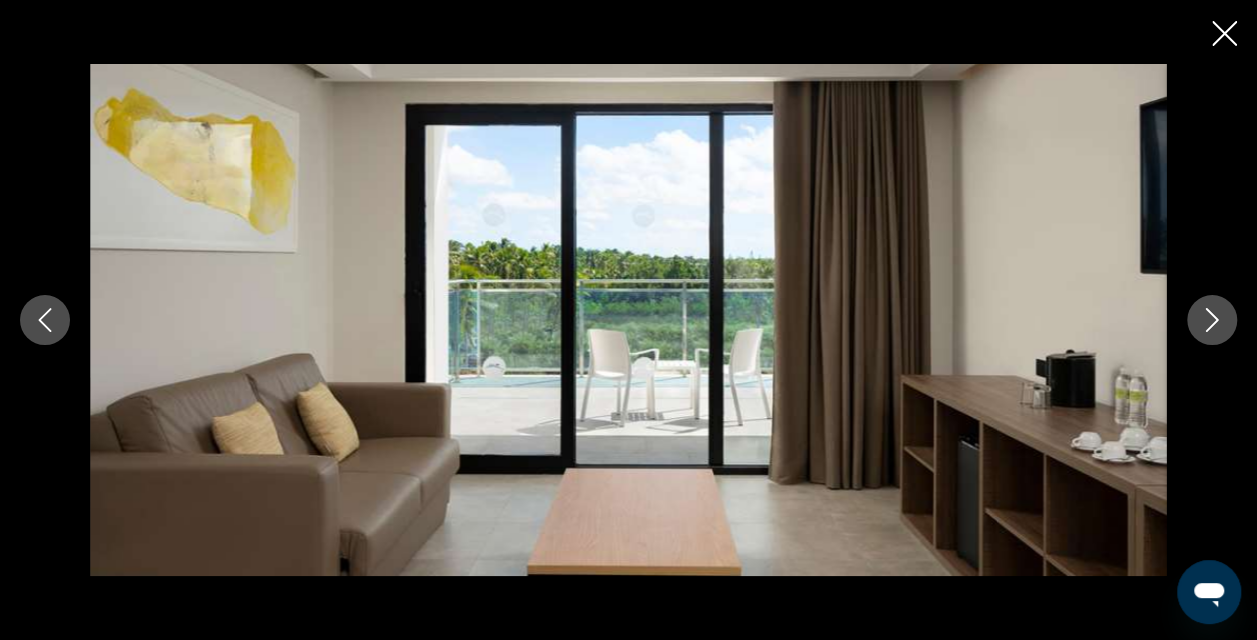 click 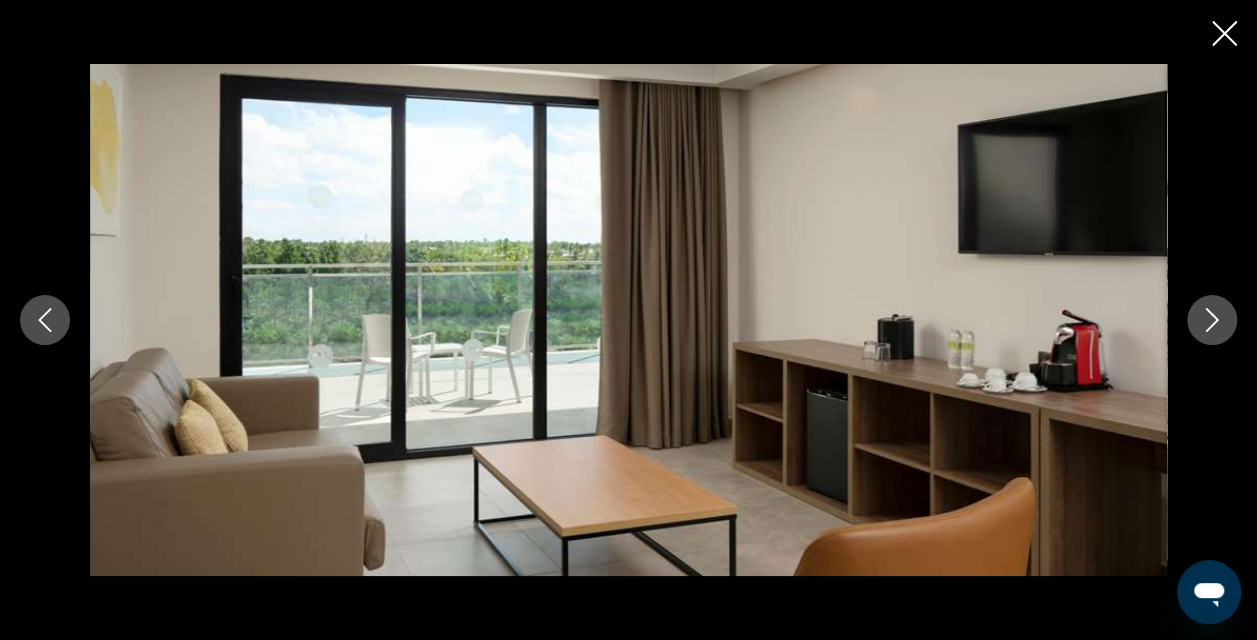 click 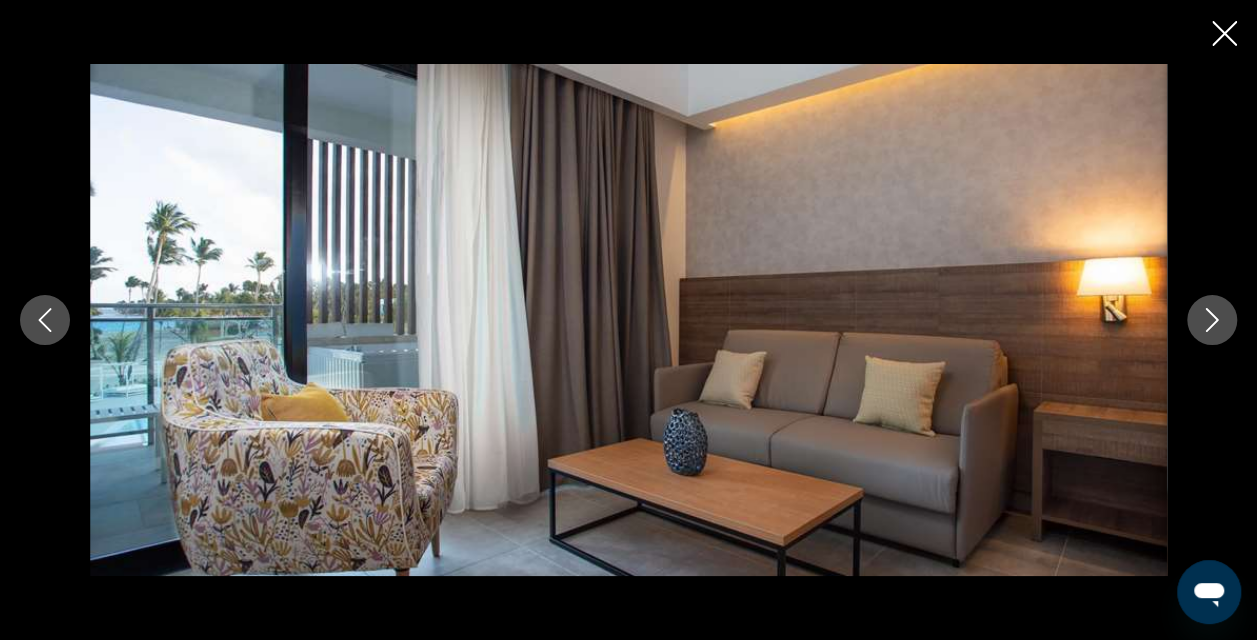 click 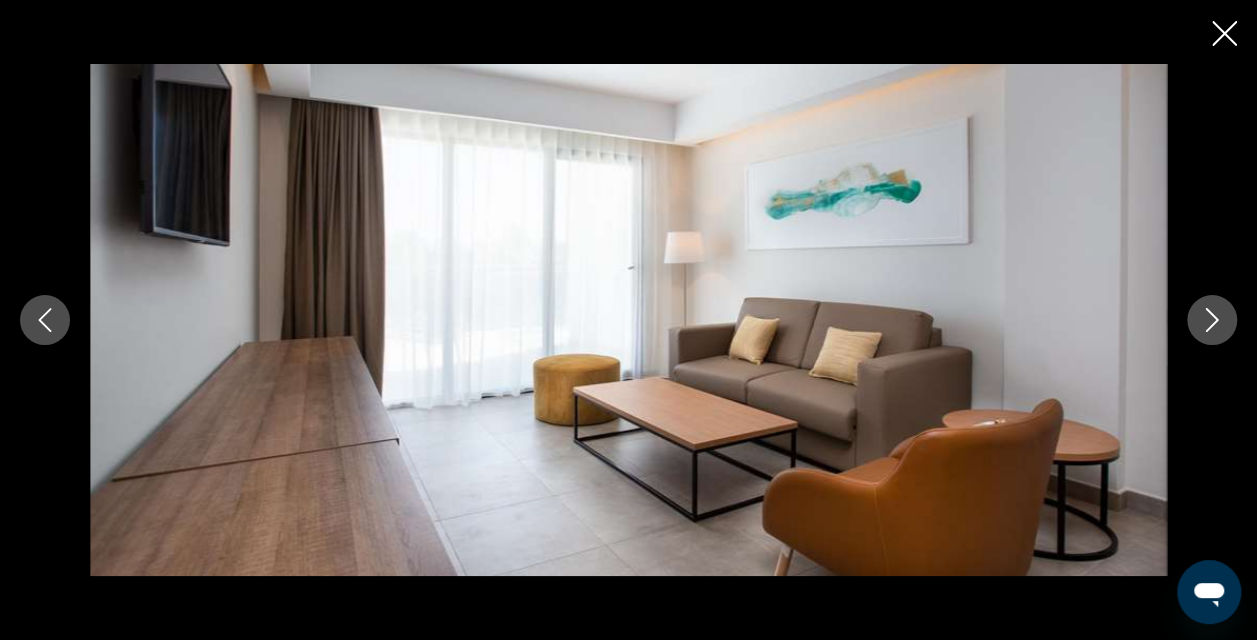 click 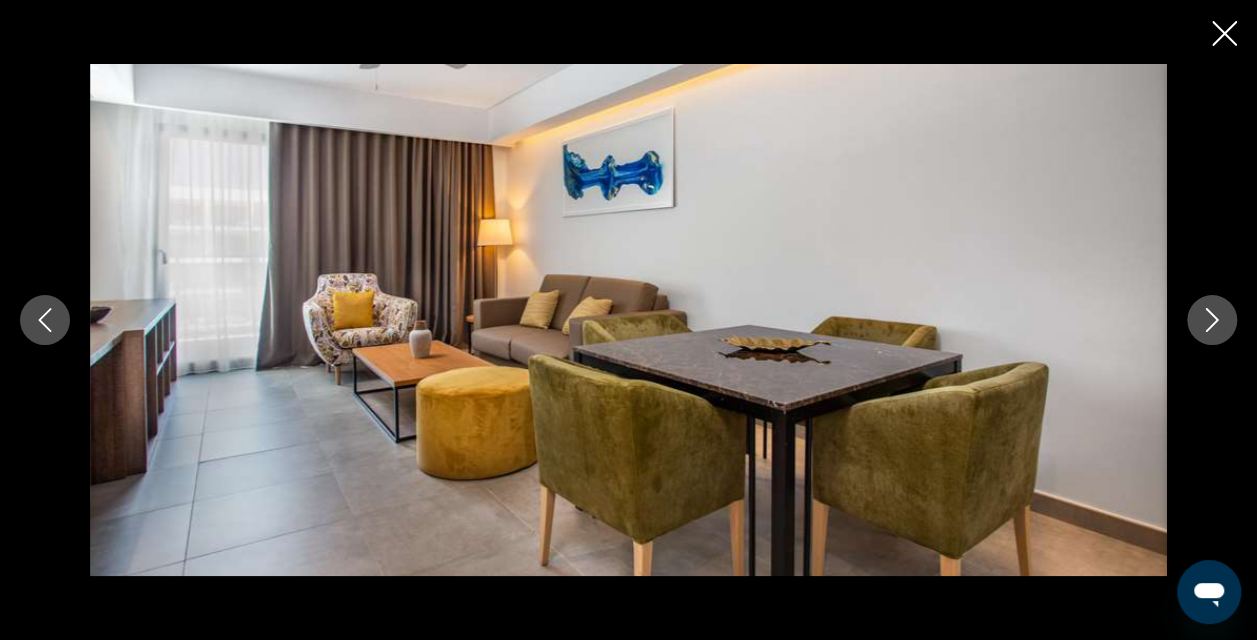 click 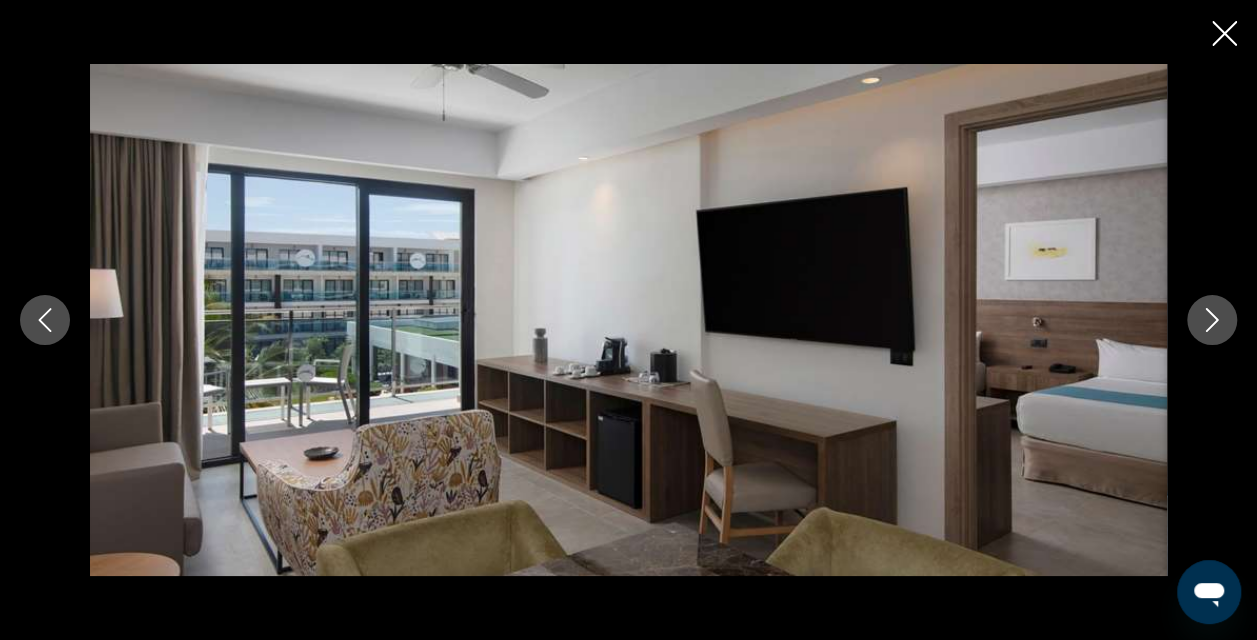 click 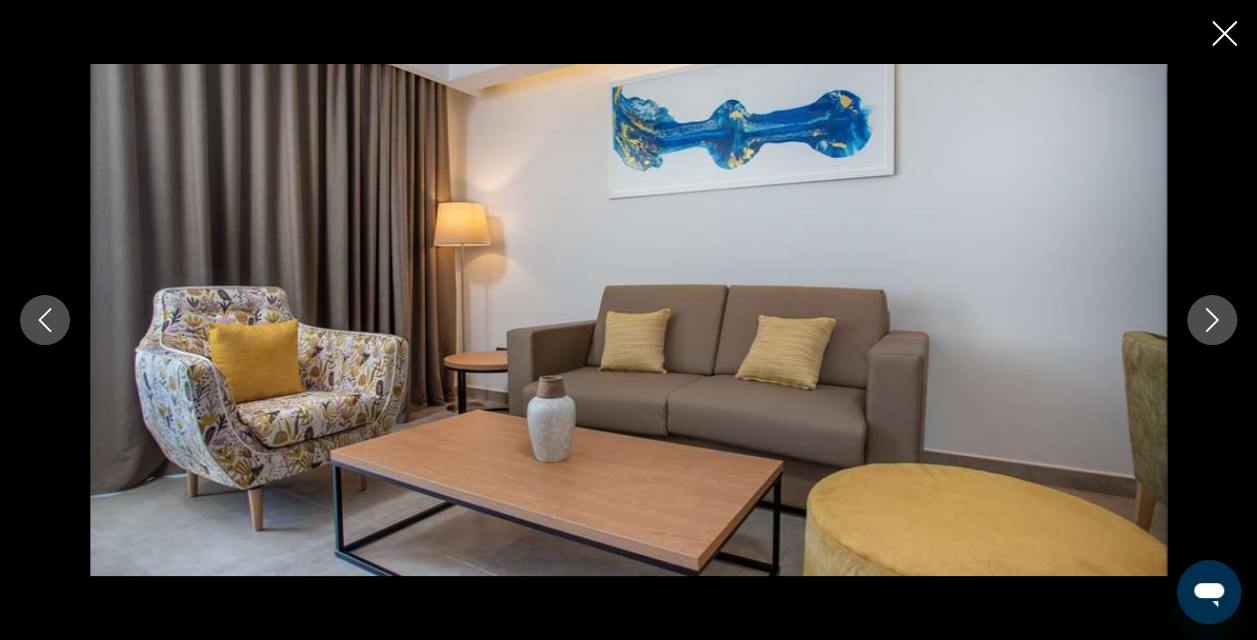 click 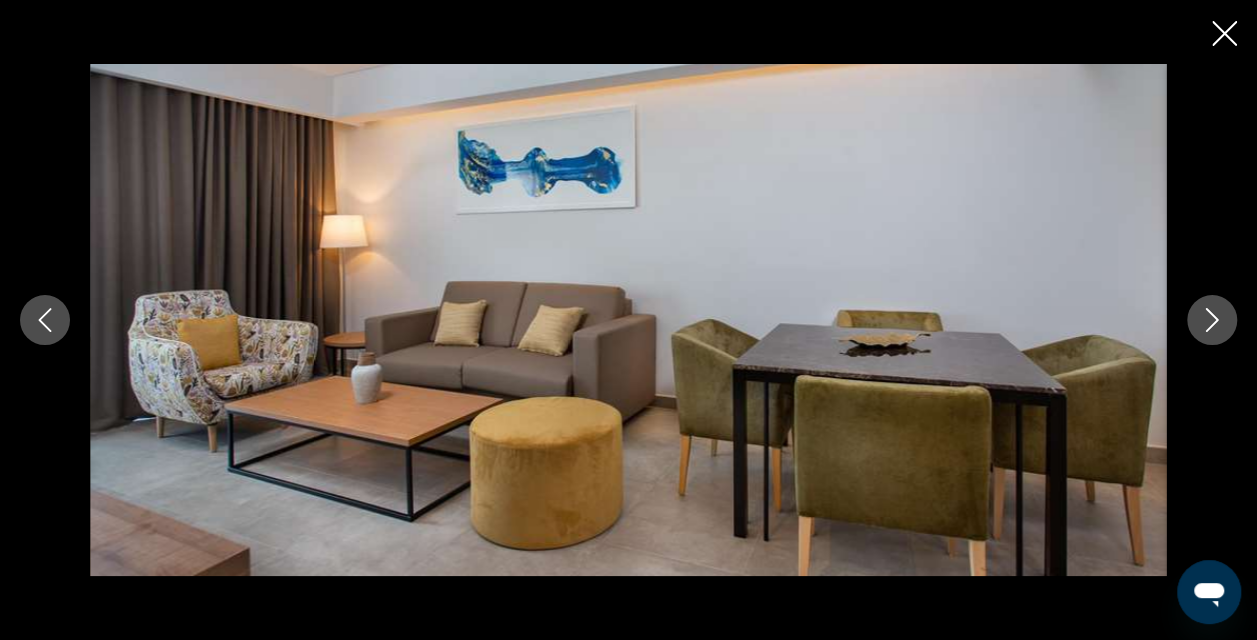 click 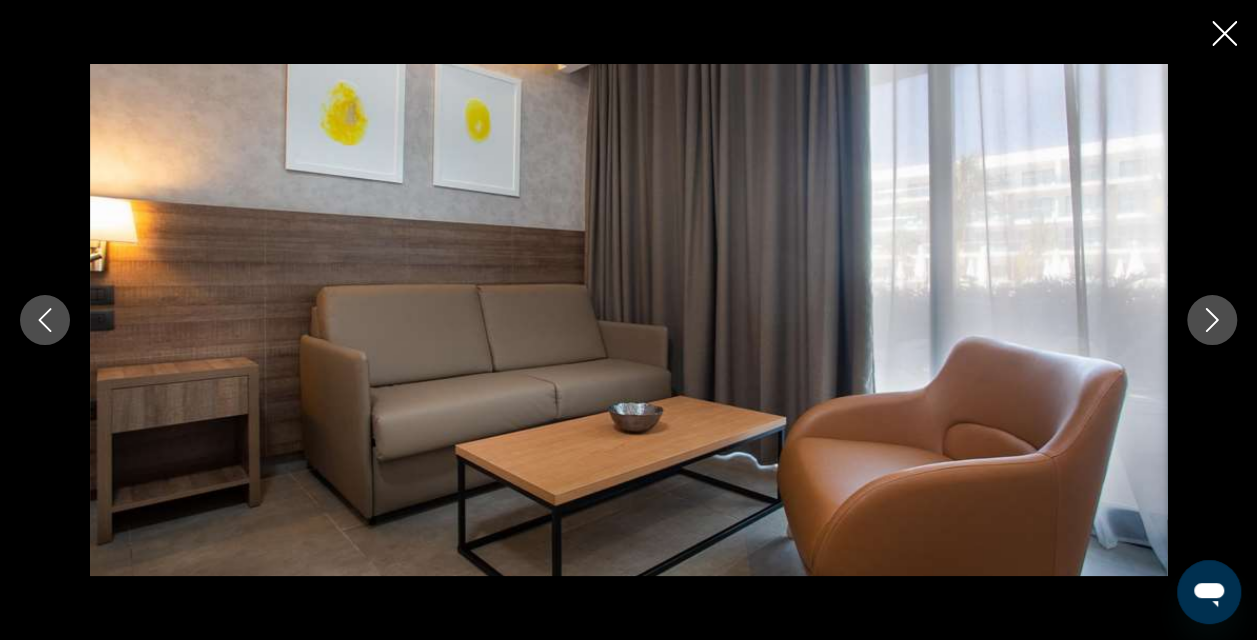click 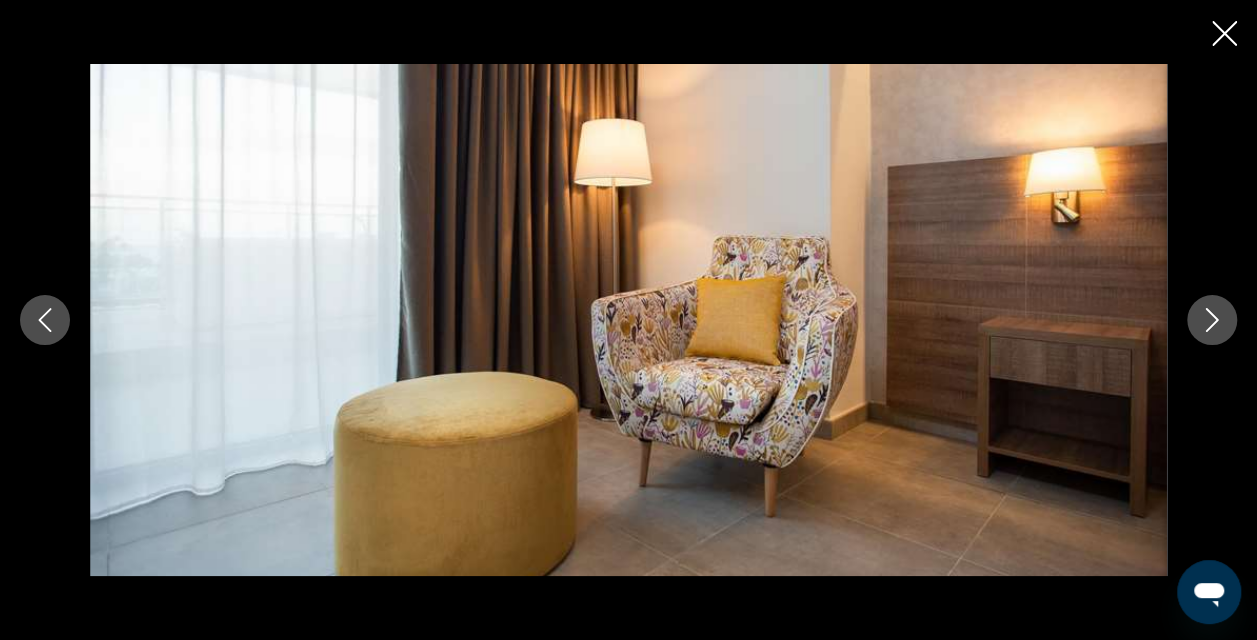 click 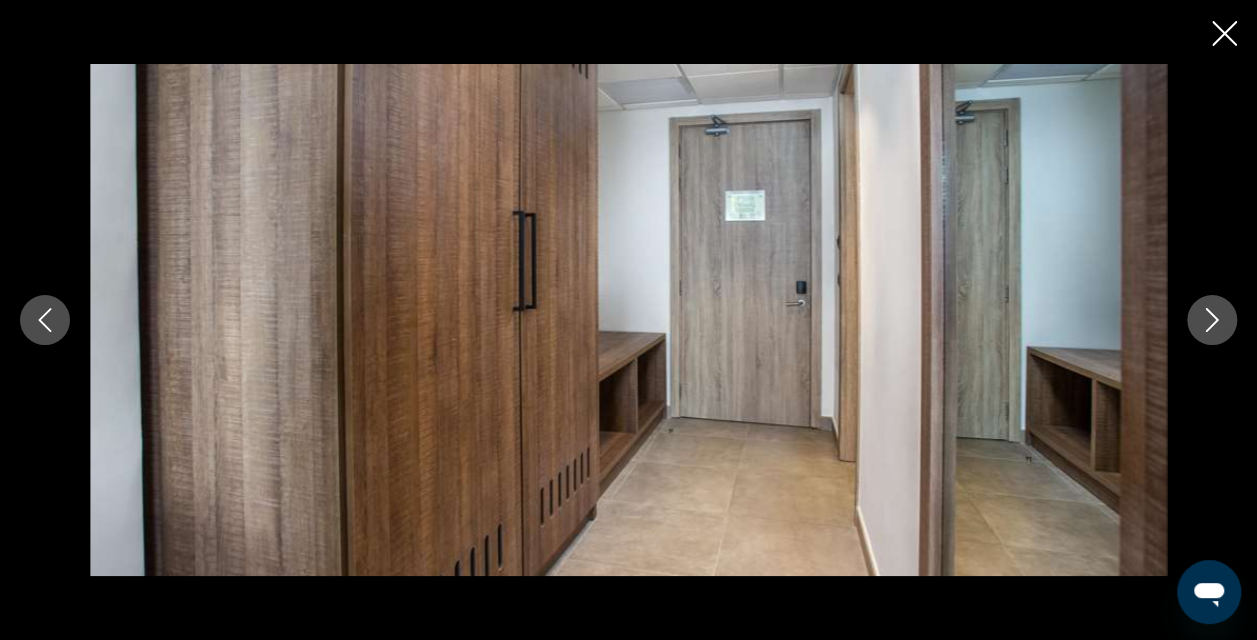 click 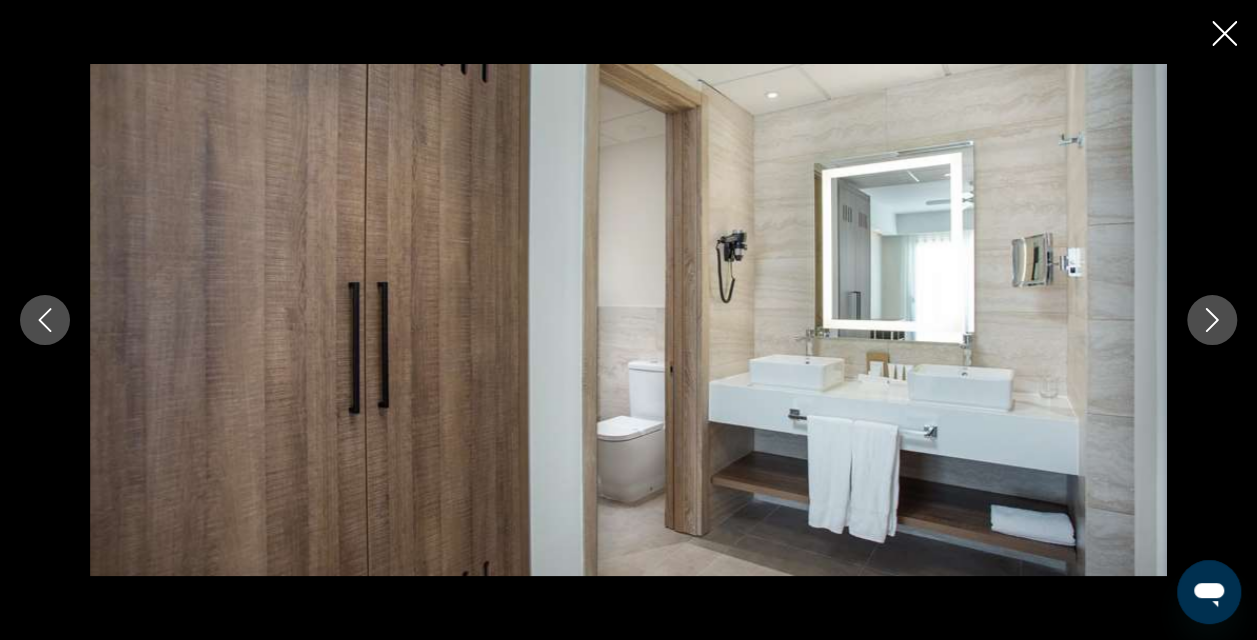 click 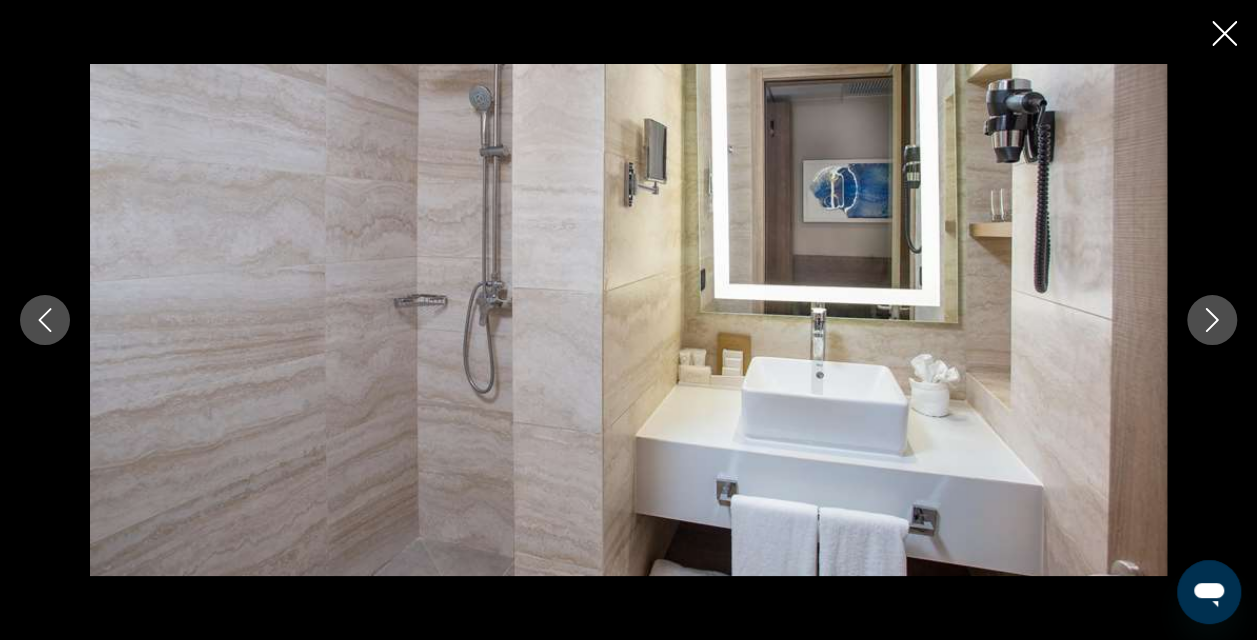 click 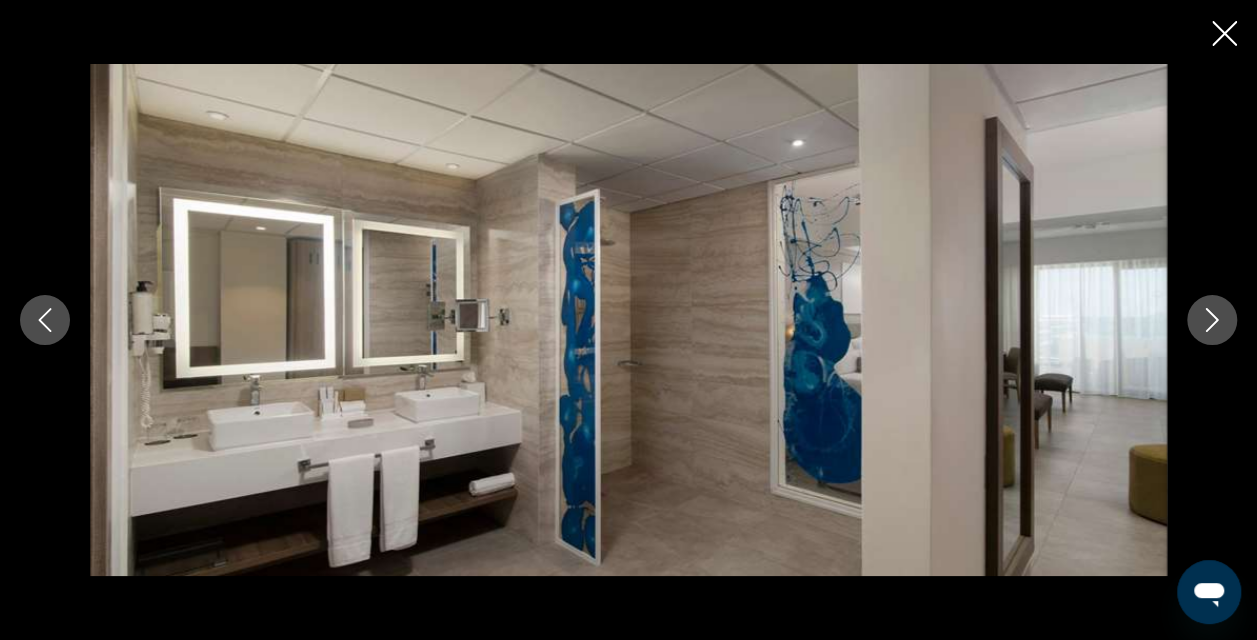 click 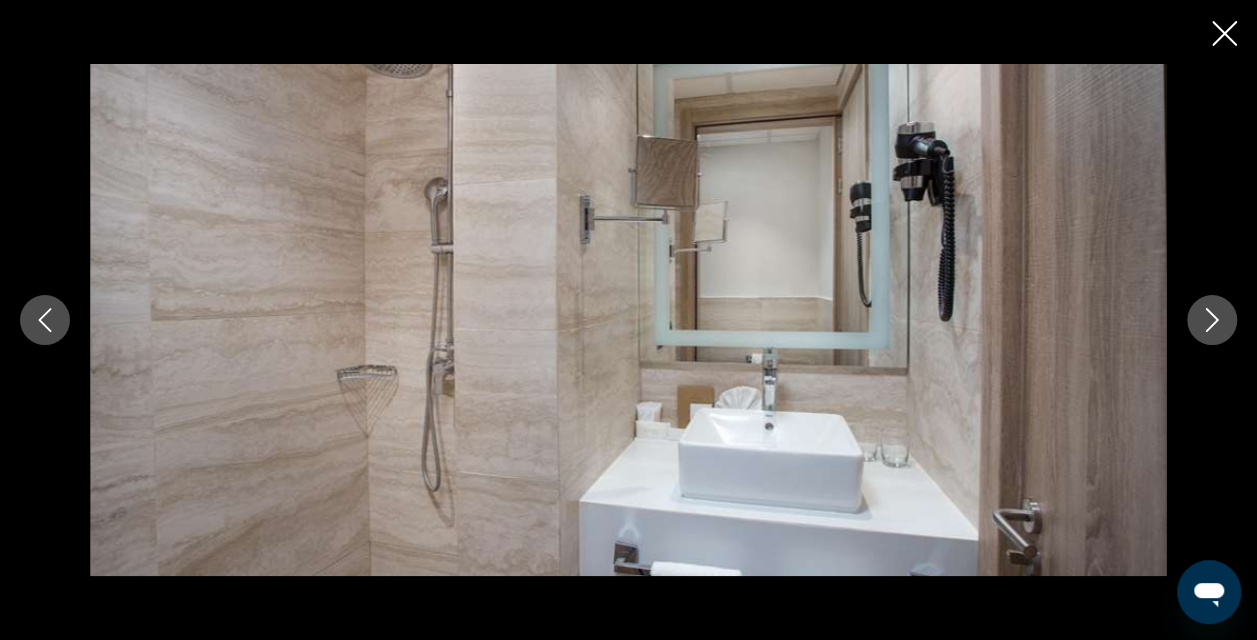 click 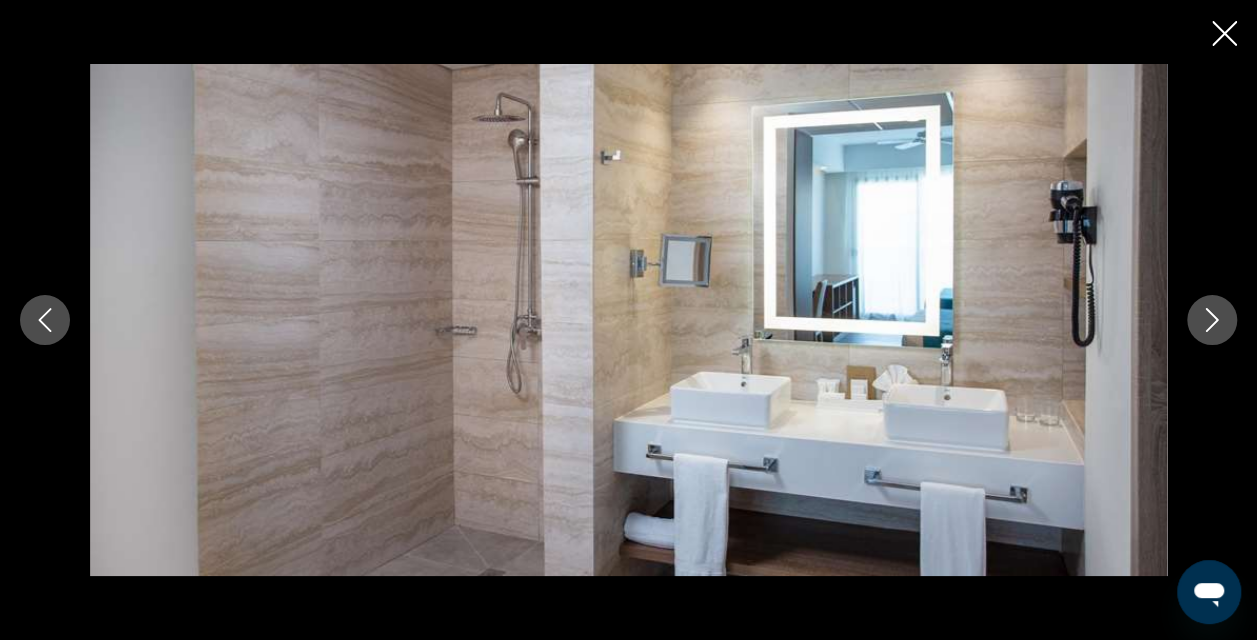 click 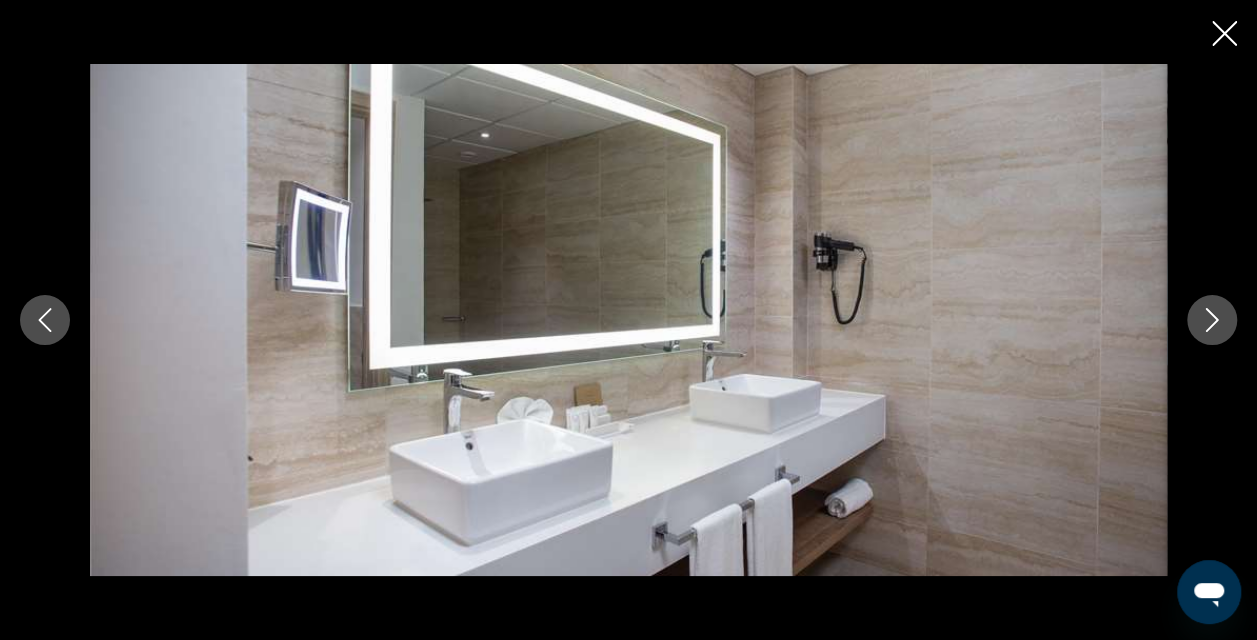 click 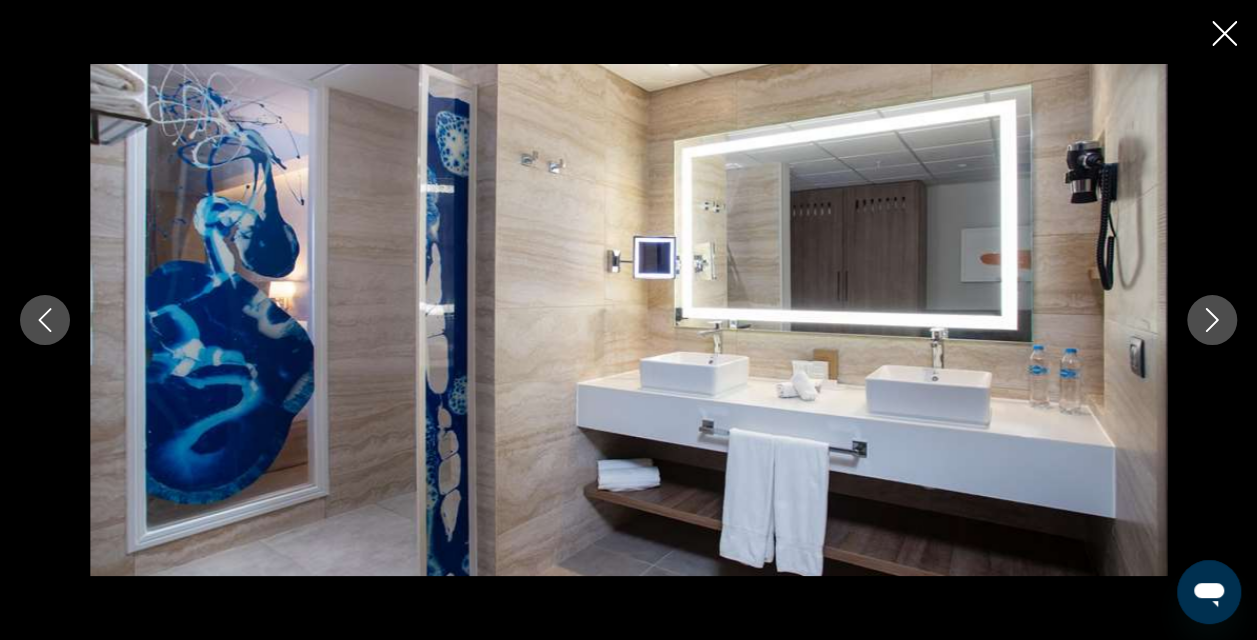 click 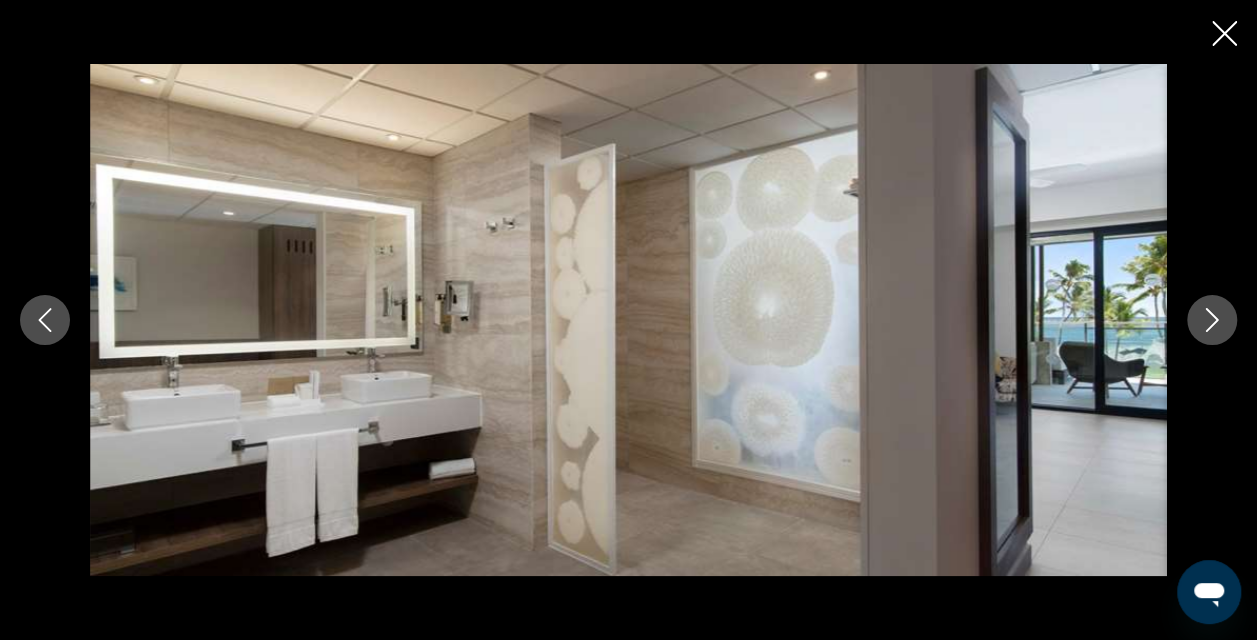 click 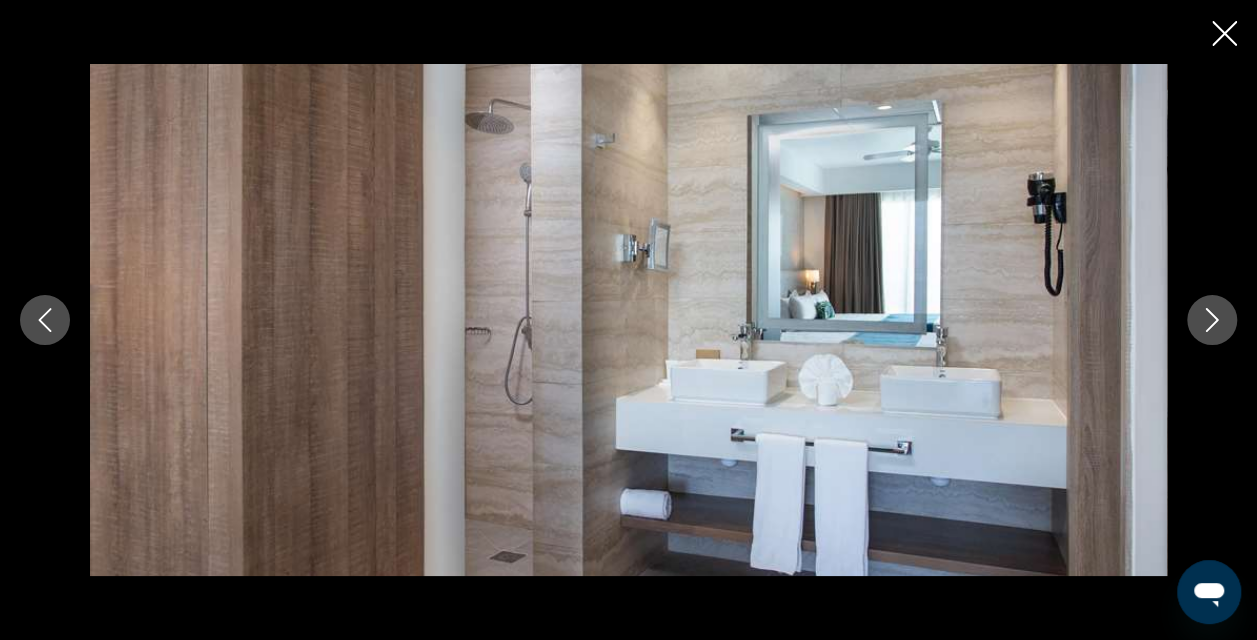 click 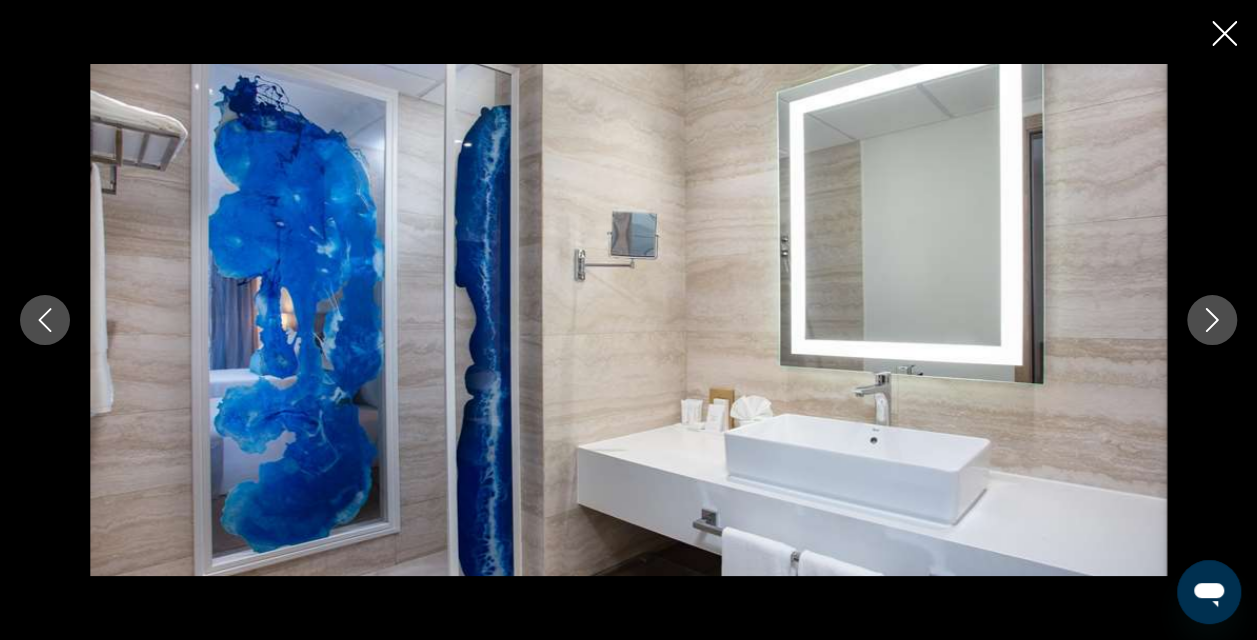 click 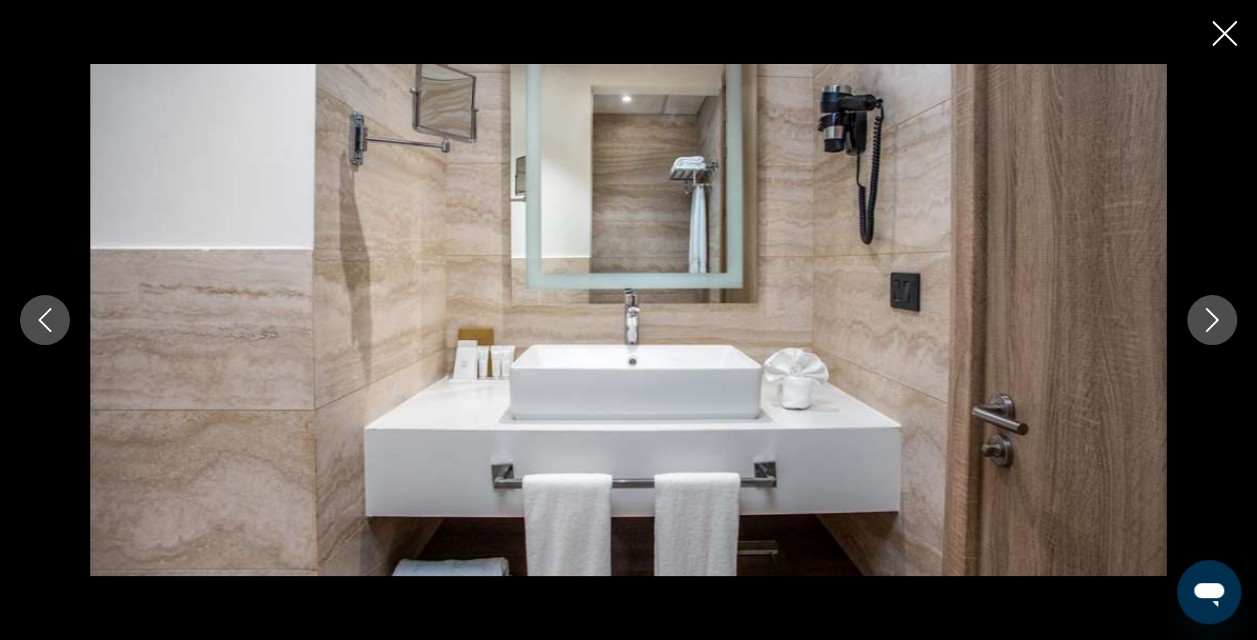 click 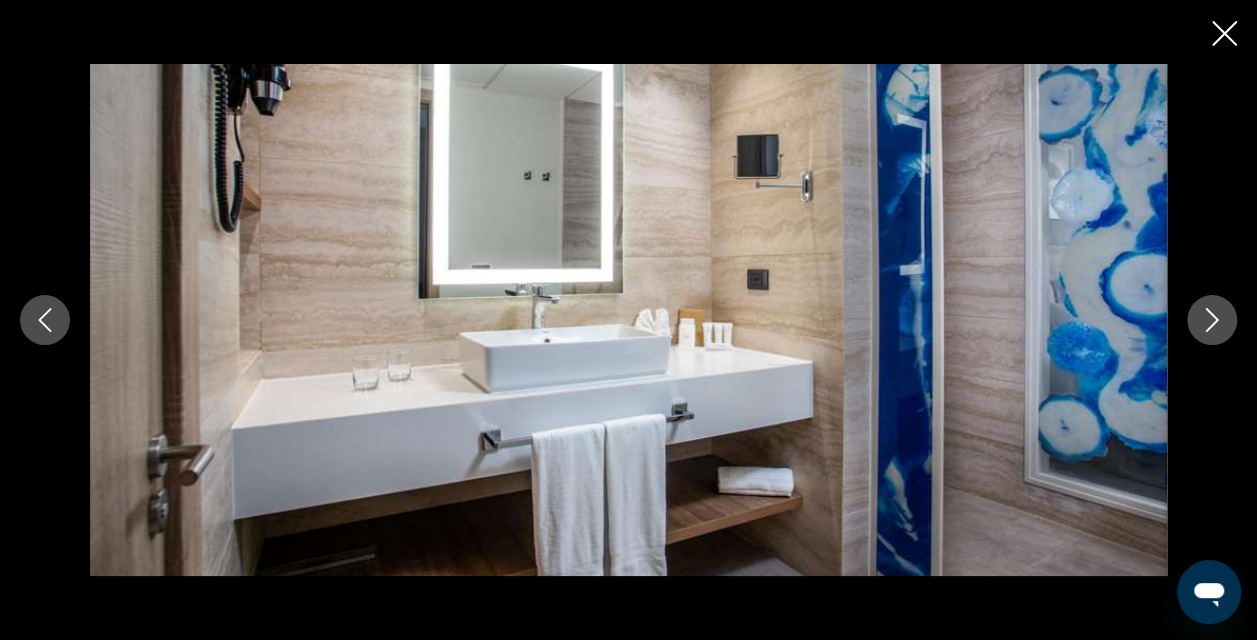 click 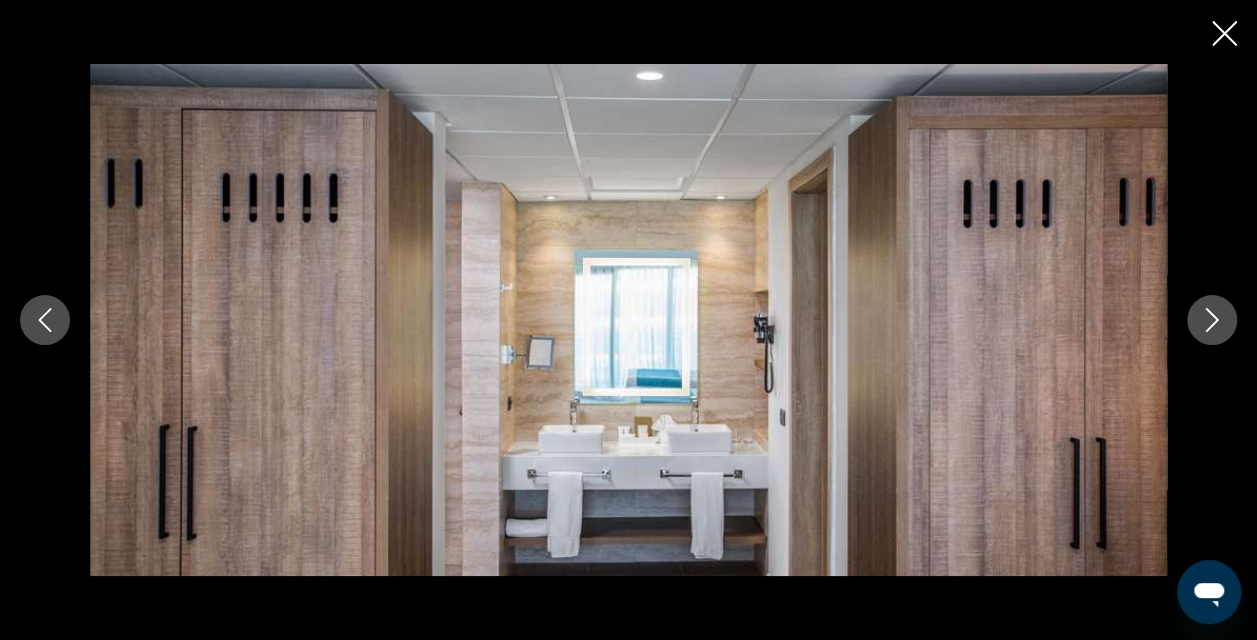 click 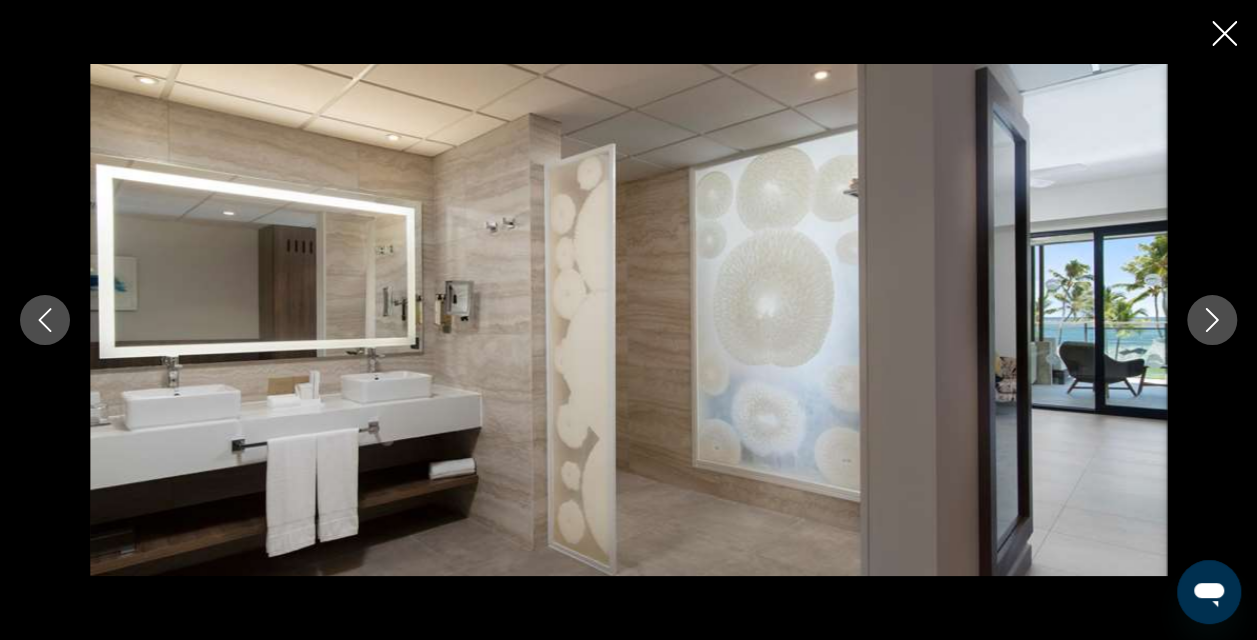 click 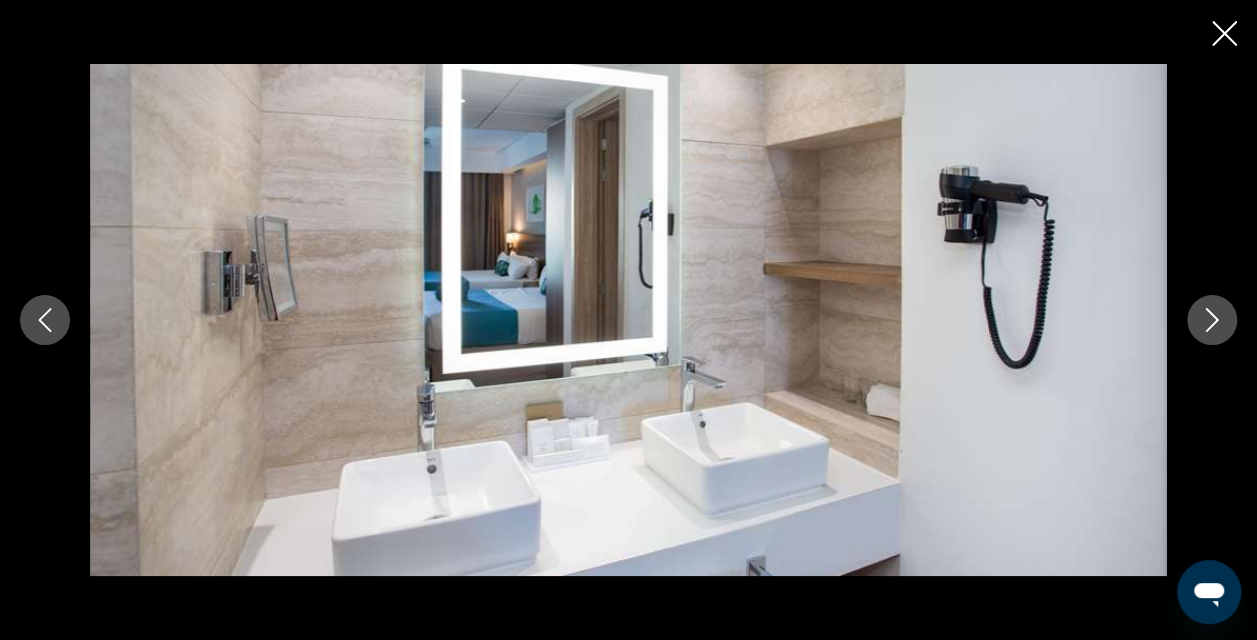 click 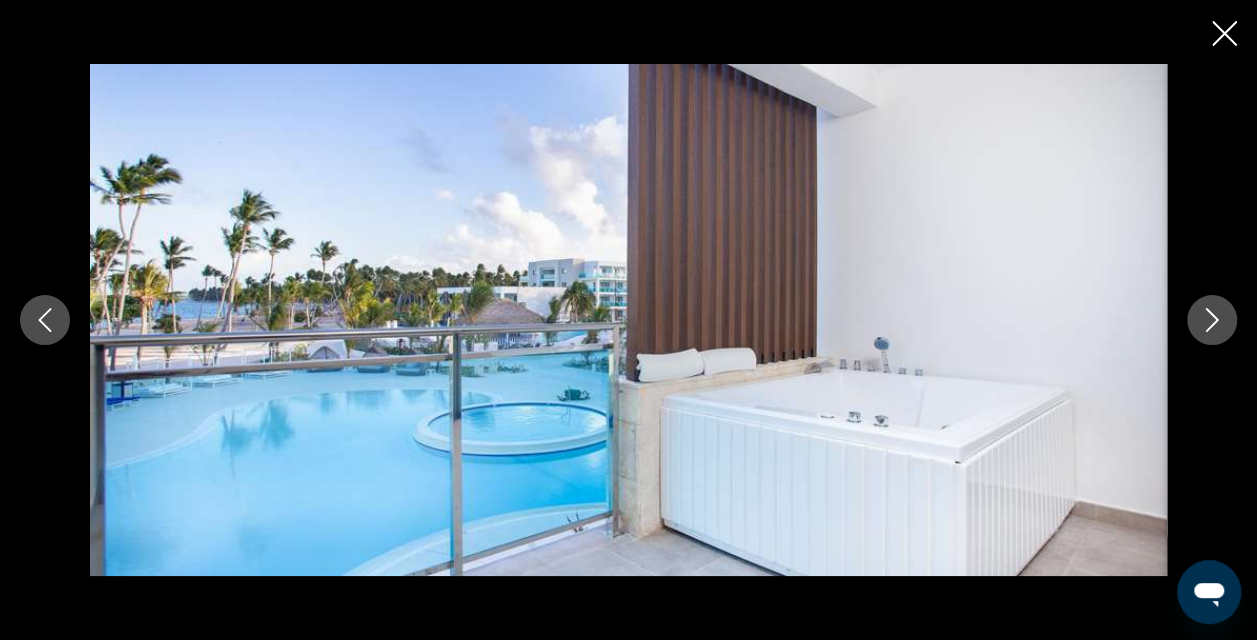 click 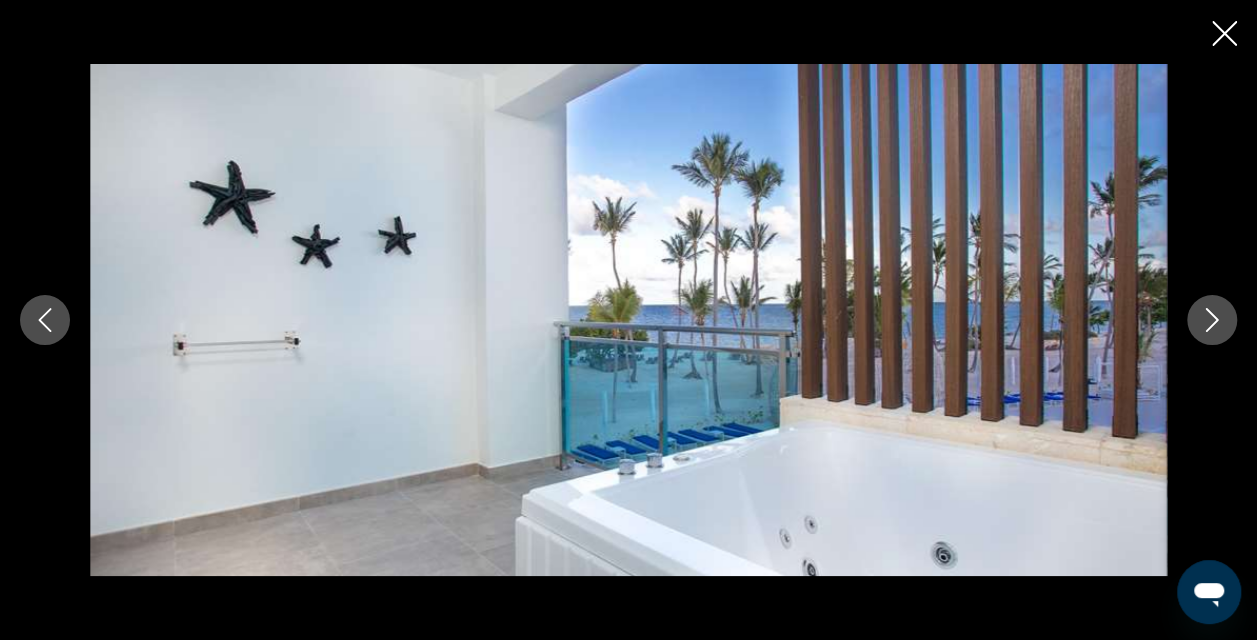 click 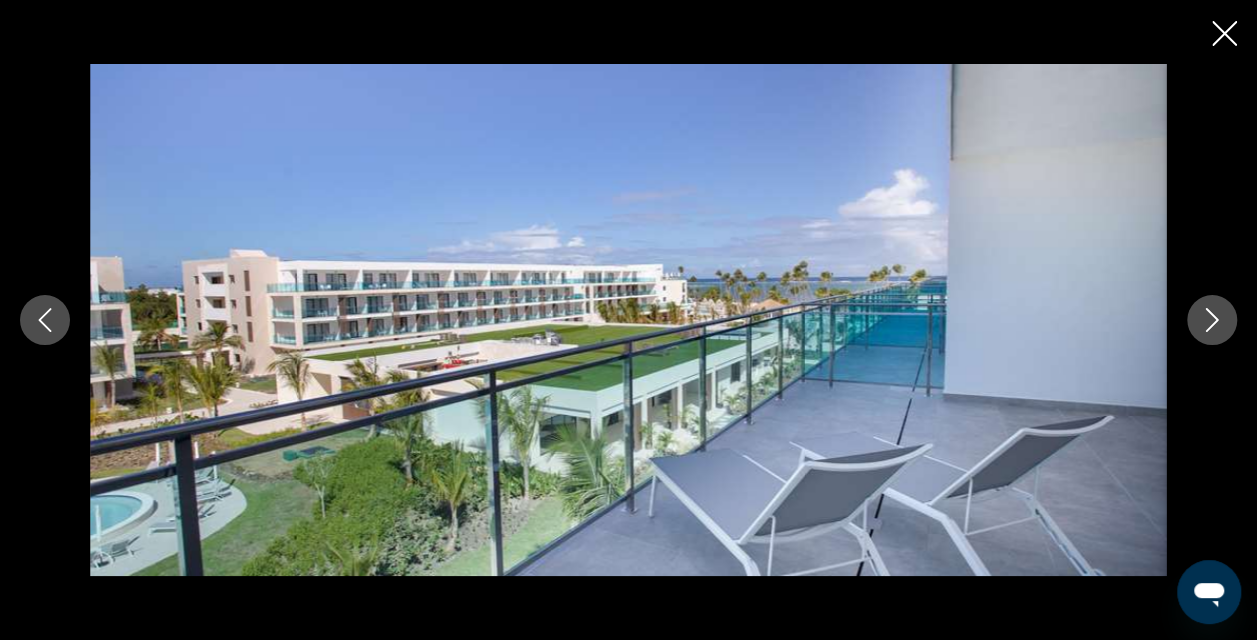click 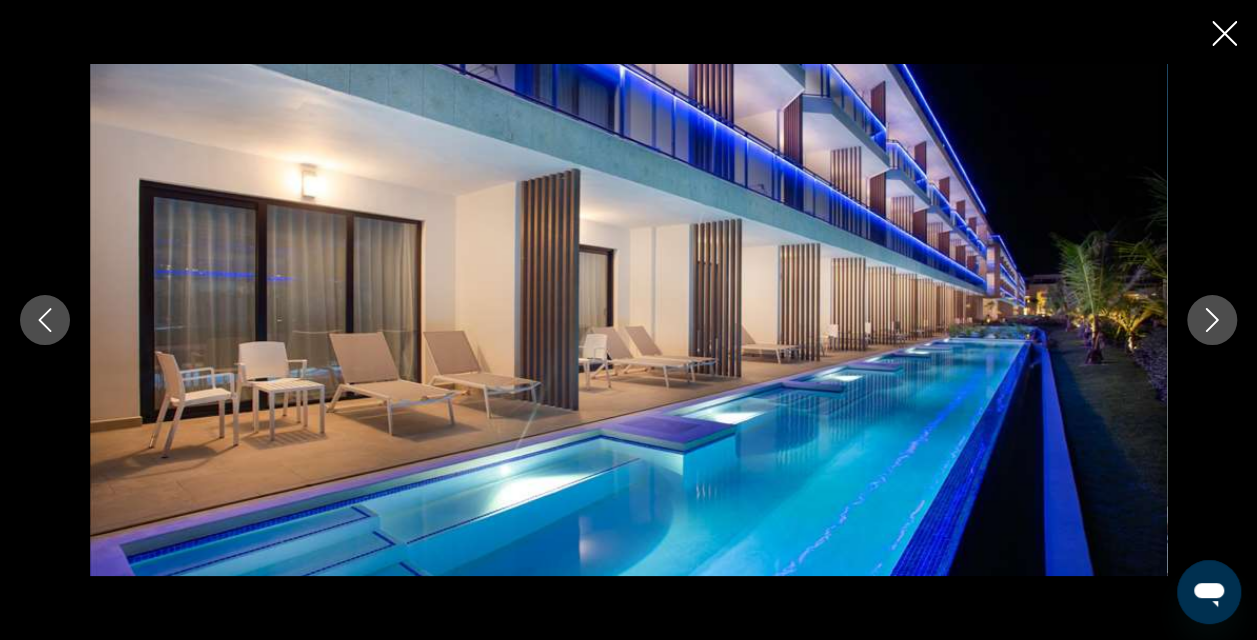 click 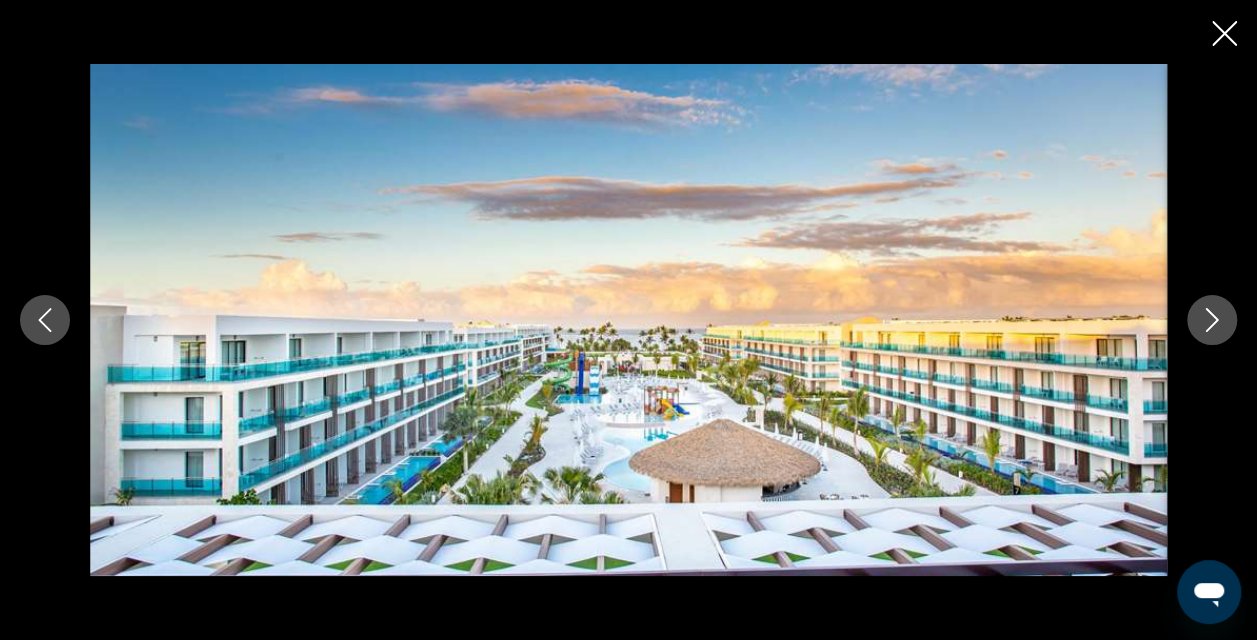 click 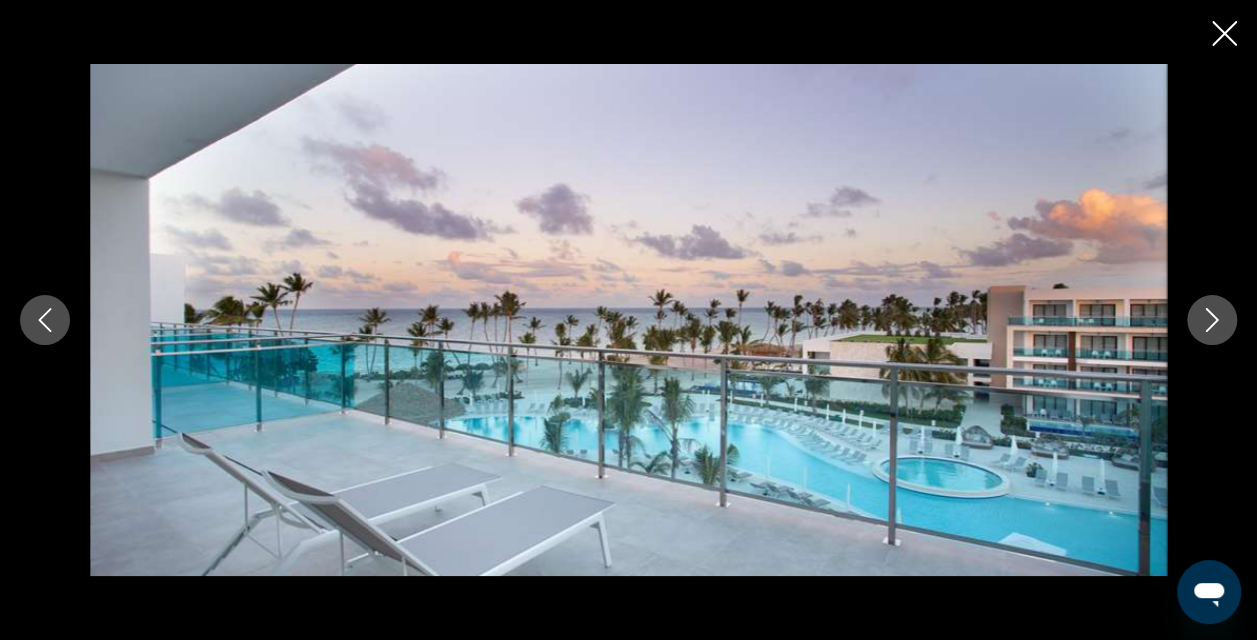 click 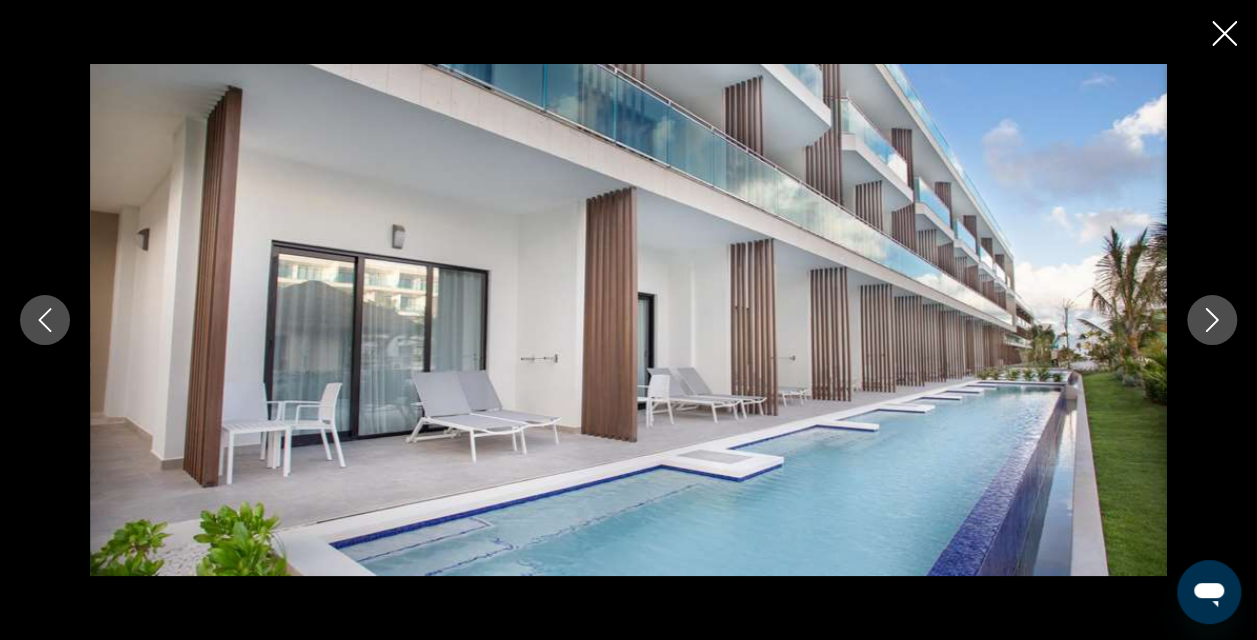 click 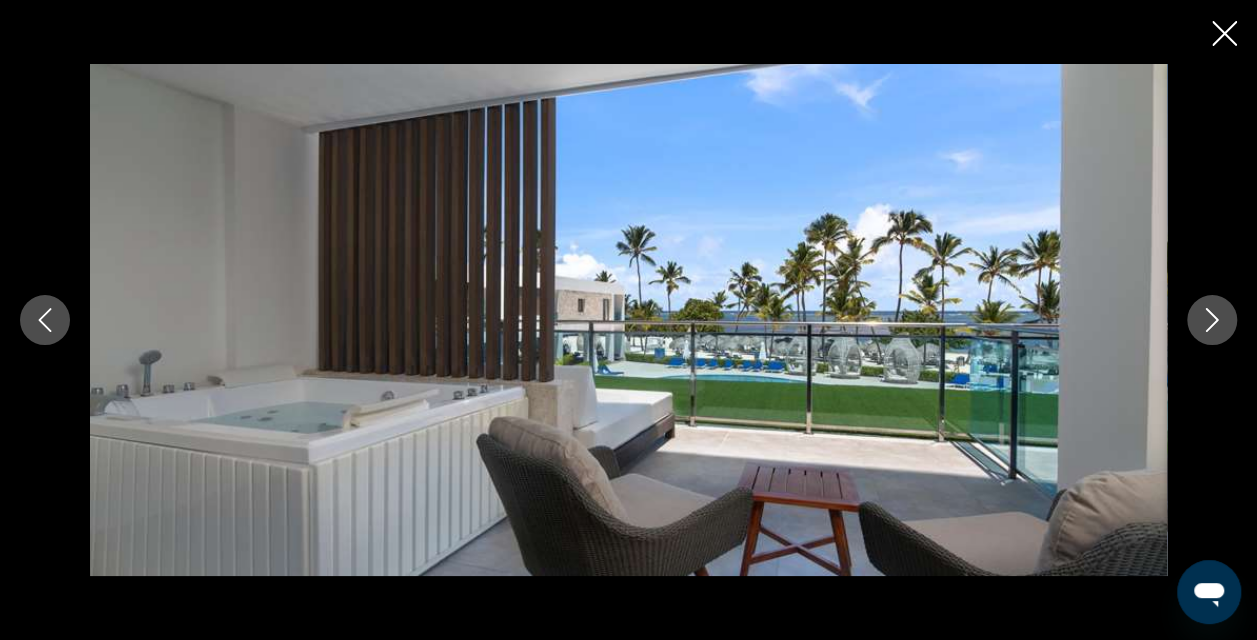 click 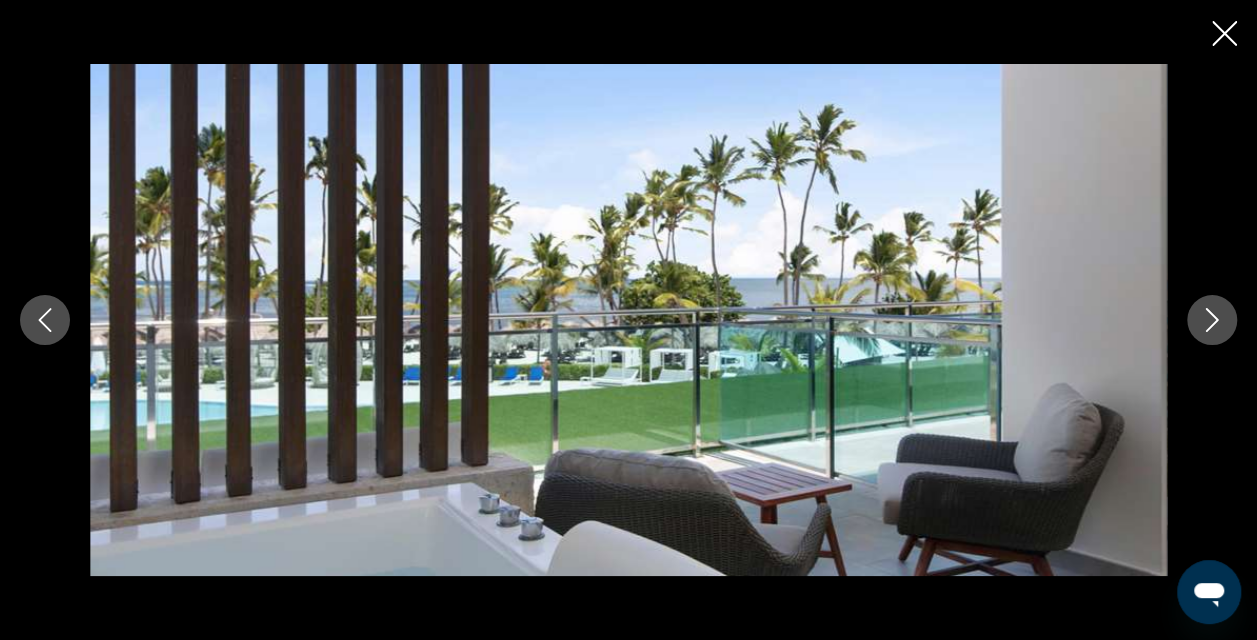 click 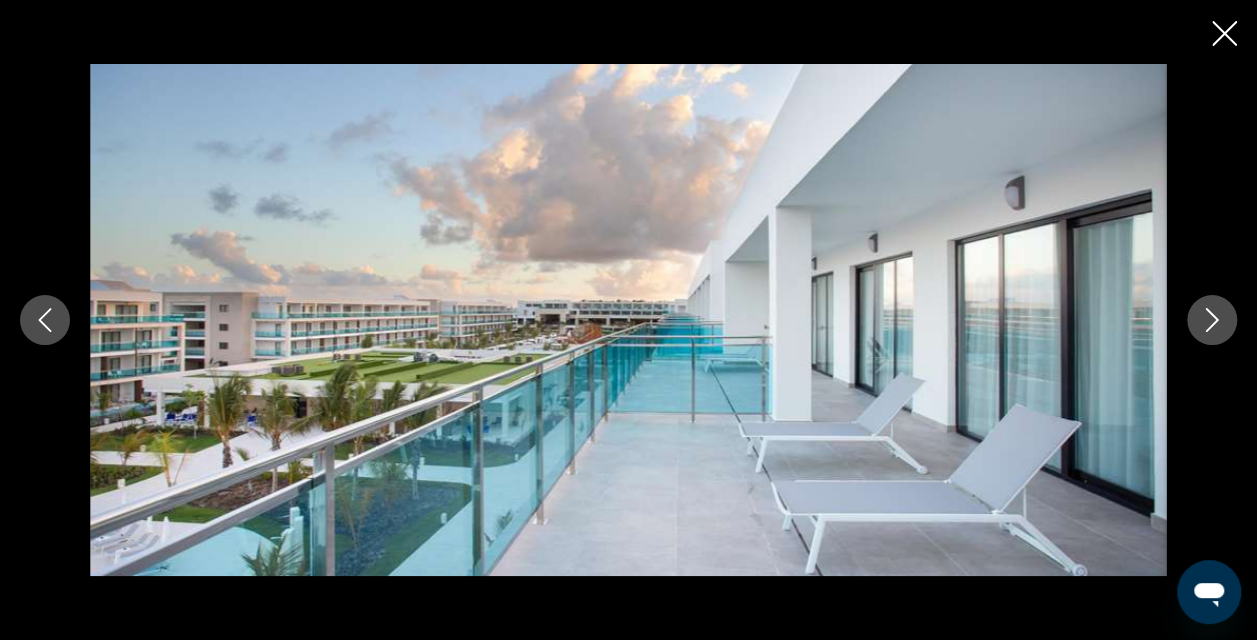 click 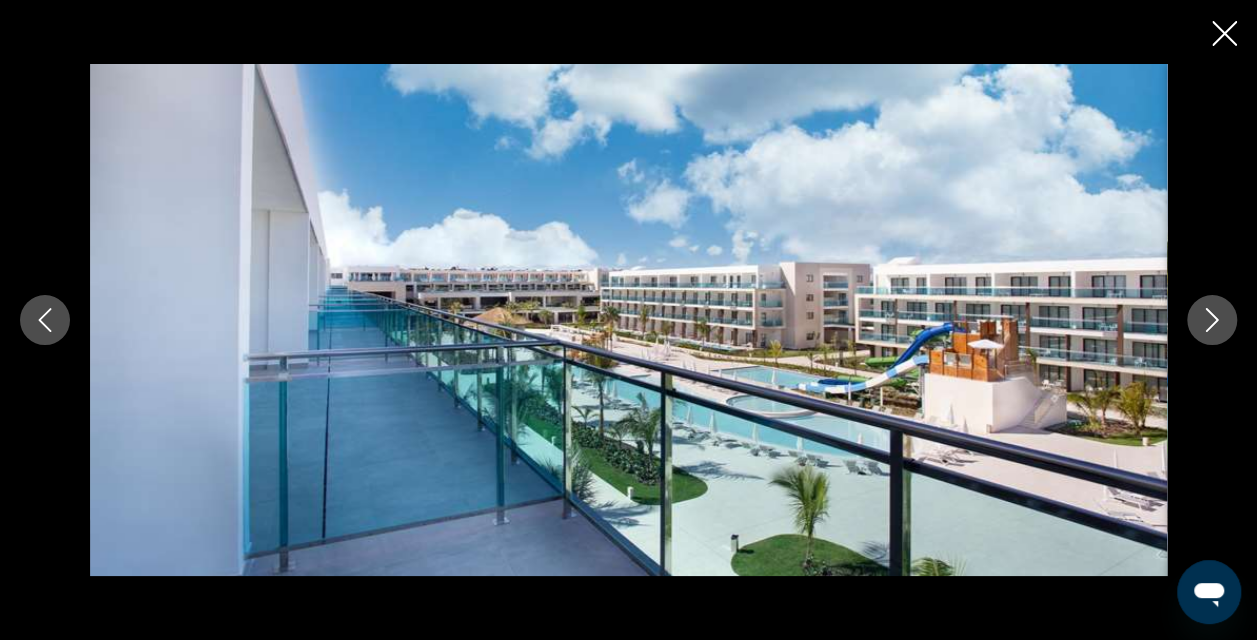 click 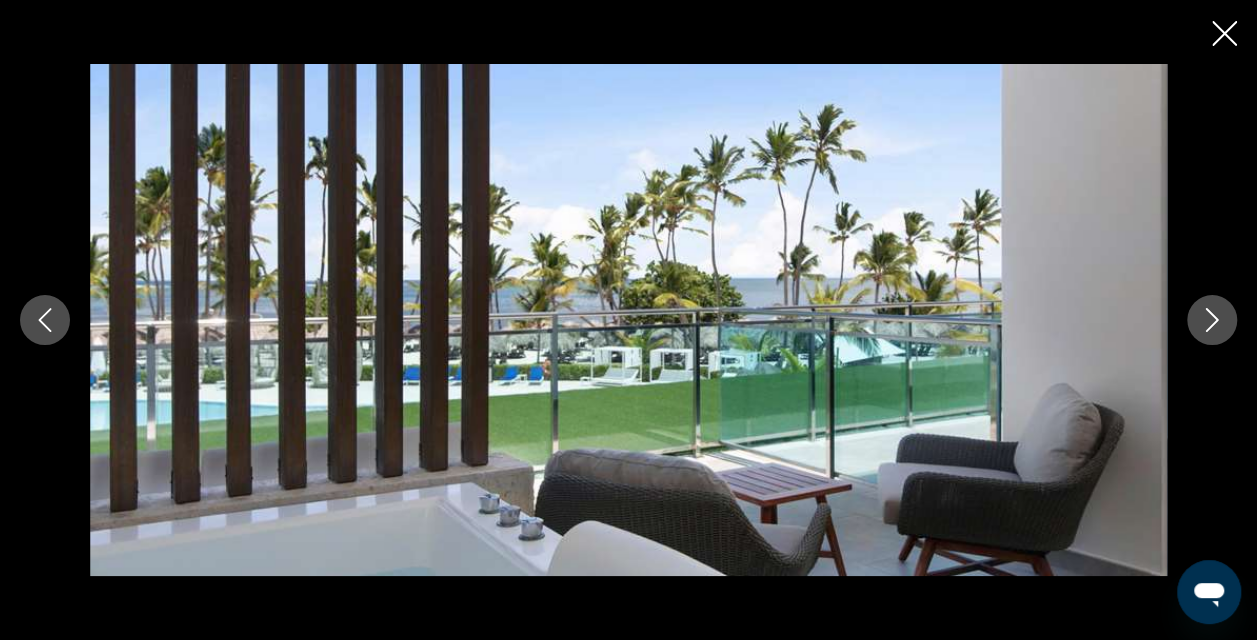 click 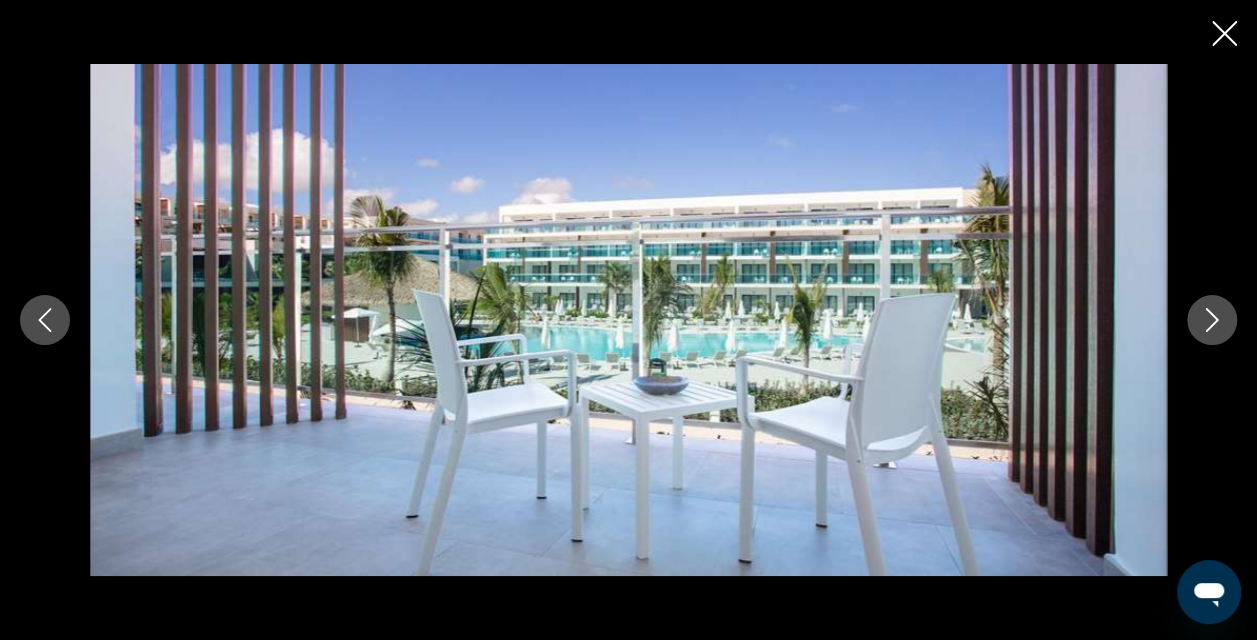 click 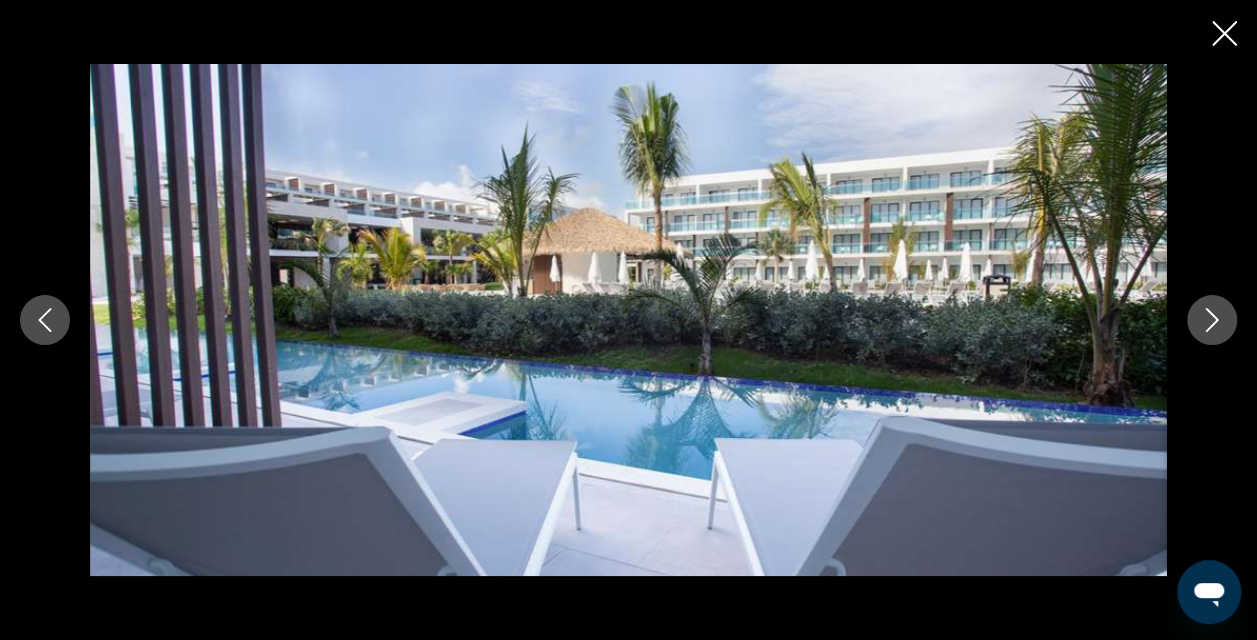 click 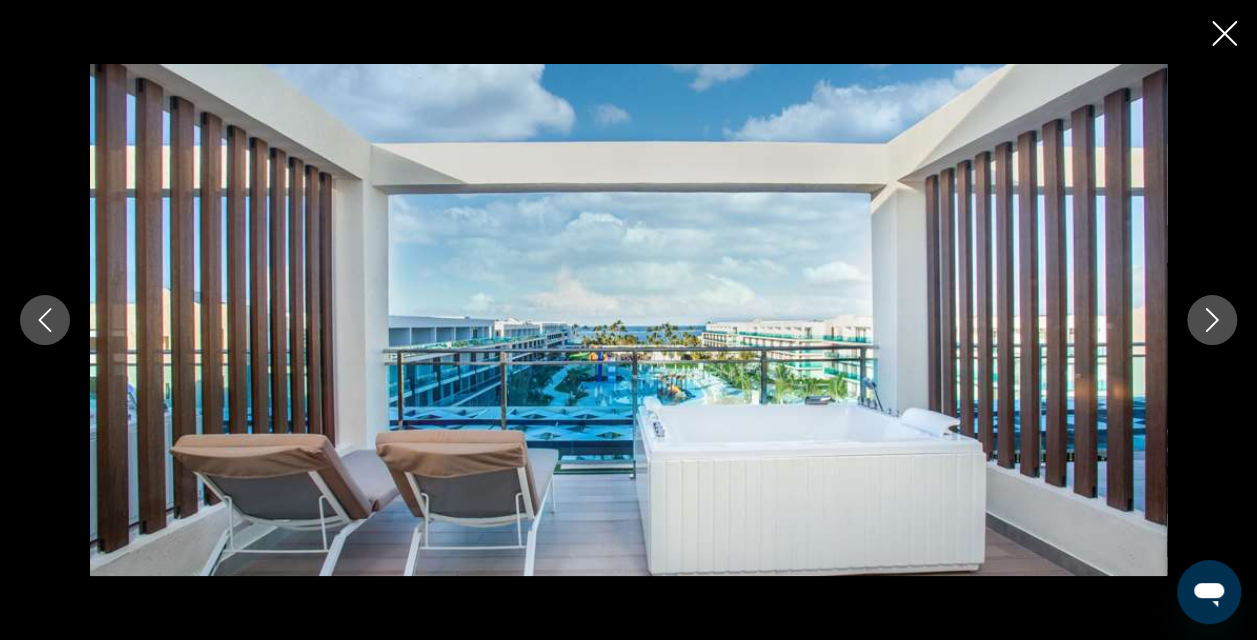click 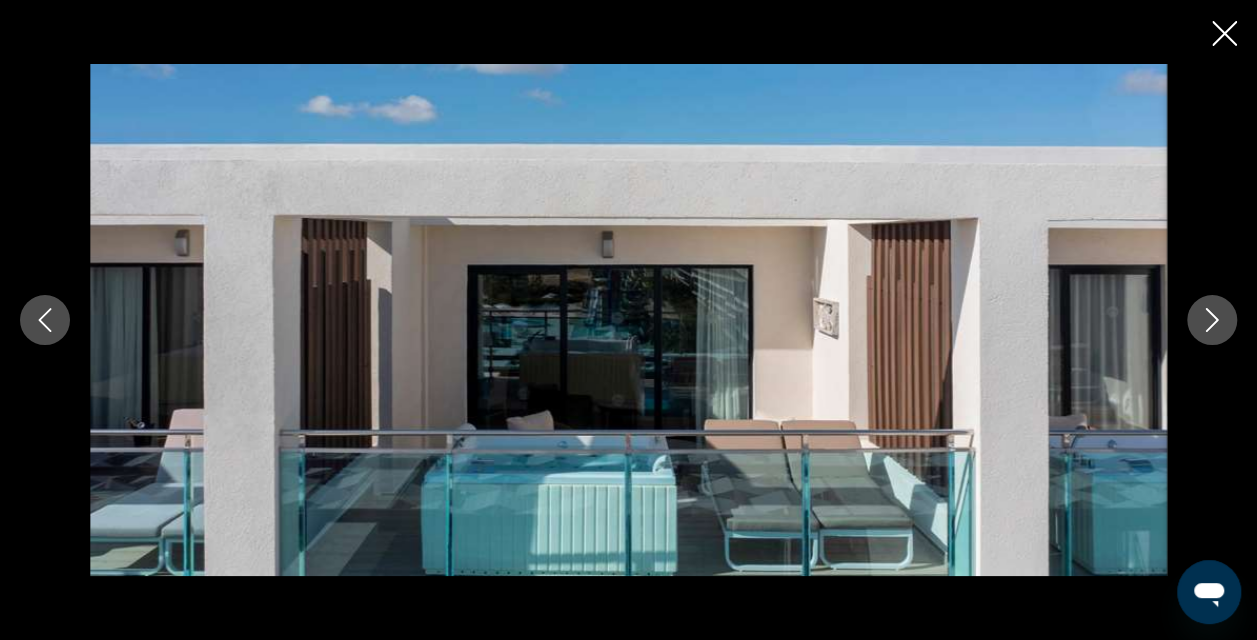 click 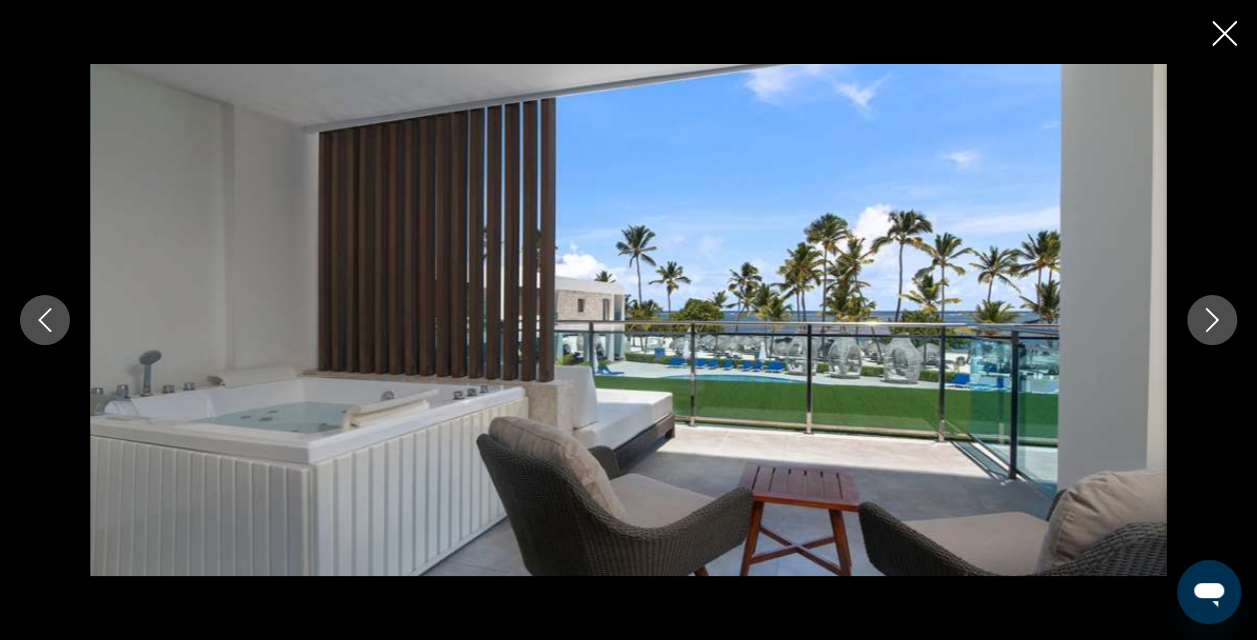 click 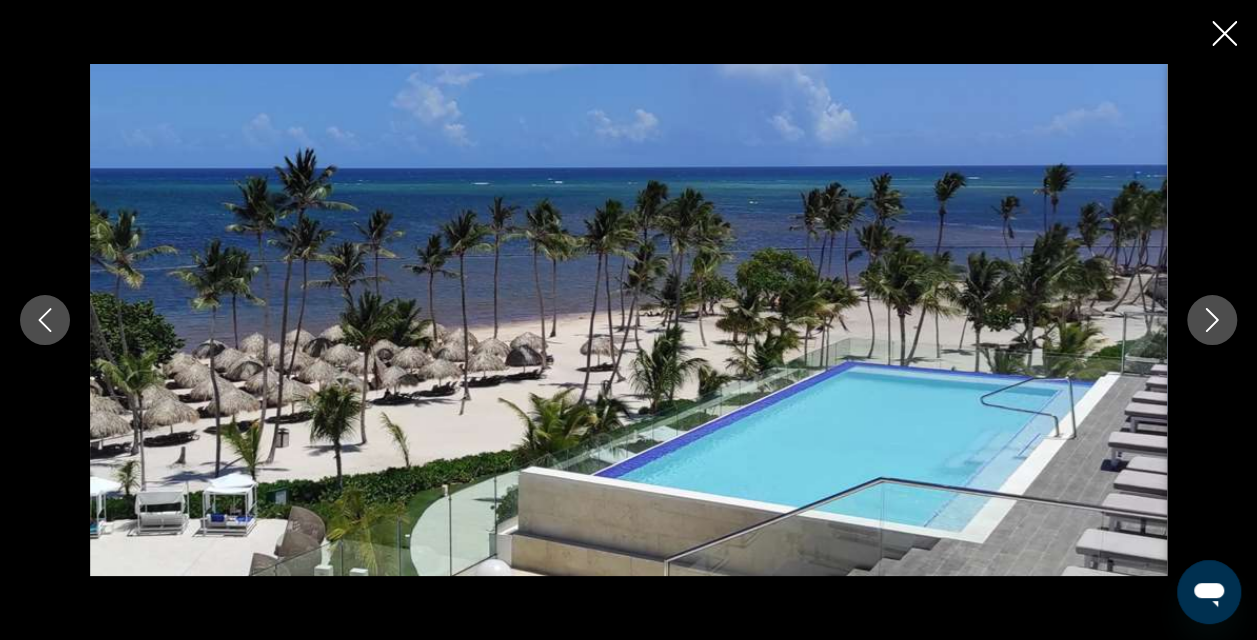 click 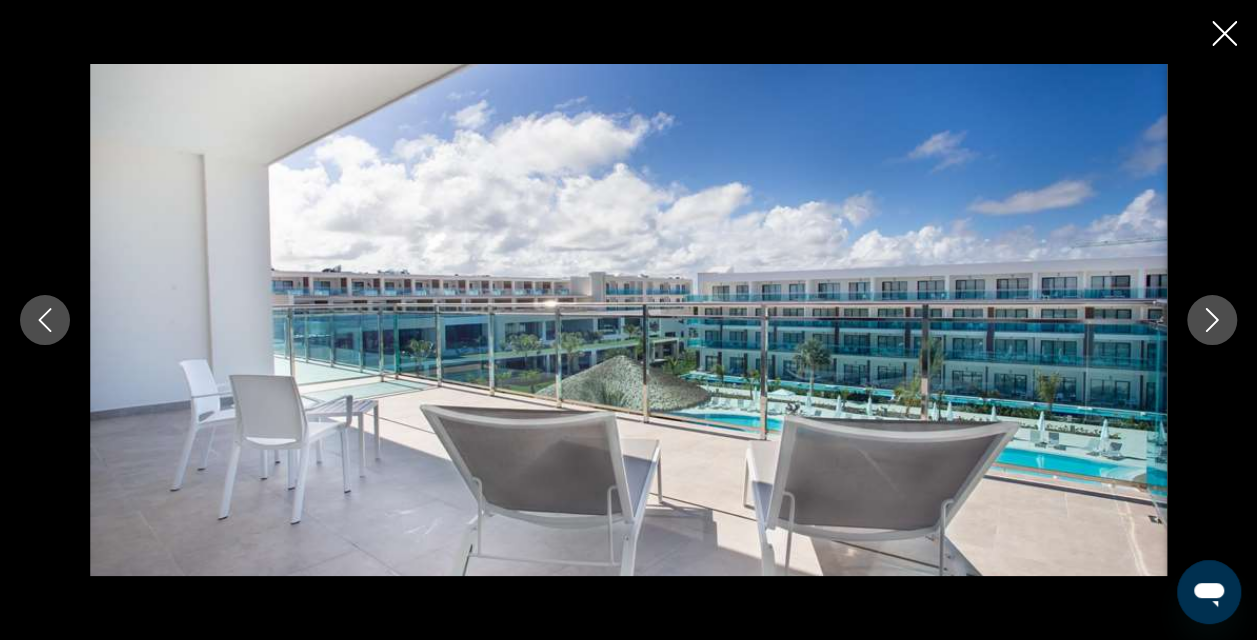 click 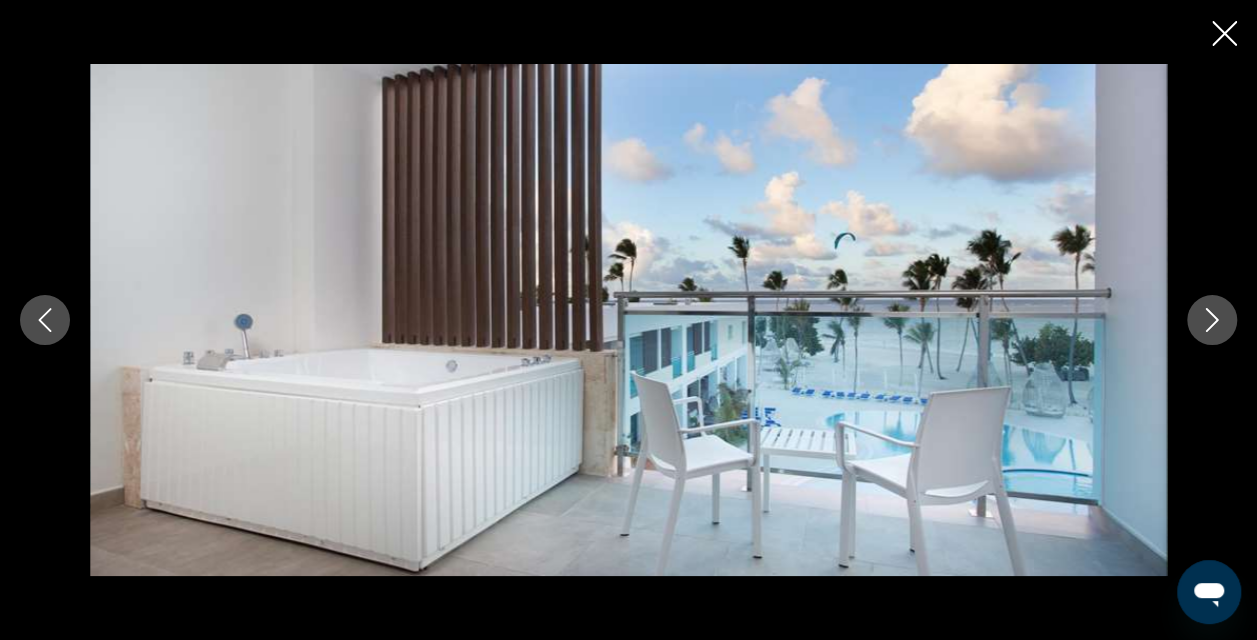 click 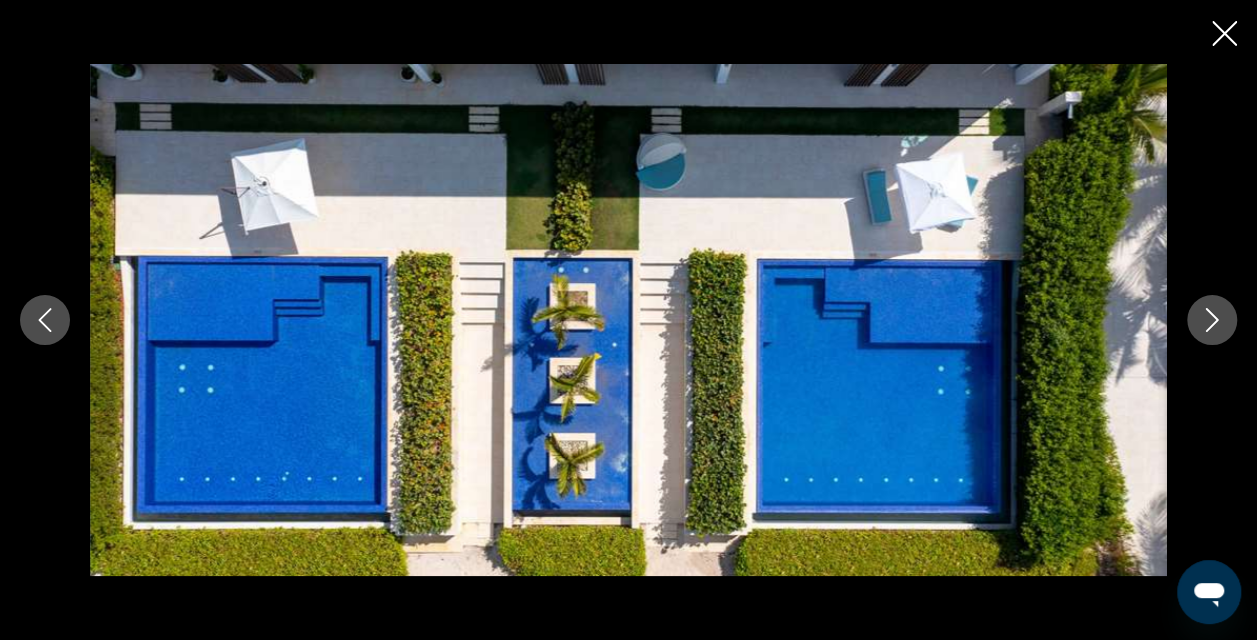 click 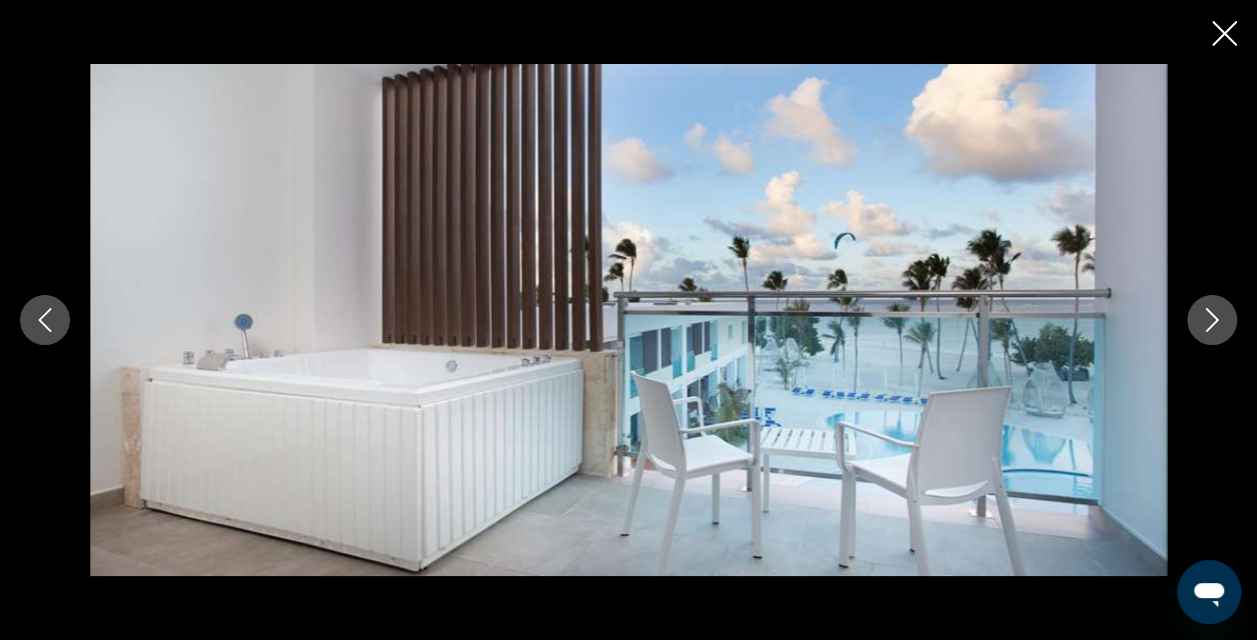 click 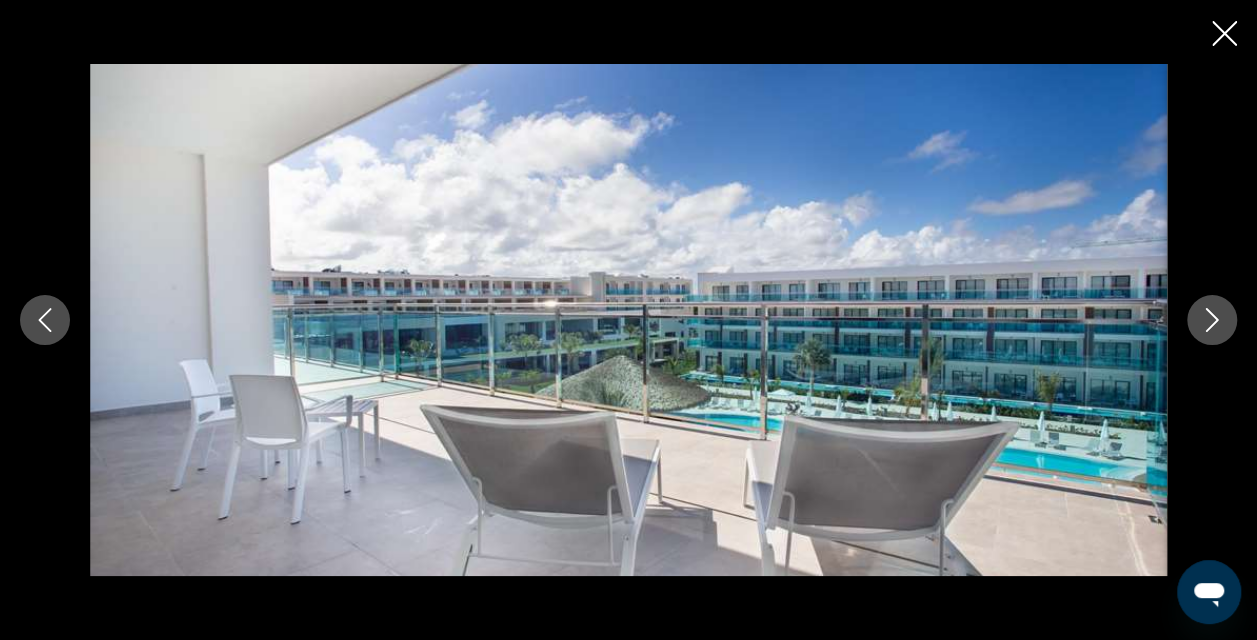click 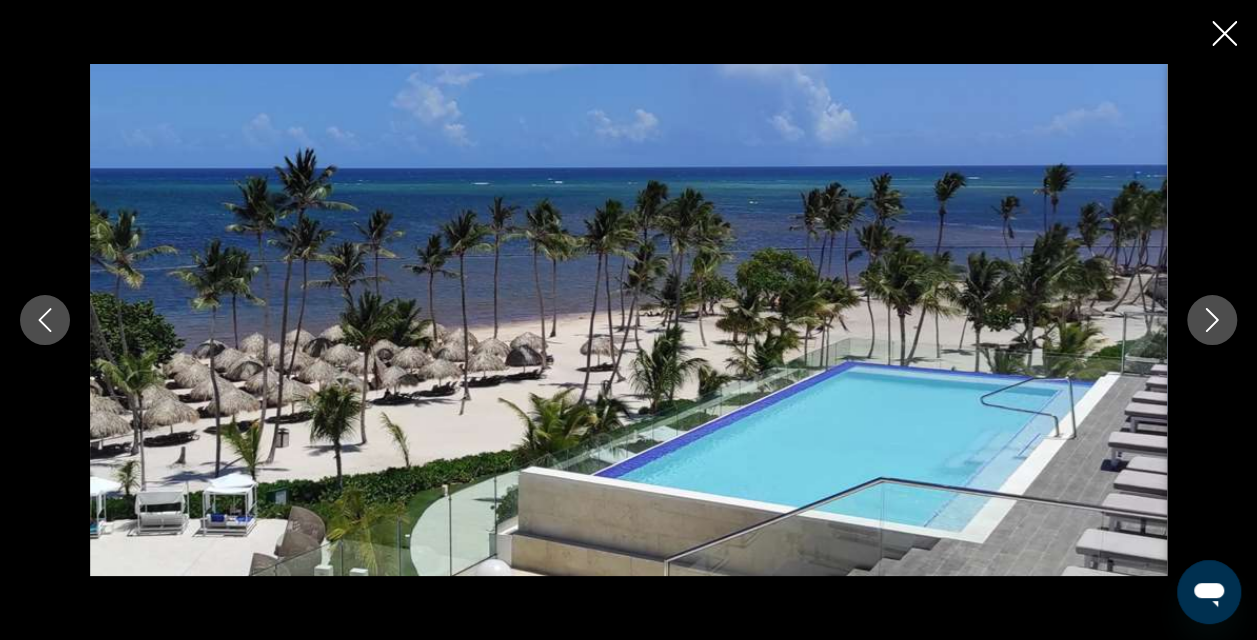 click 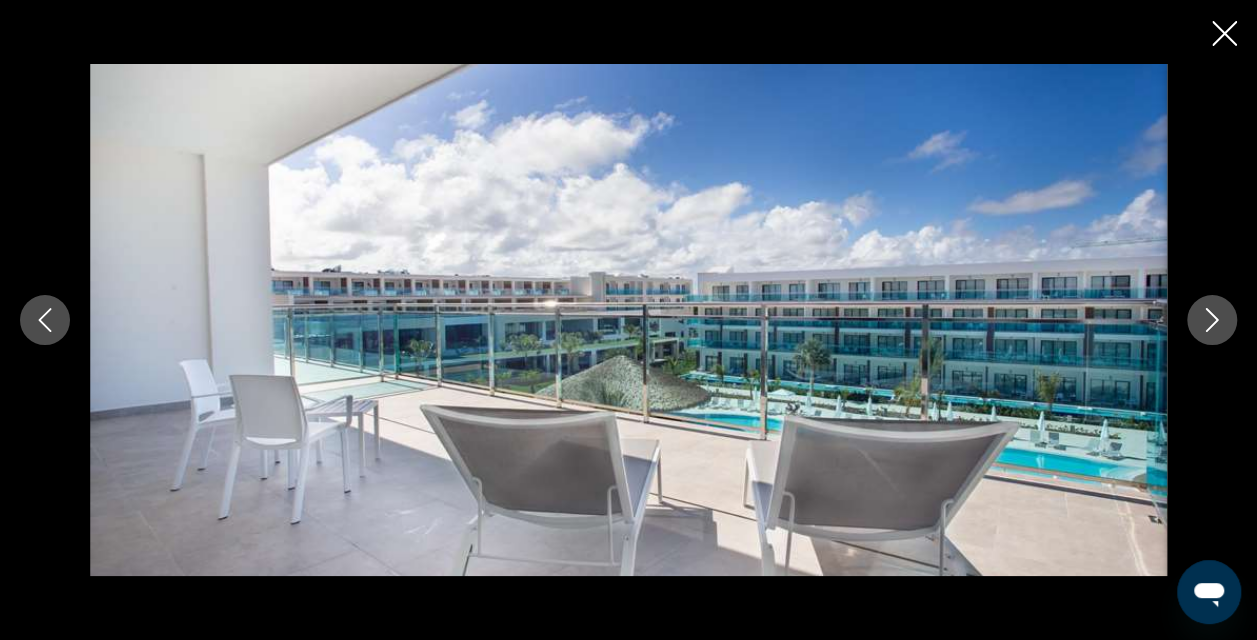 click 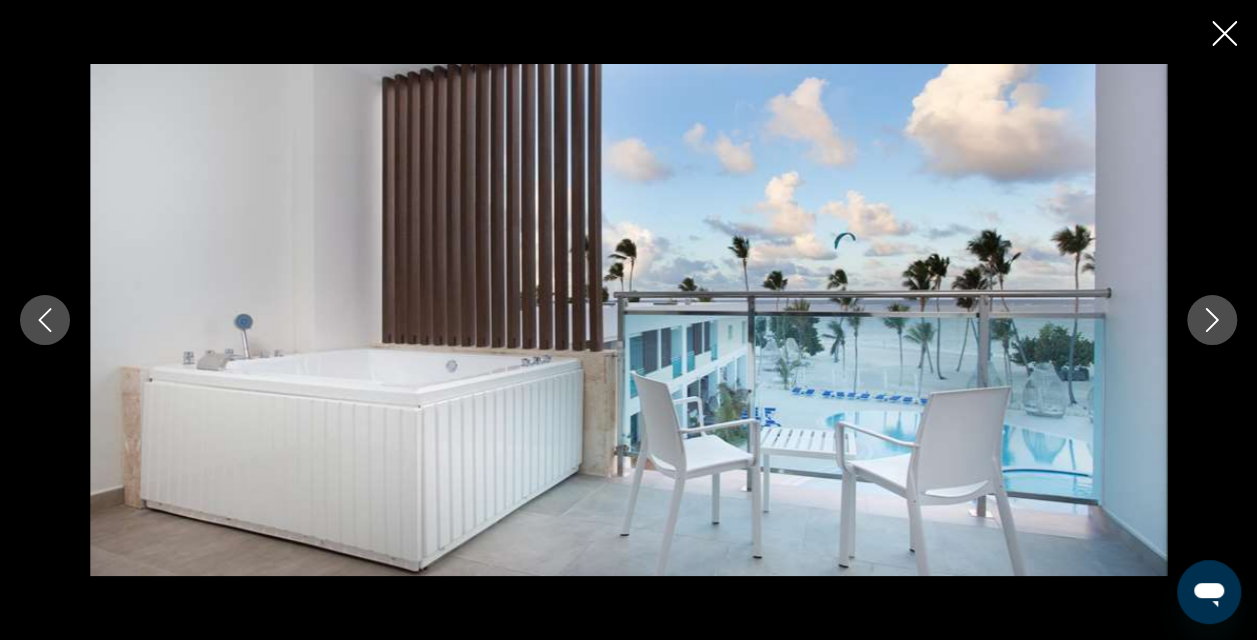 click 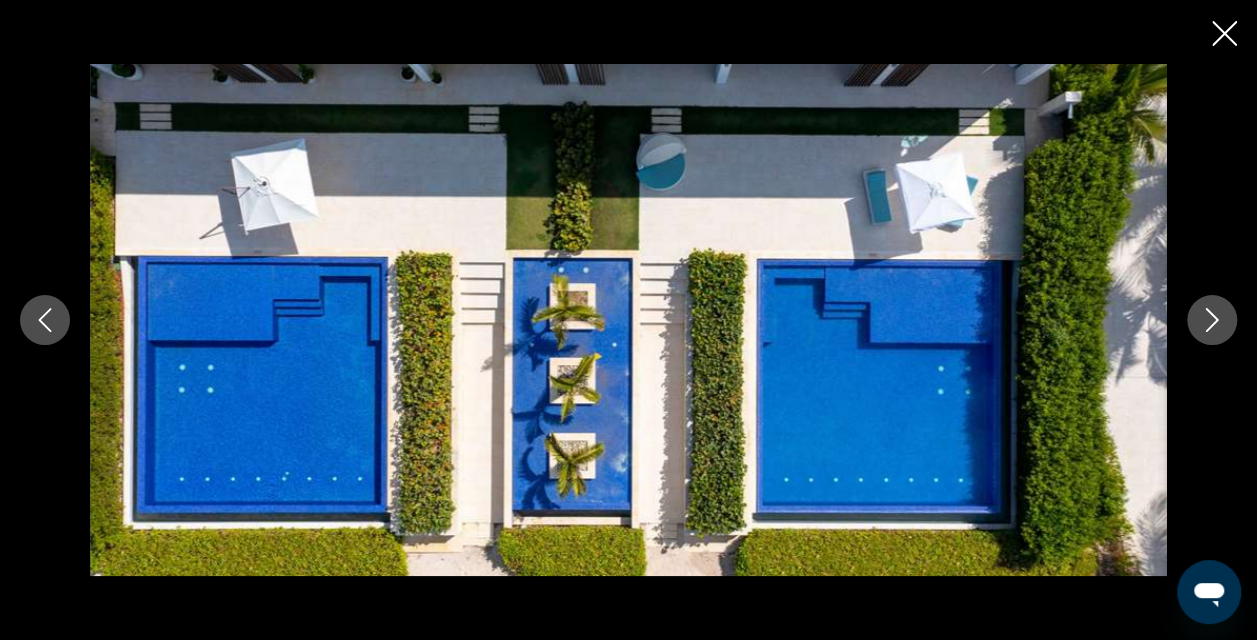 click 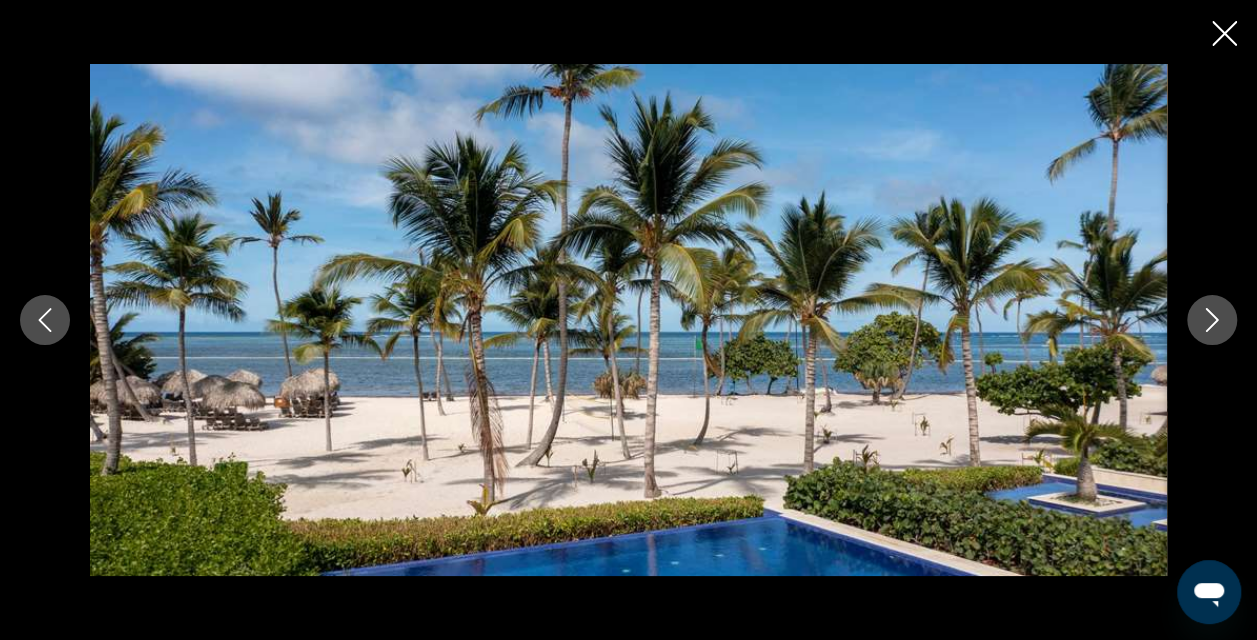 click 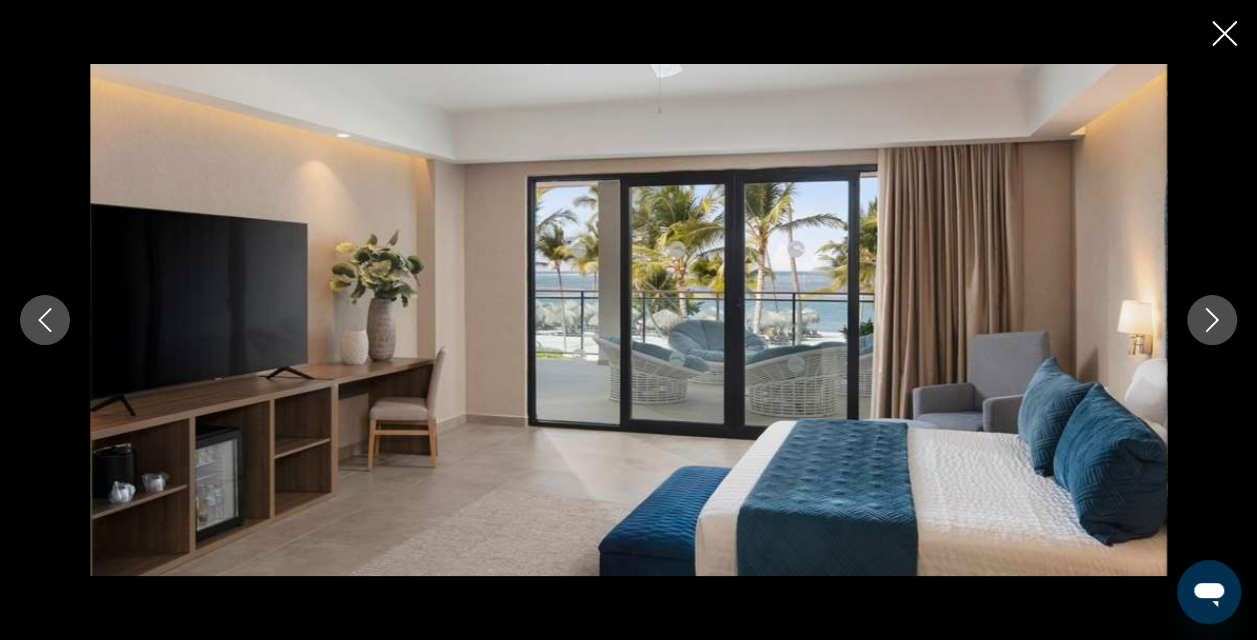 click 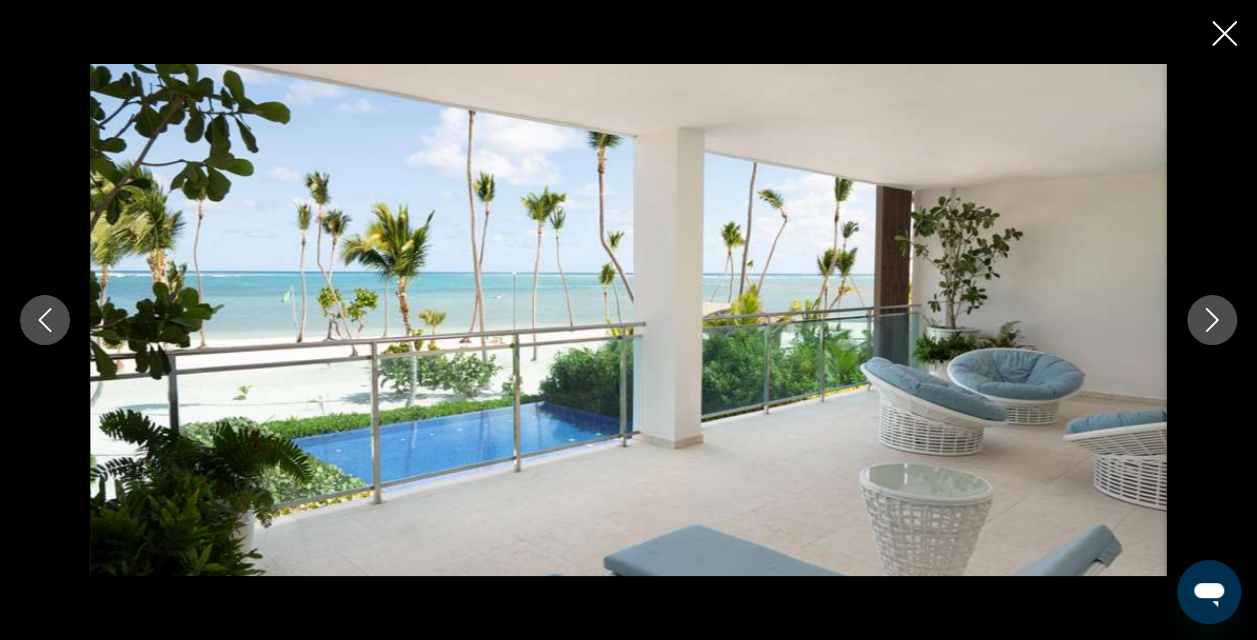 click 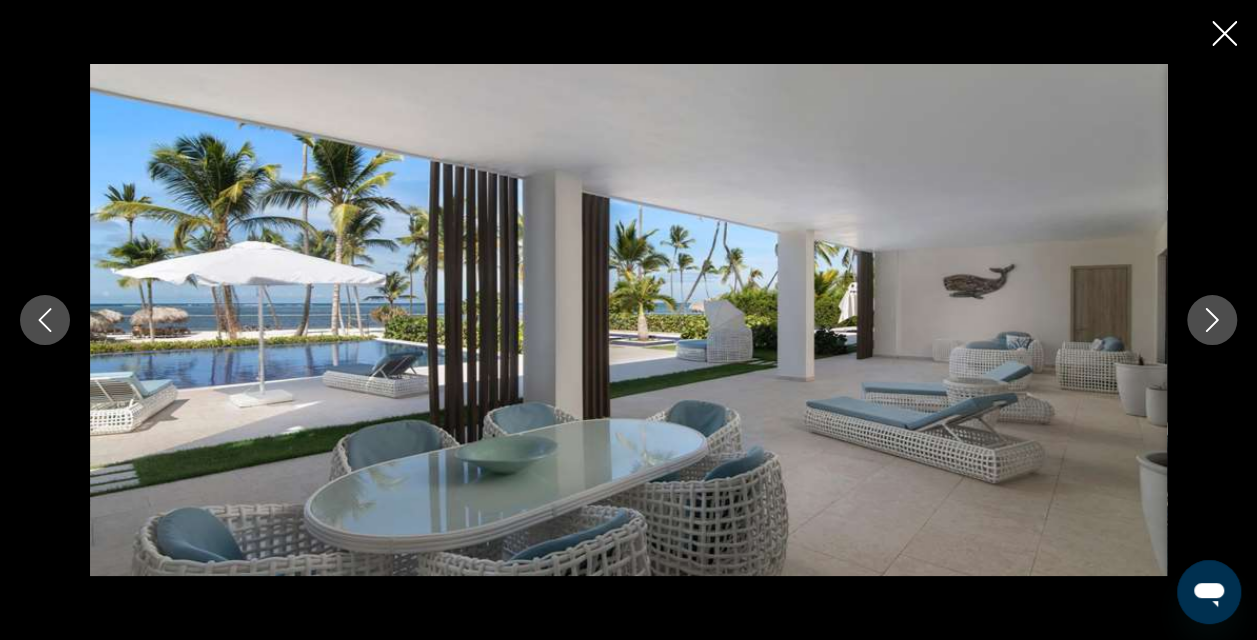 click 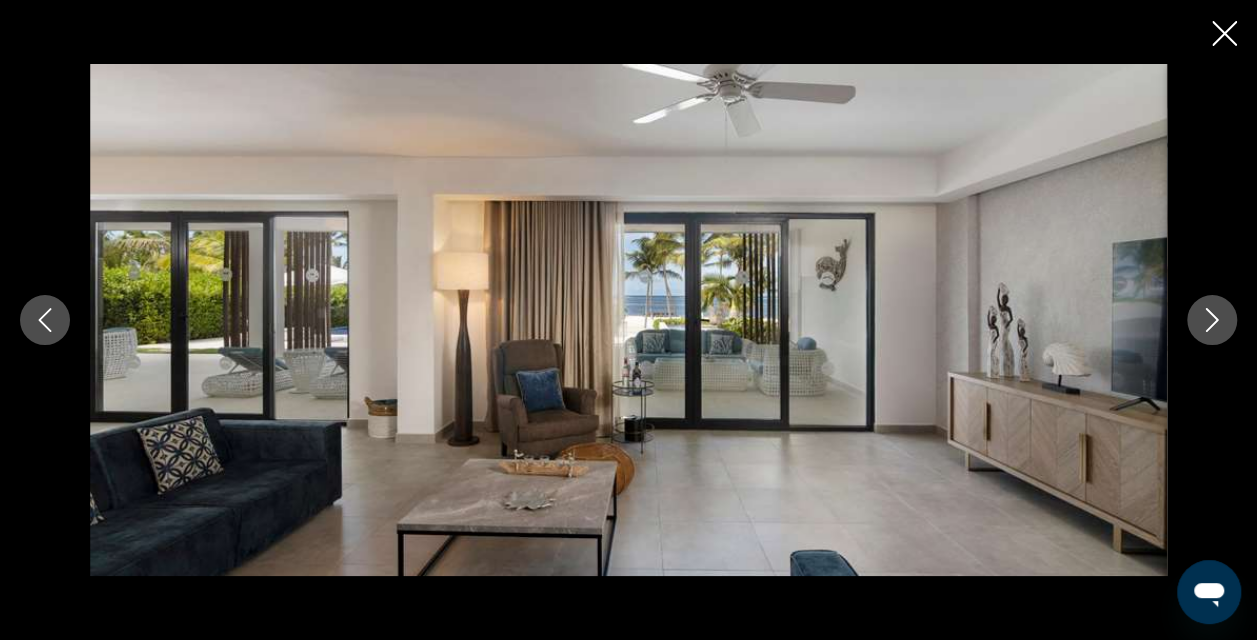 click 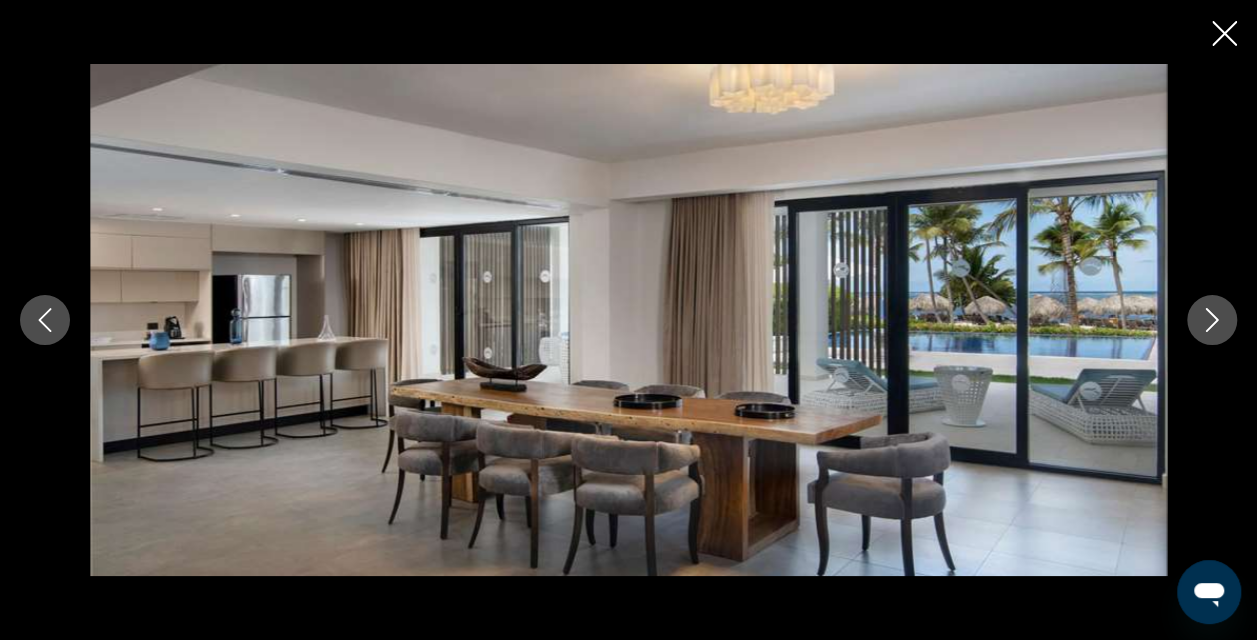 click 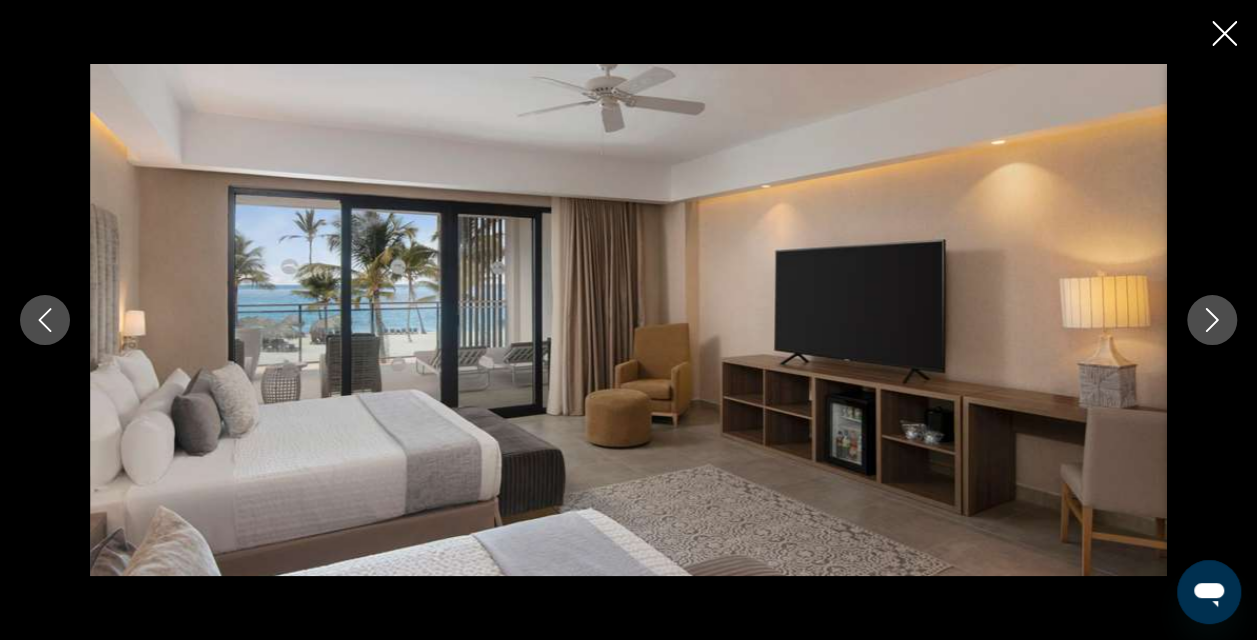 click 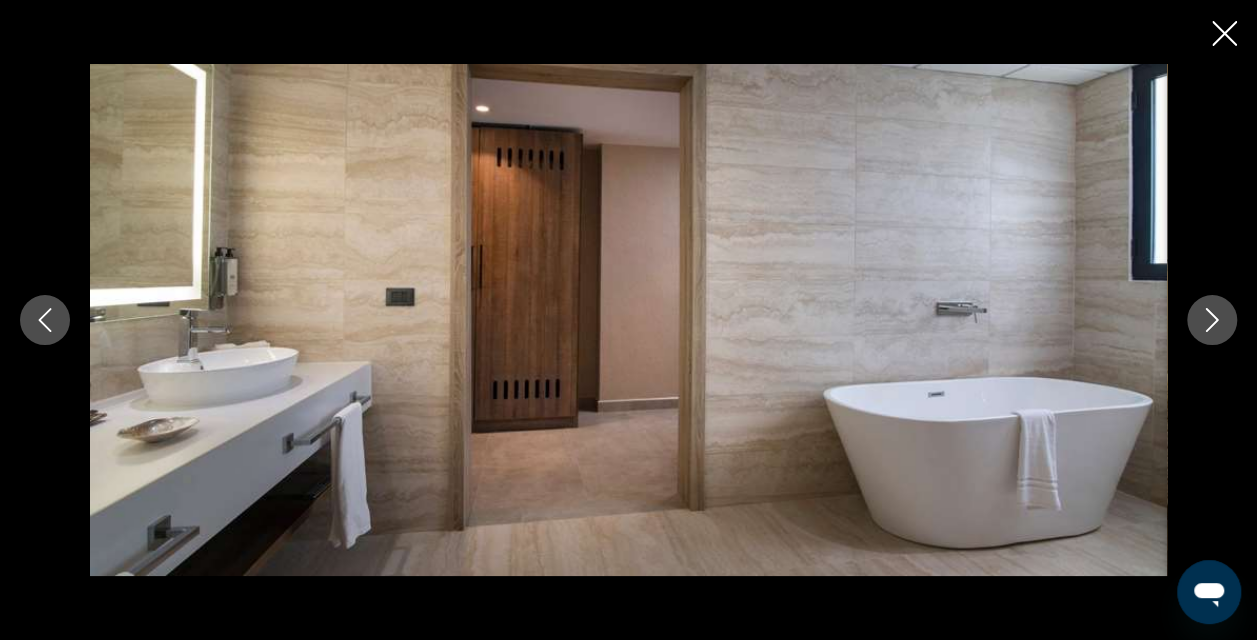 click 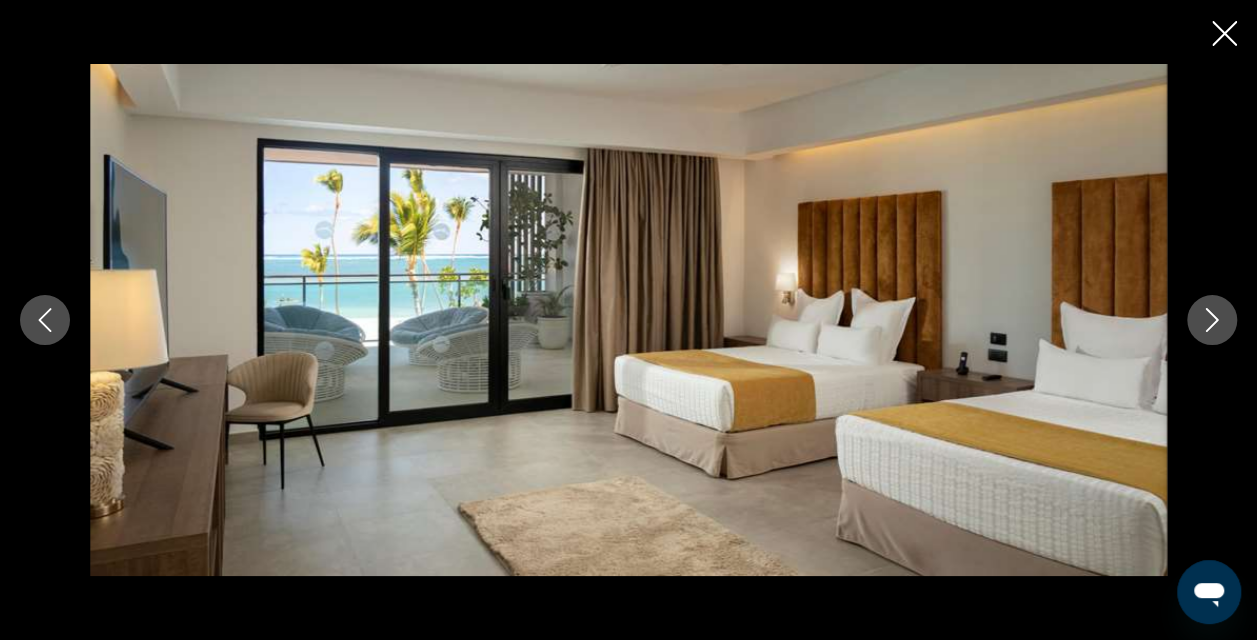click at bounding box center (45, 320) 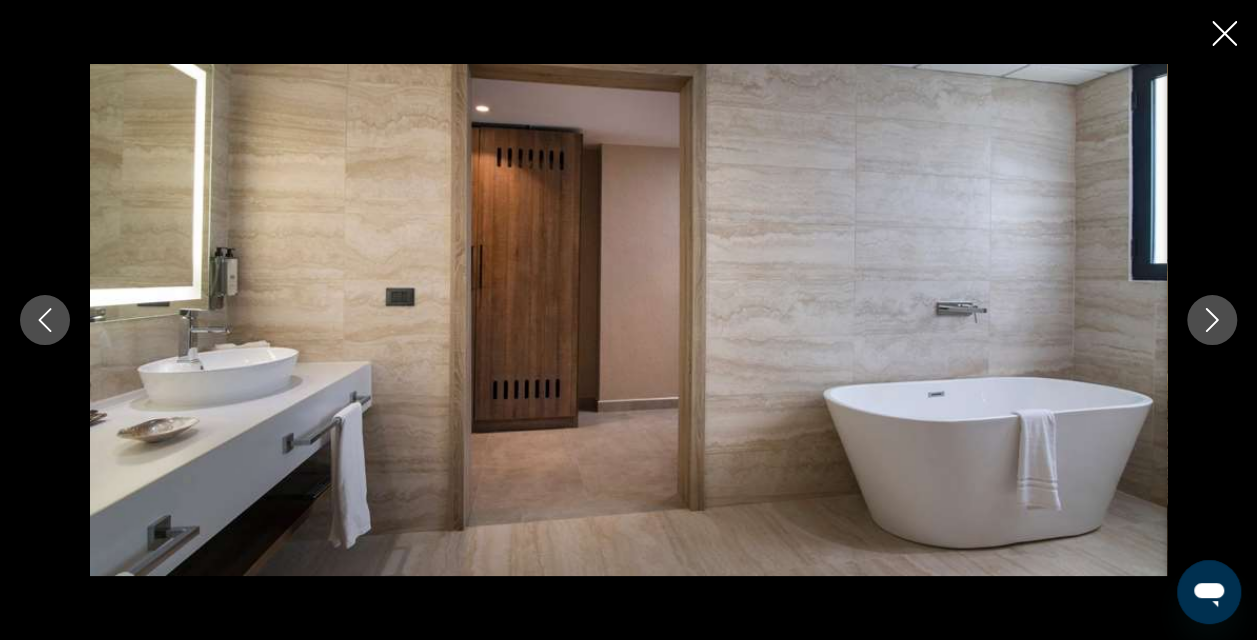 click 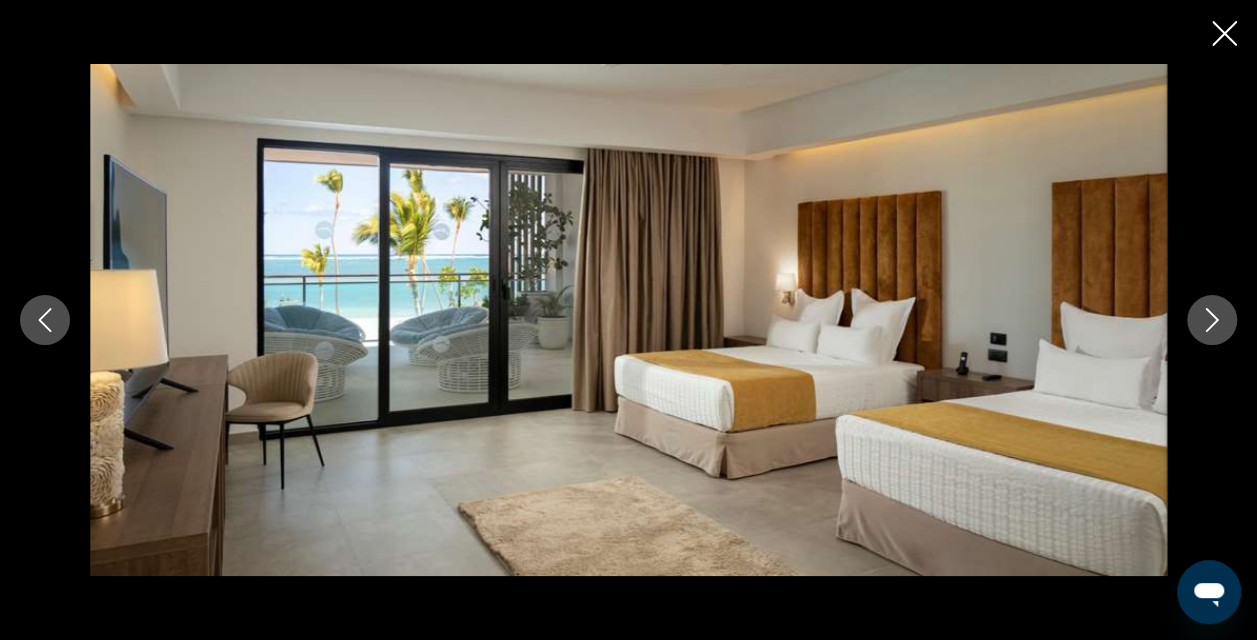 click 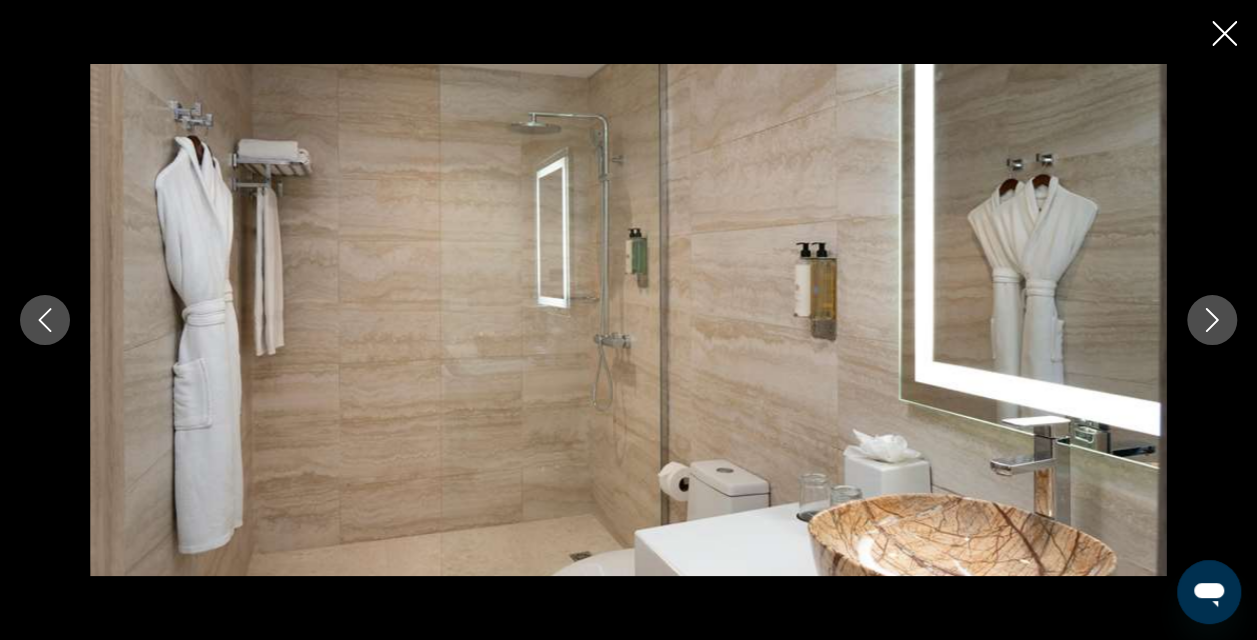 click 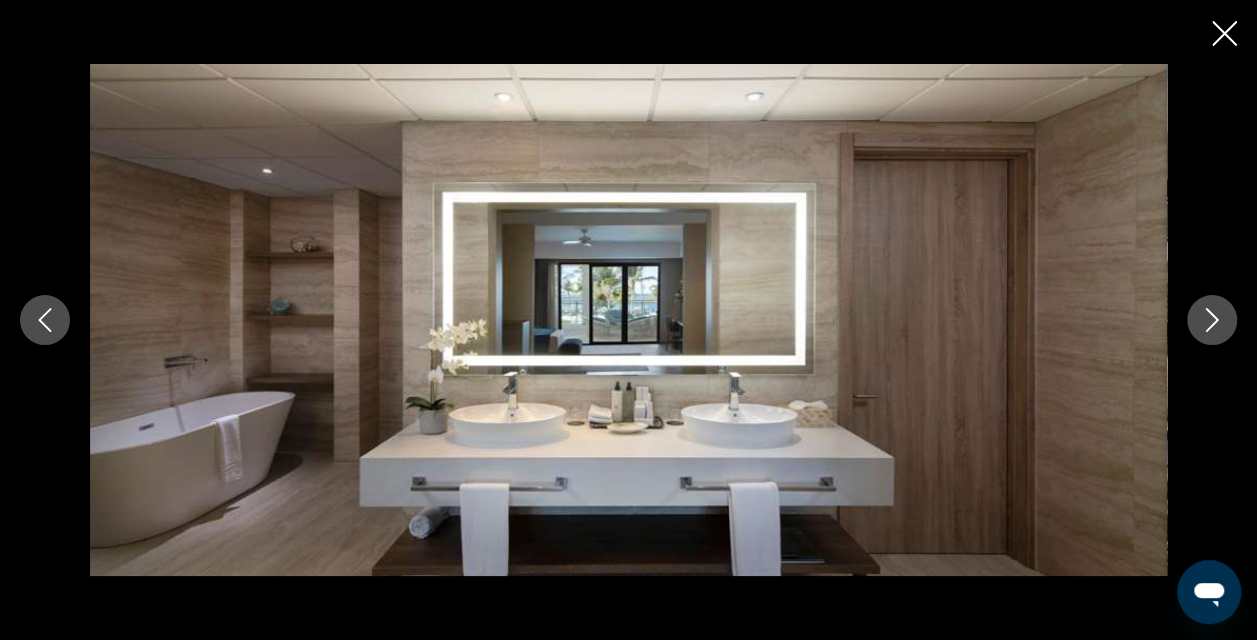 click 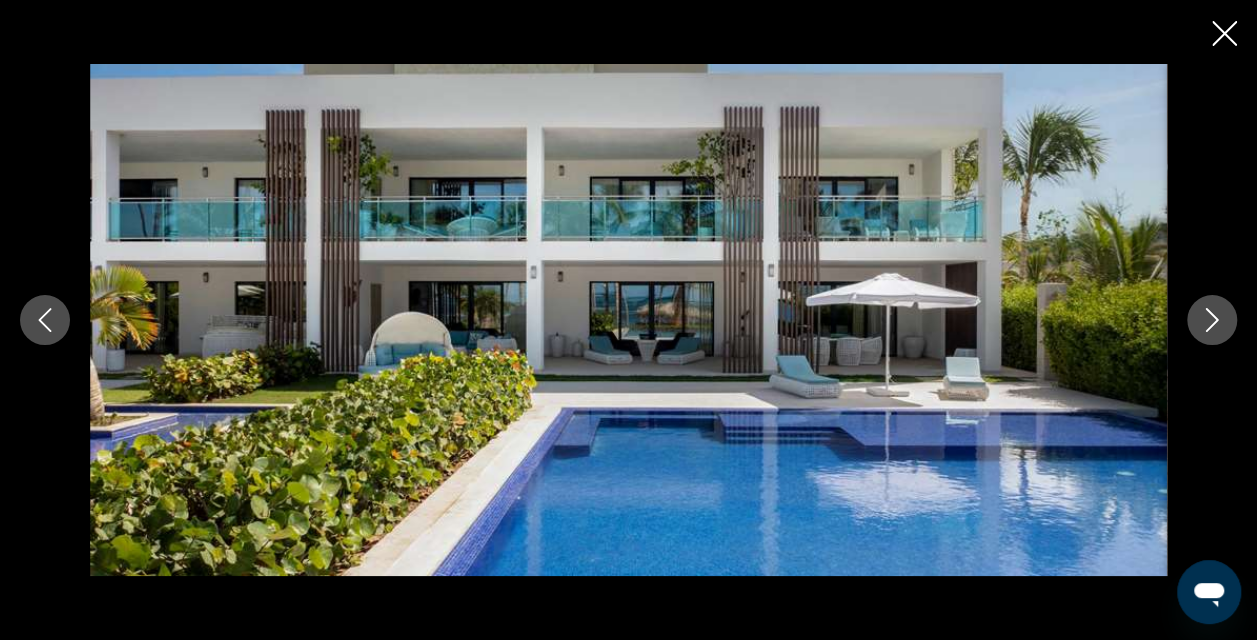 click 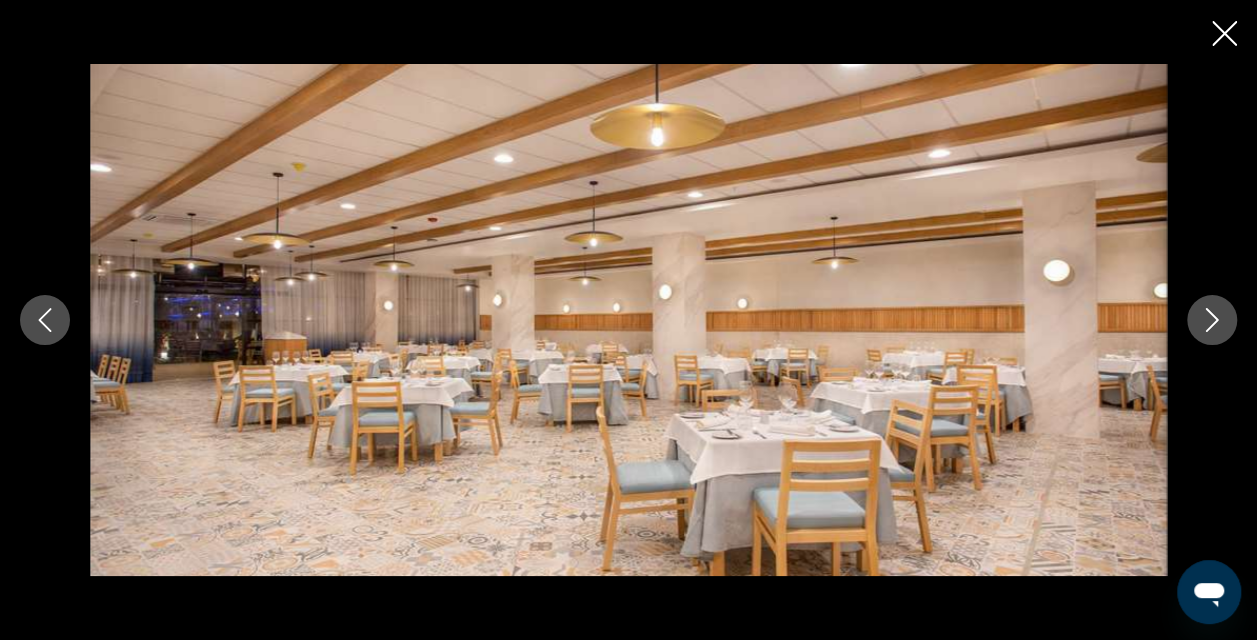 click 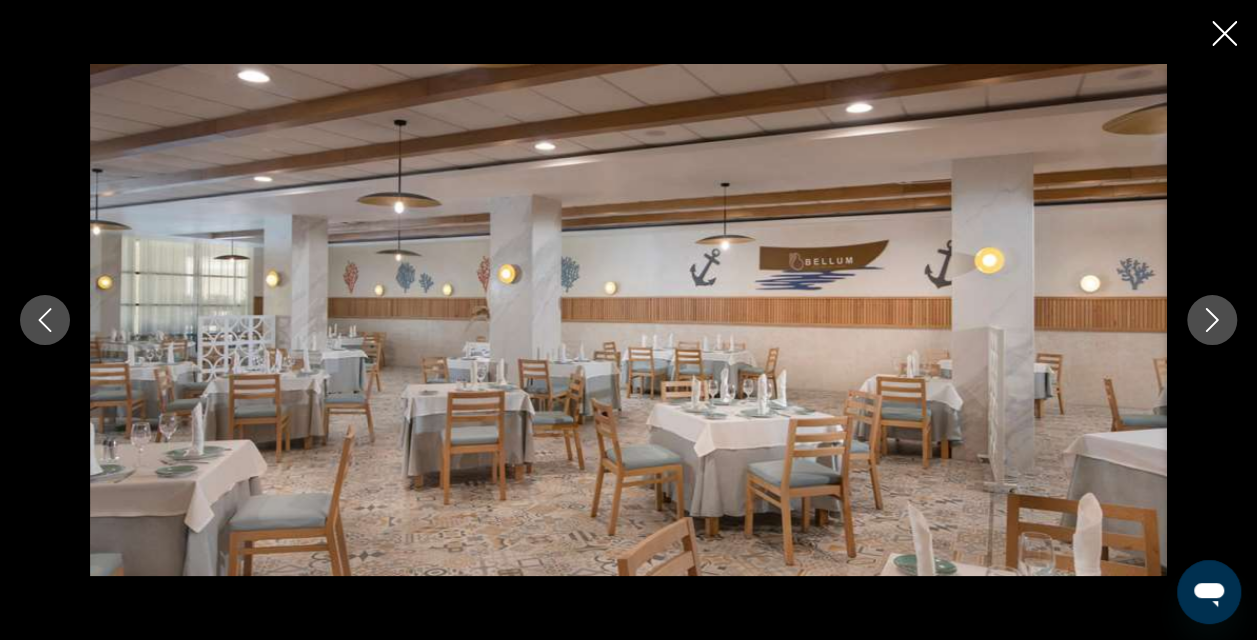 click 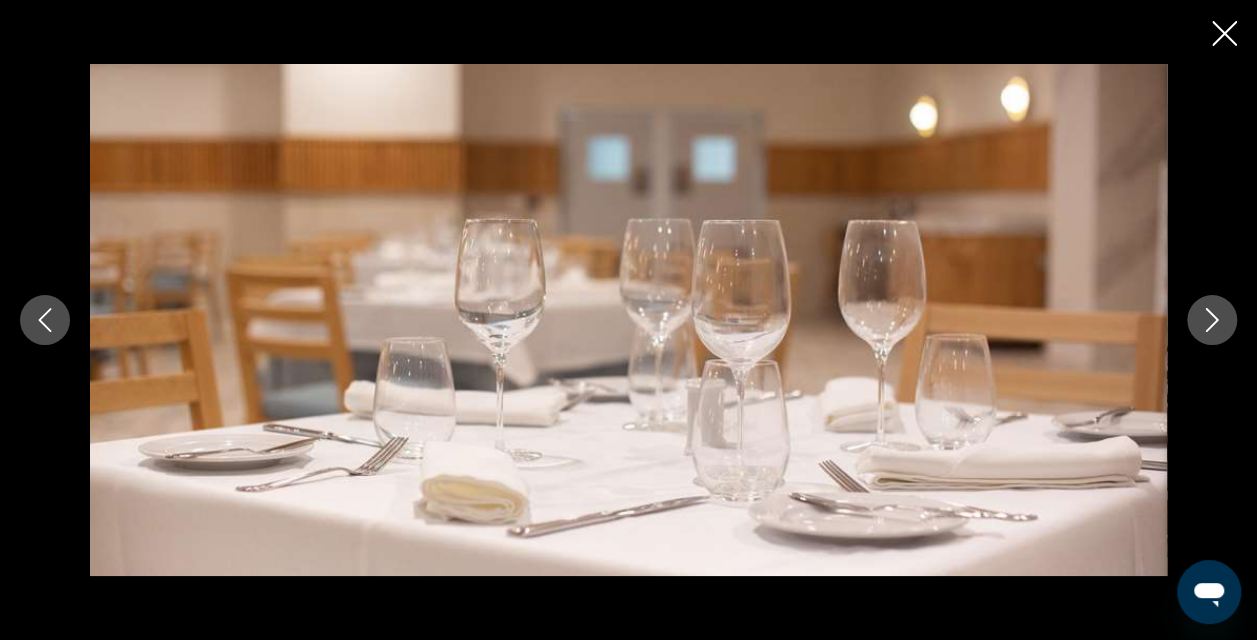 click 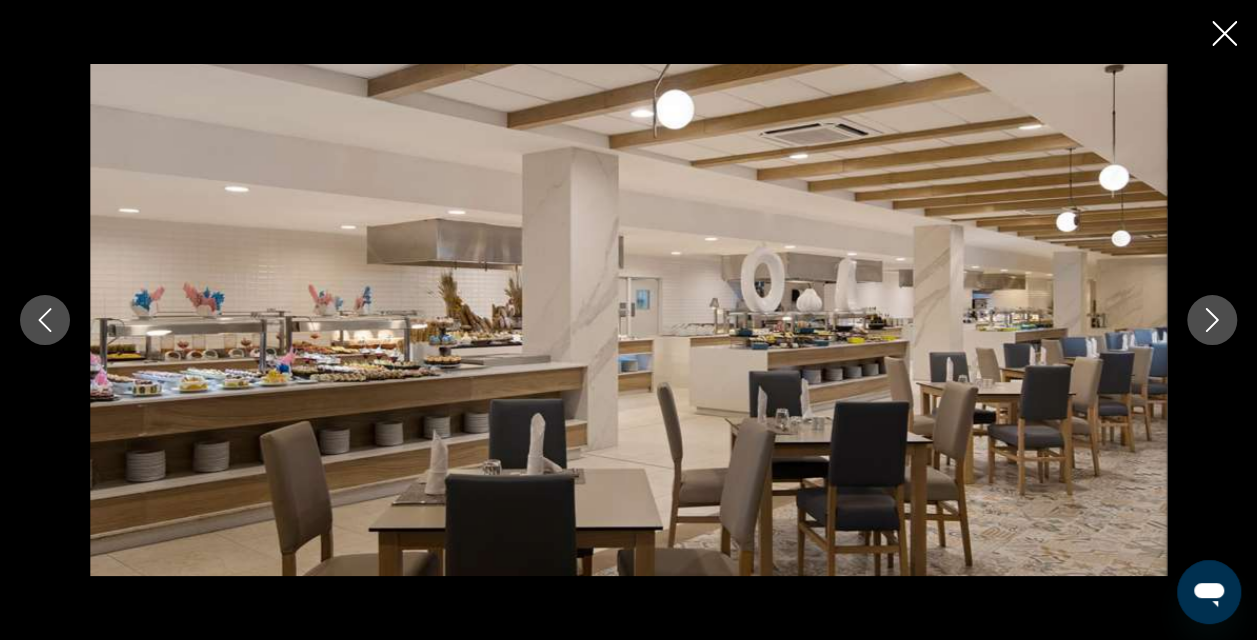 click 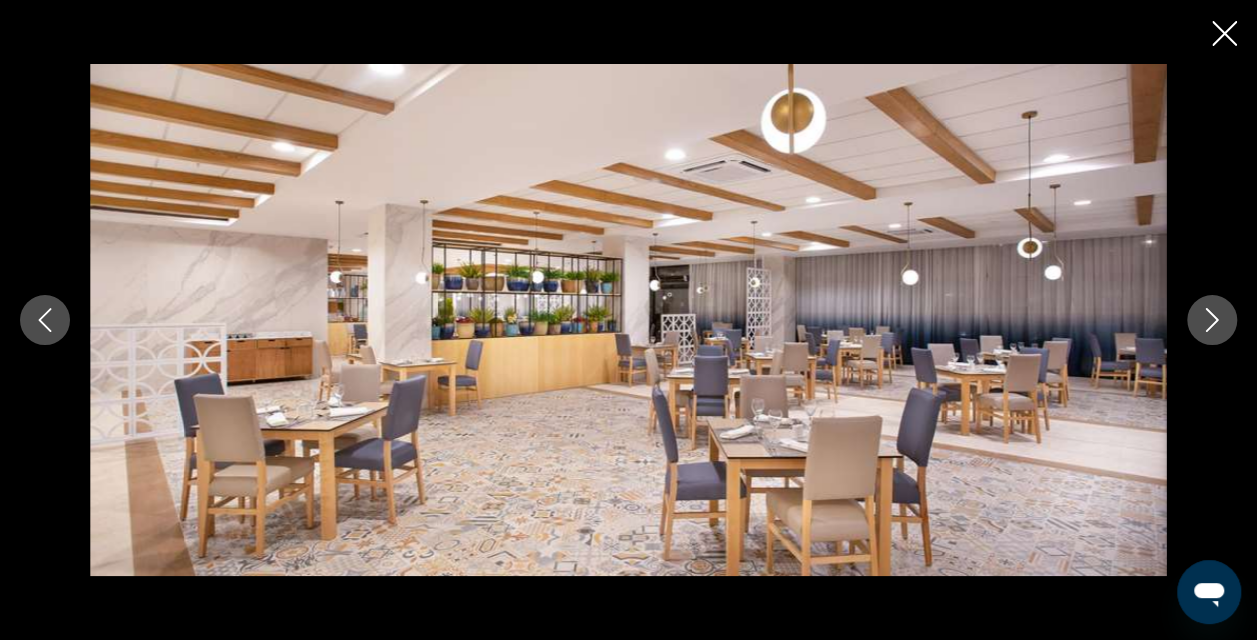 click 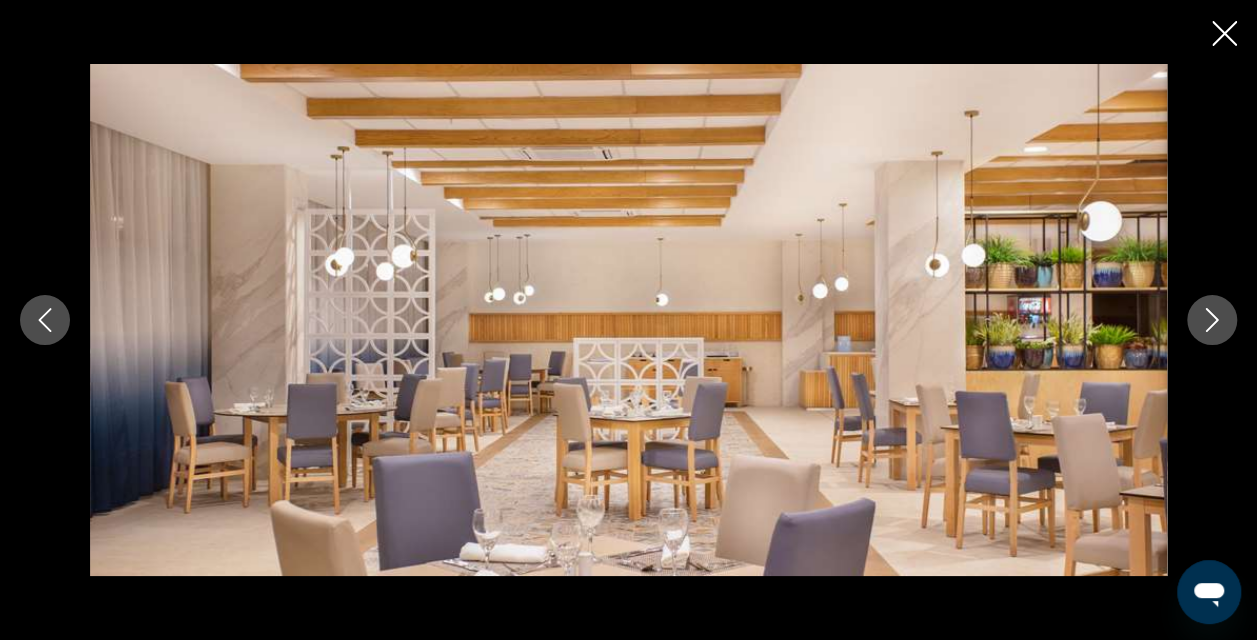 click 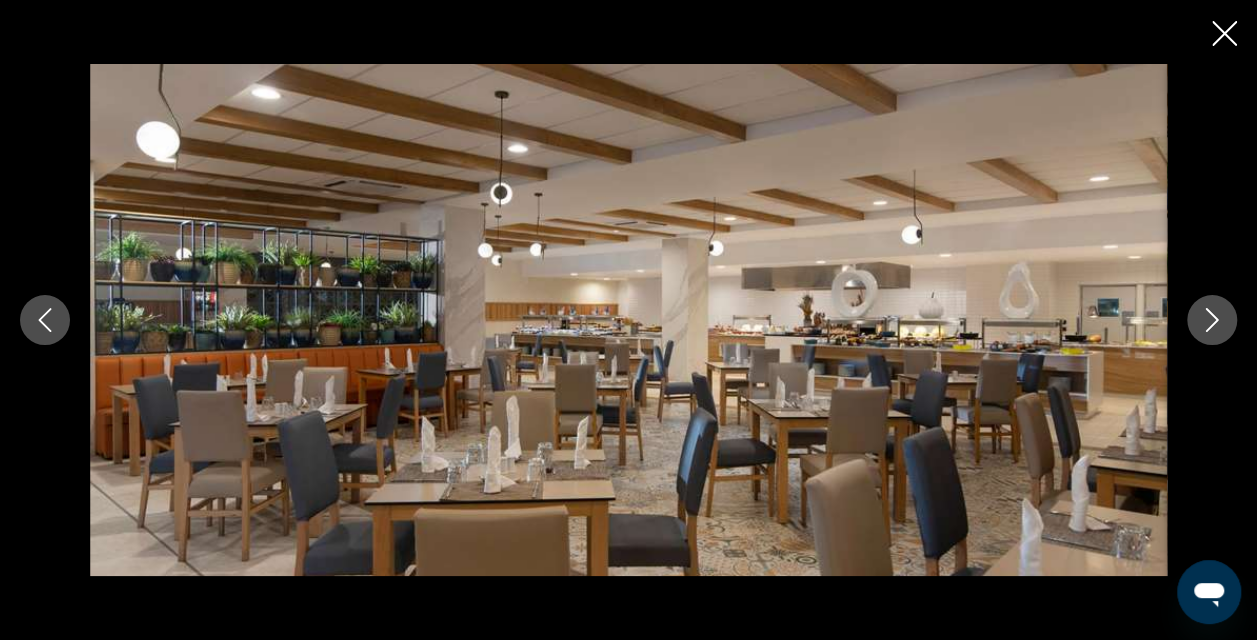 click 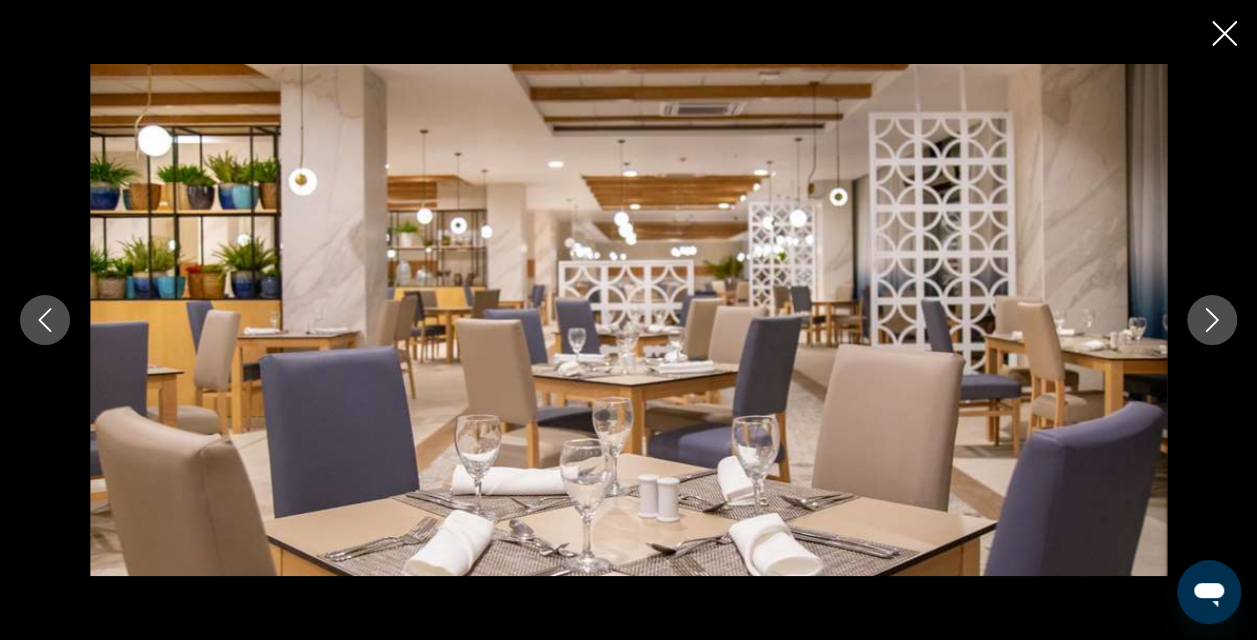 click 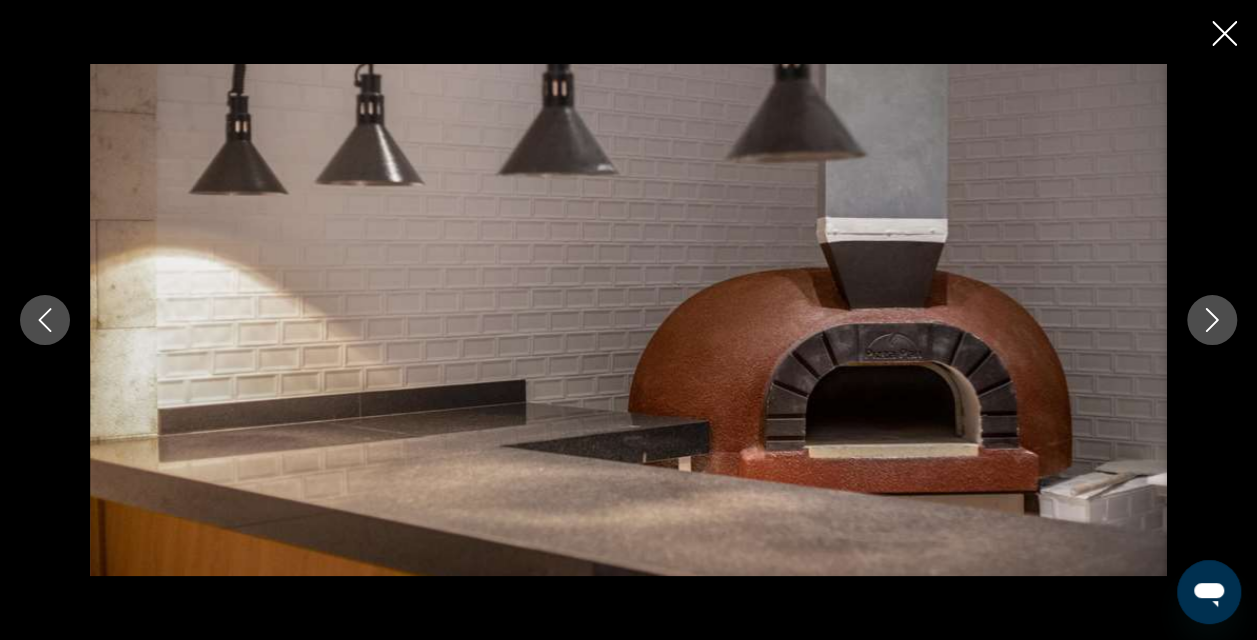 click 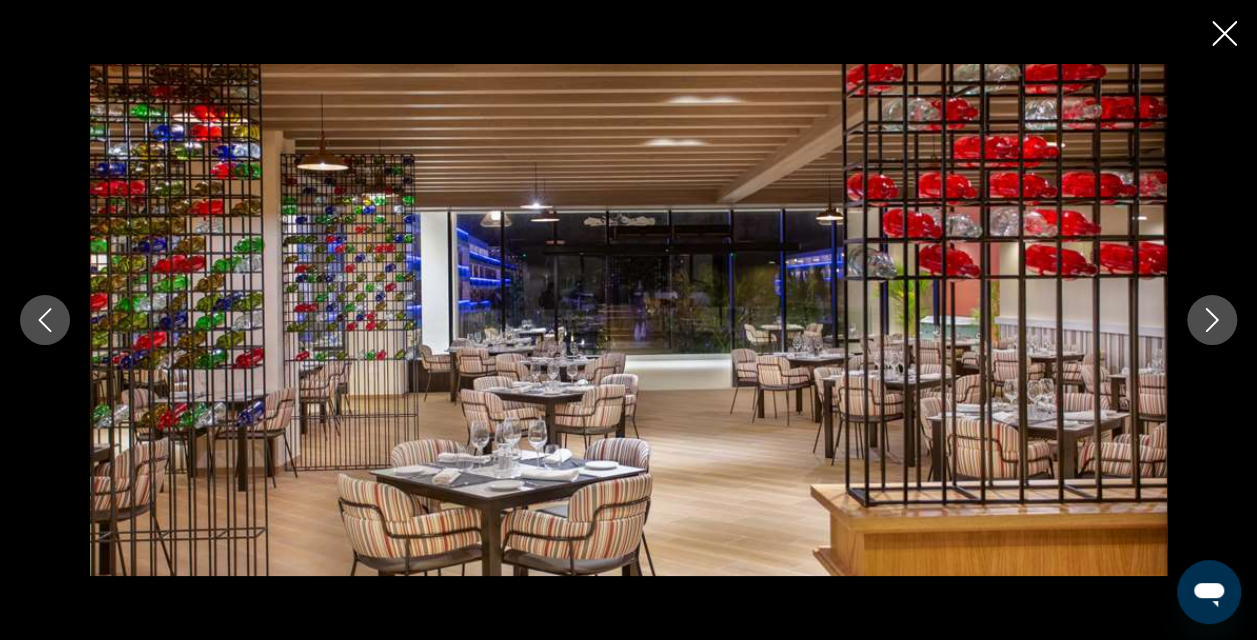 click 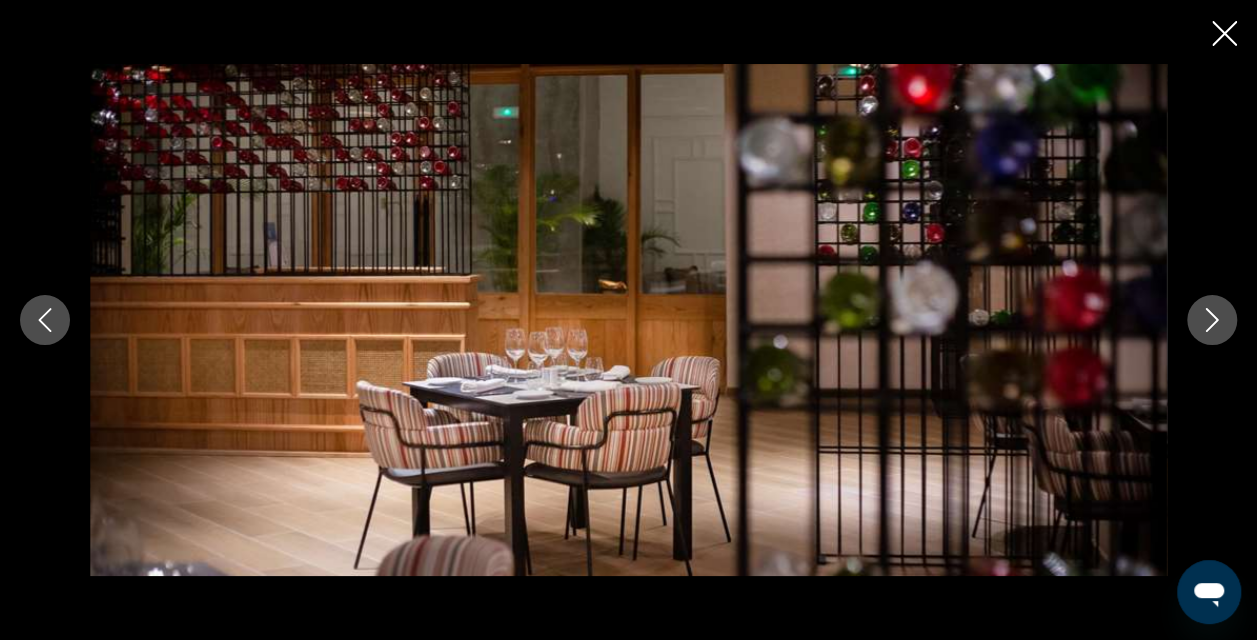 click 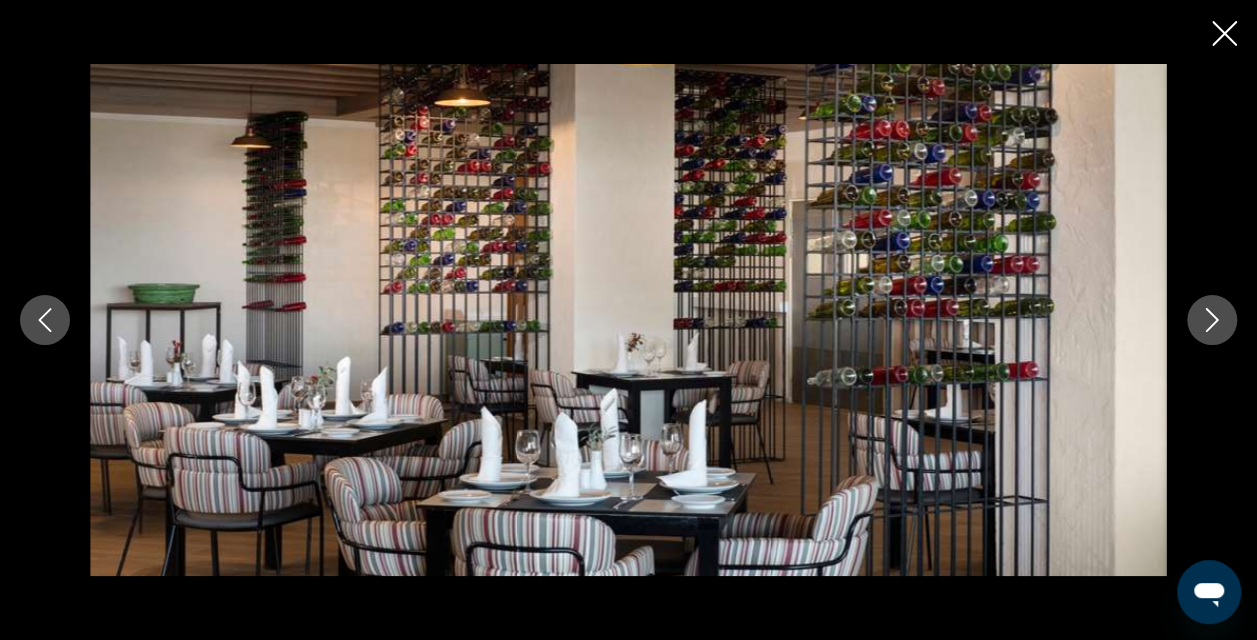 click 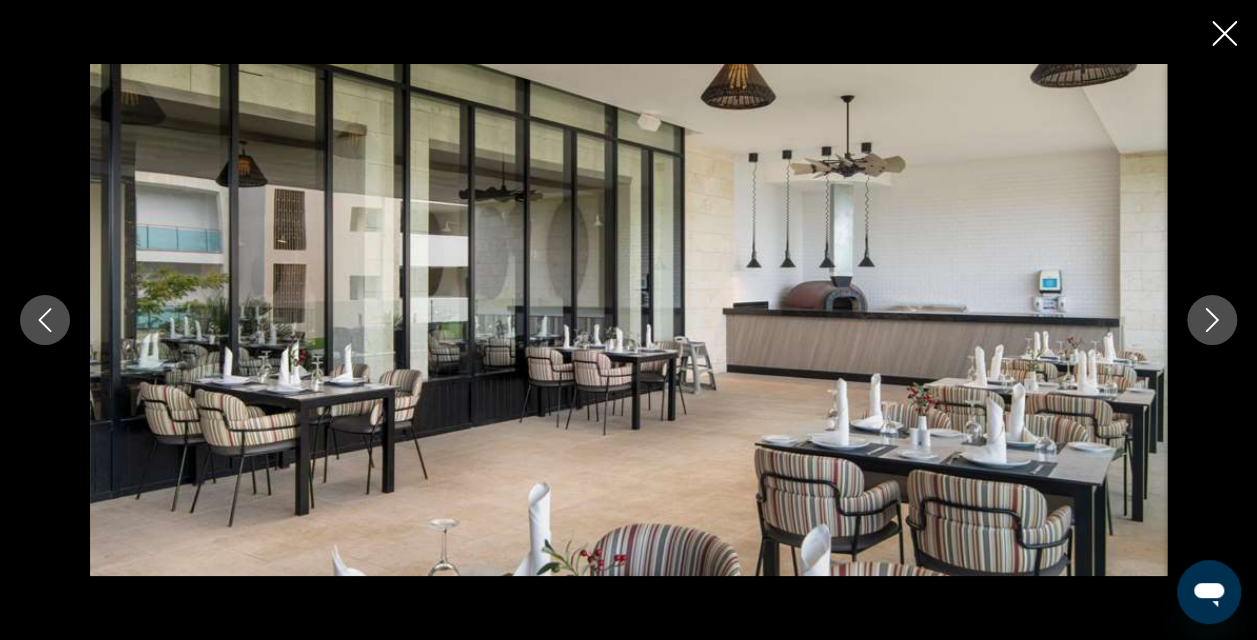 click 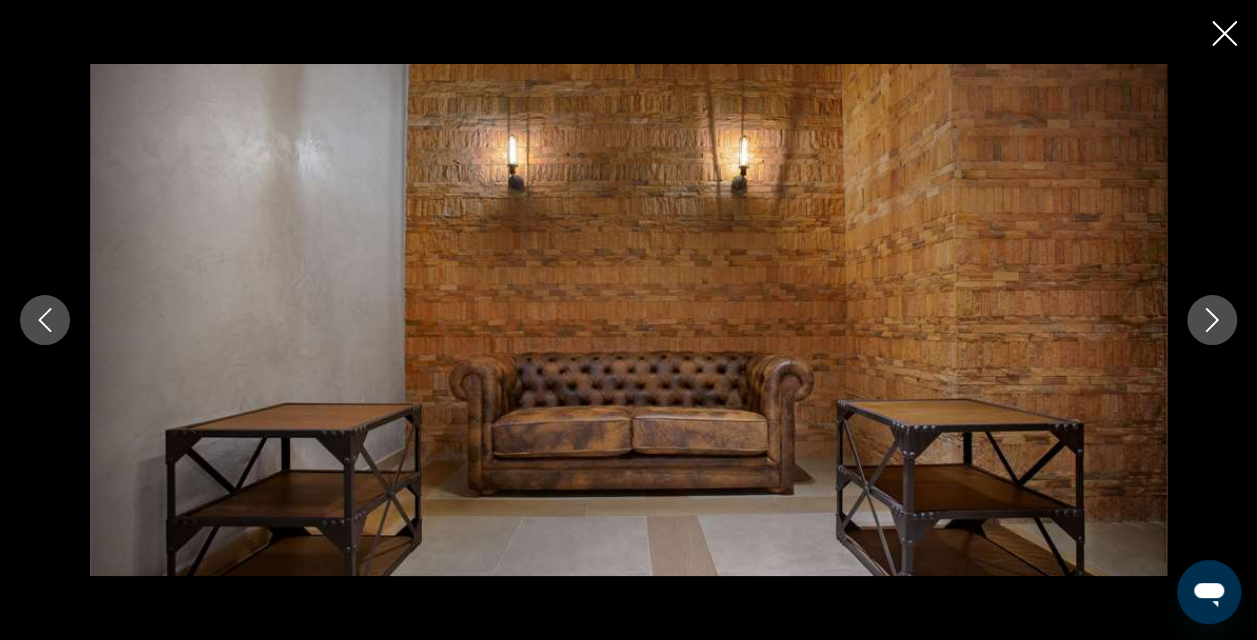 click 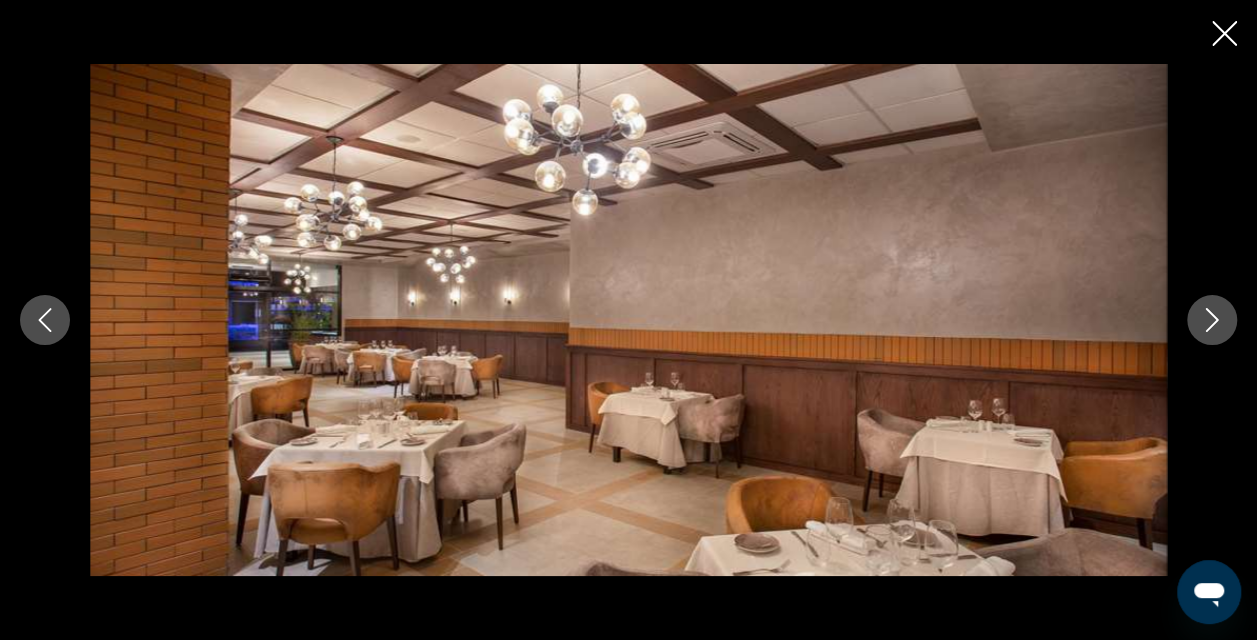 click 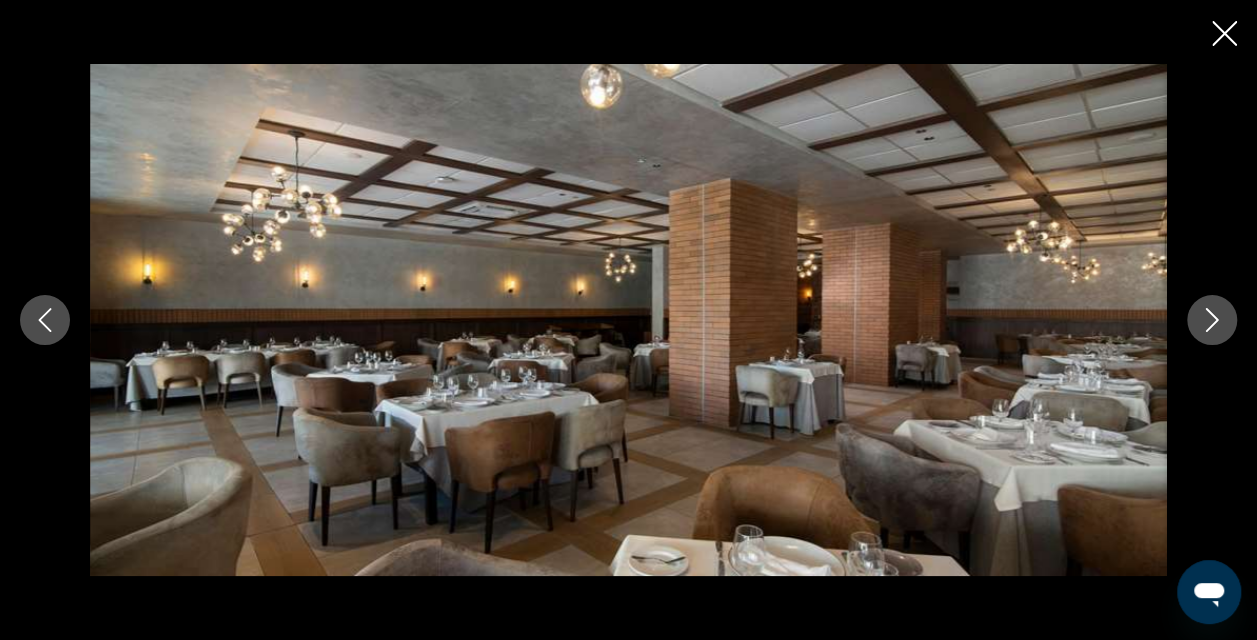 click 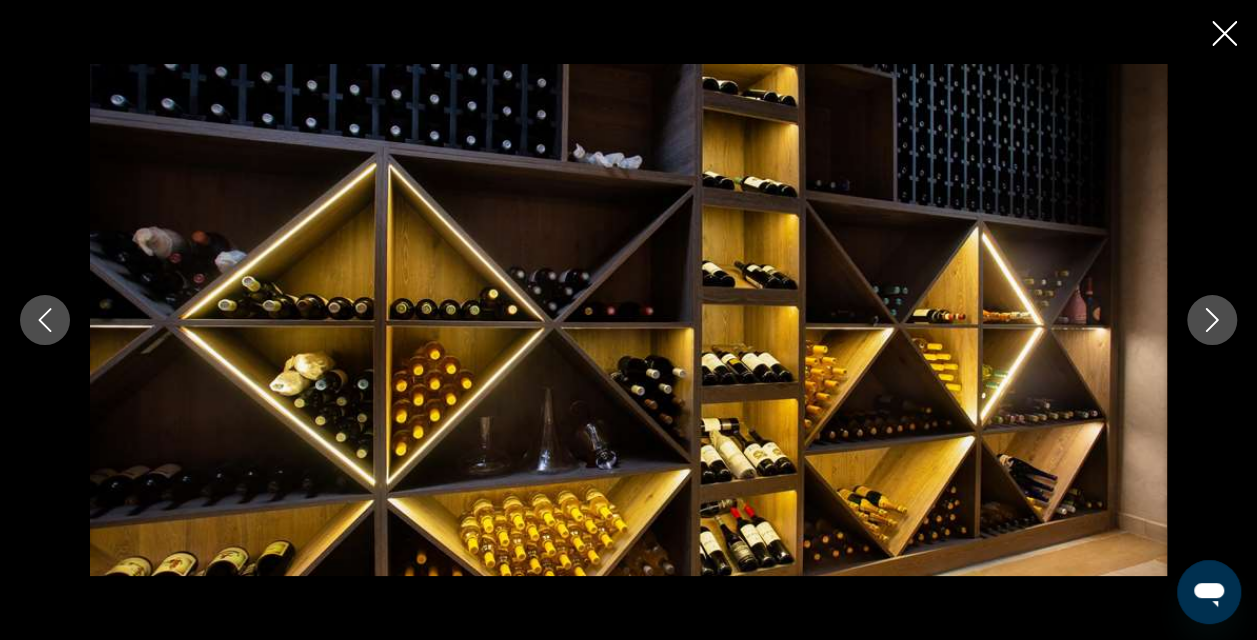 click 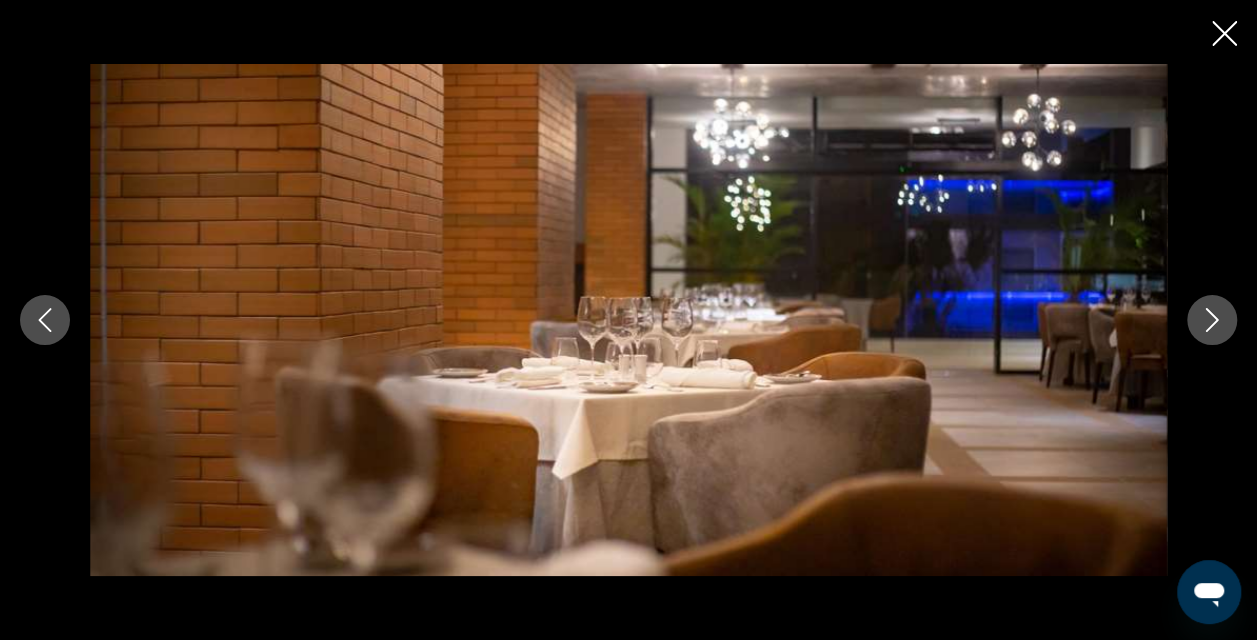click 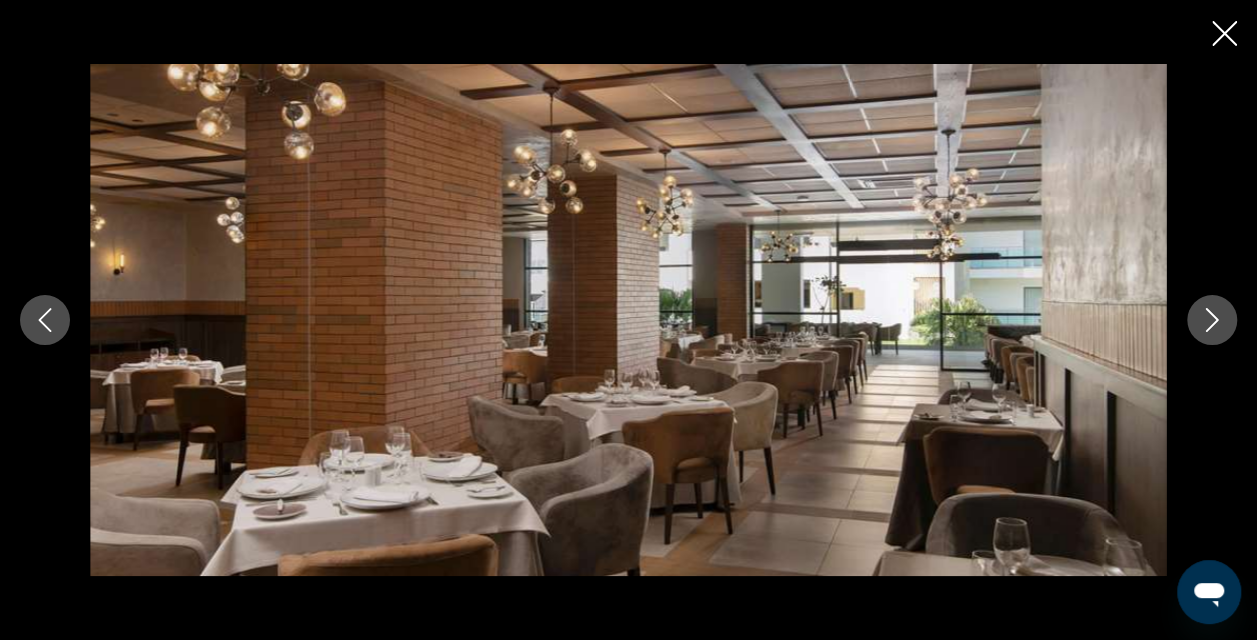 click 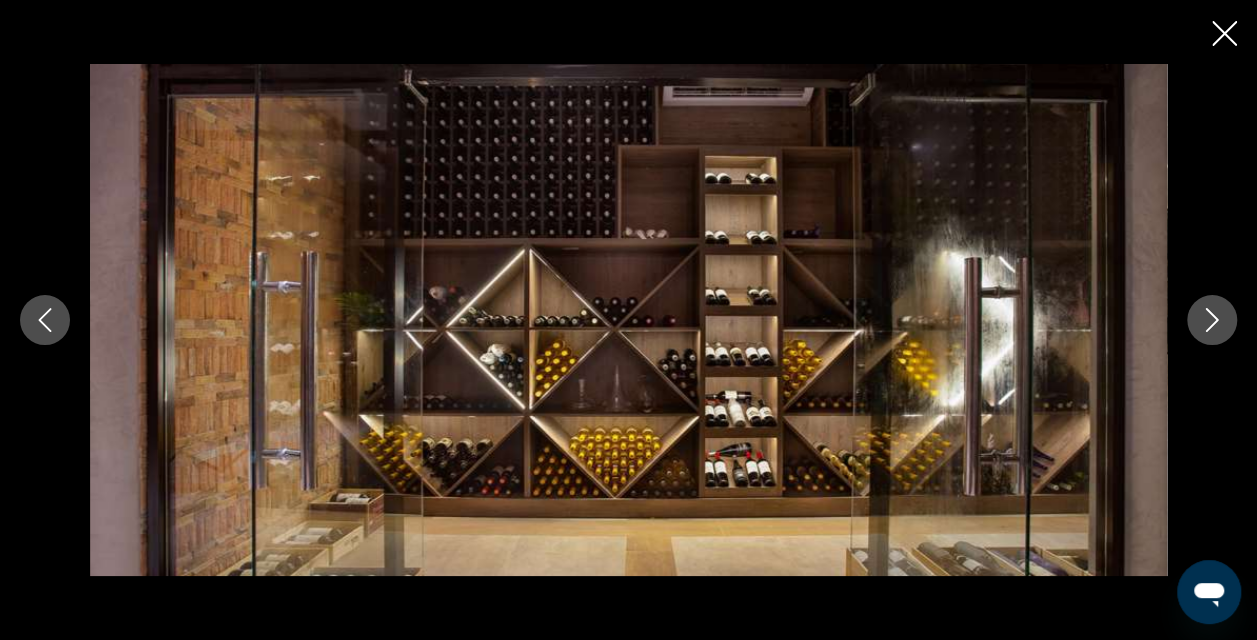 click 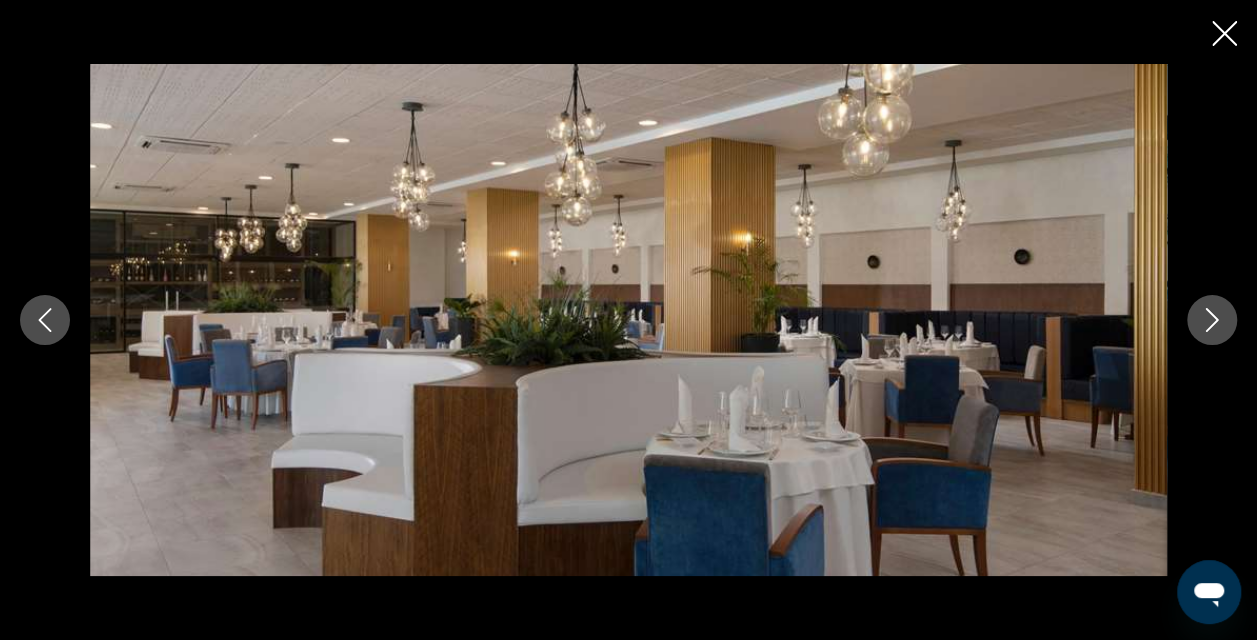 click 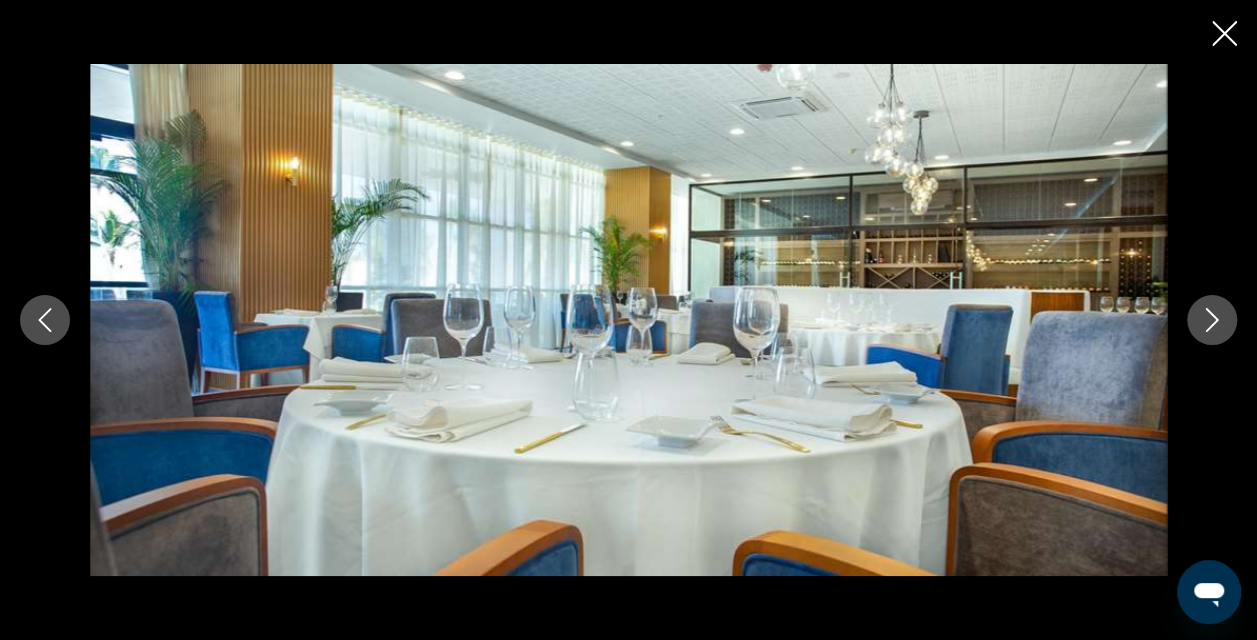 click 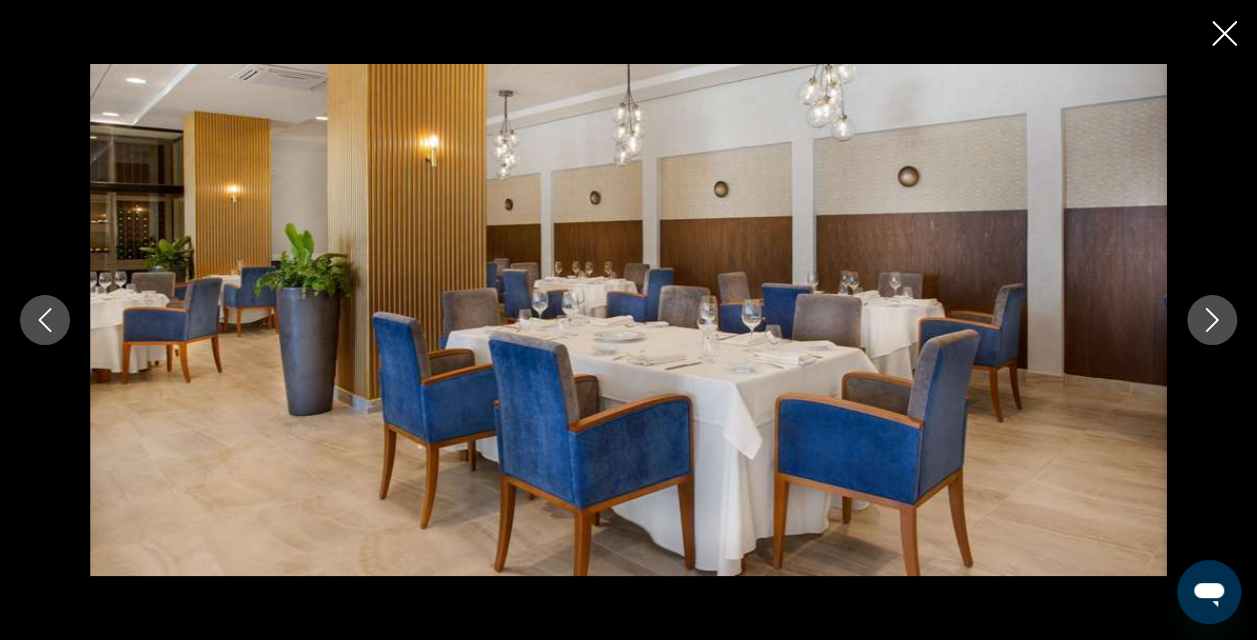 click 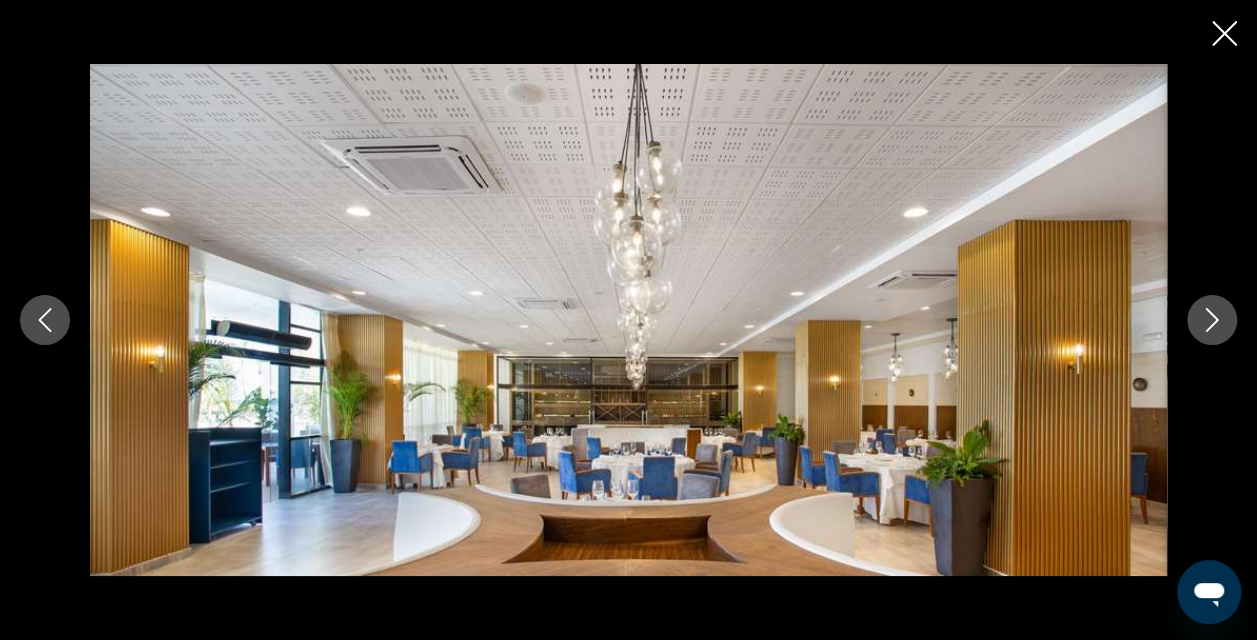 type 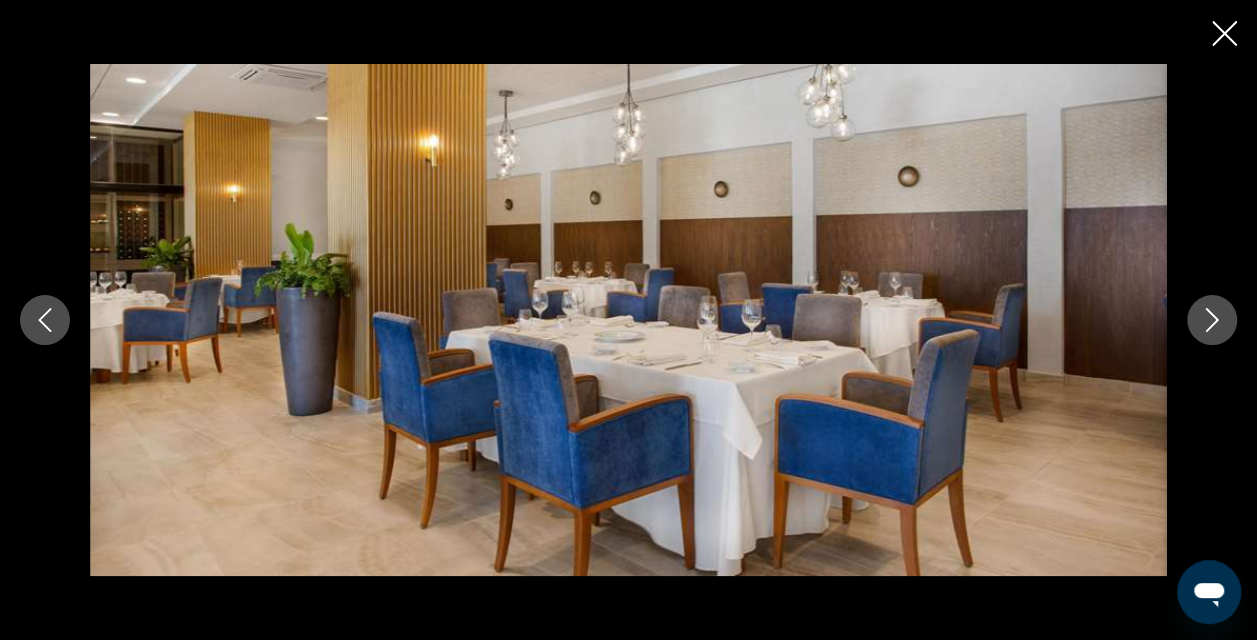 click 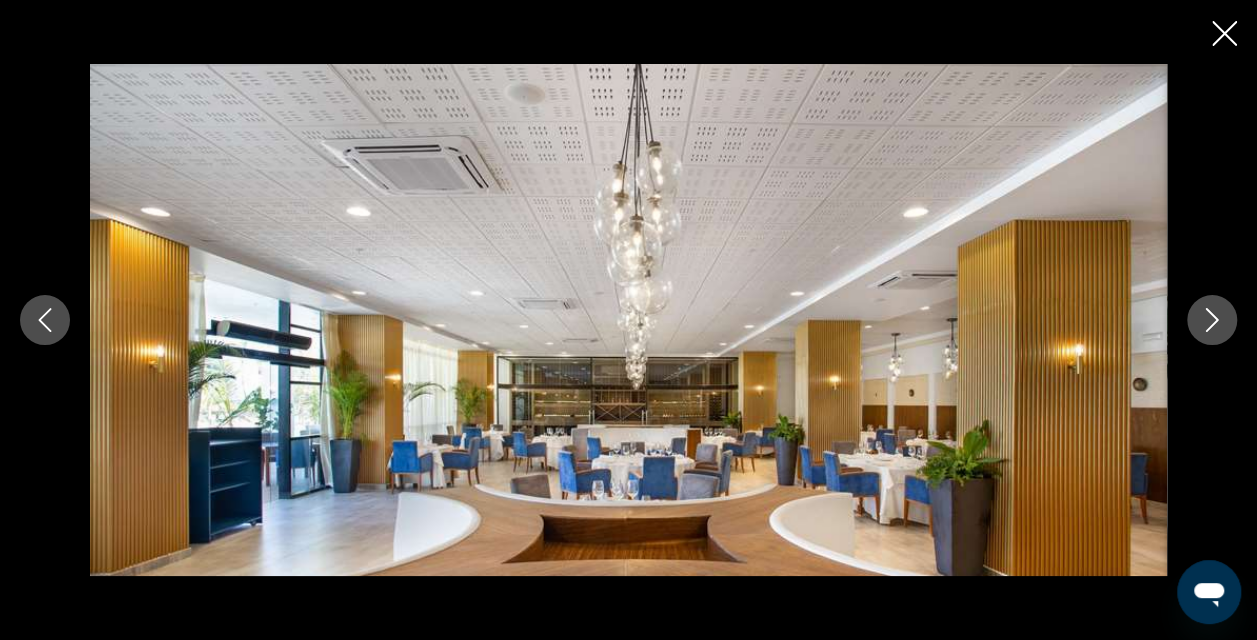 click 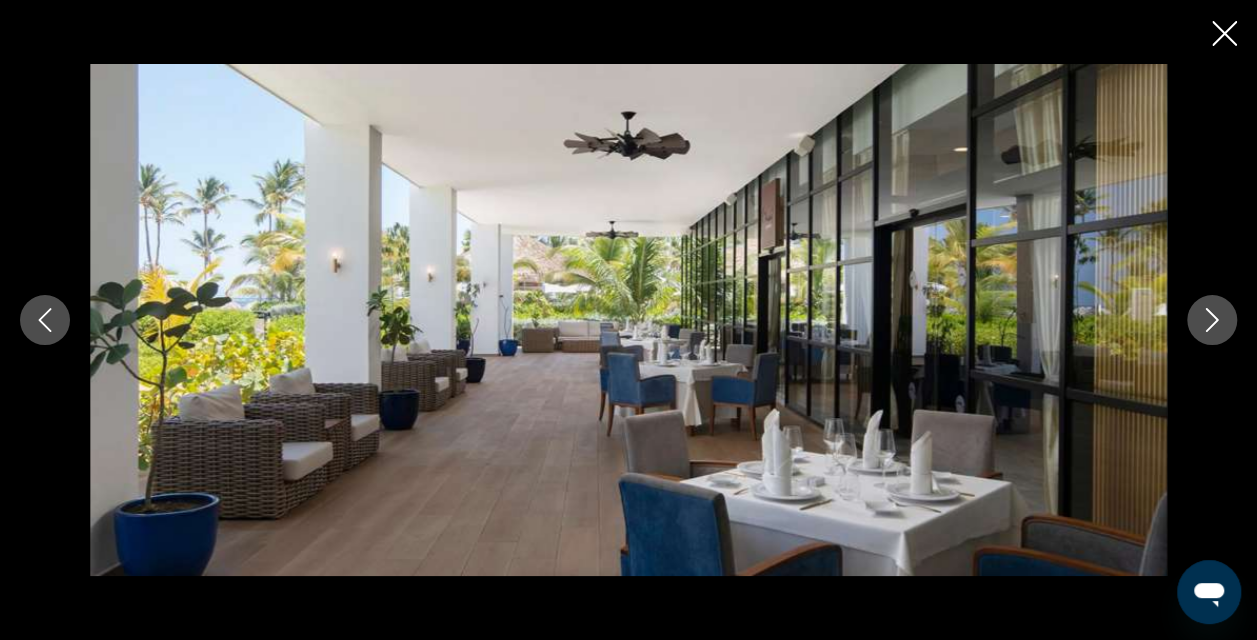 click 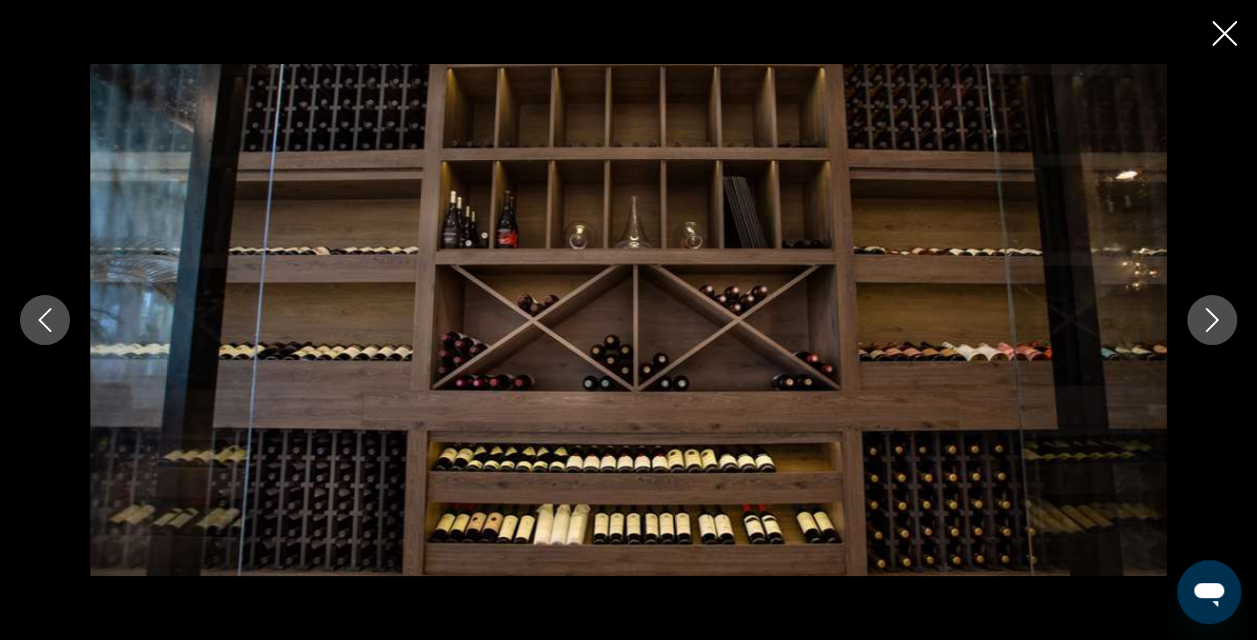 click 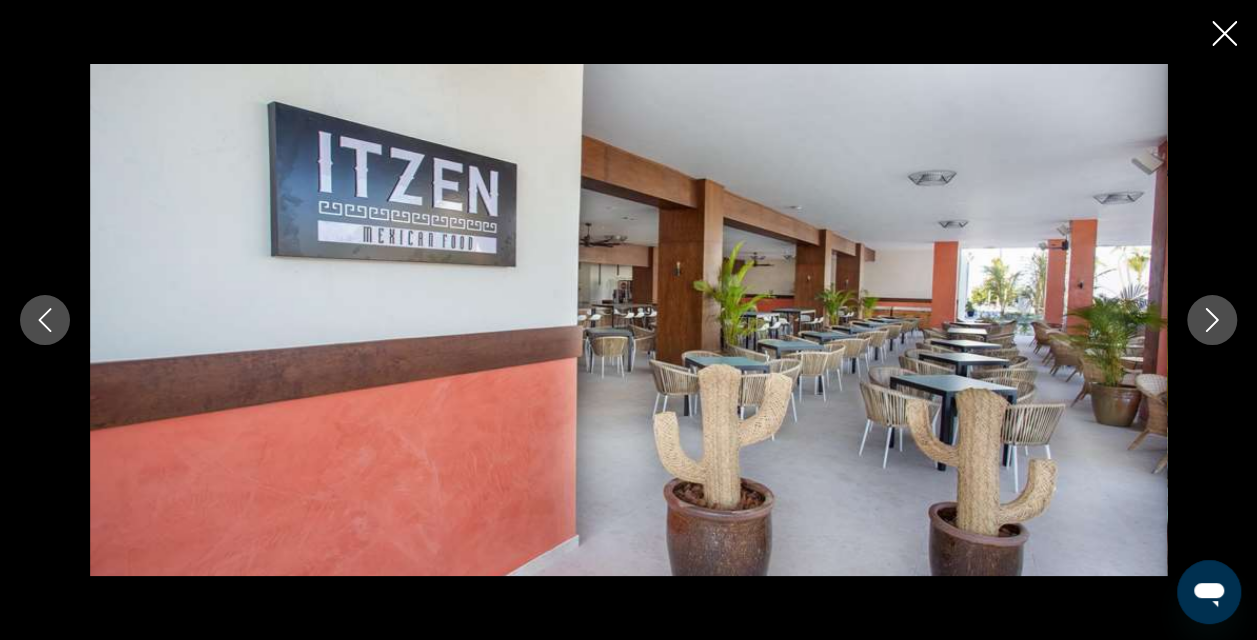 click 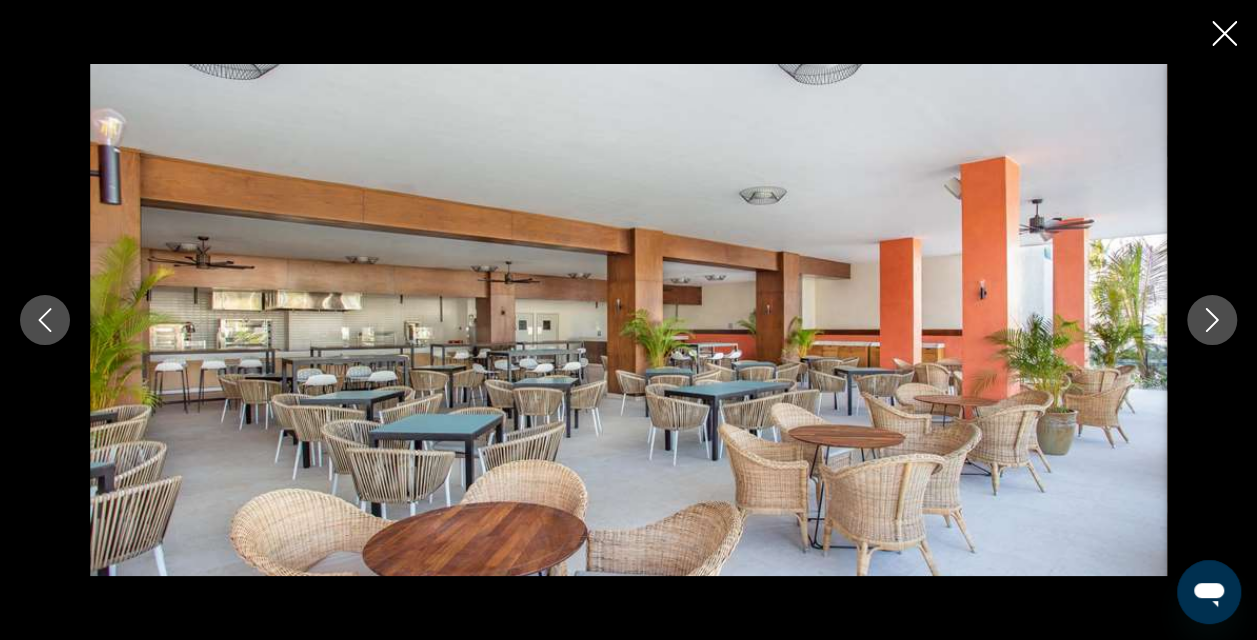 click 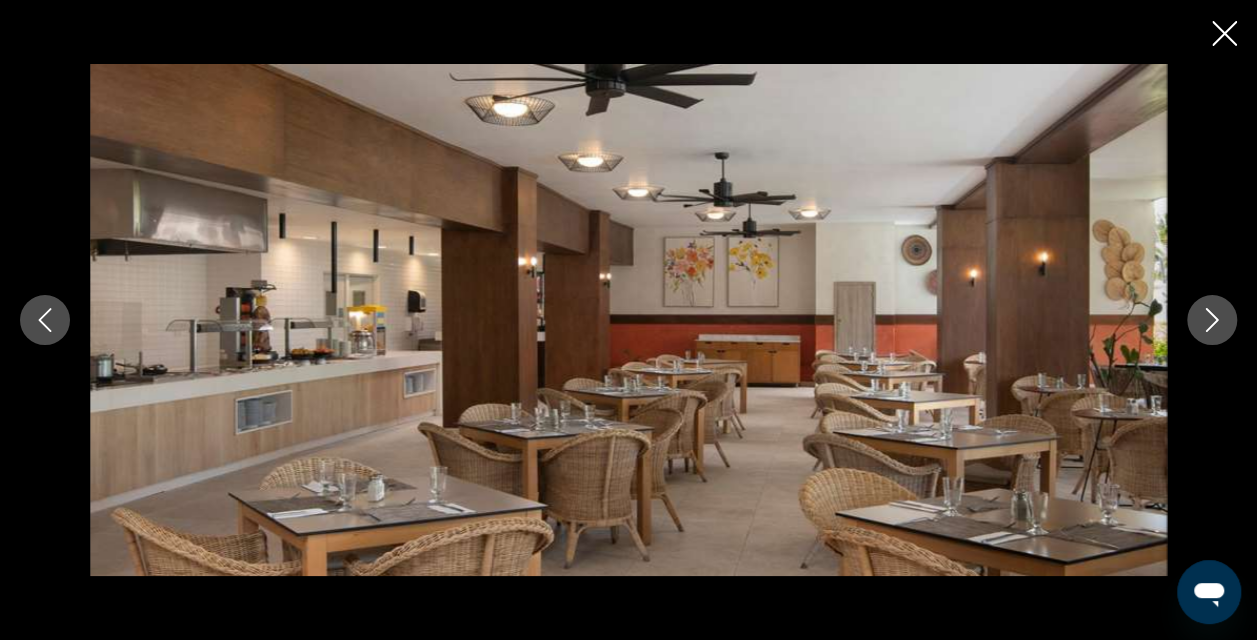 click 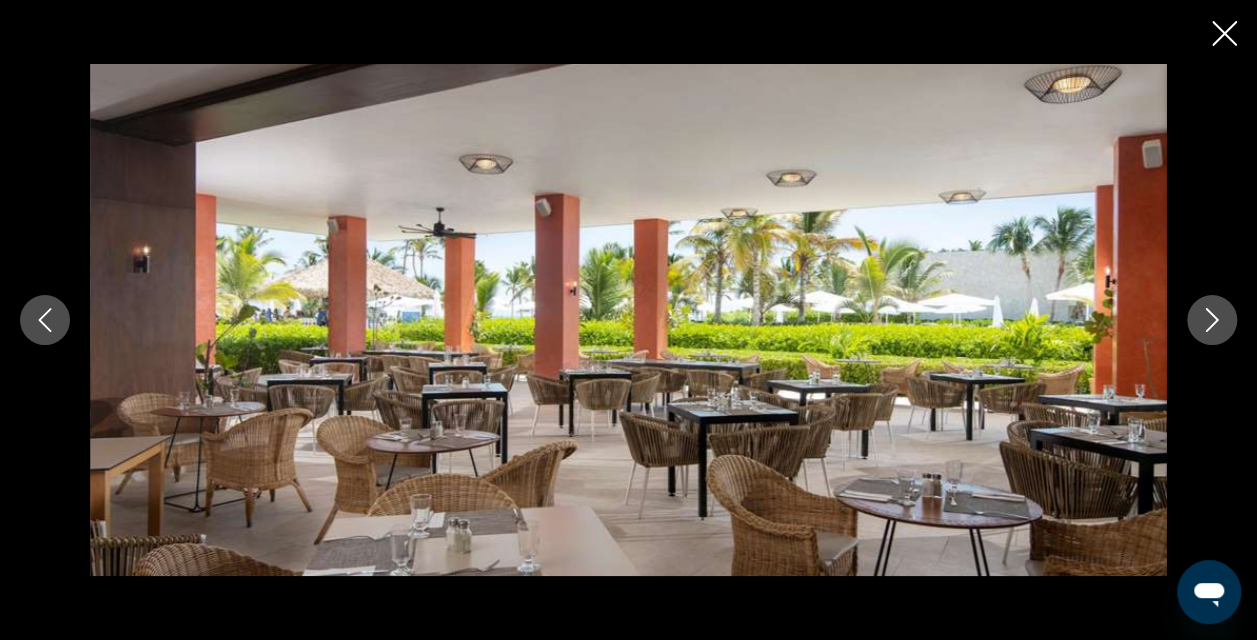 click 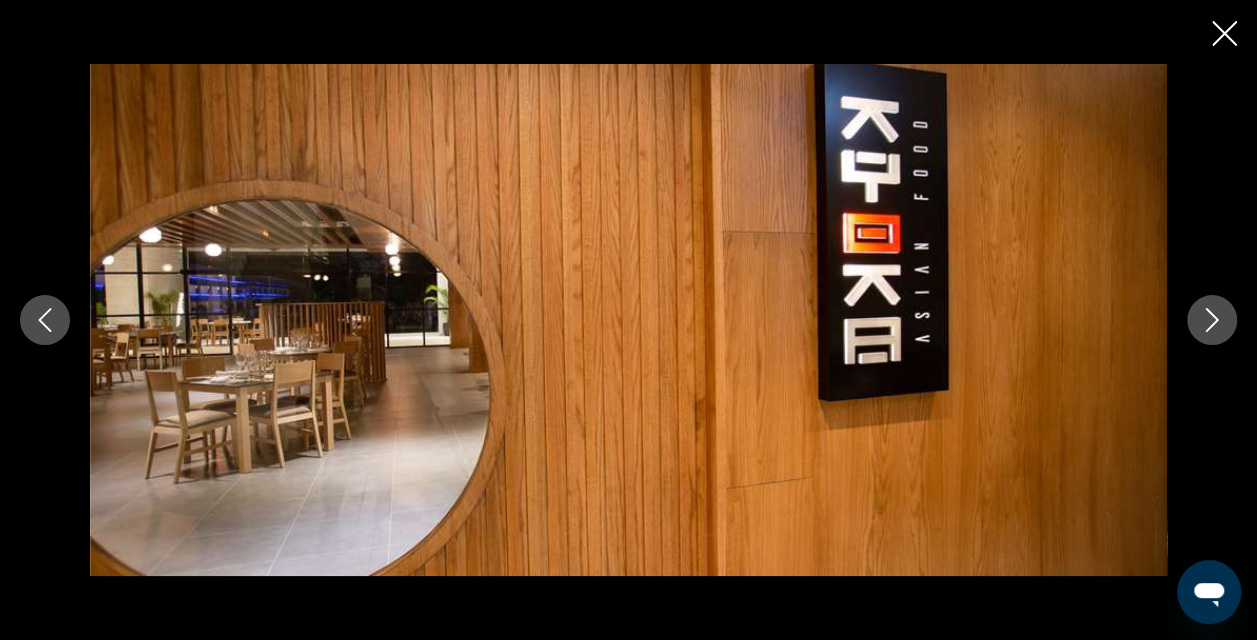 click 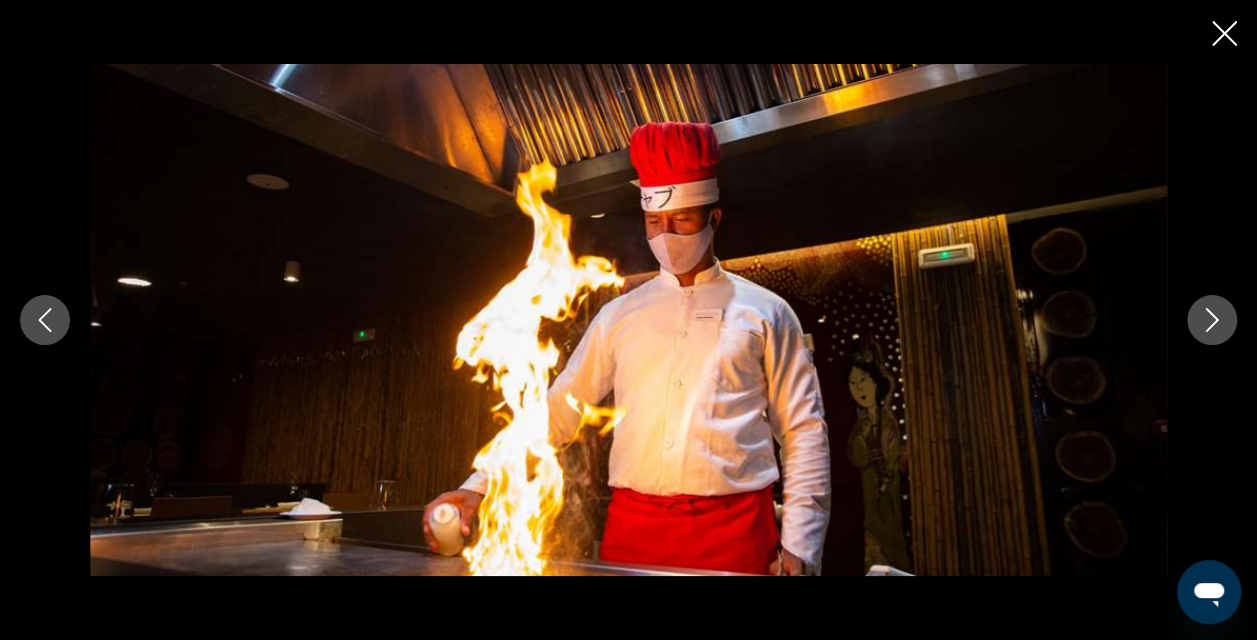 click 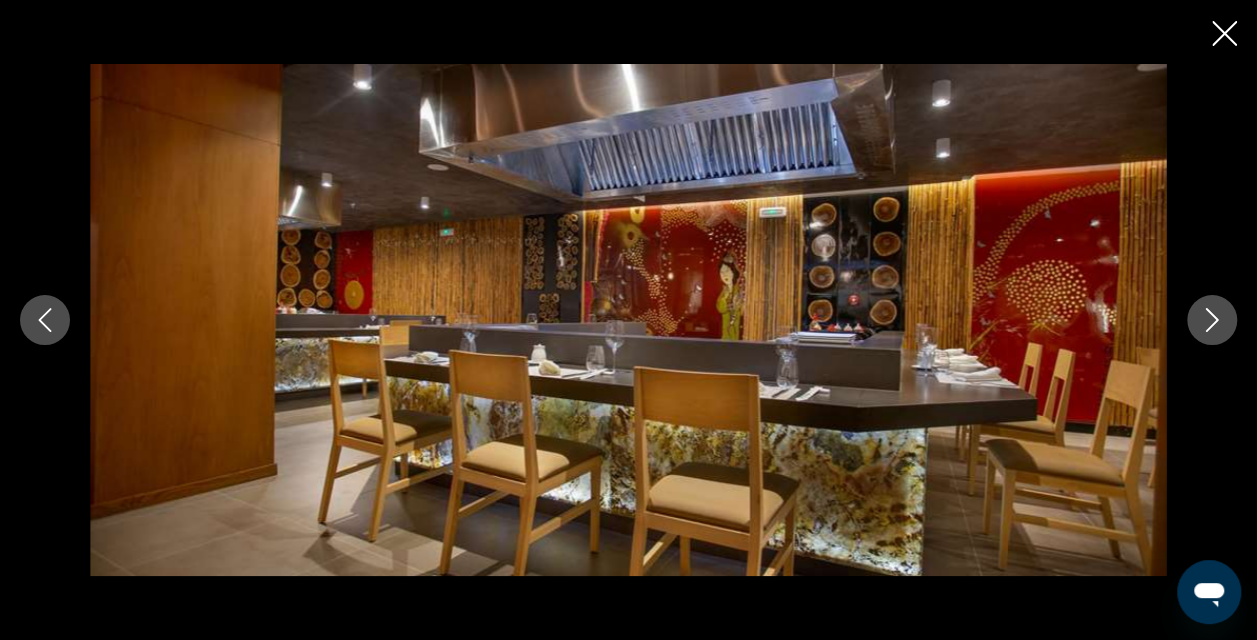 click 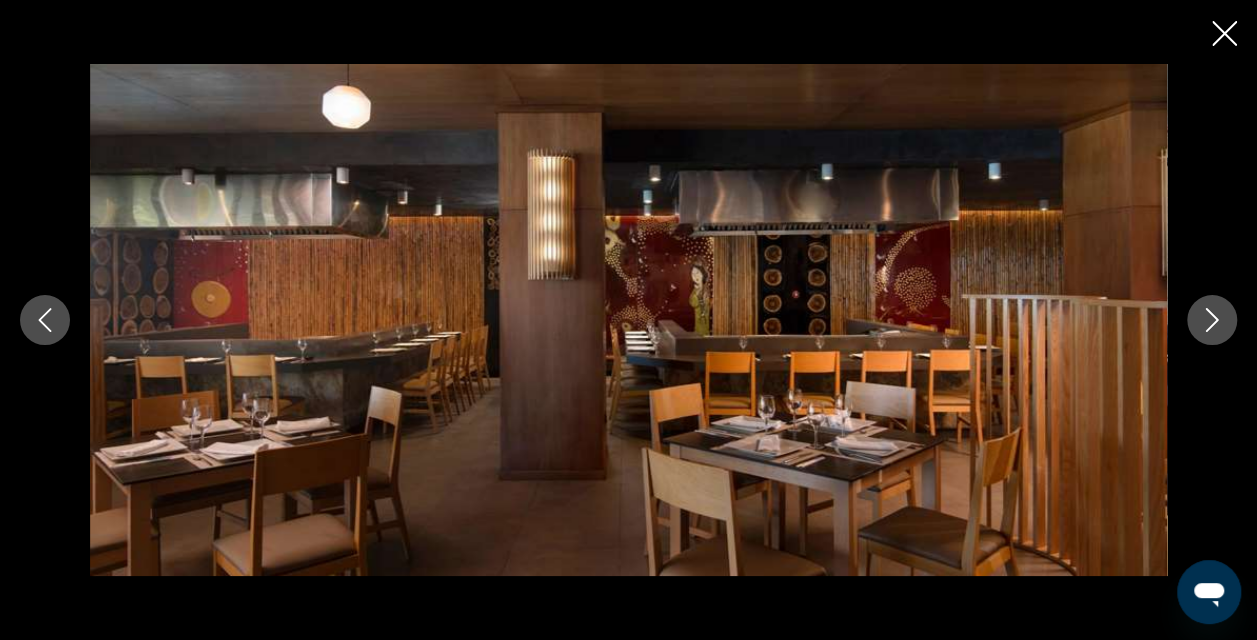 click 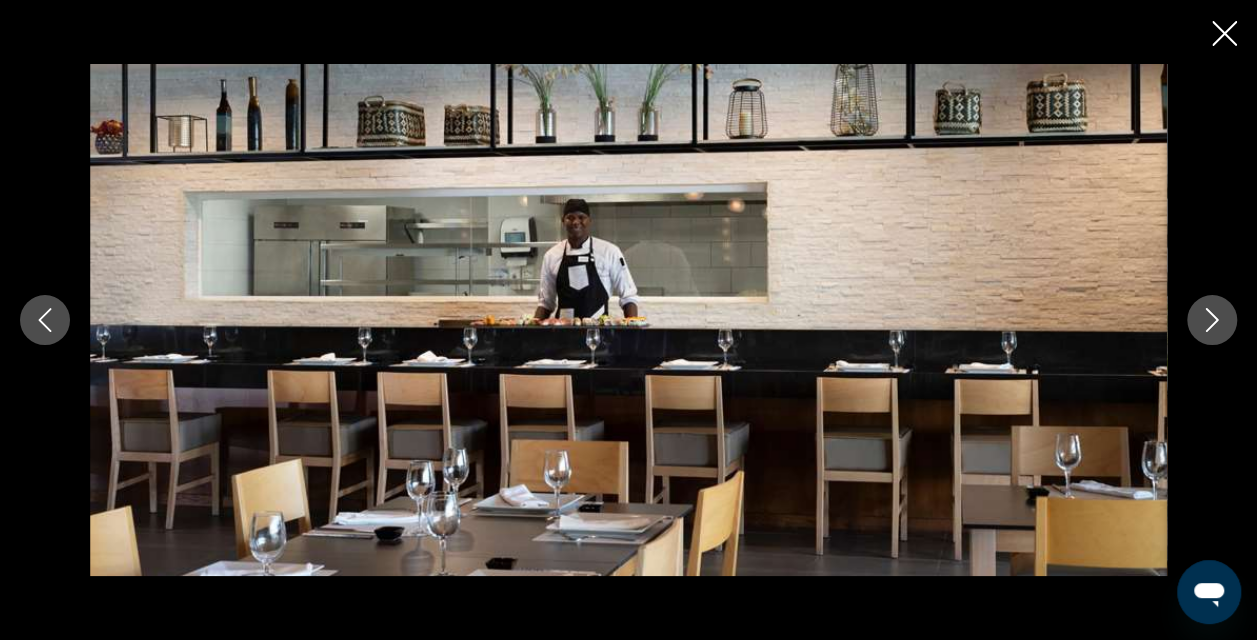 click 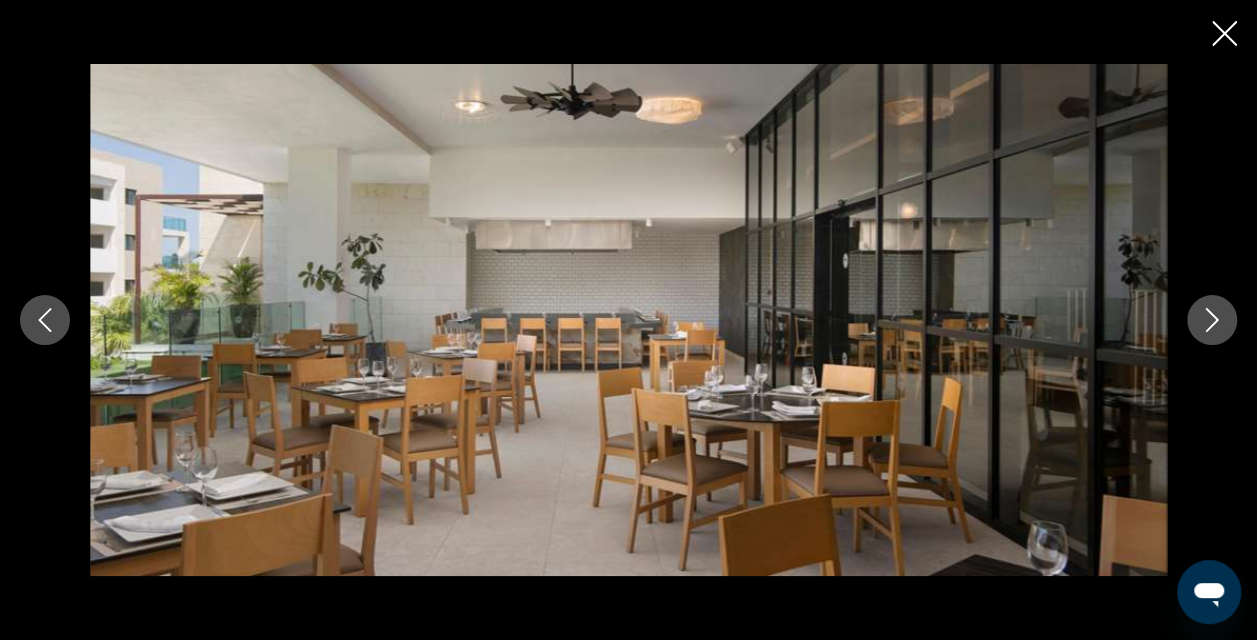 click 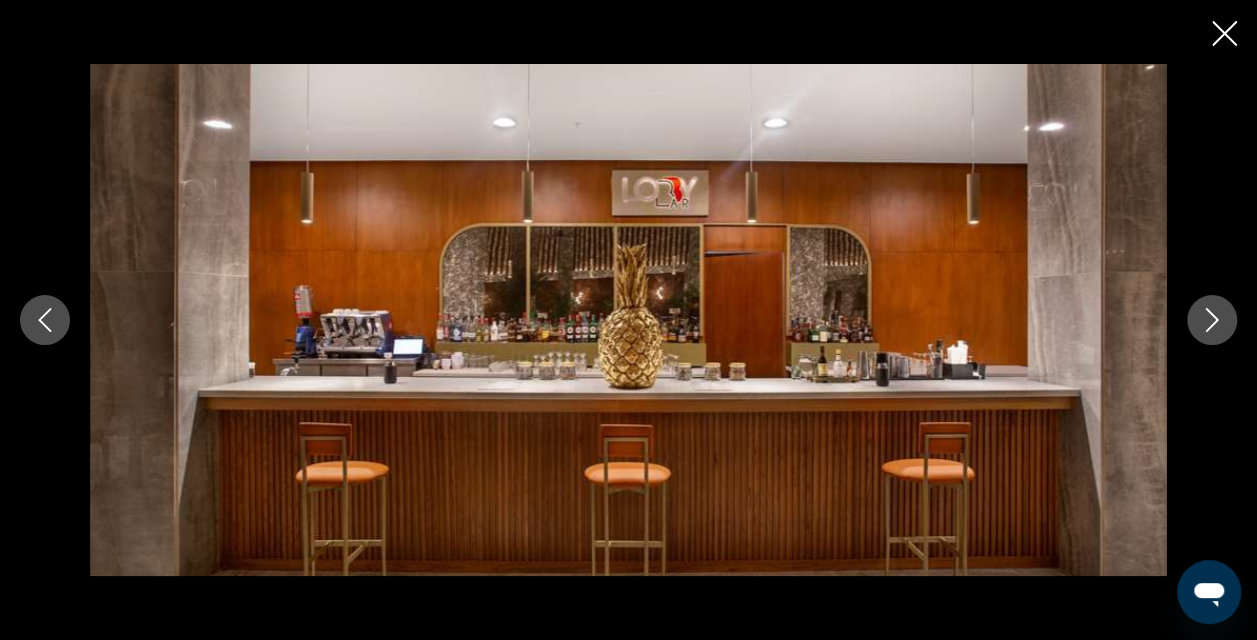 click 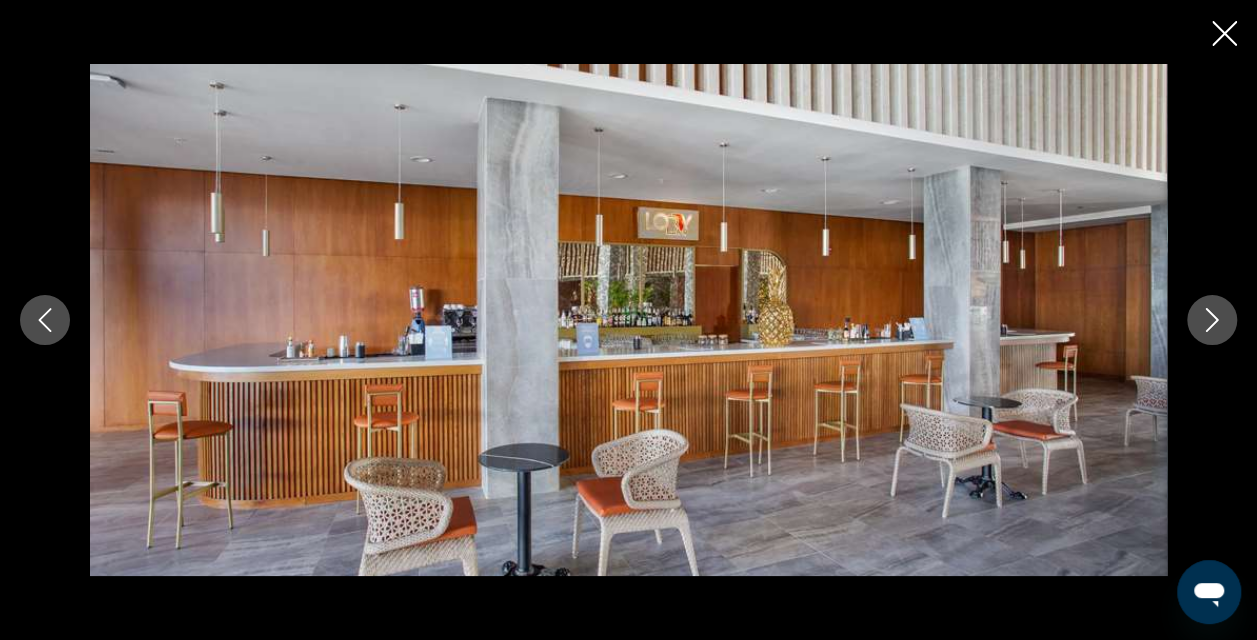 click 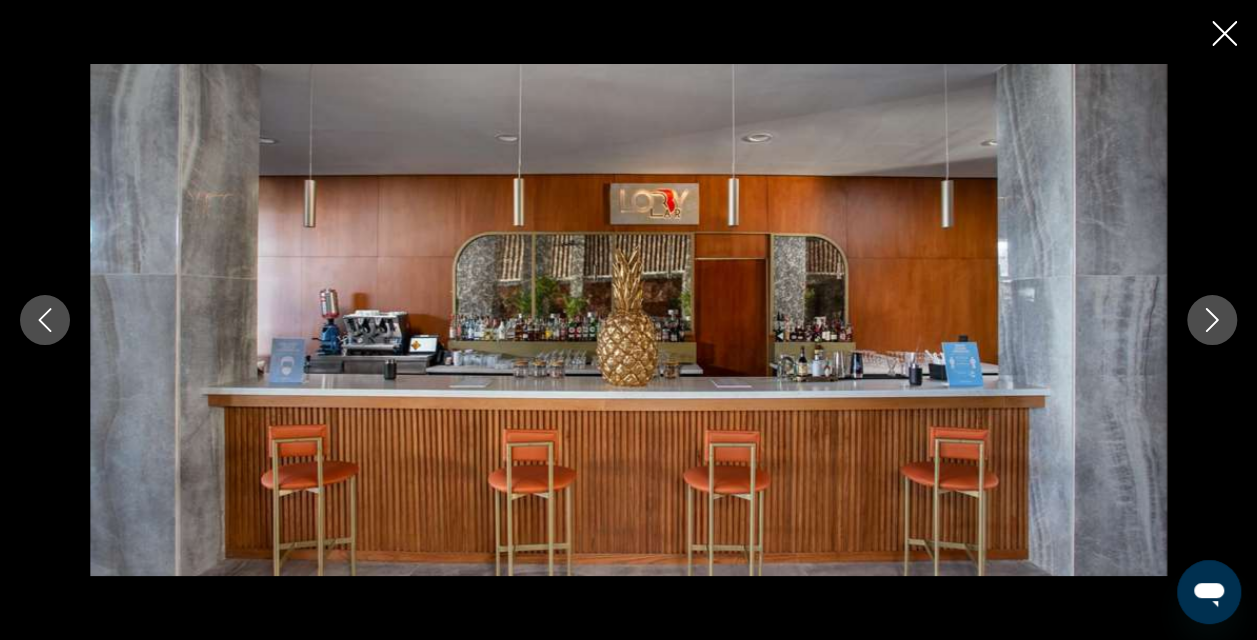 click 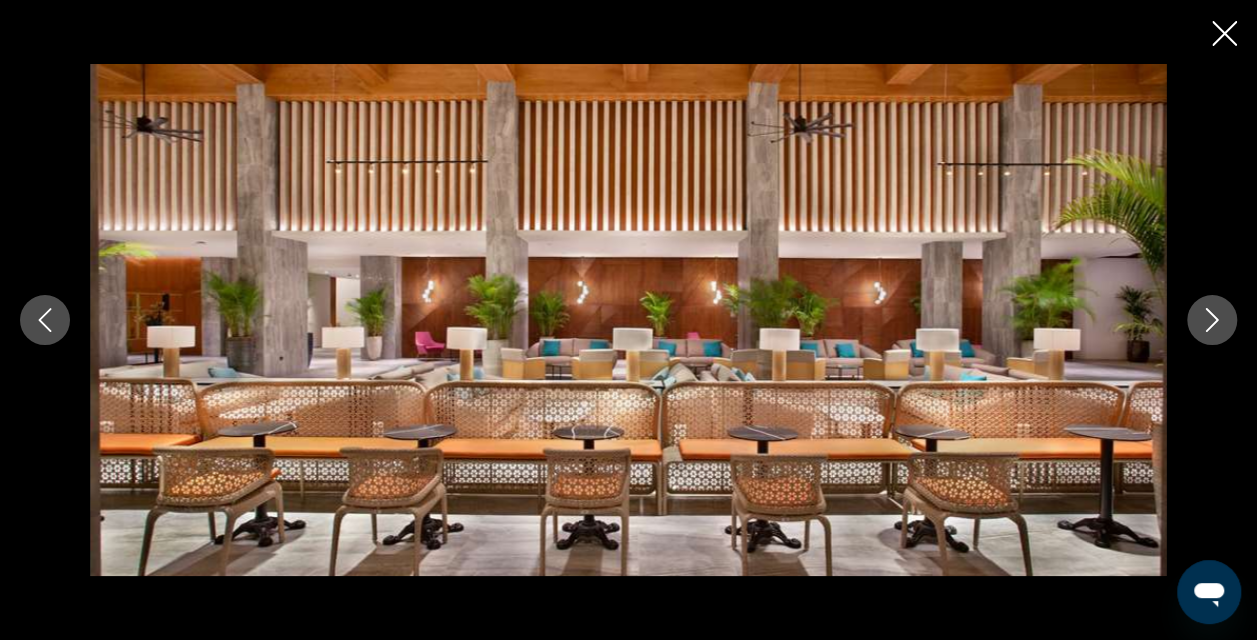 click 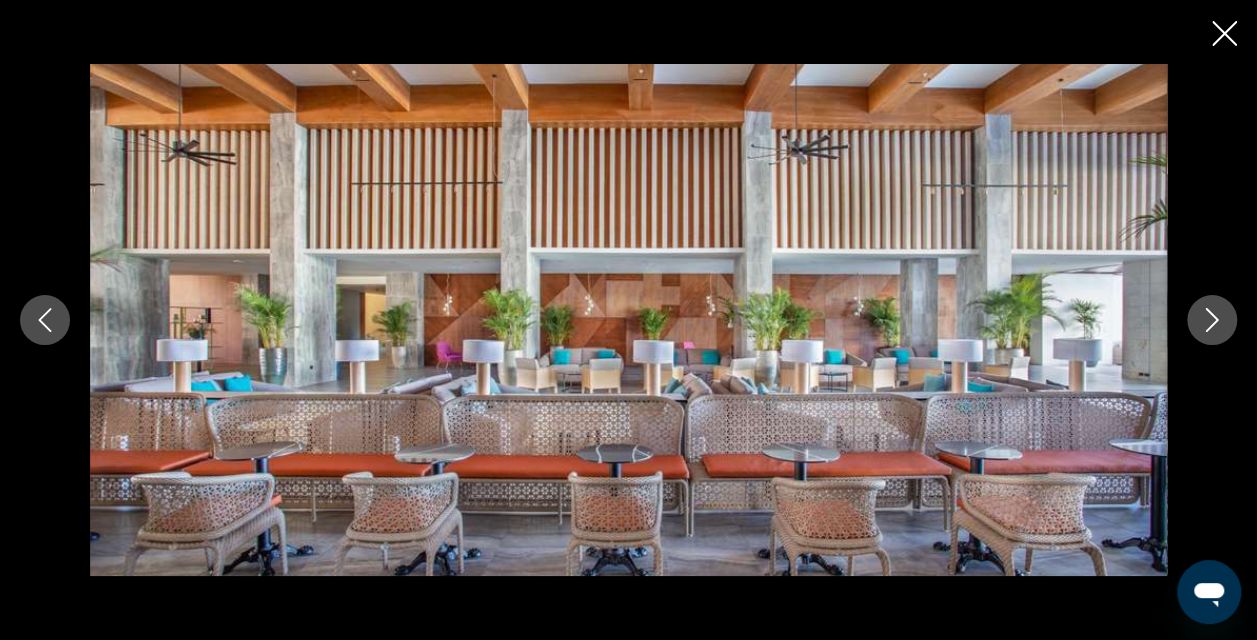 click 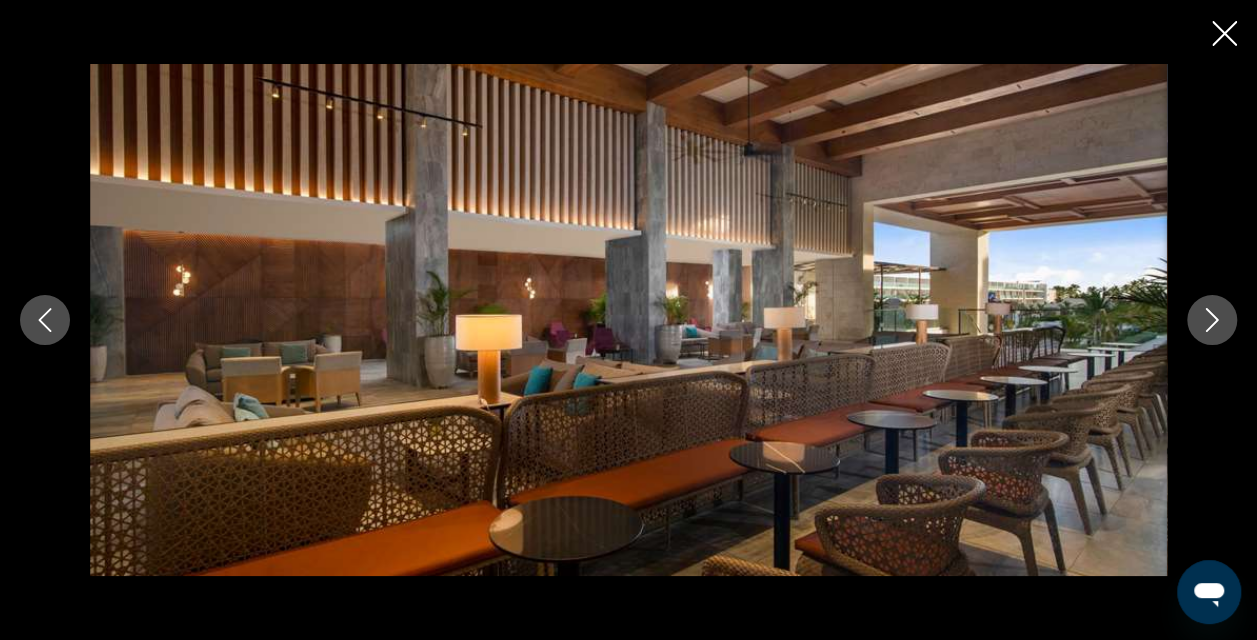 click 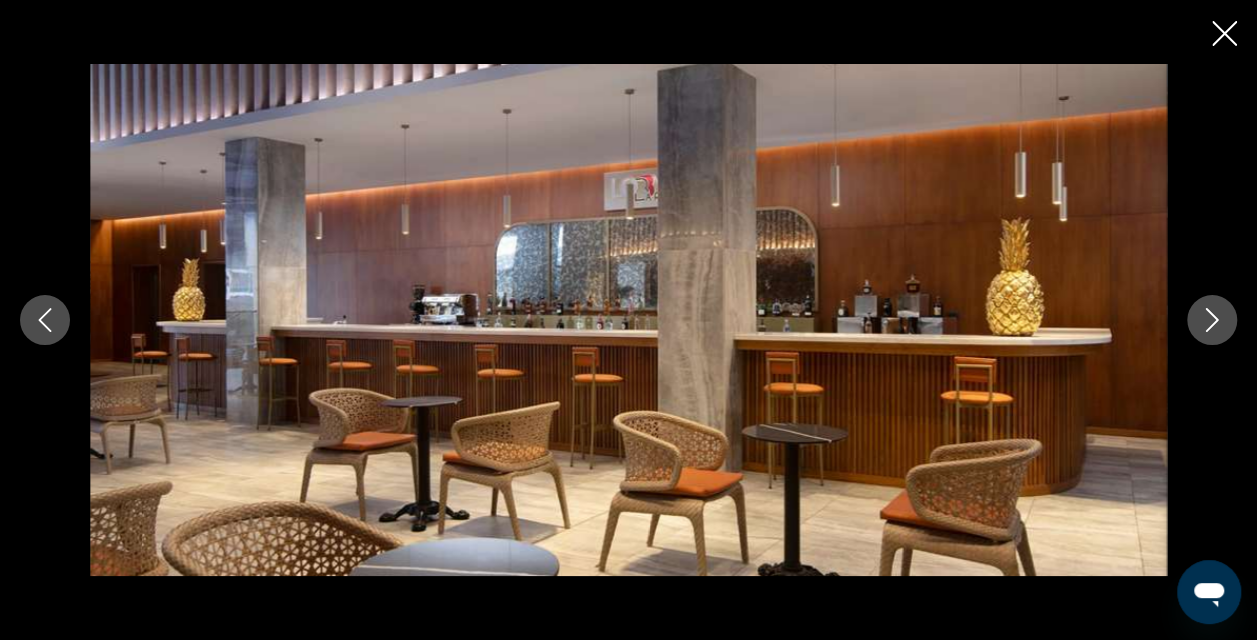 click 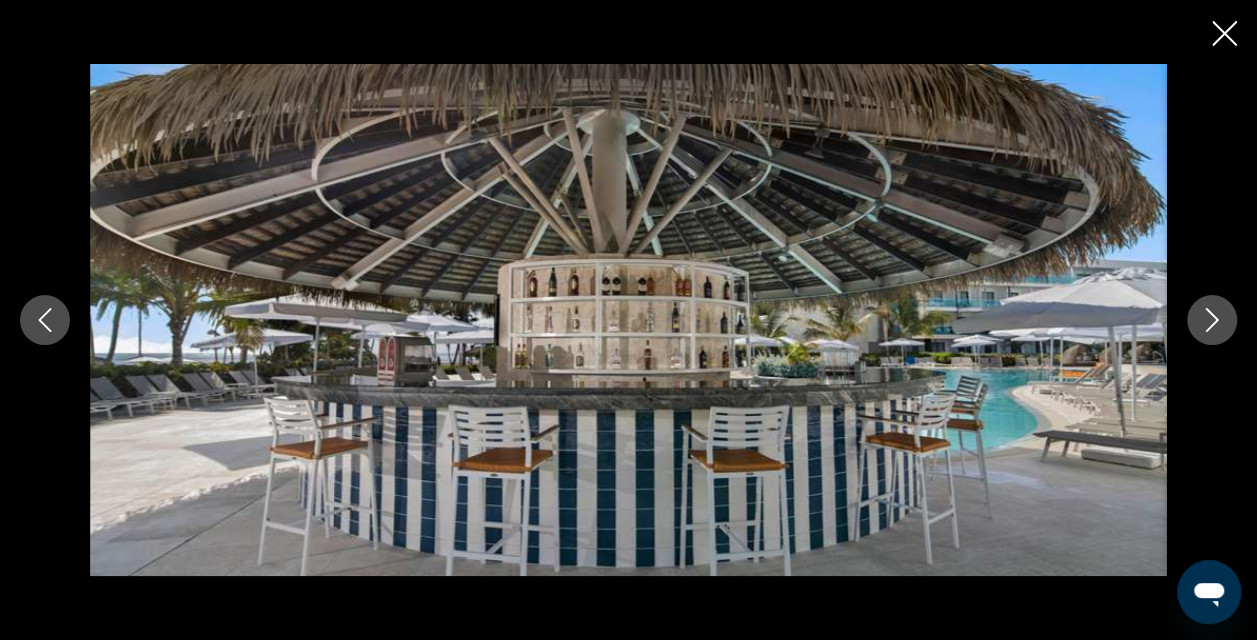 click 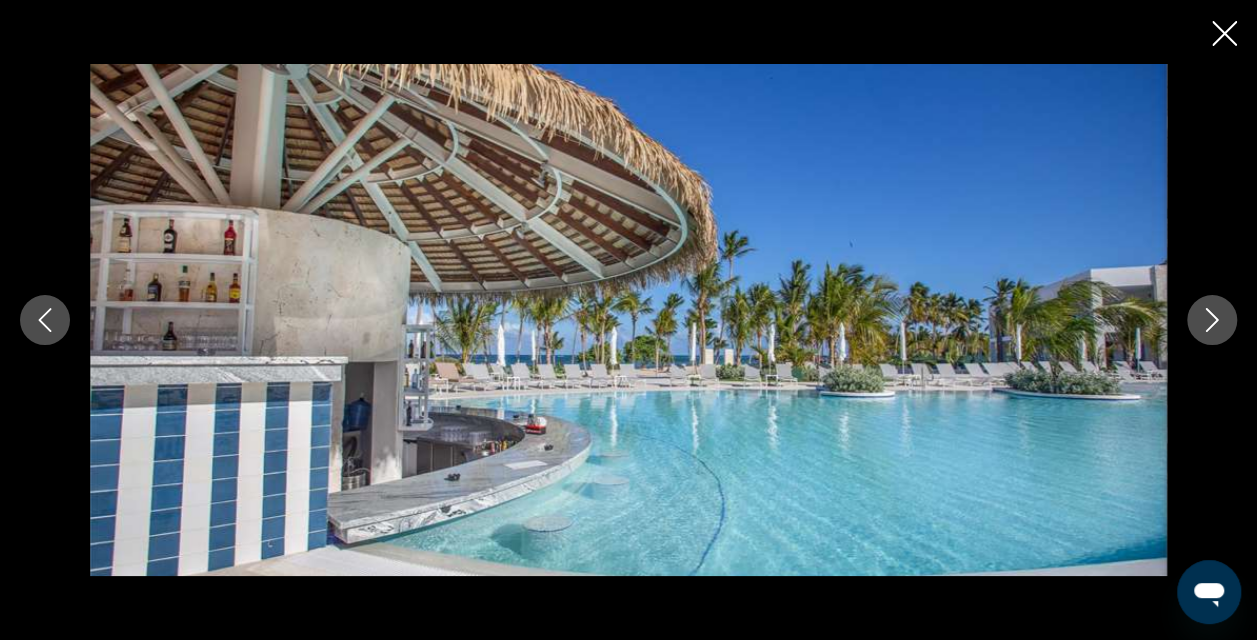 click 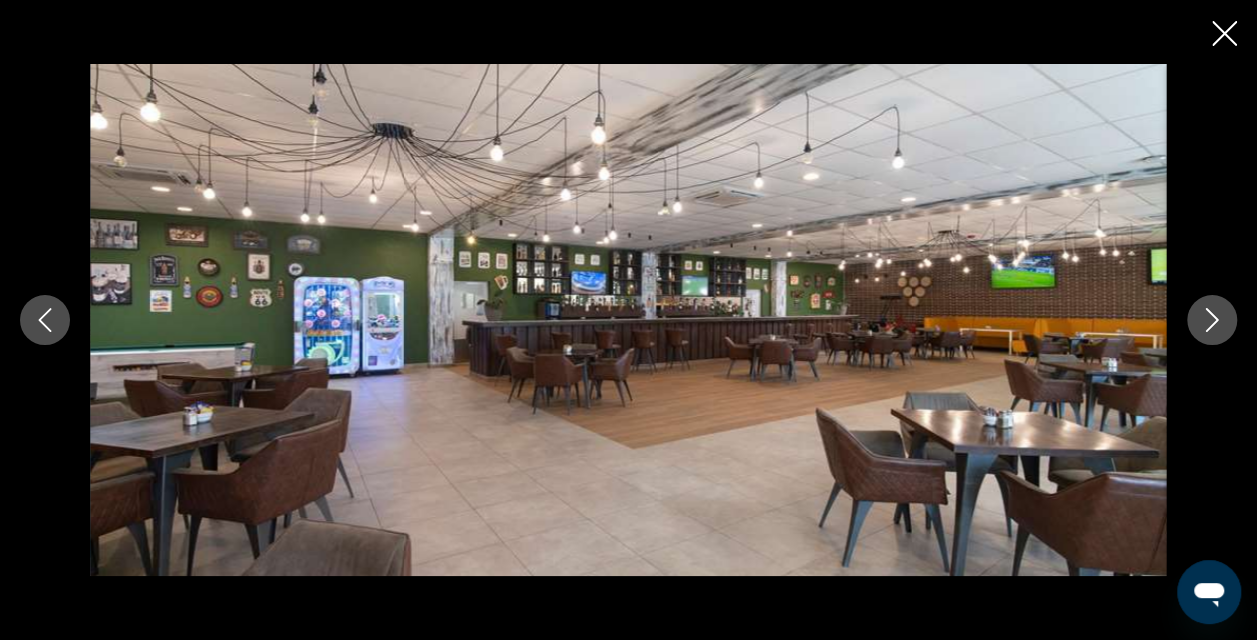 click 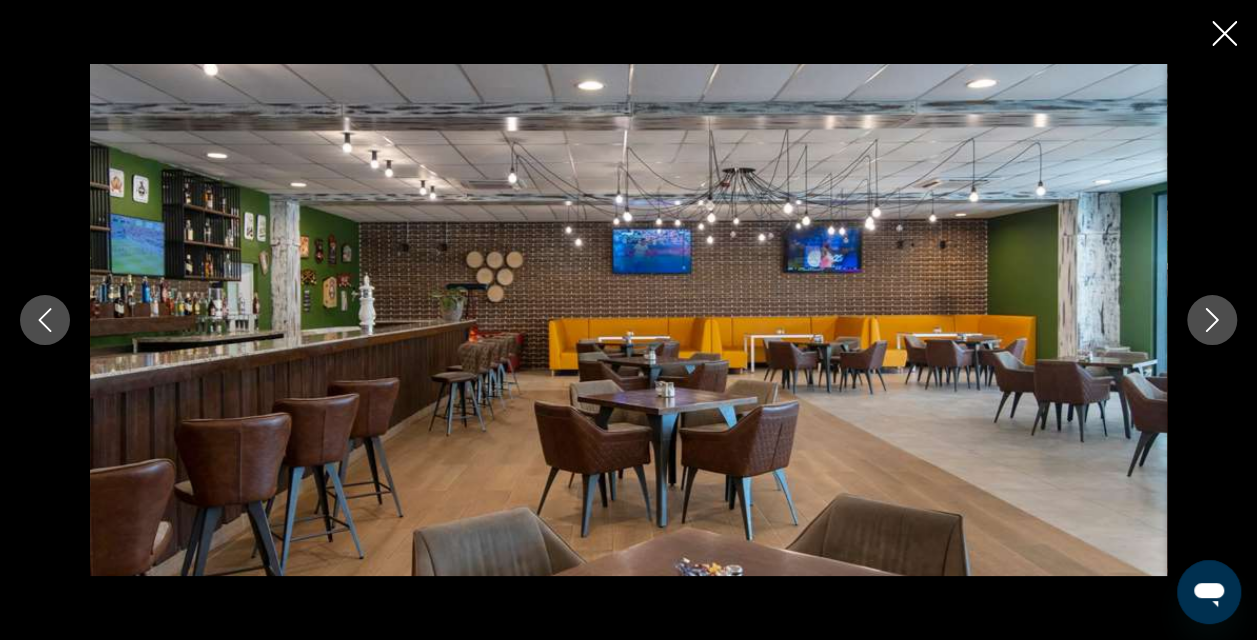 click 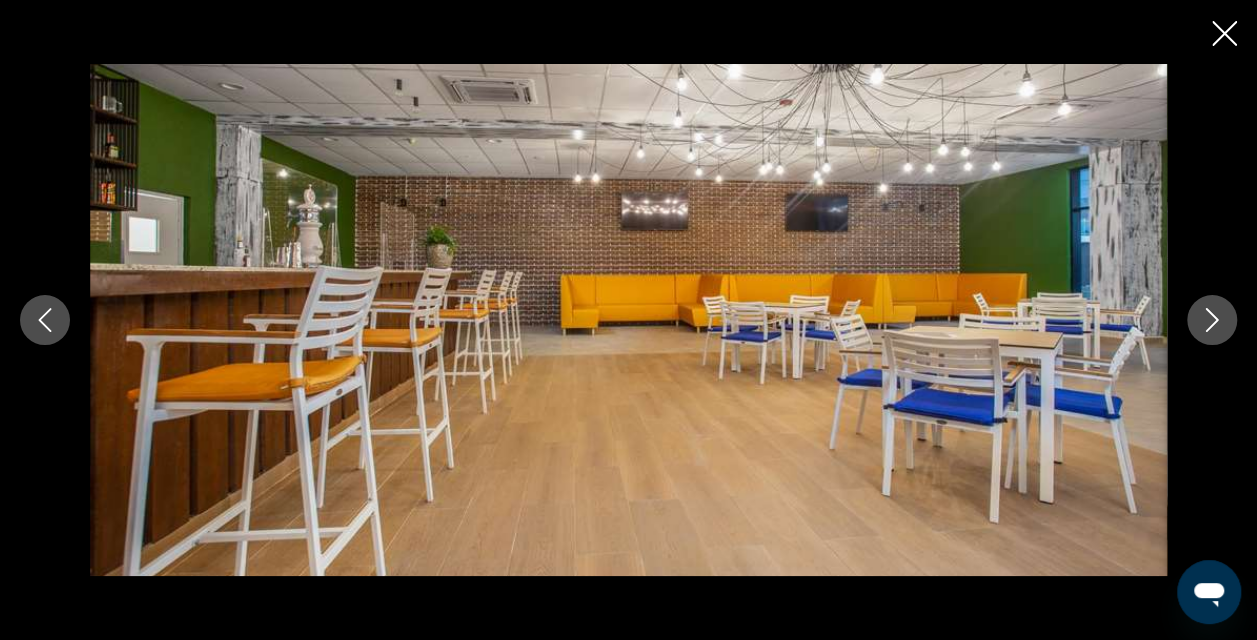 click 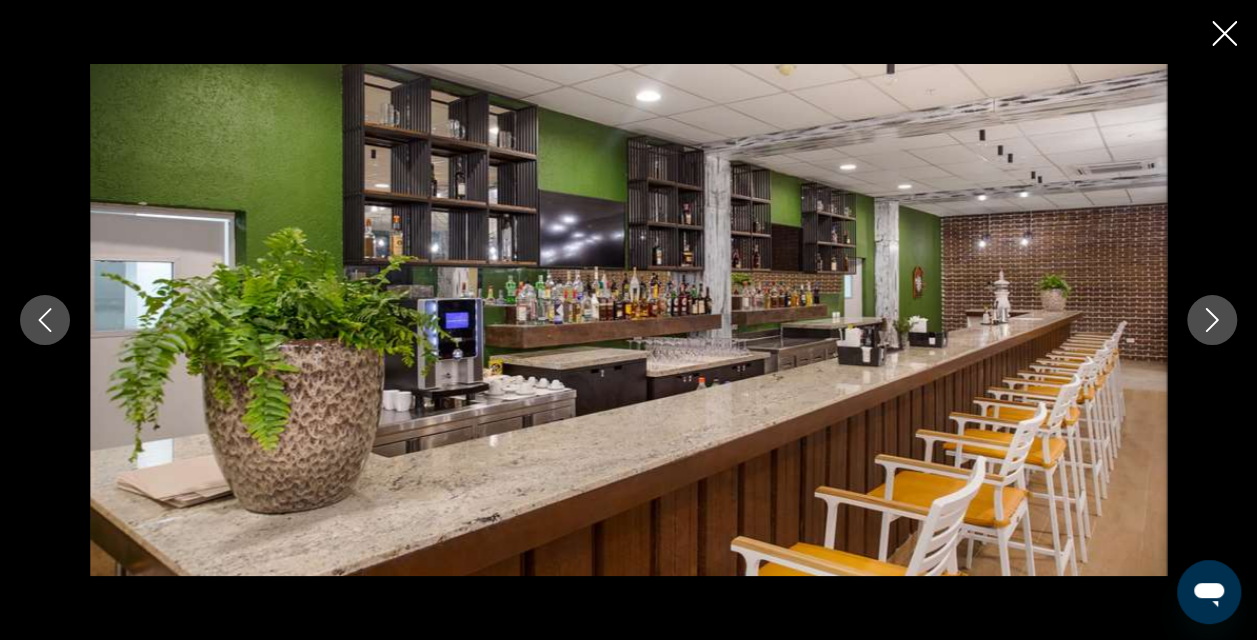 click 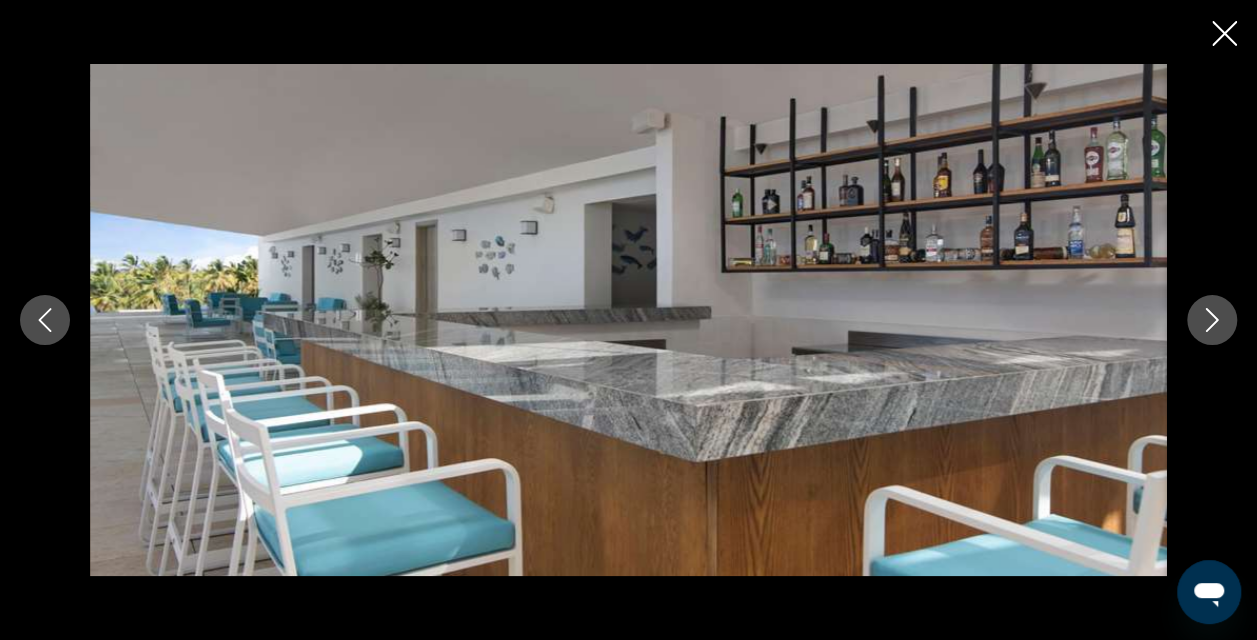 click 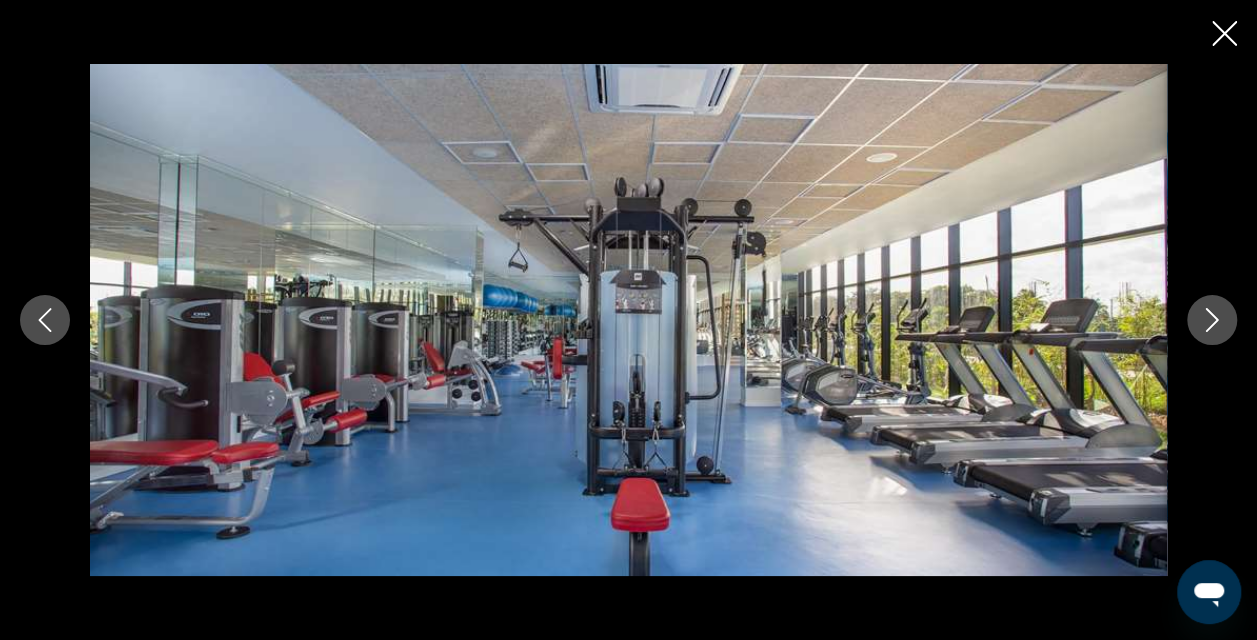 click 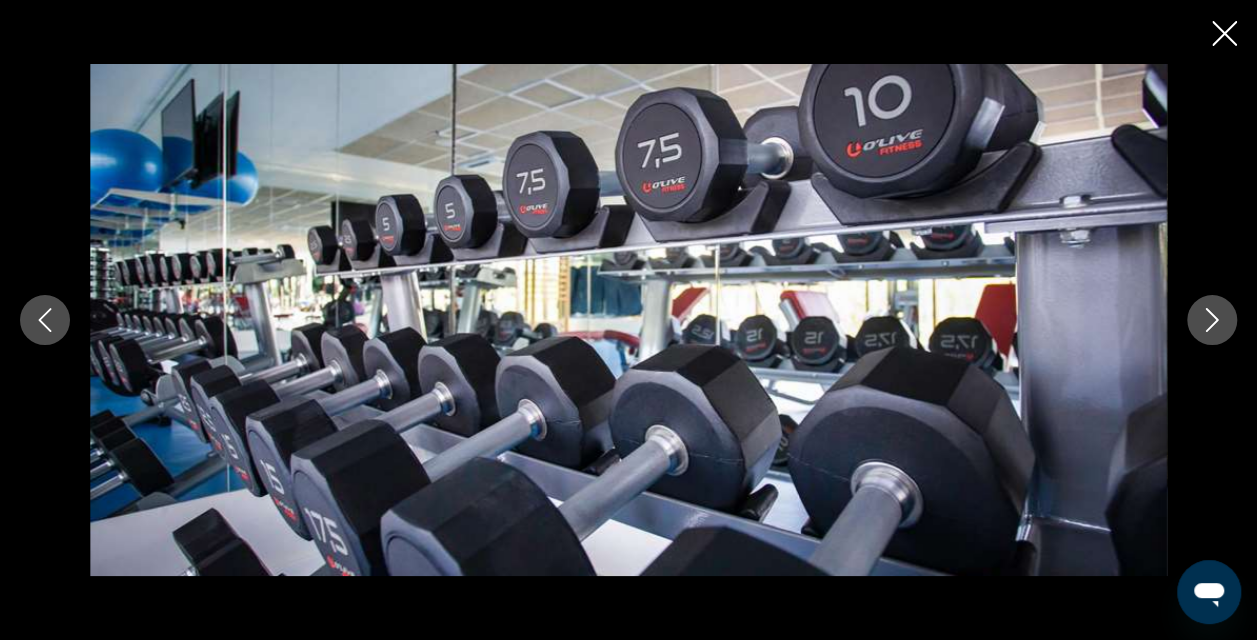 click 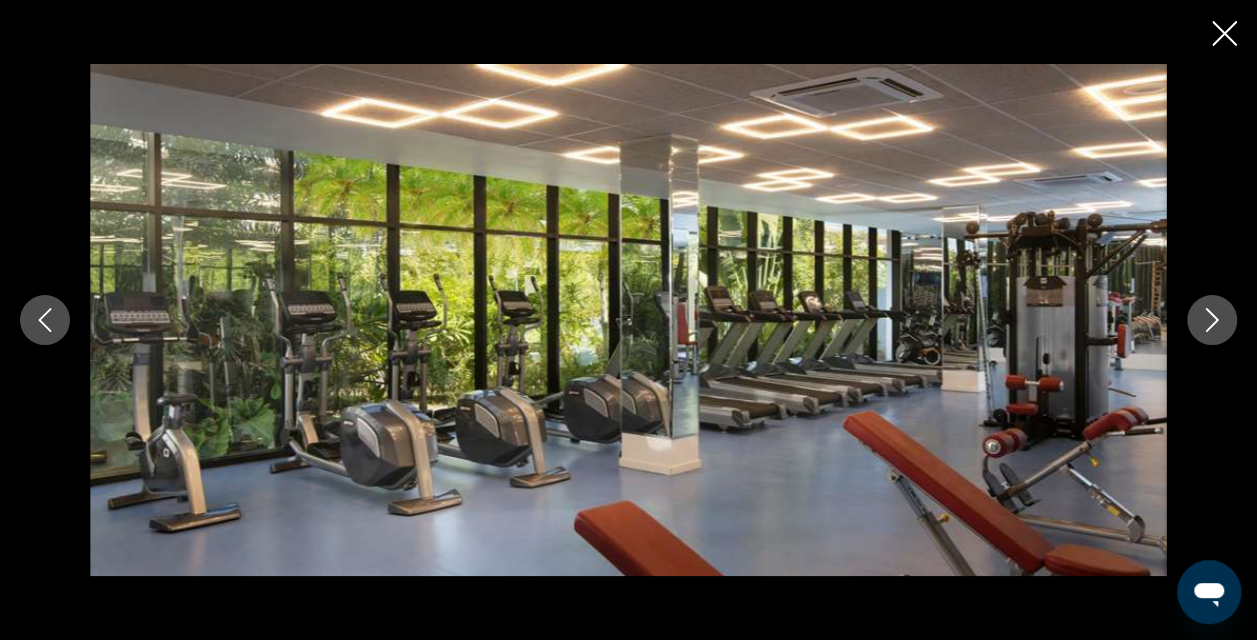 click 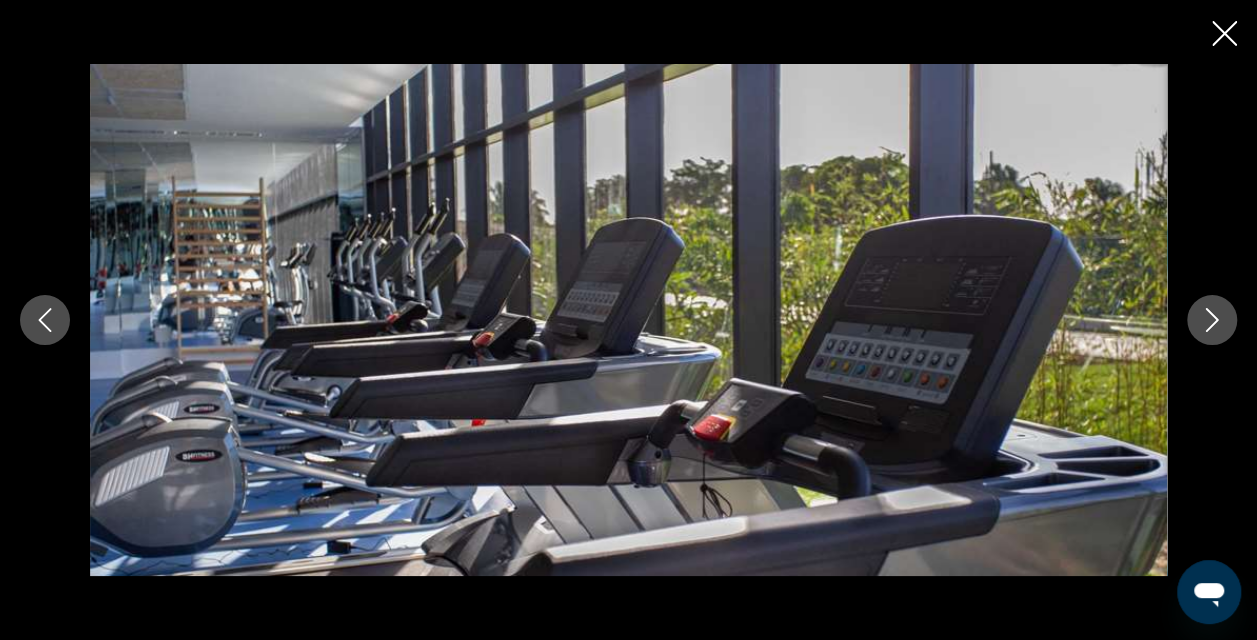 click 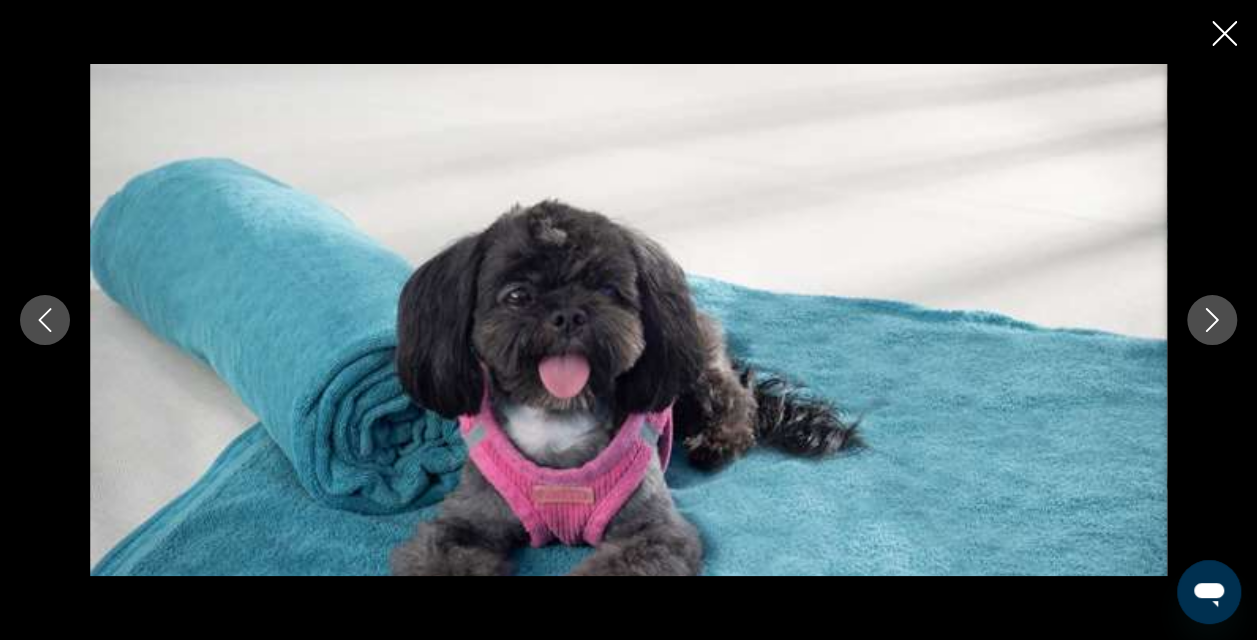 click 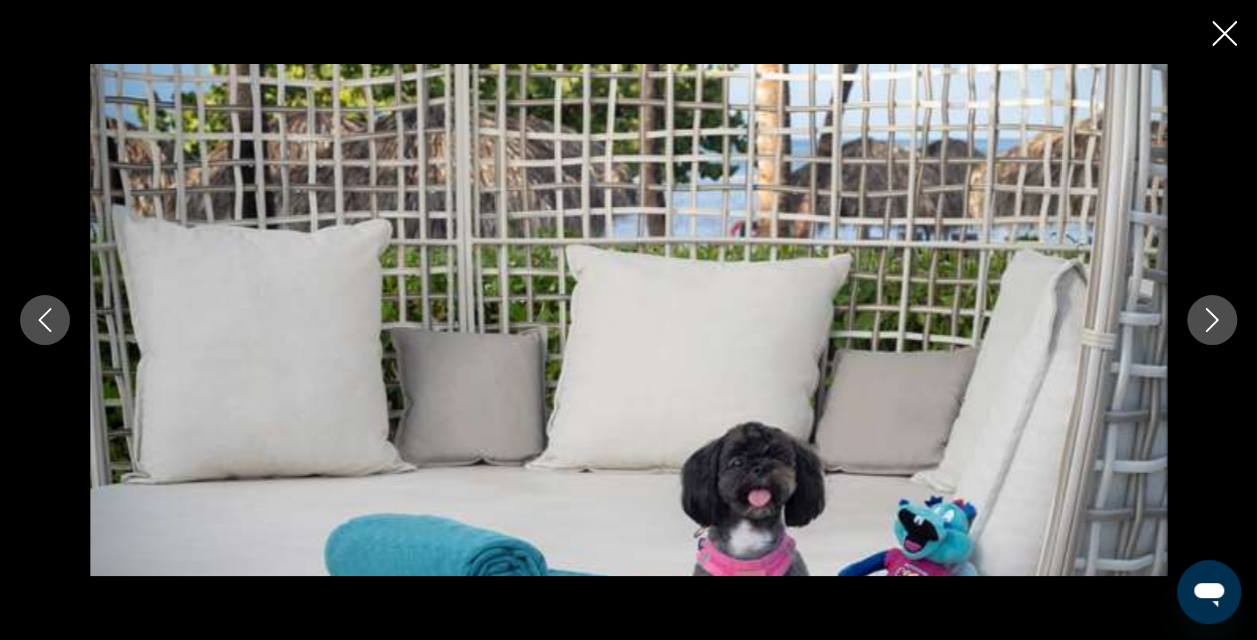 click 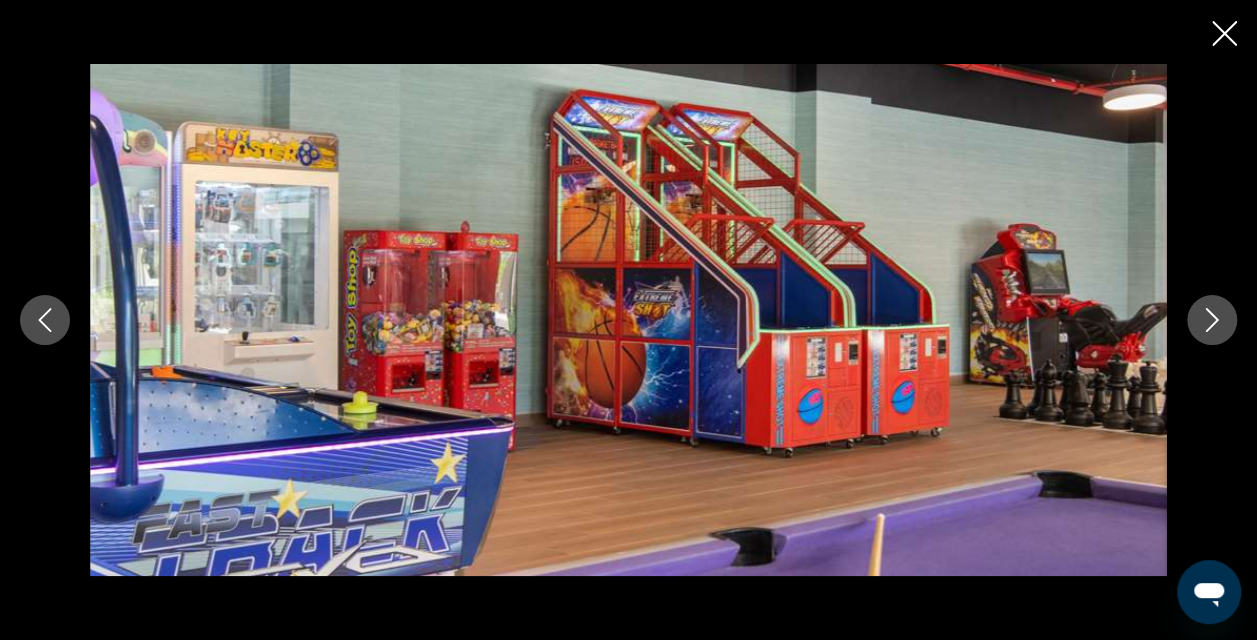 click 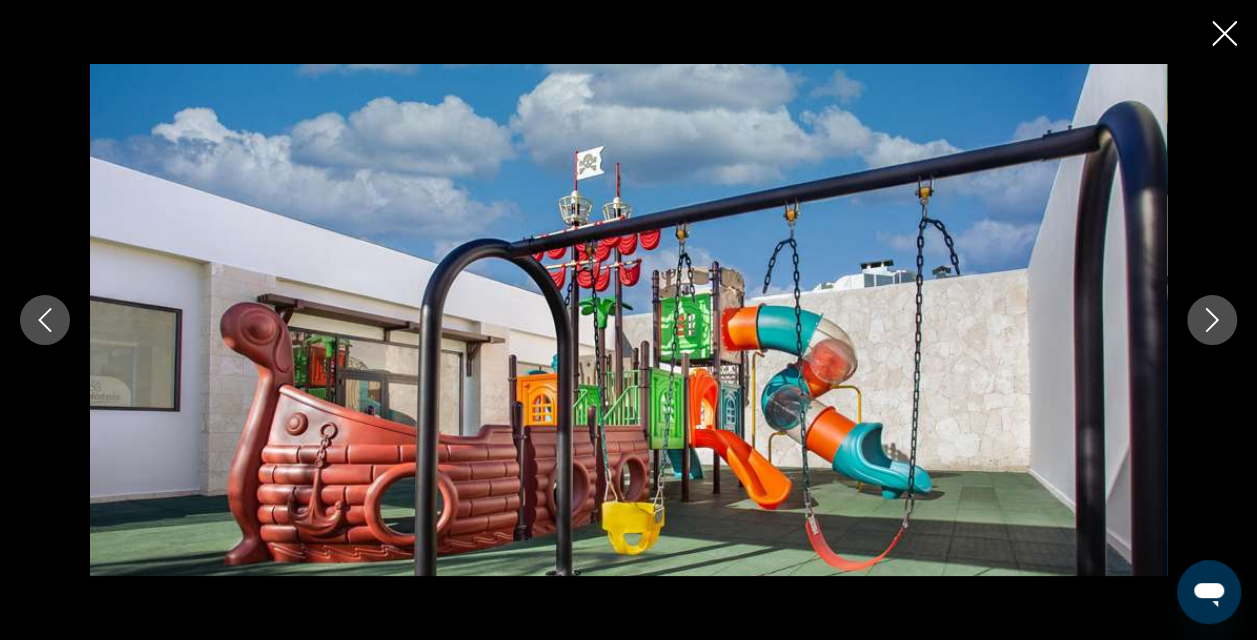 click 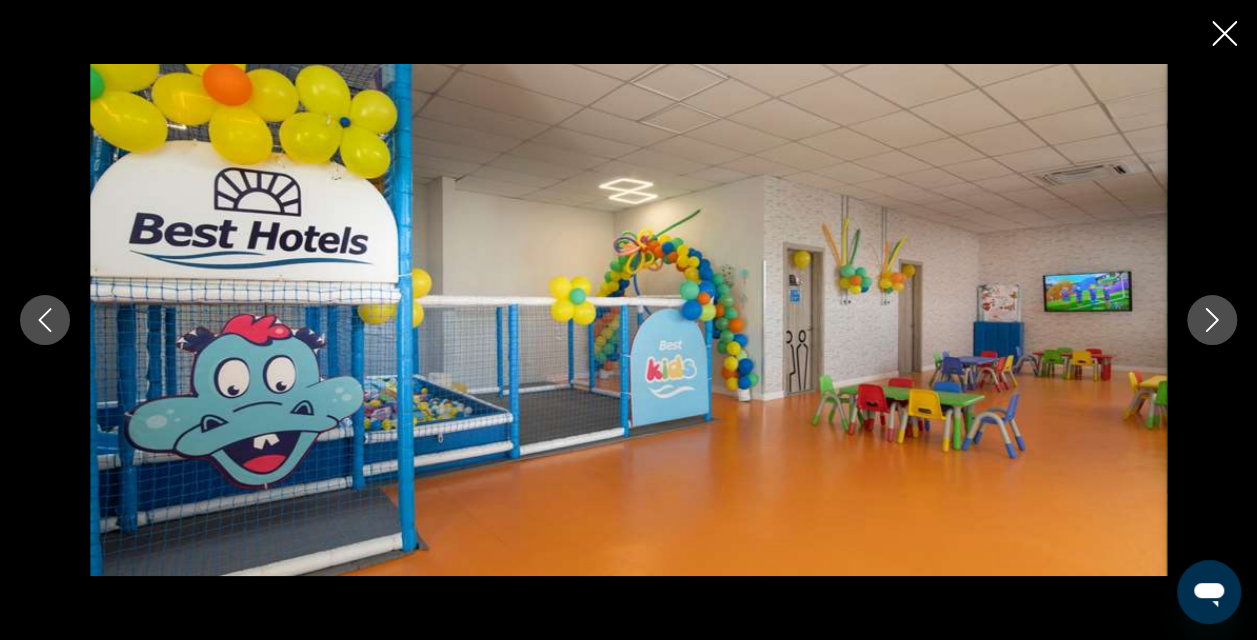 click 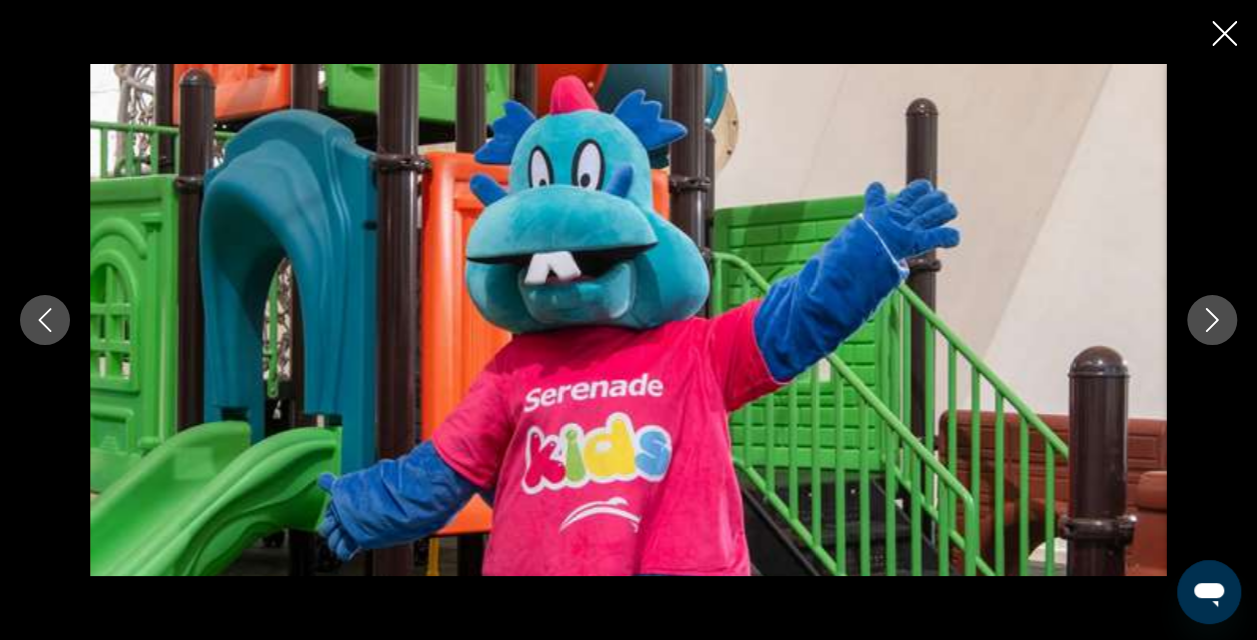 click 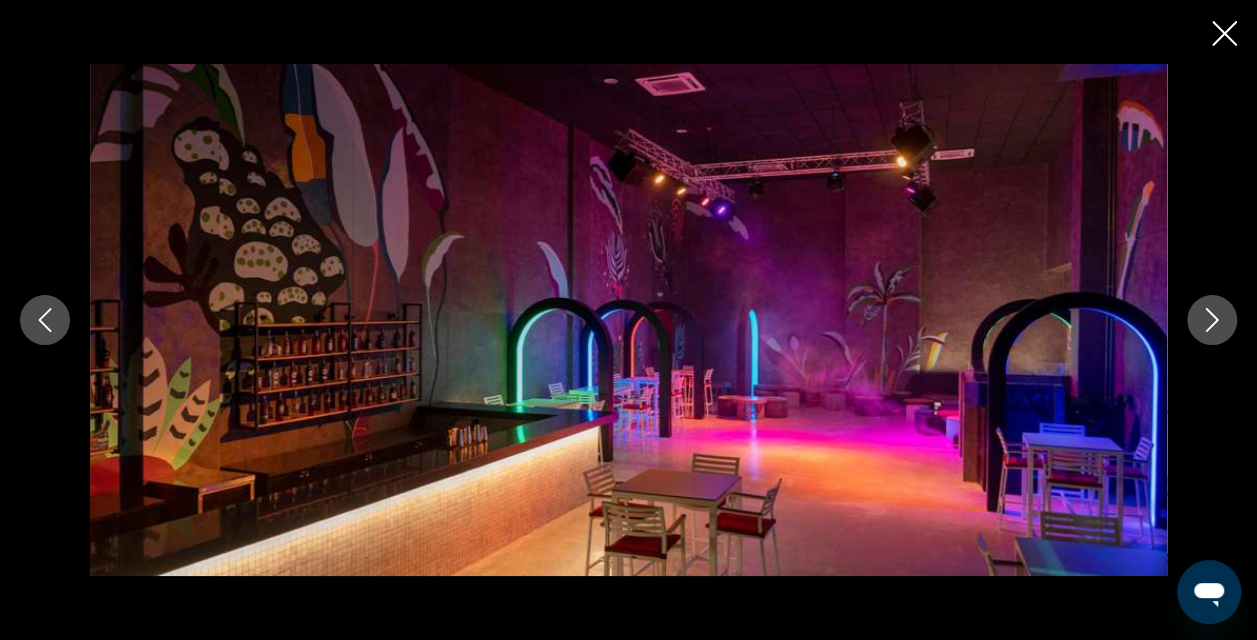 click 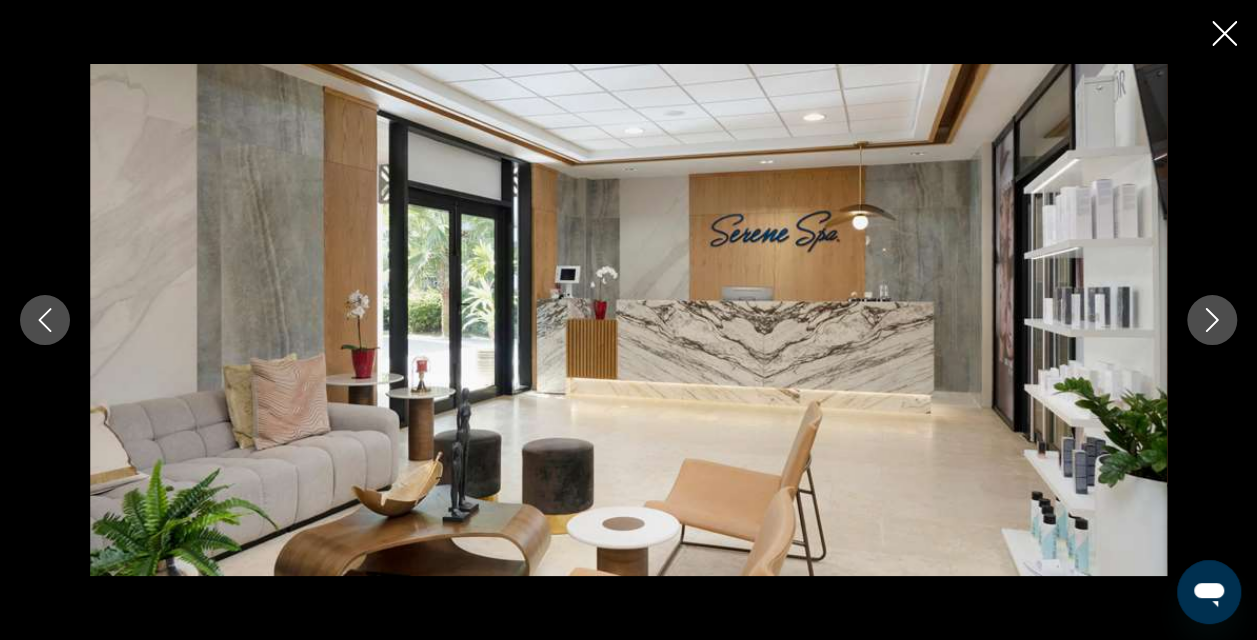 click 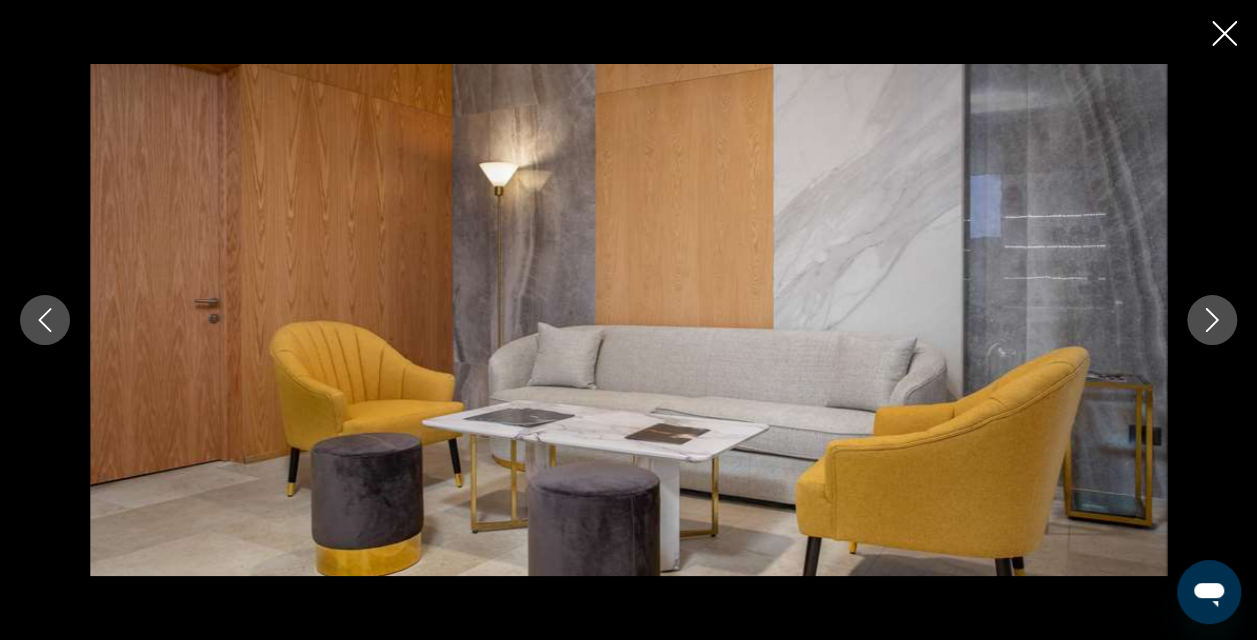 click 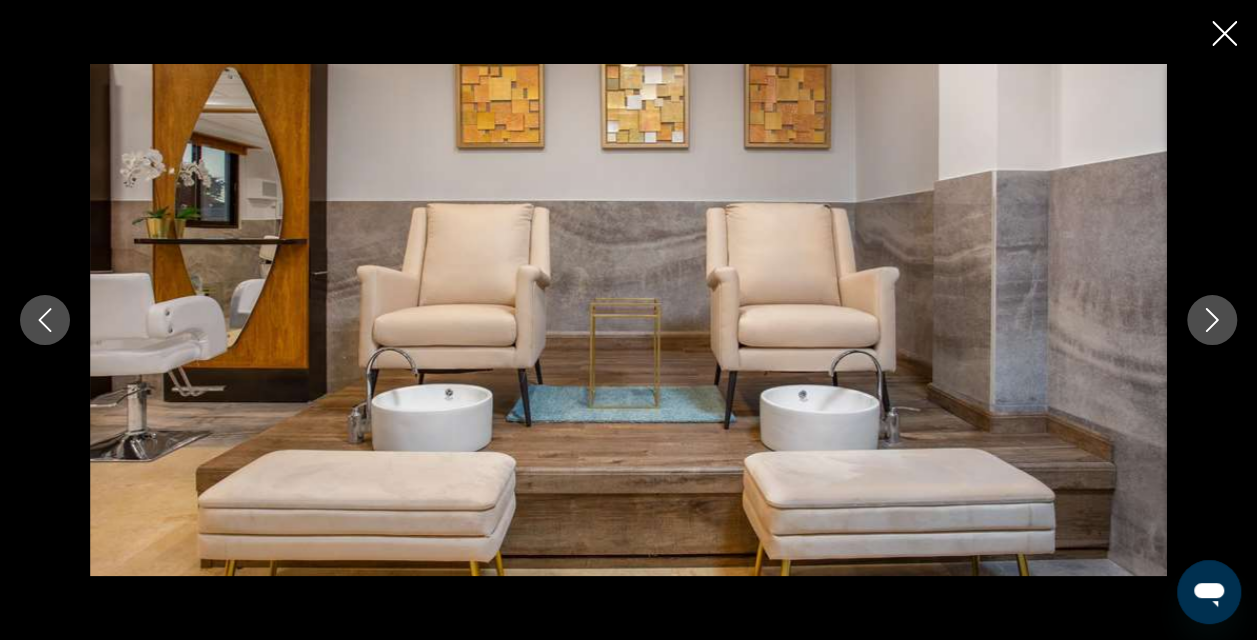 click 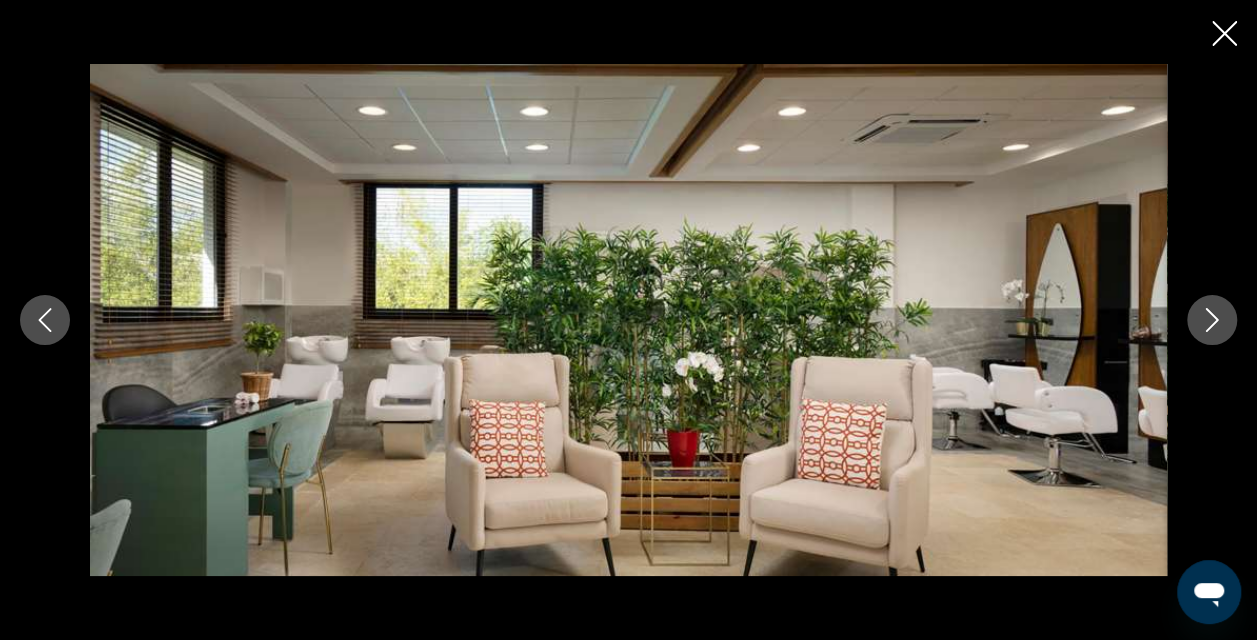 click 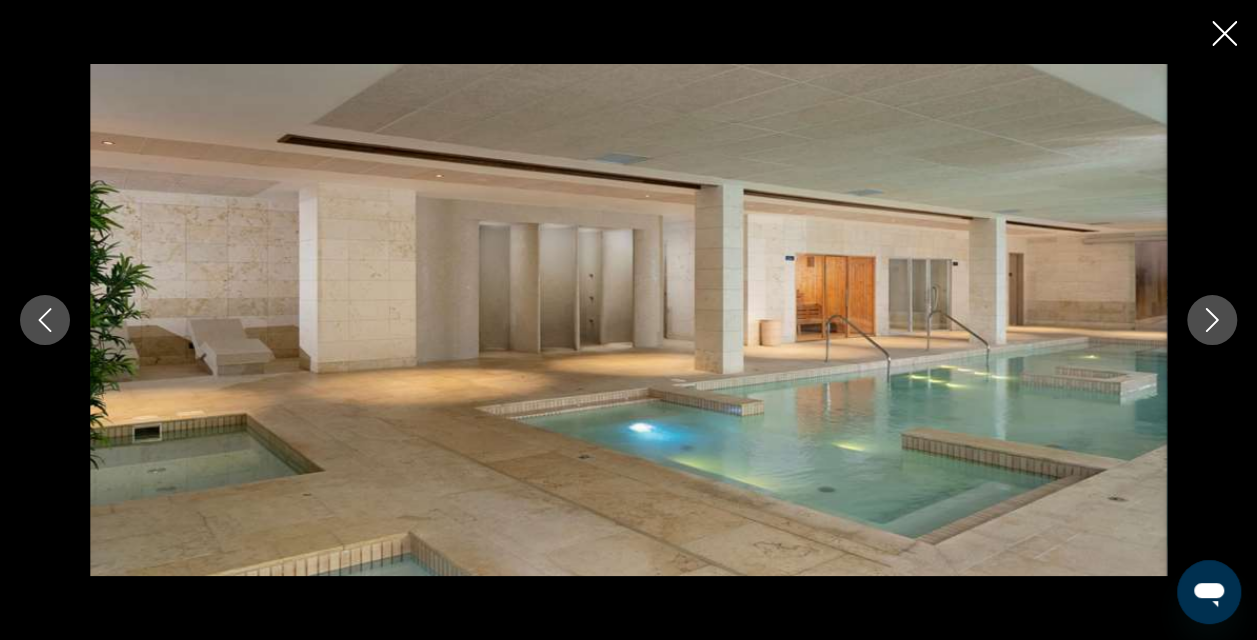 click 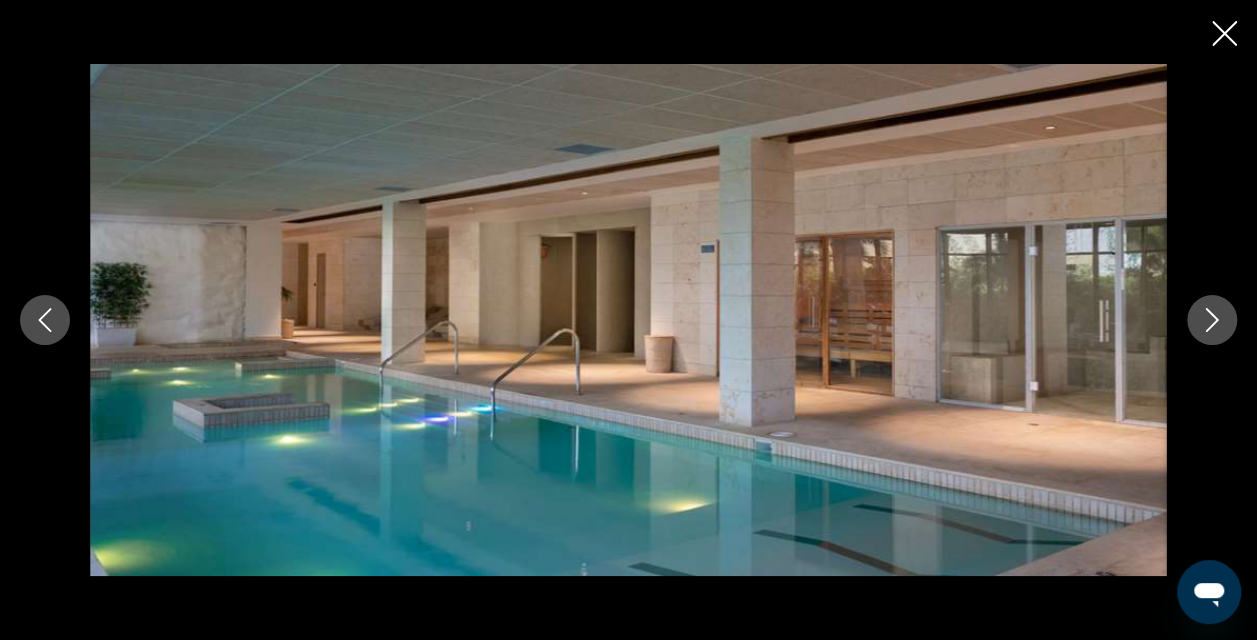 click 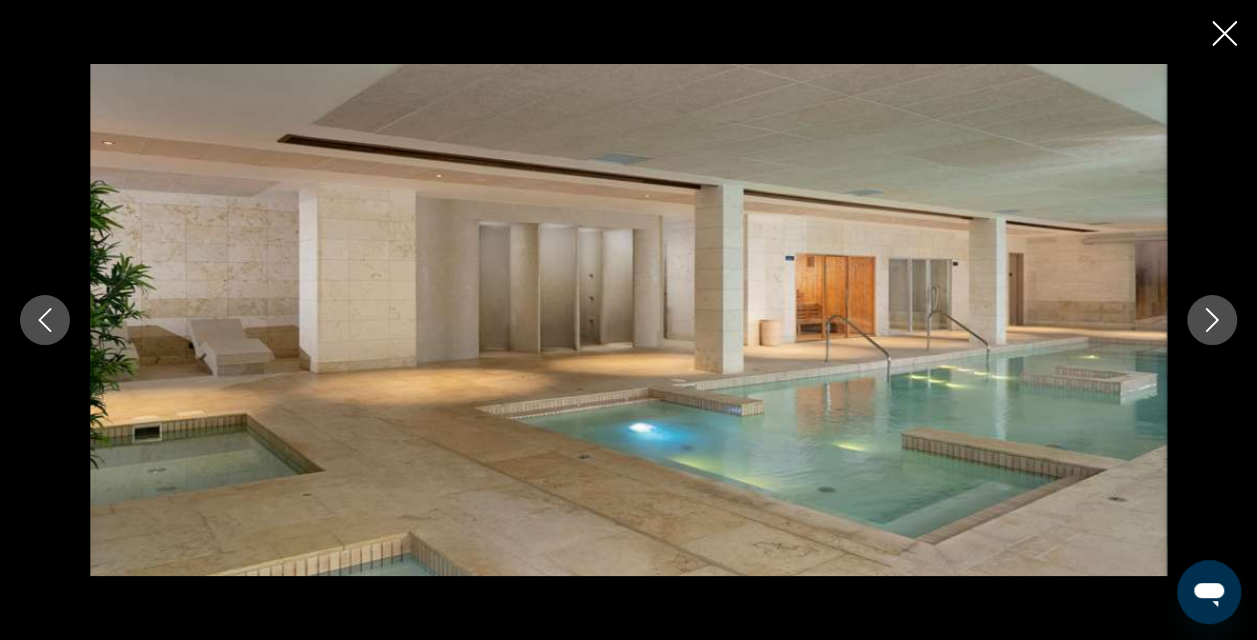 click at bounding box center (1212, 320) 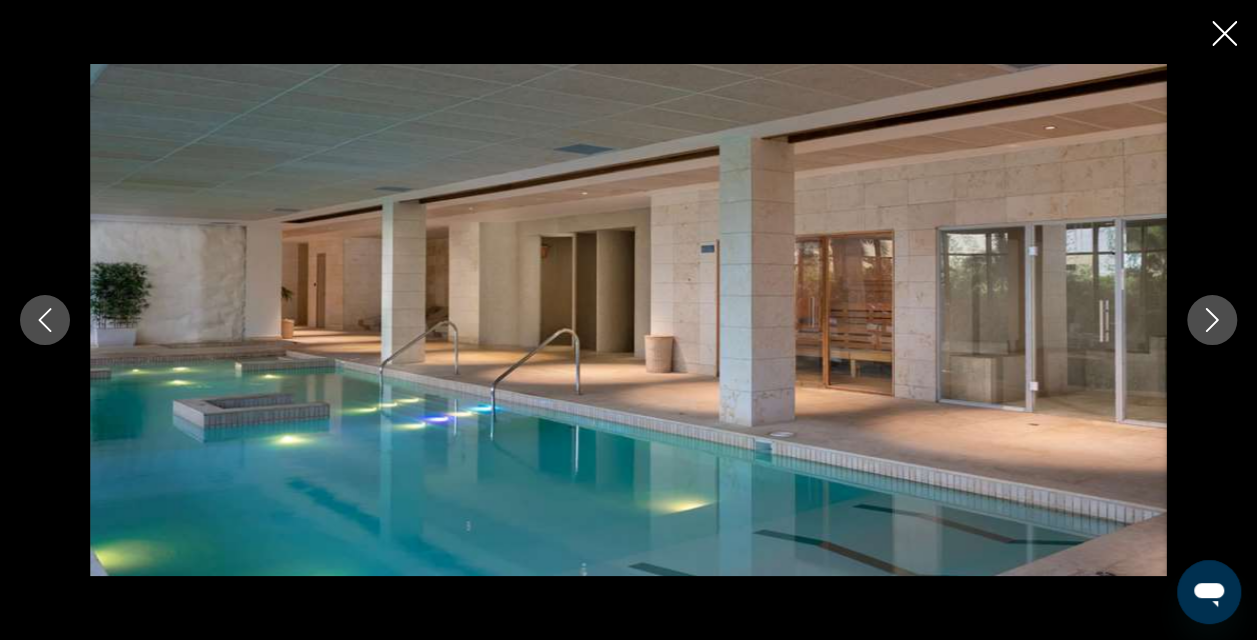 click at bounding box center [1212, 320] 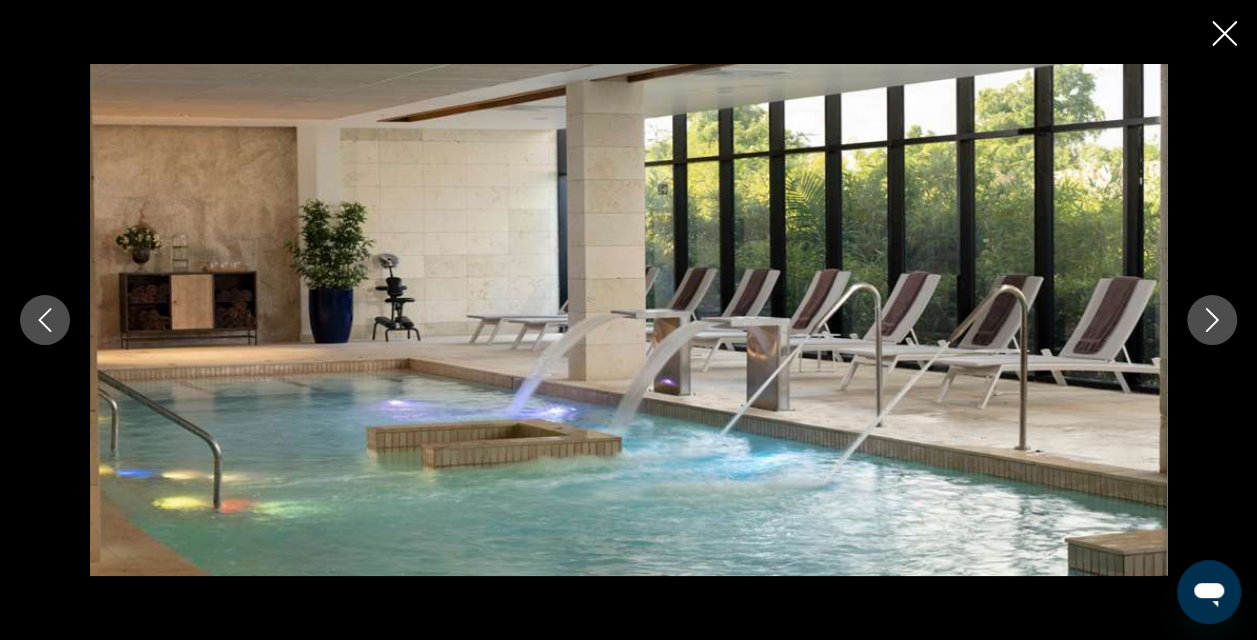 click at bounding box center (1212, 320) 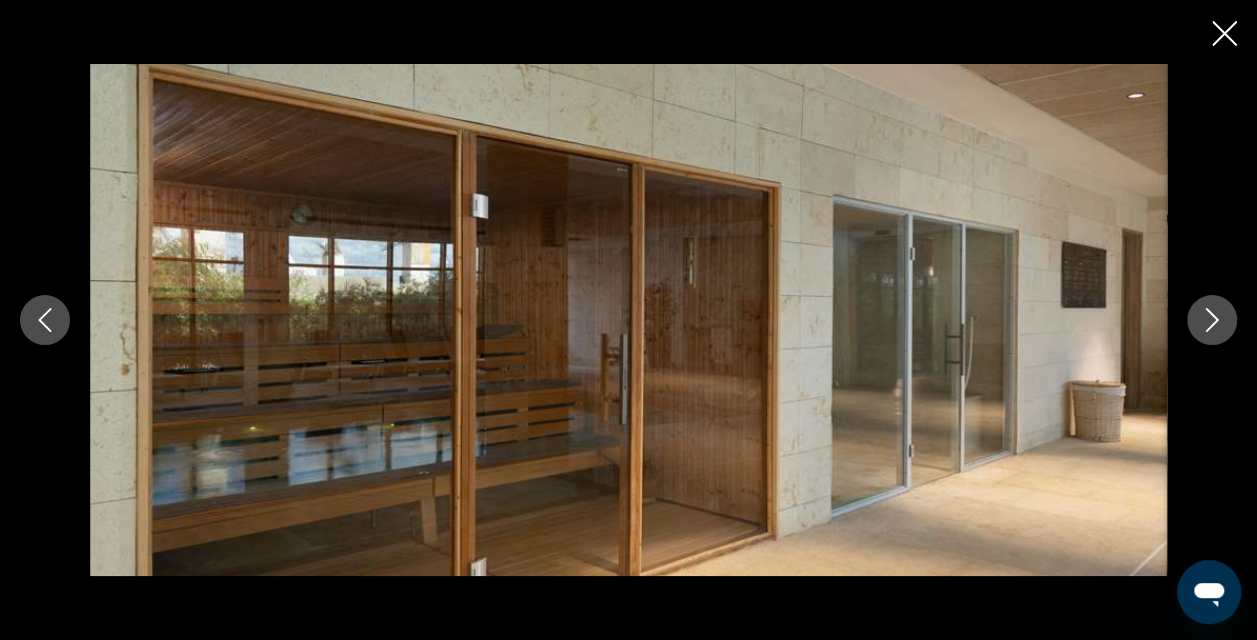 click at bounding box center [1212, 320] 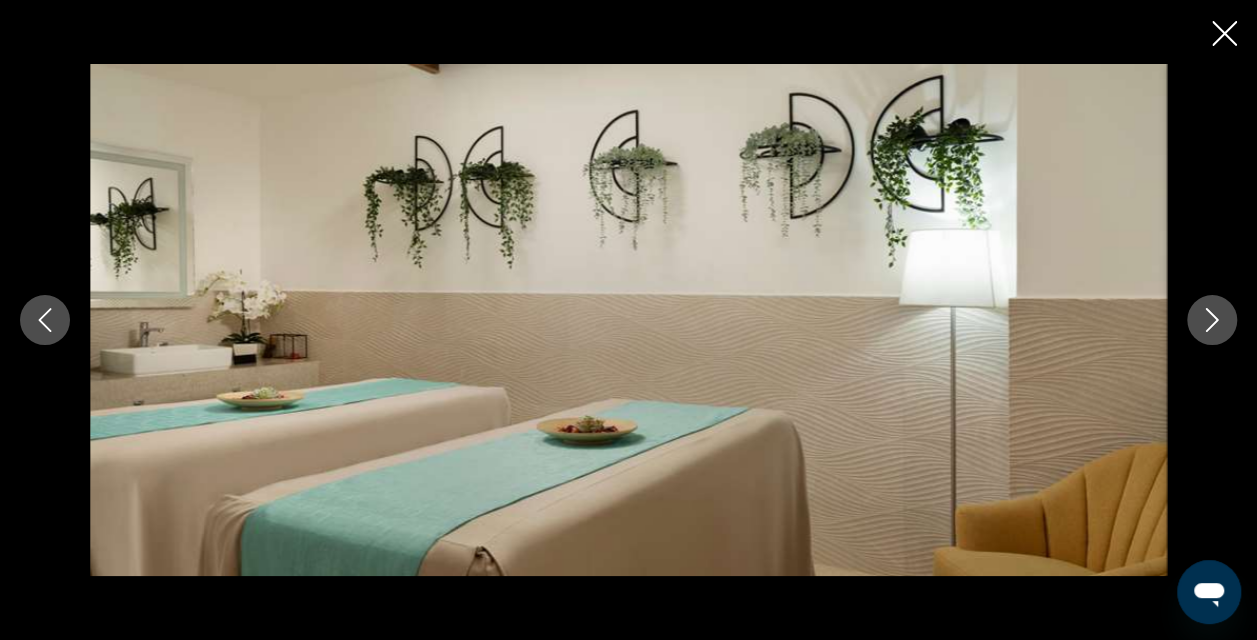 click 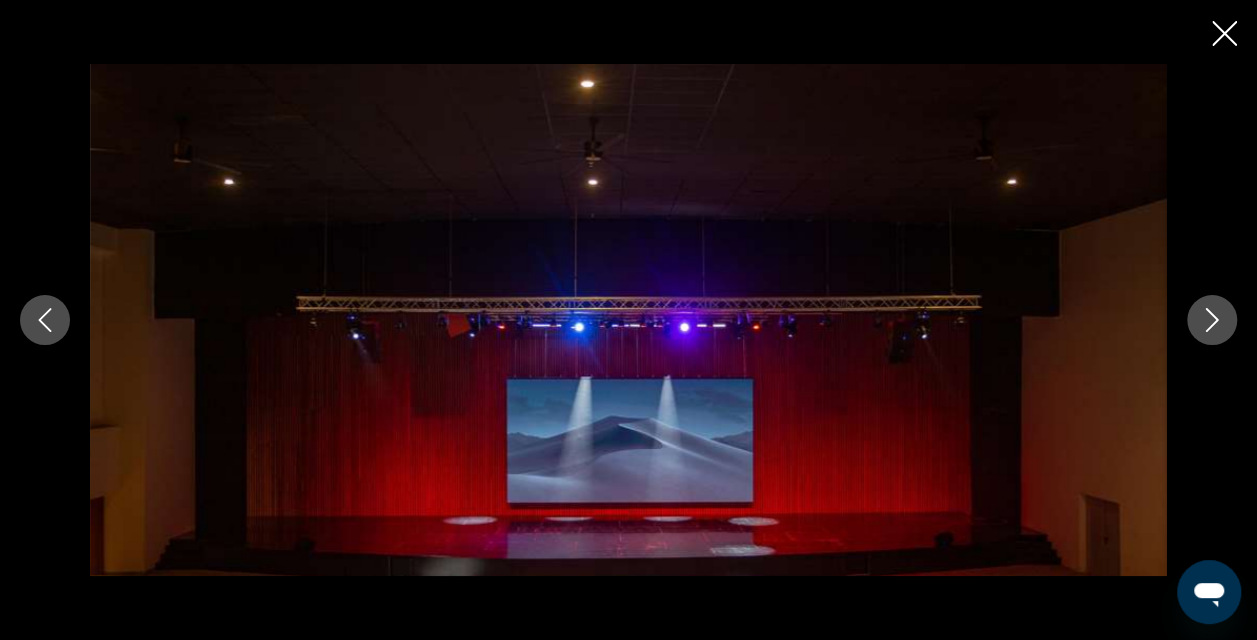 click 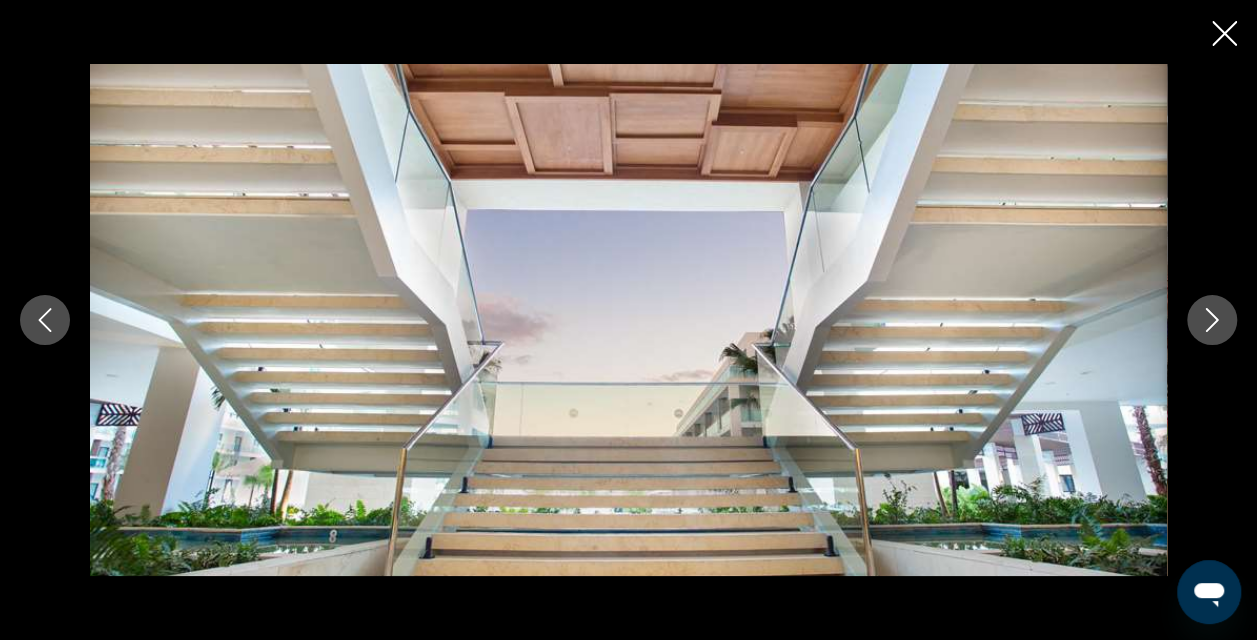 click 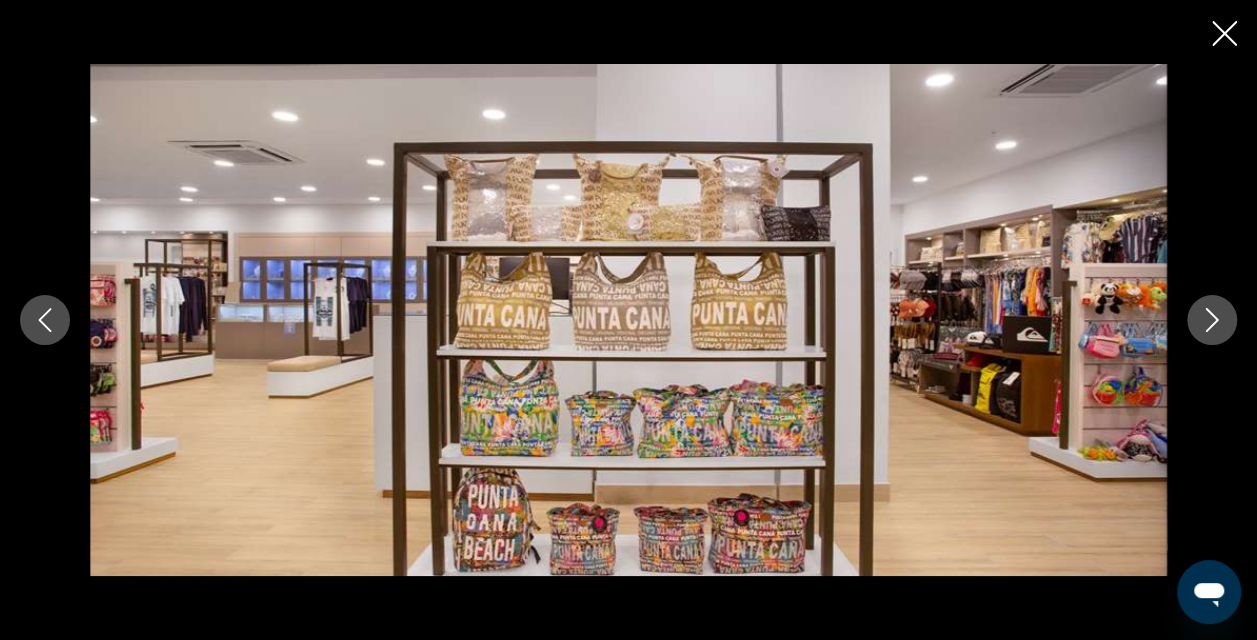 click 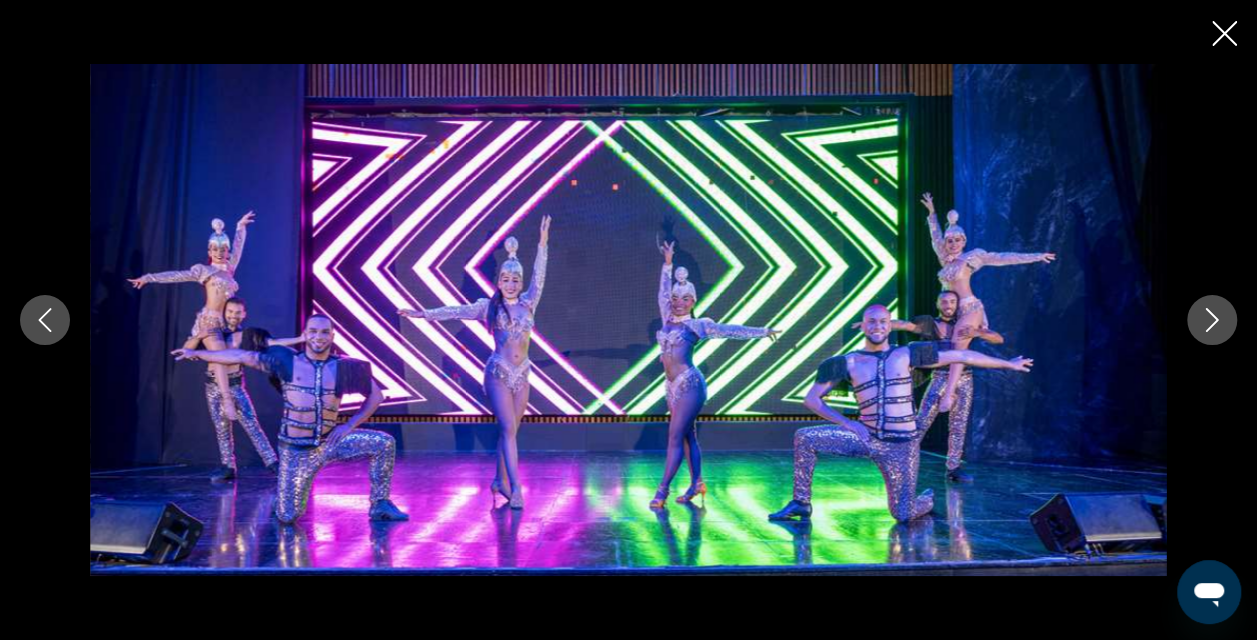 click 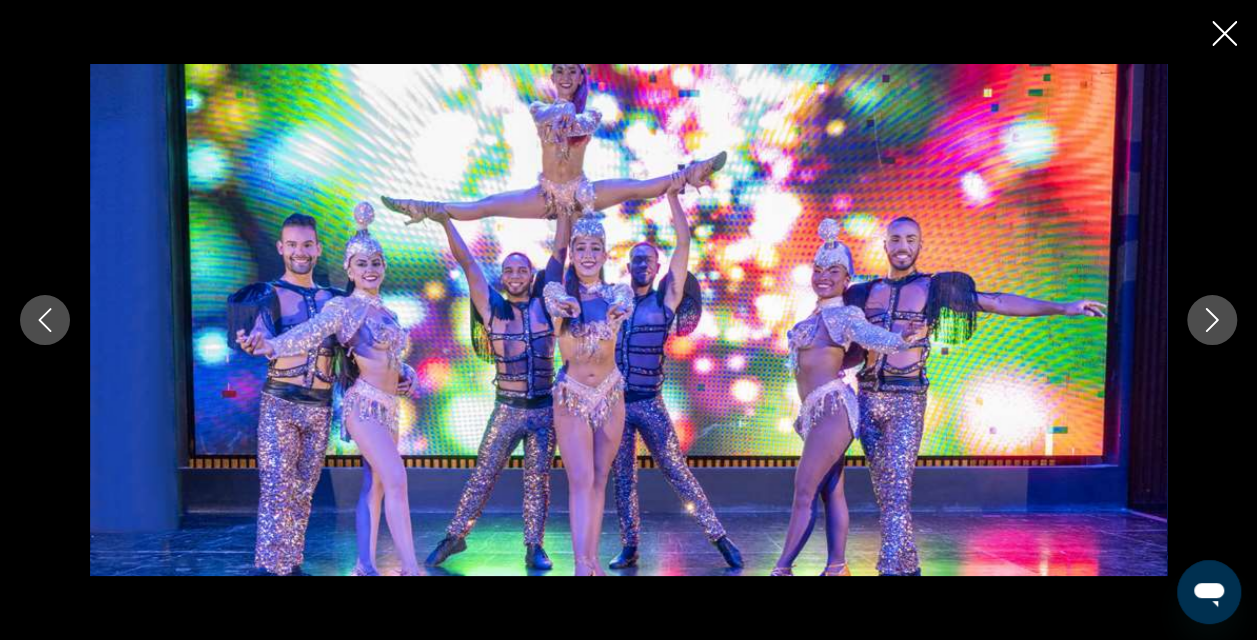 click 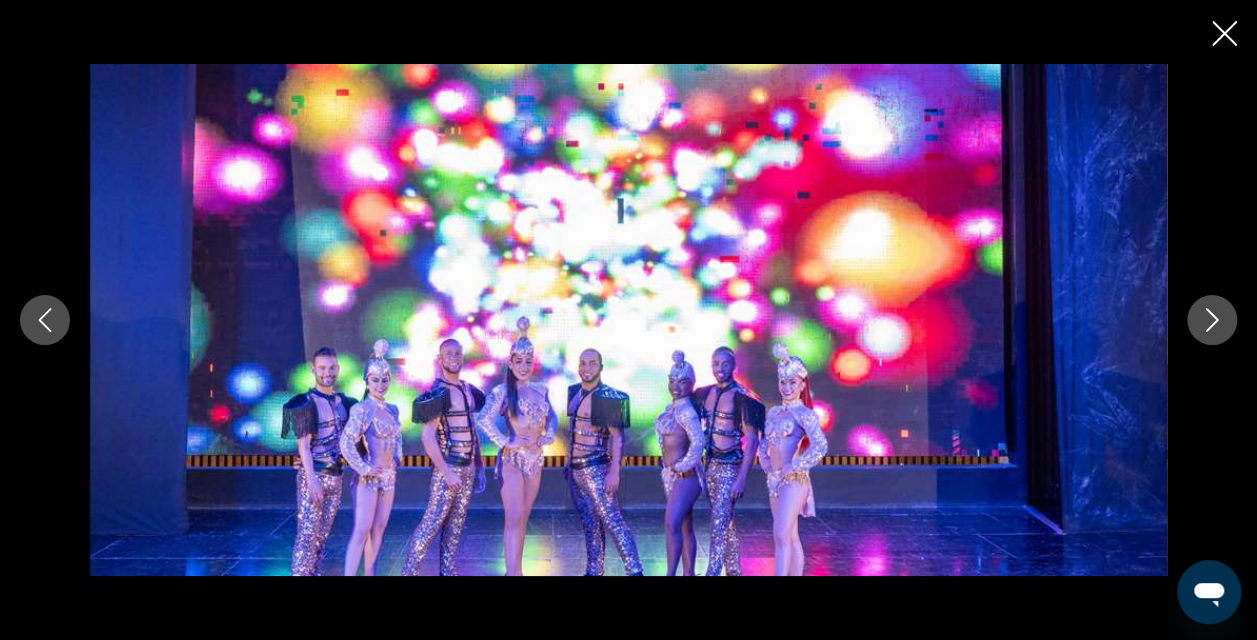 click 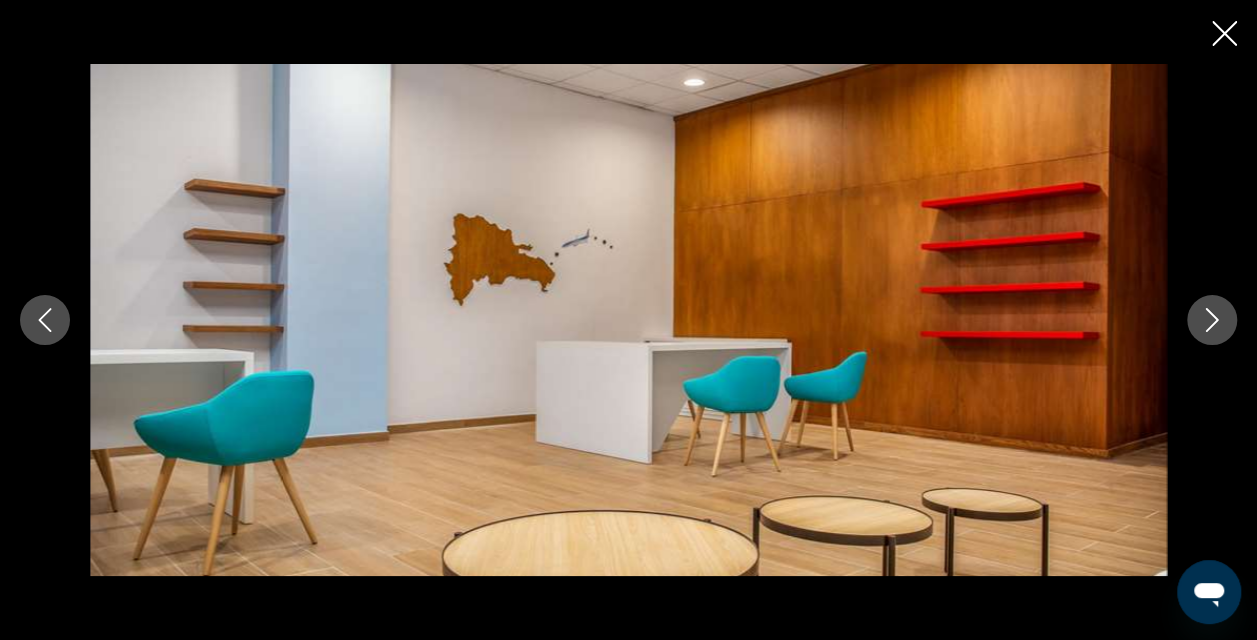 click 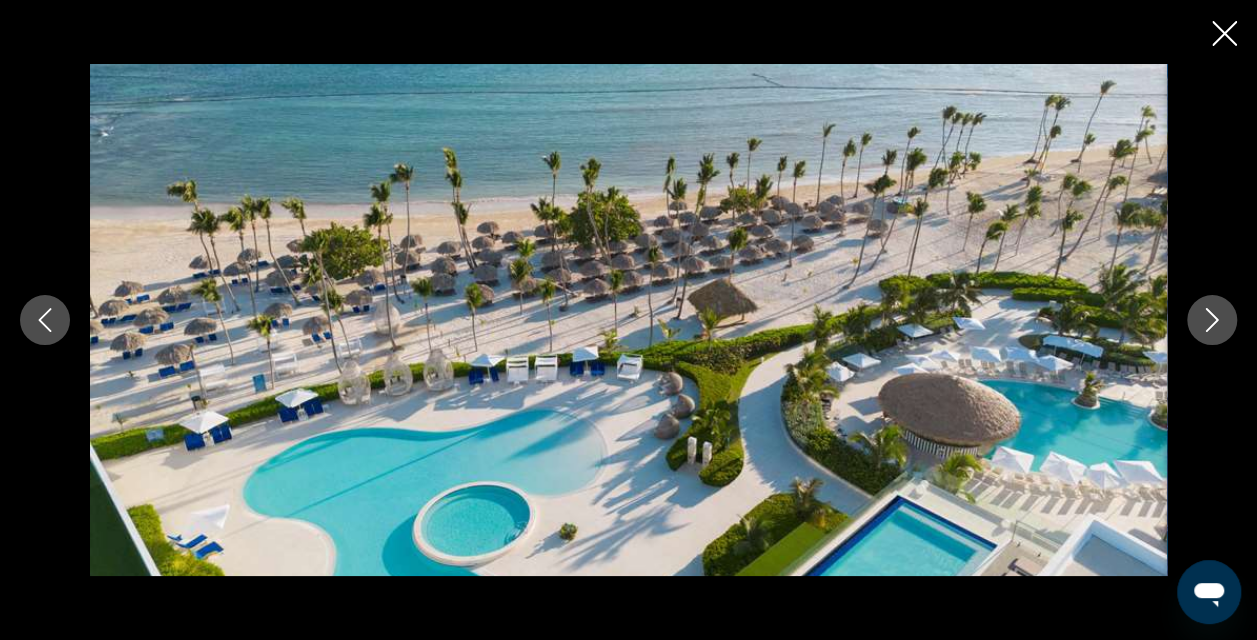 click 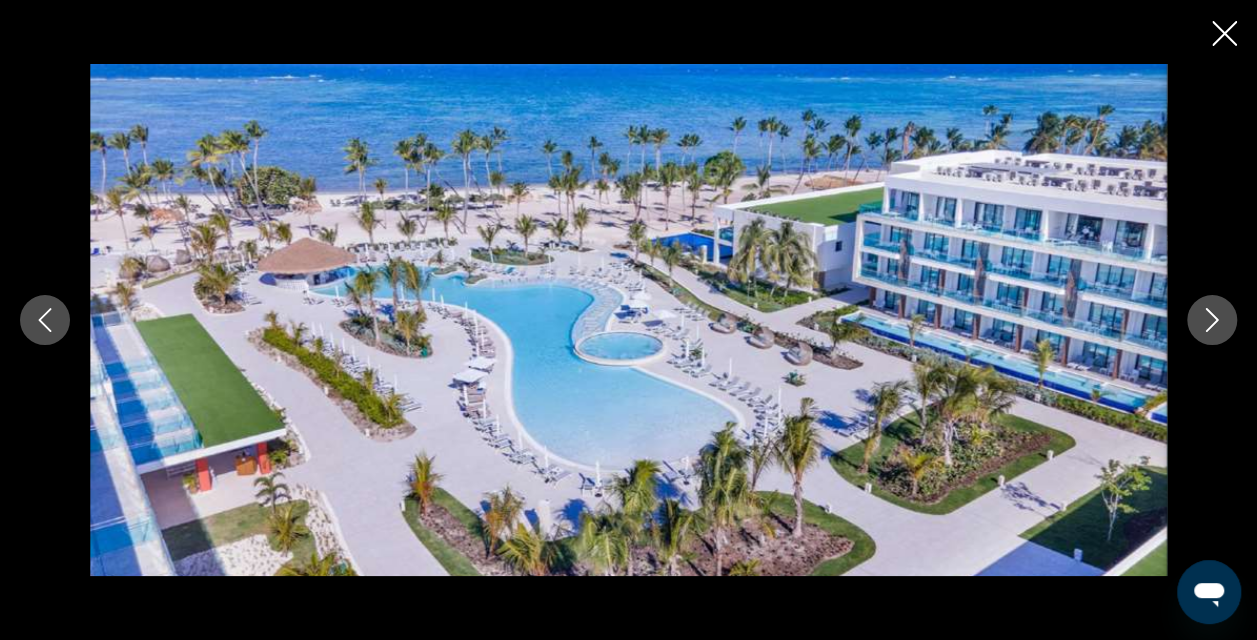 click 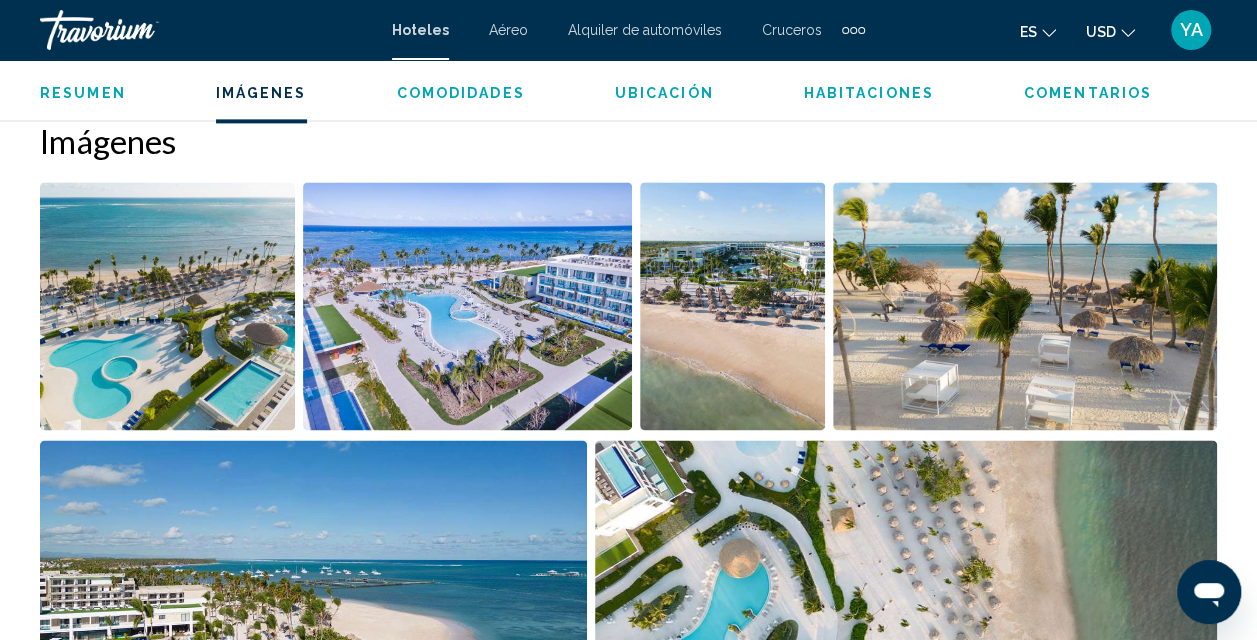 click on "Comodidades" at bounding box center [461, 93] 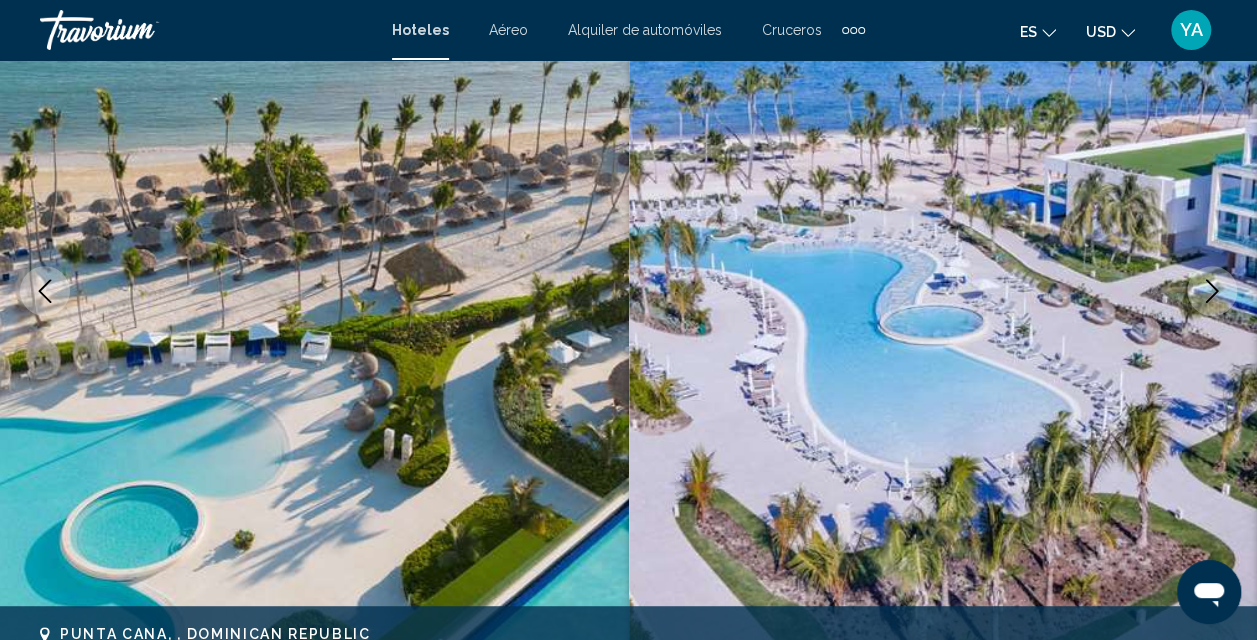 scroll, scrollTop: 0, scrollLeft: 0, axis: both 